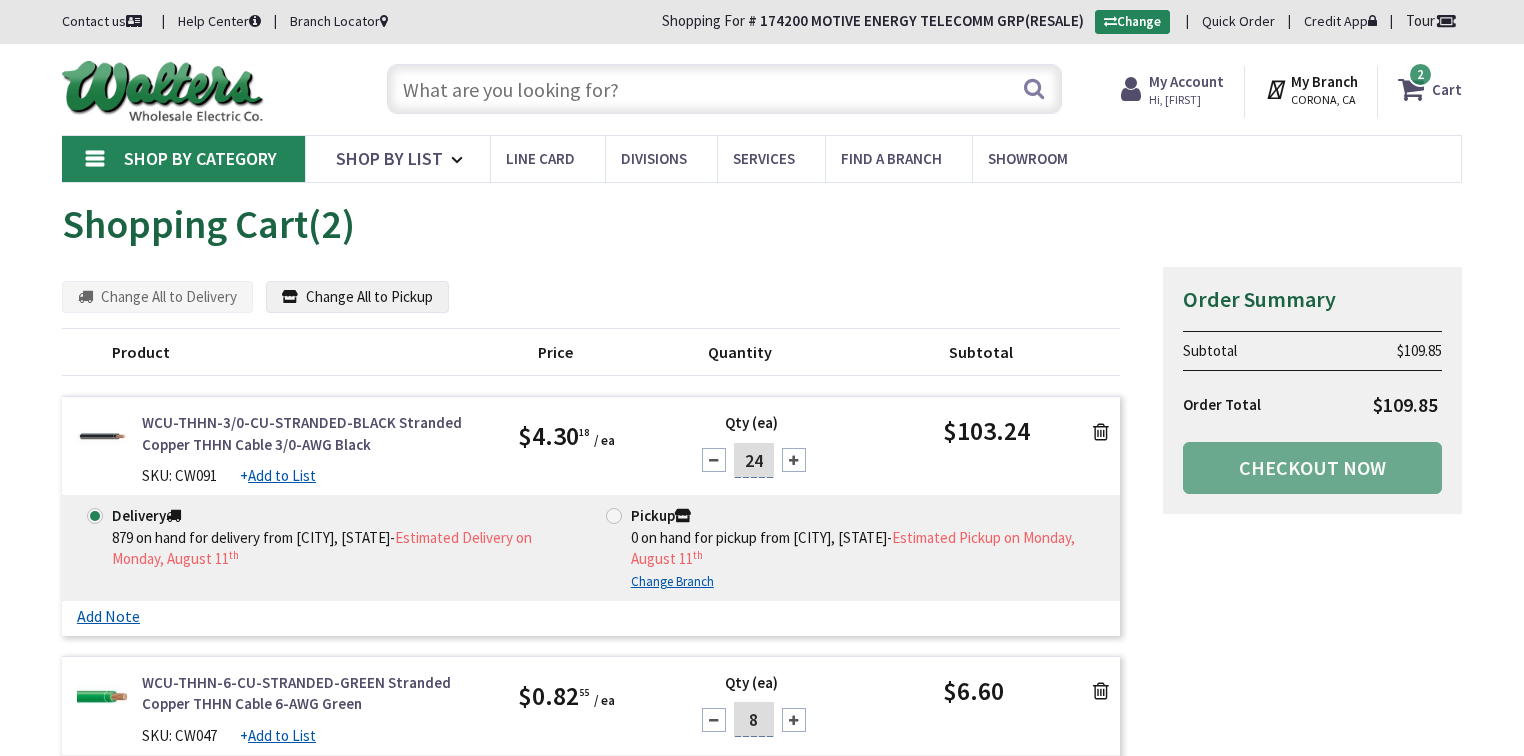 scroll, scrollTop: 0, scrollLeft: 0, axis: both 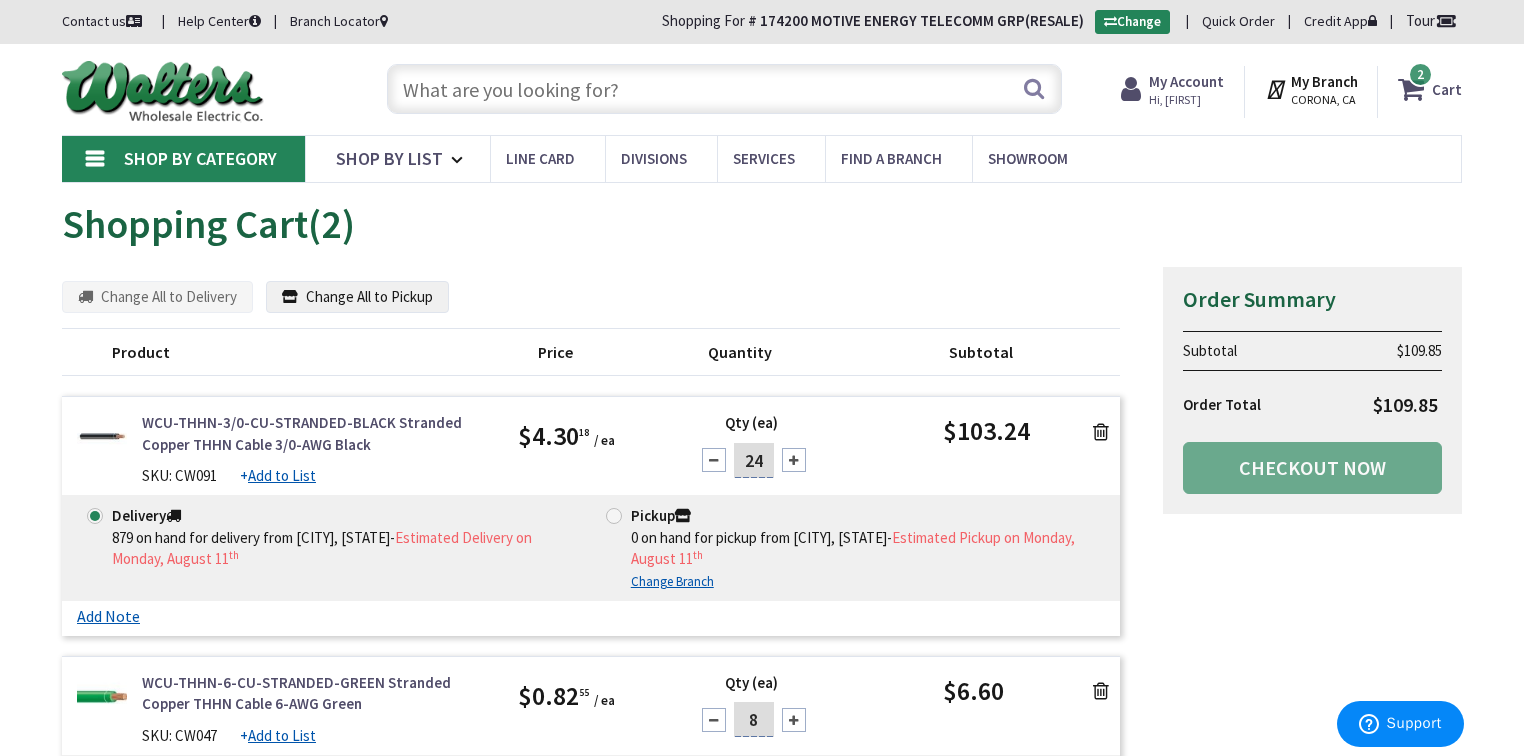 click at bounding box center [724, 89] 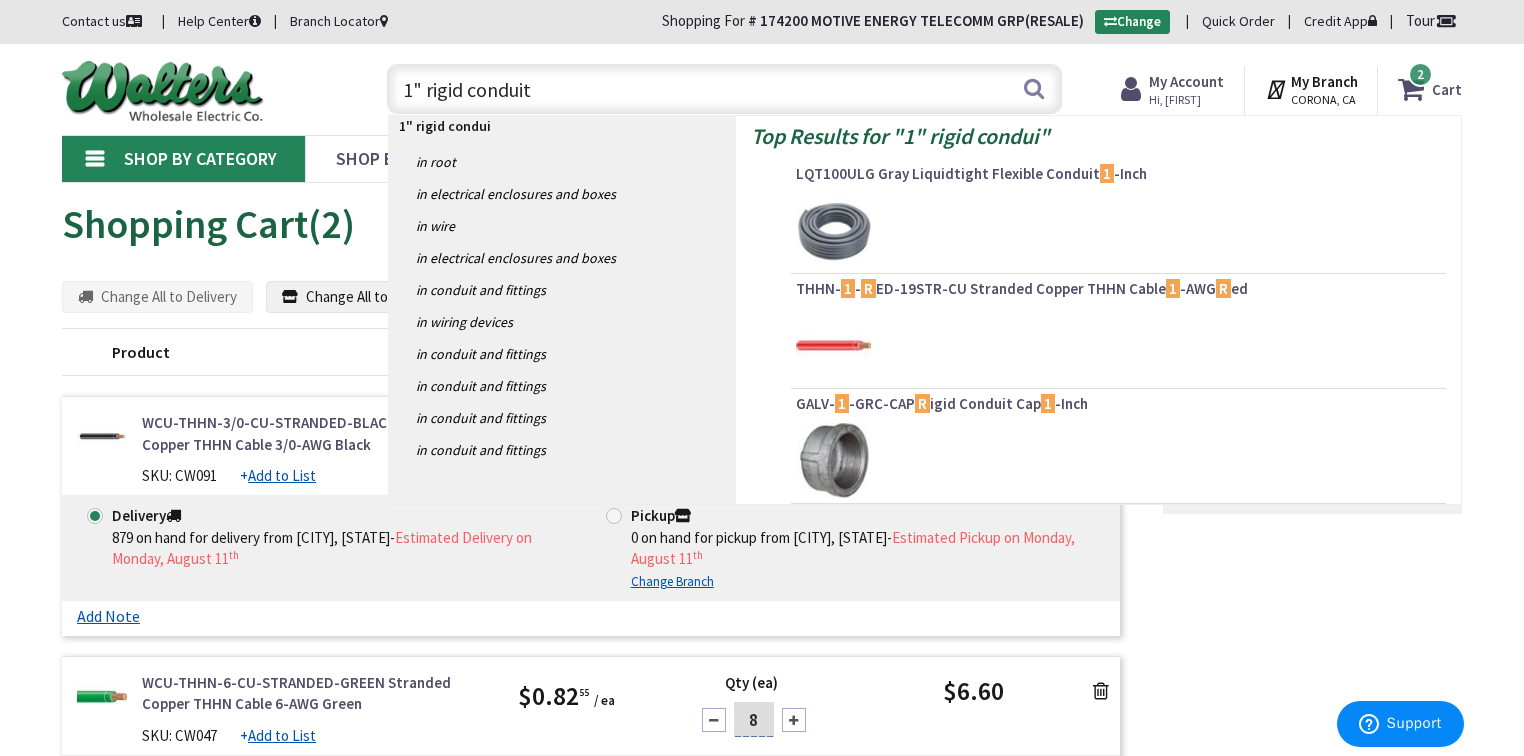 type on "1" rigid conduits" 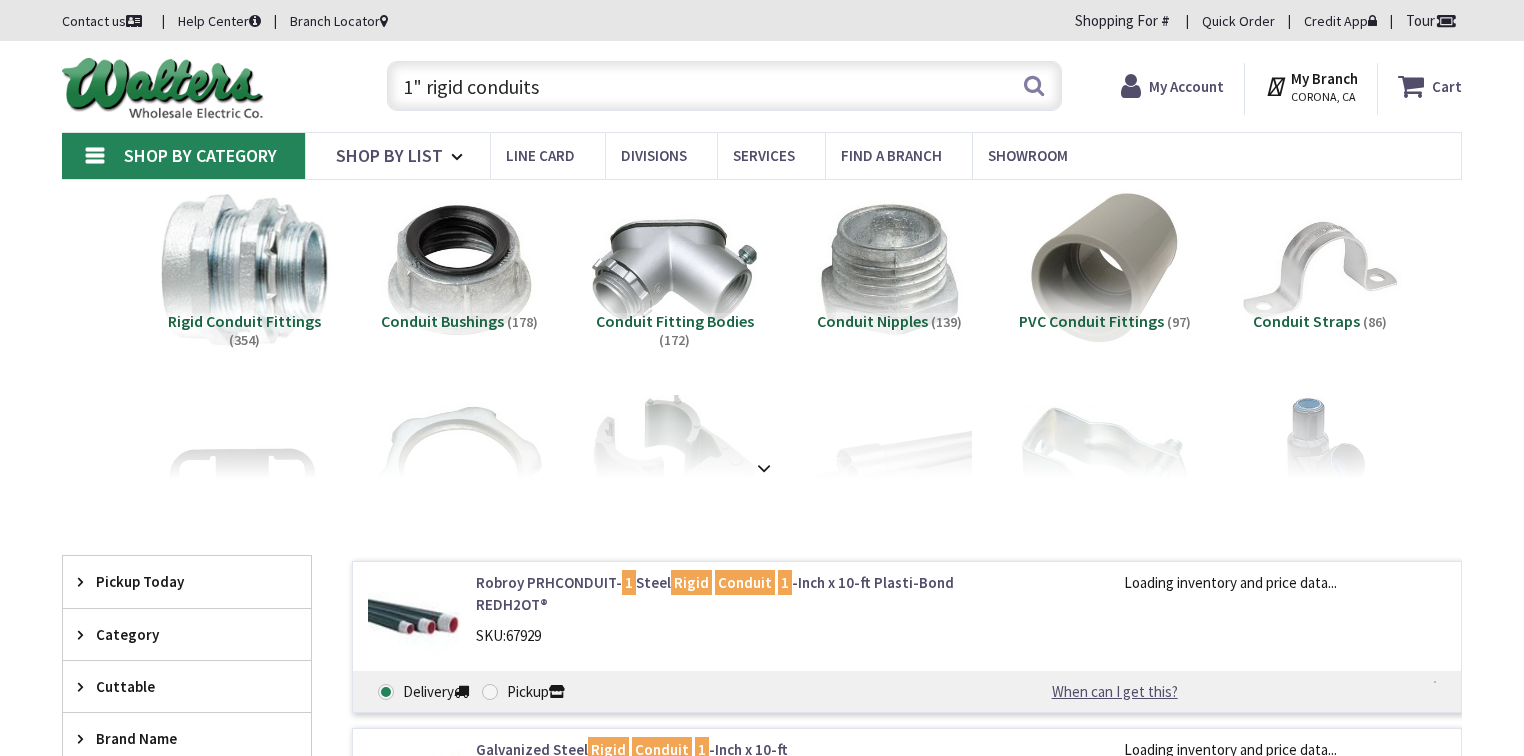 scroll, scrollTop: 0, scrollLeft: 0, axis: both 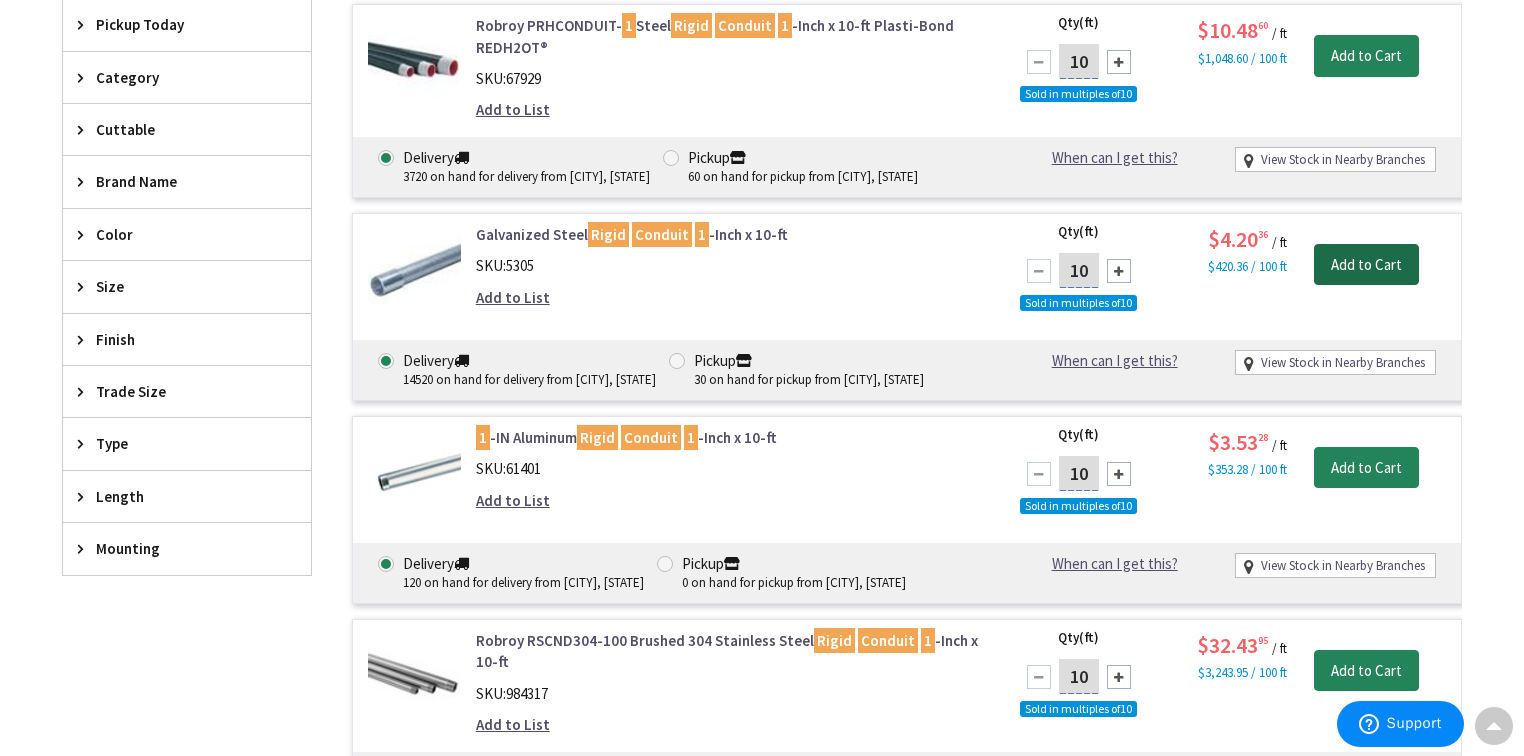 click on "Add to Cart" at bounding box center (1366, 265) 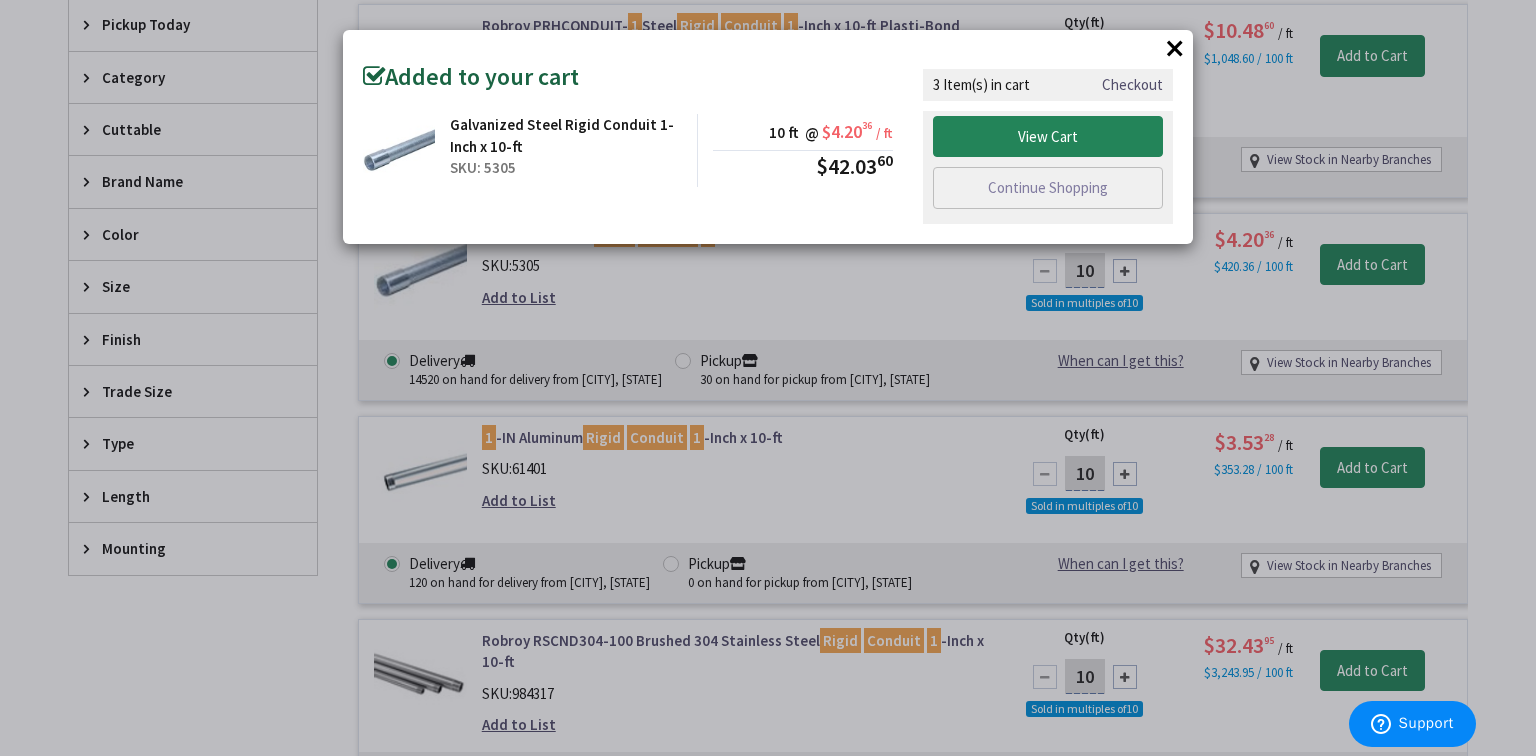 click on "×" at bounding box center (1175, 48) 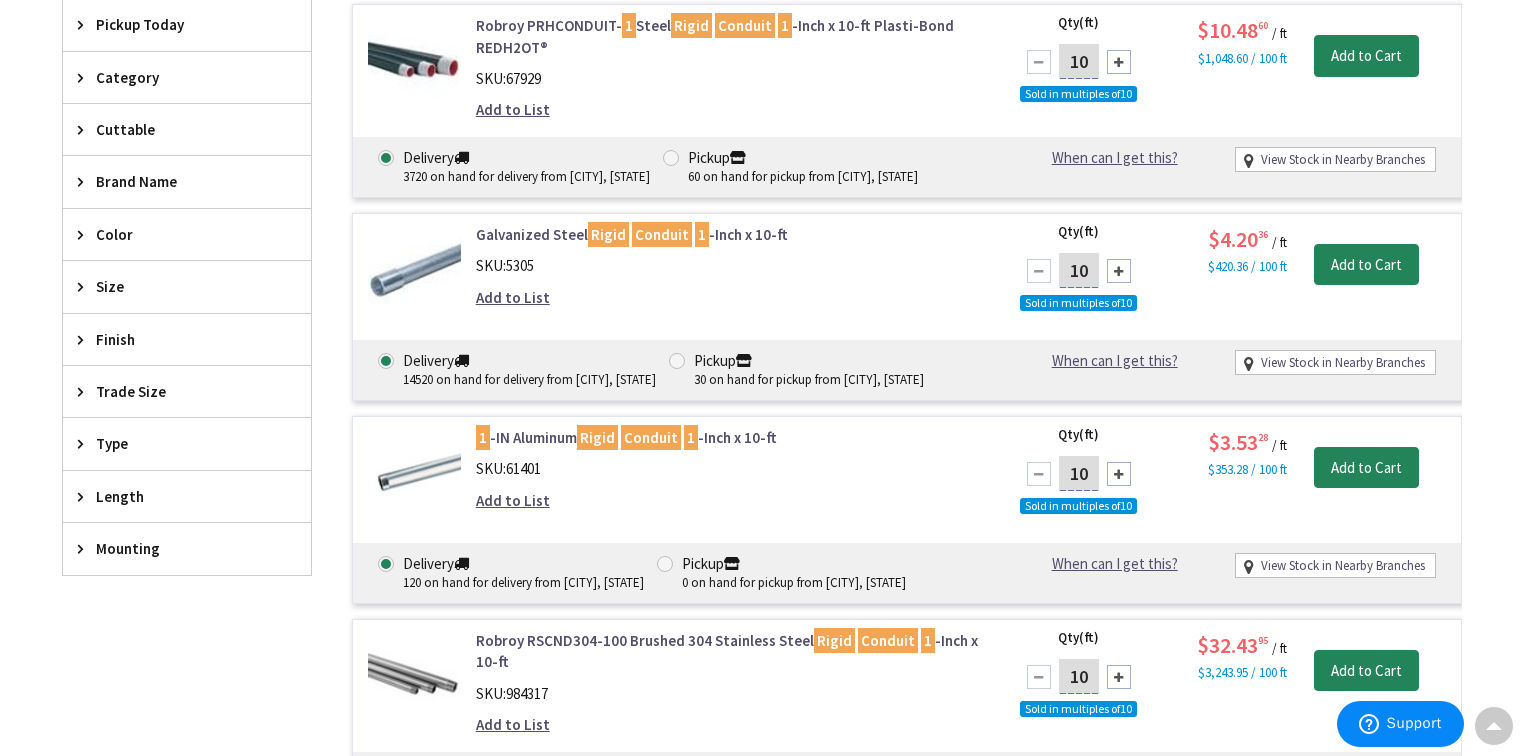 click on "Galvanized Steel  Rigid   Conduit   1 -Inch x 10-ft" at bounding box center (730, 234) 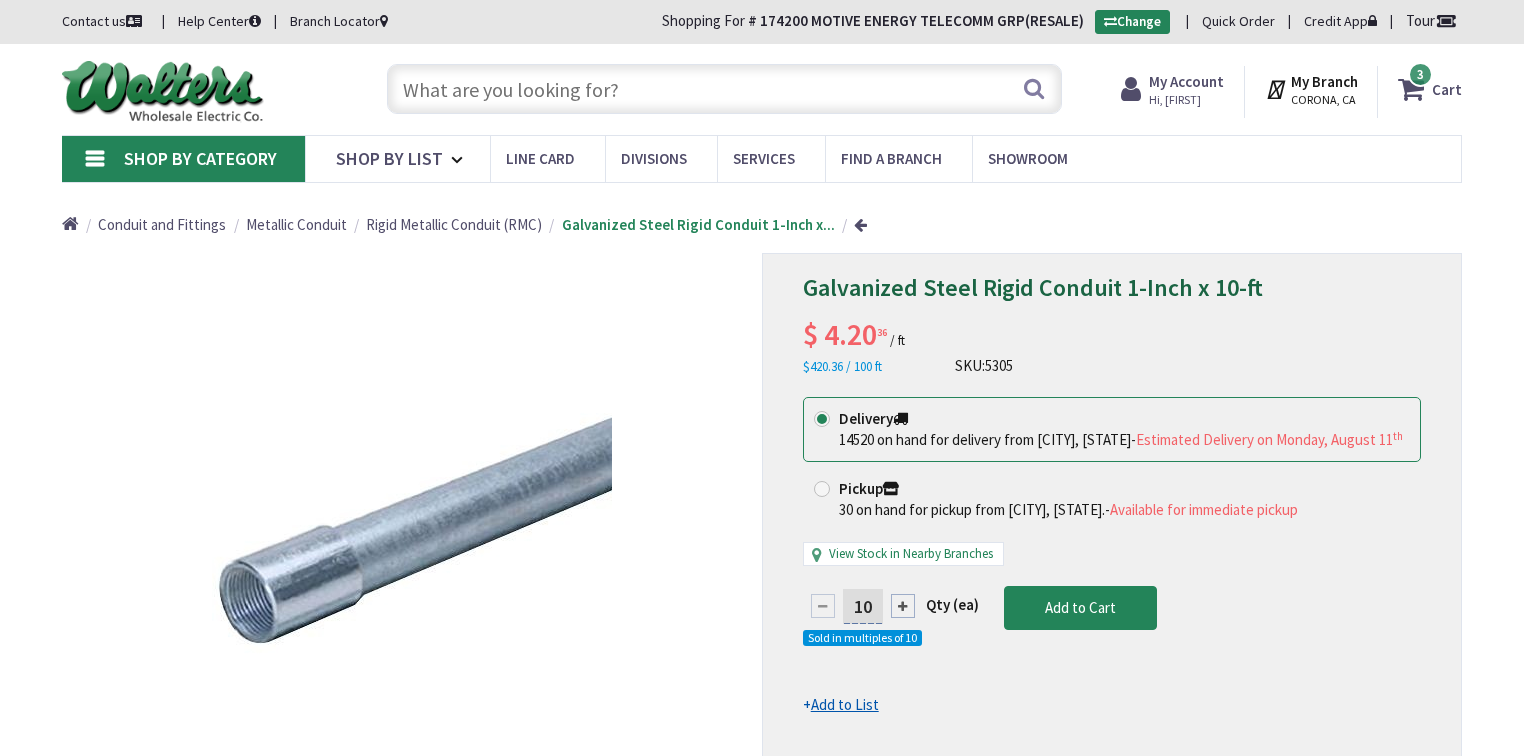 scroll, scrollTop: 0, scrollLeft: 0, axis: both 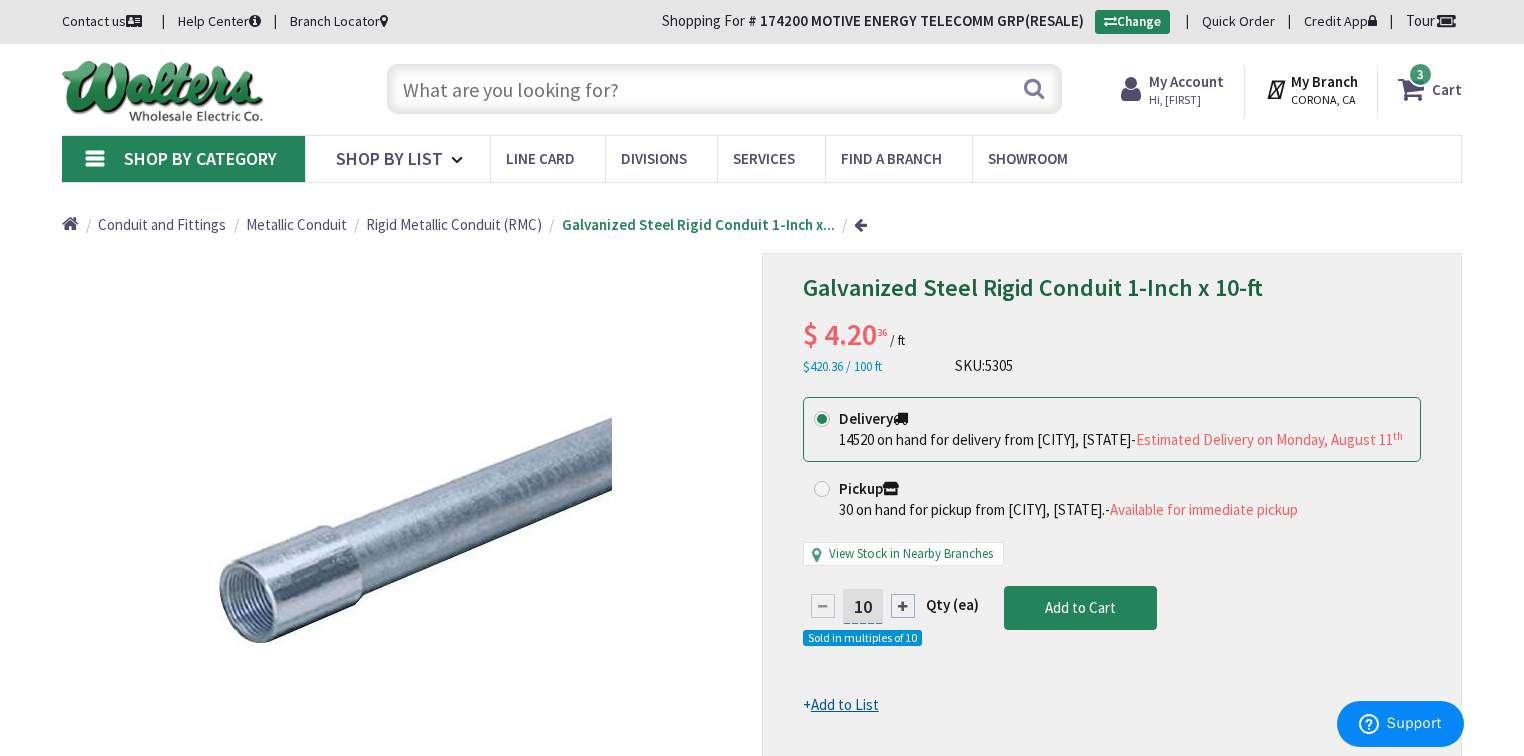 drag, startPoint x: 872, startPoint y: 608, endPoint x: 849, endPoint y: 608, distance: 23 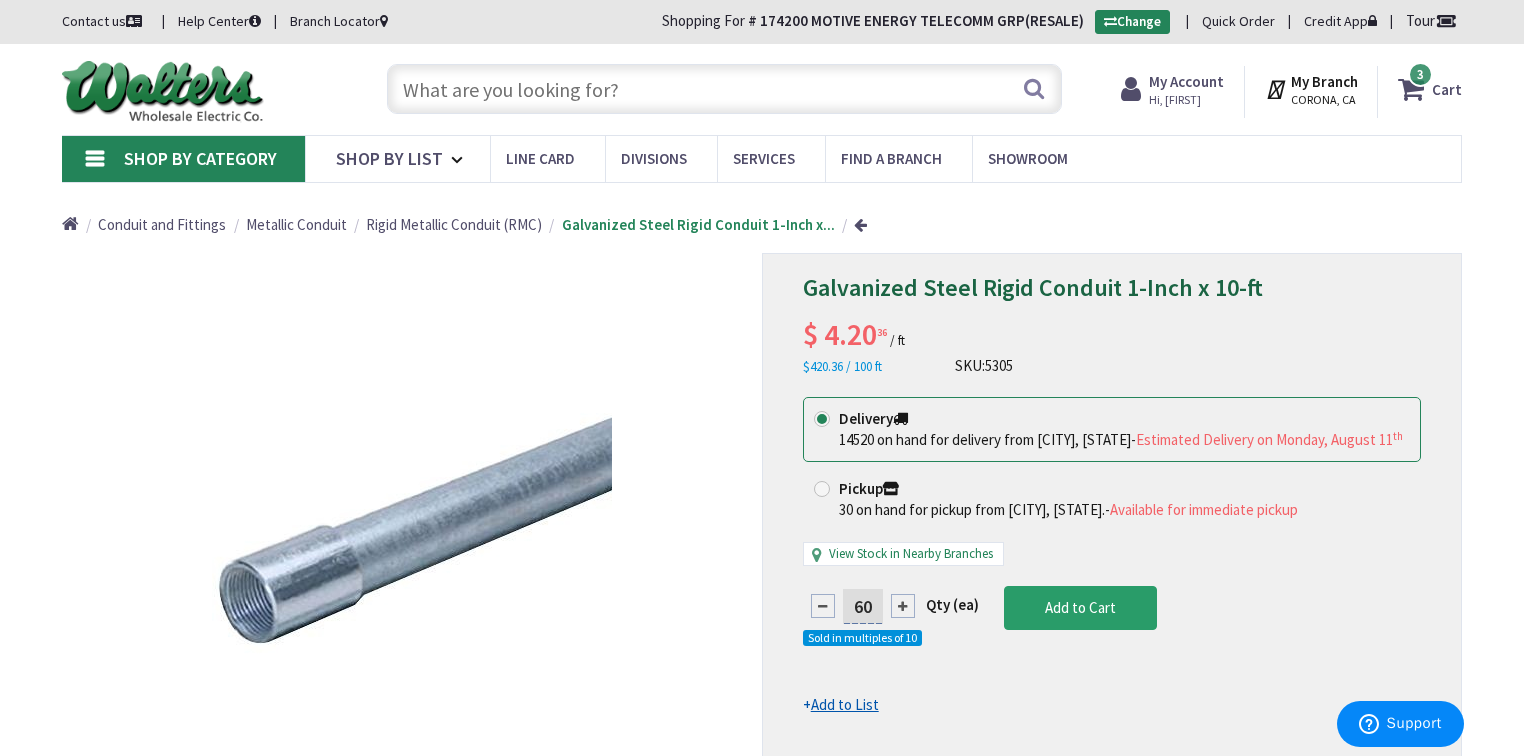 type on "60" 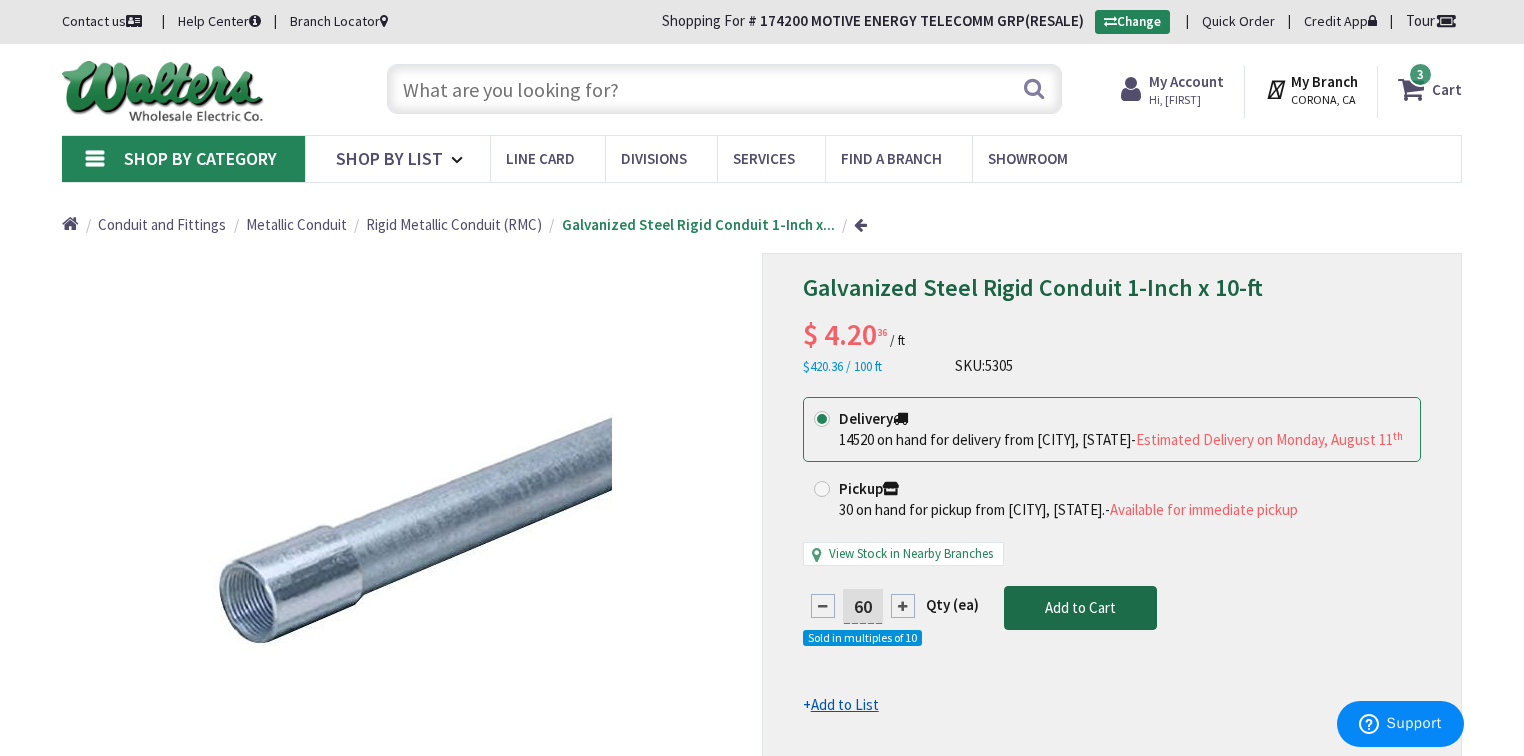 click on "This product is Discontinued
Delivery
14520 on hand for delivery from Brea, CA
-  Estimated Delivery on Monday, August 11 th
Pickup
30 on hand for pickup from Corona, CA.
-  Available for immediate pickup
View Stock in Nearby Branches
60" at bounding box center [1112, 556] 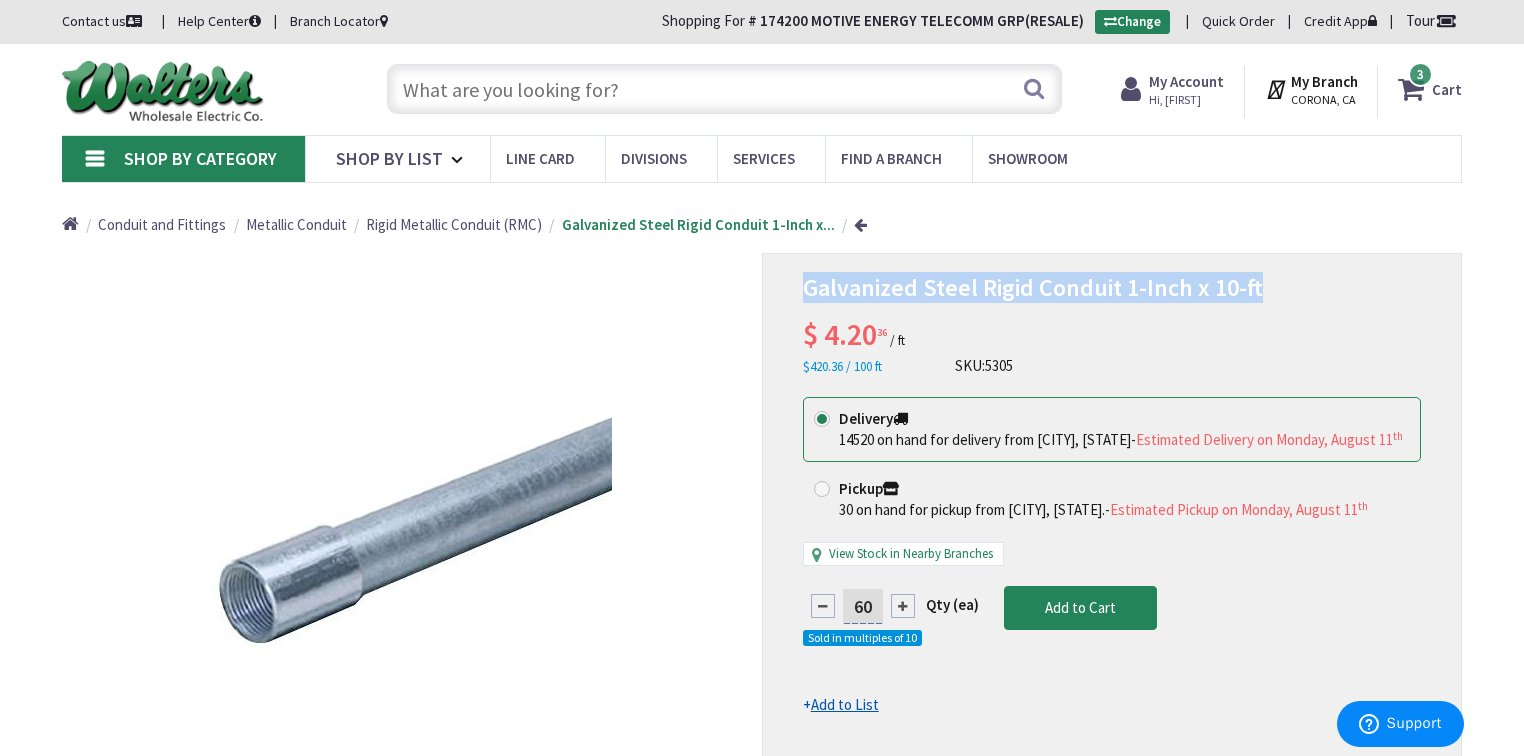drag, startPoint x: 1265, startPoint y: 297, endPoint x: 805, endPoint y: 291, distance: 460.03912 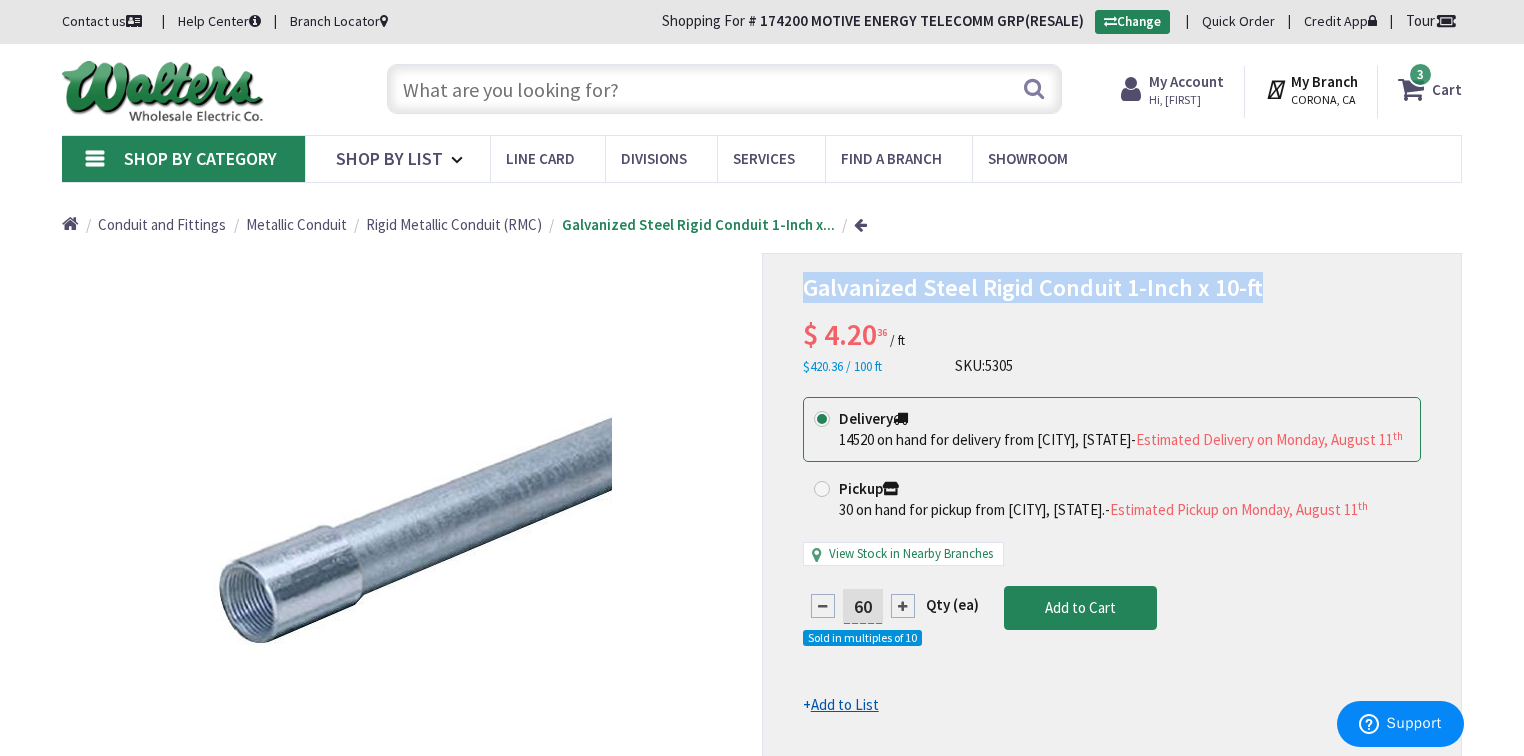 click on "Galvanized Steel Rigid Conduit 1-Inch x 10-ft" at bounding box center [1112, 288] 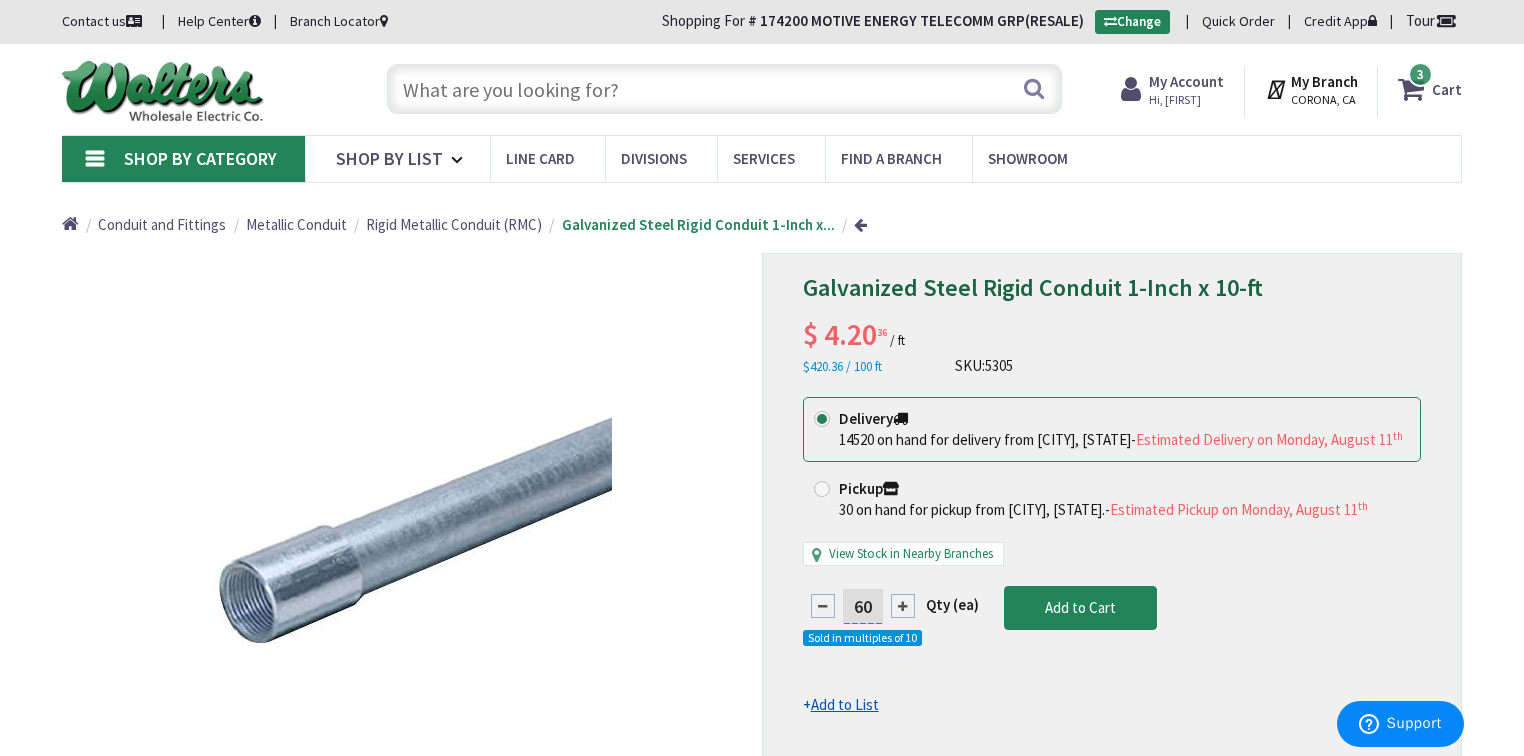 click at bounding box center (724, 89) 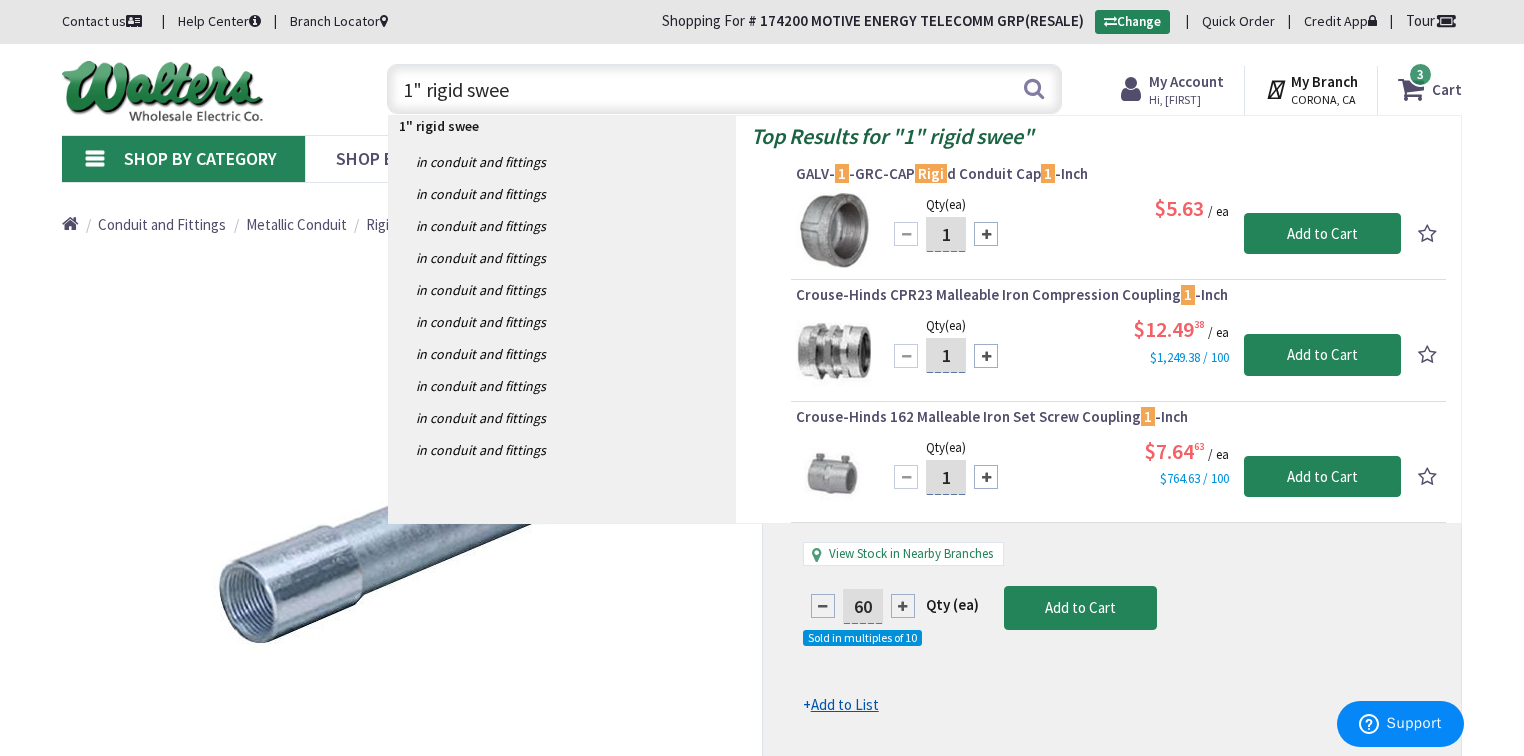 type on "1" rigid sweep" 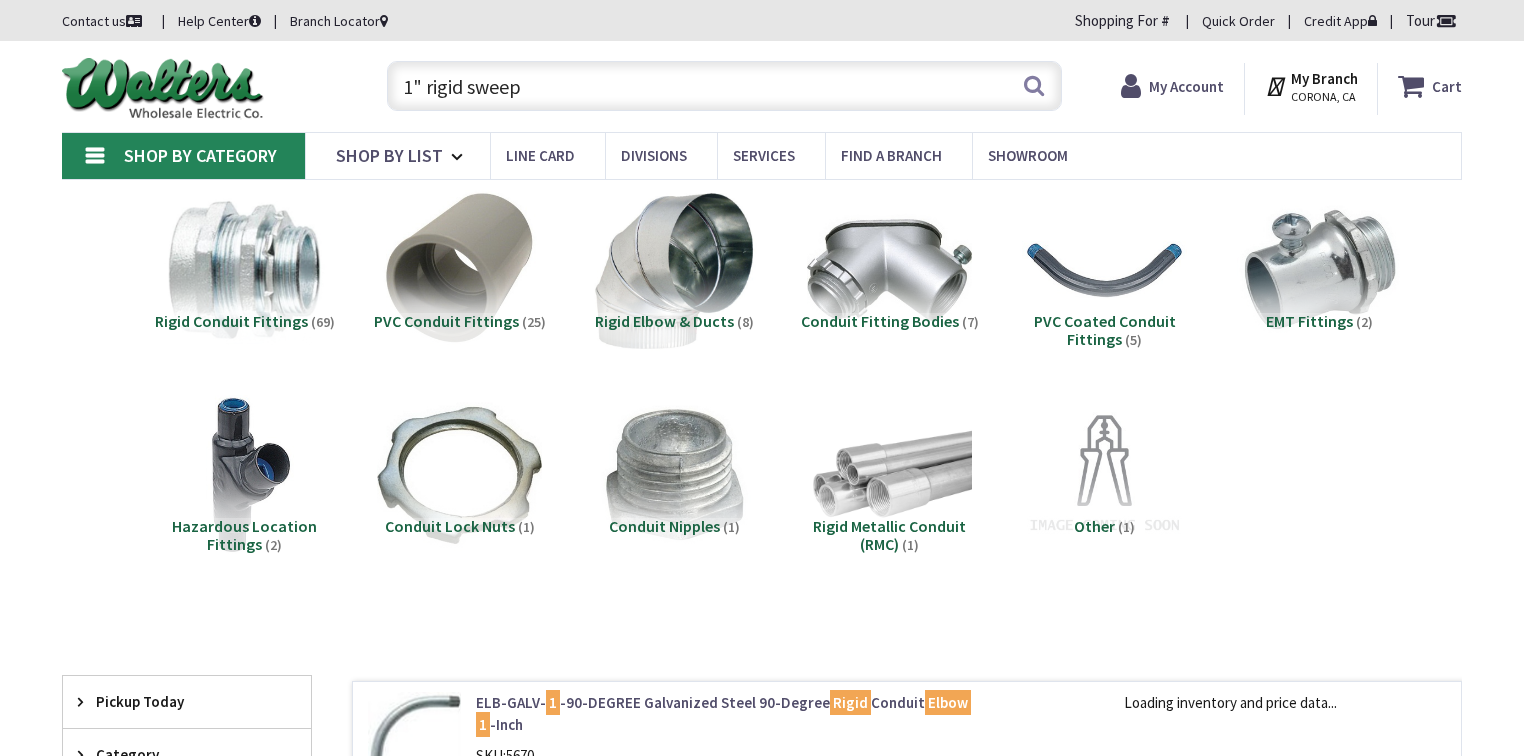scroll, scrollTop: 0, scrollLeft: 0, axis: both 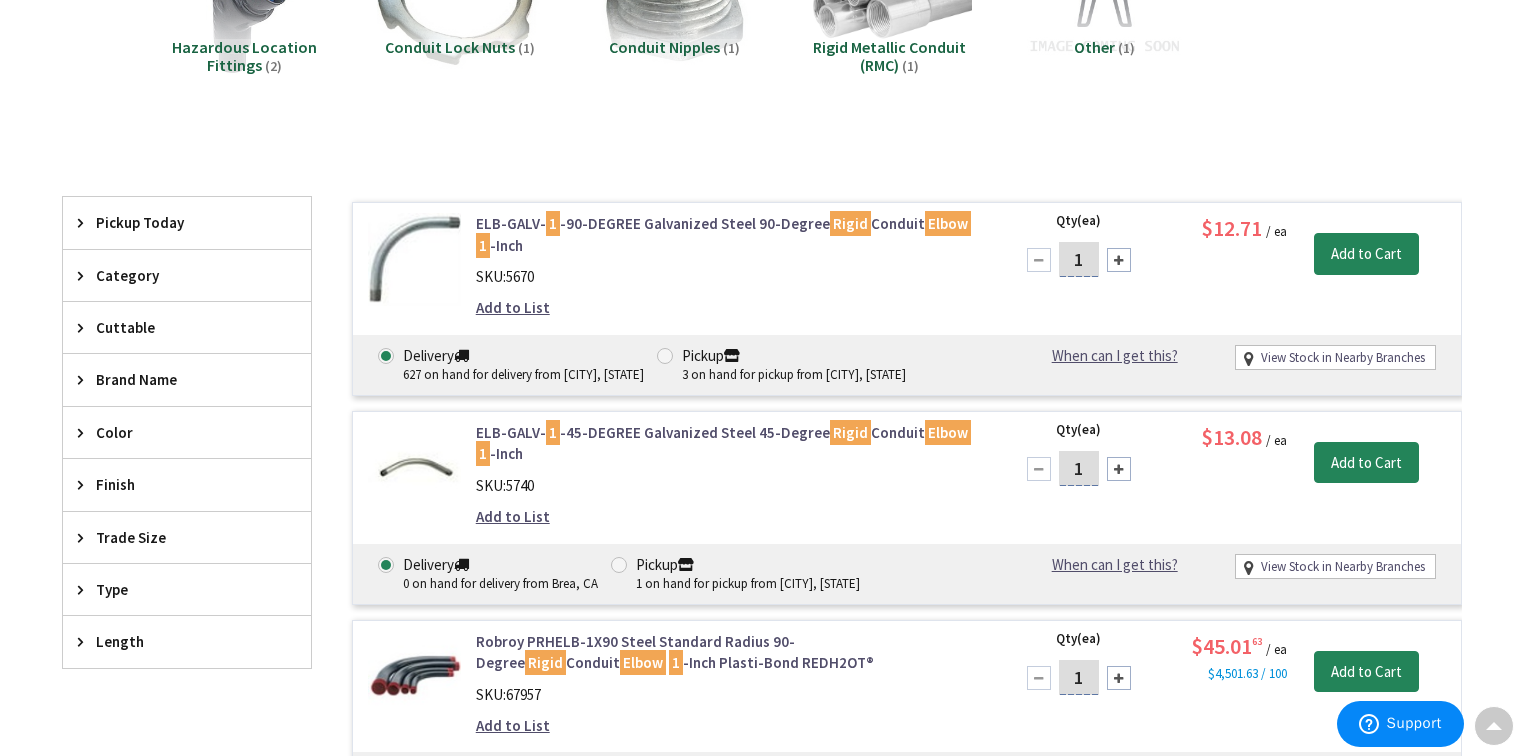 click at bounding box center (1119, 260) 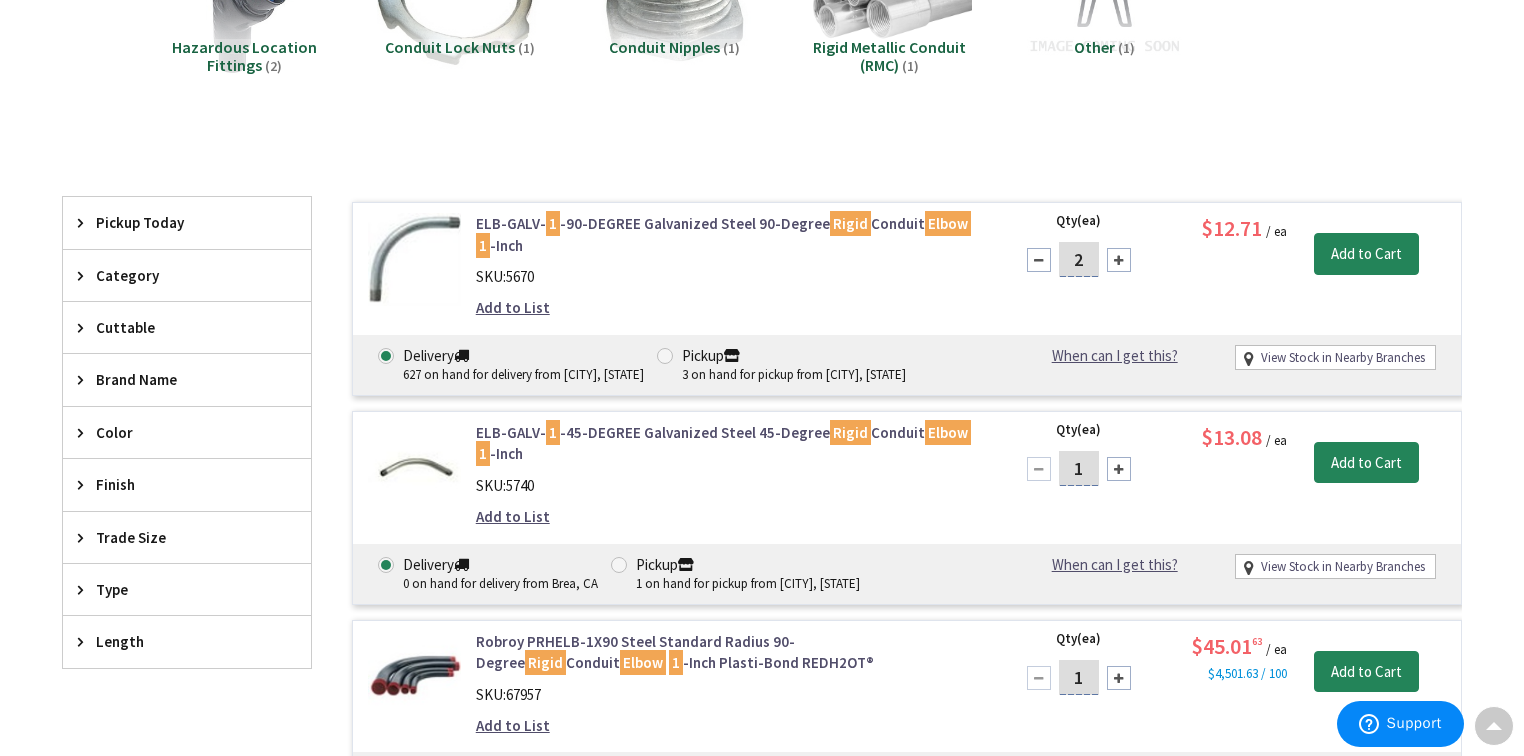 click at bounding box center (1119, 260) 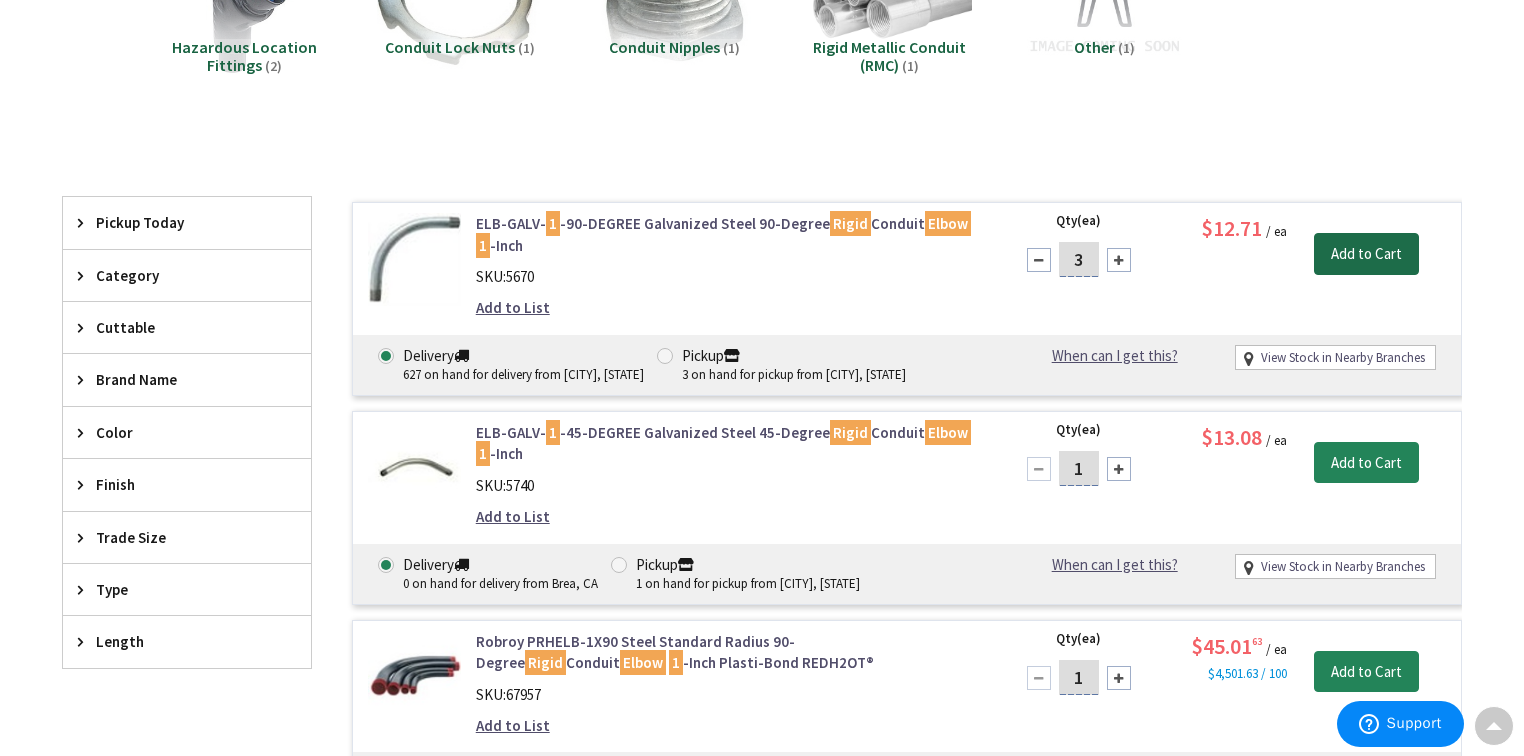 click on "Add to Cart" at bounding box center [1366, 254] 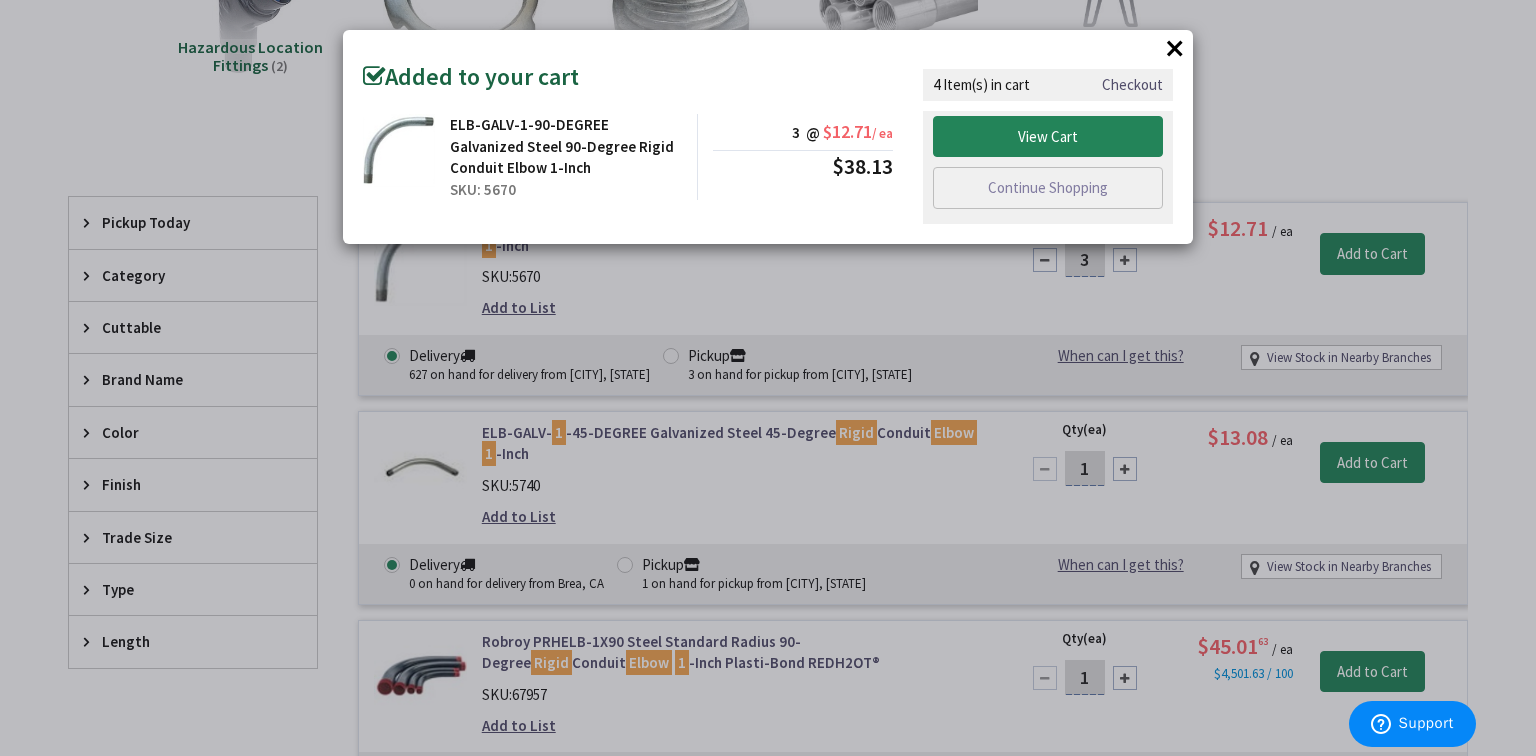 click on "×" at bounding box center [1175, 48] 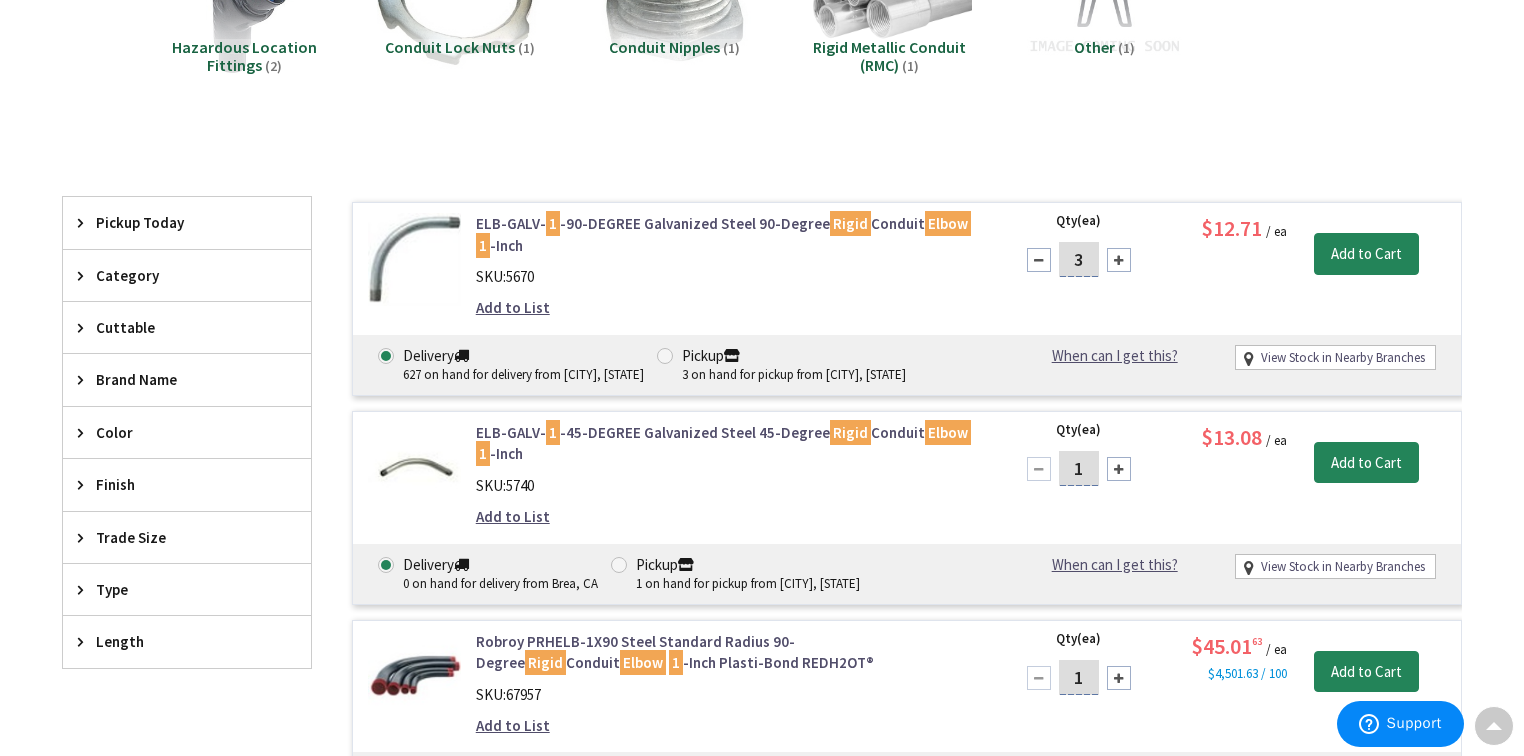 click on "ELB-GALV- 1 -90-DEGREE Galvanized Steel 90-Degree  Rigid  Conduit  Elbow   1 -Inch
SKU:  5670
Add to List" at bounding box center [730, 271] 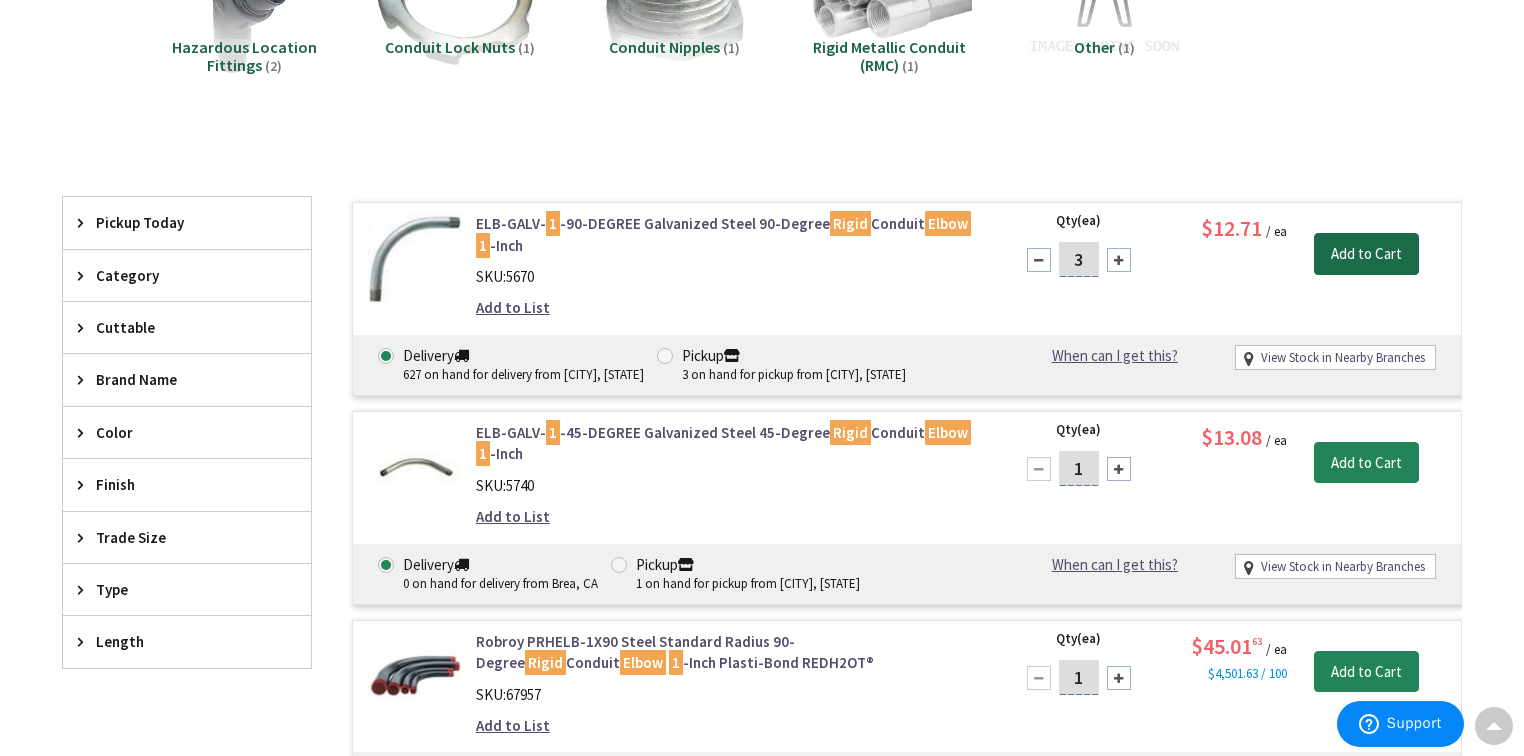 click on "Add to Cart" at bounding box center [1366, 254] 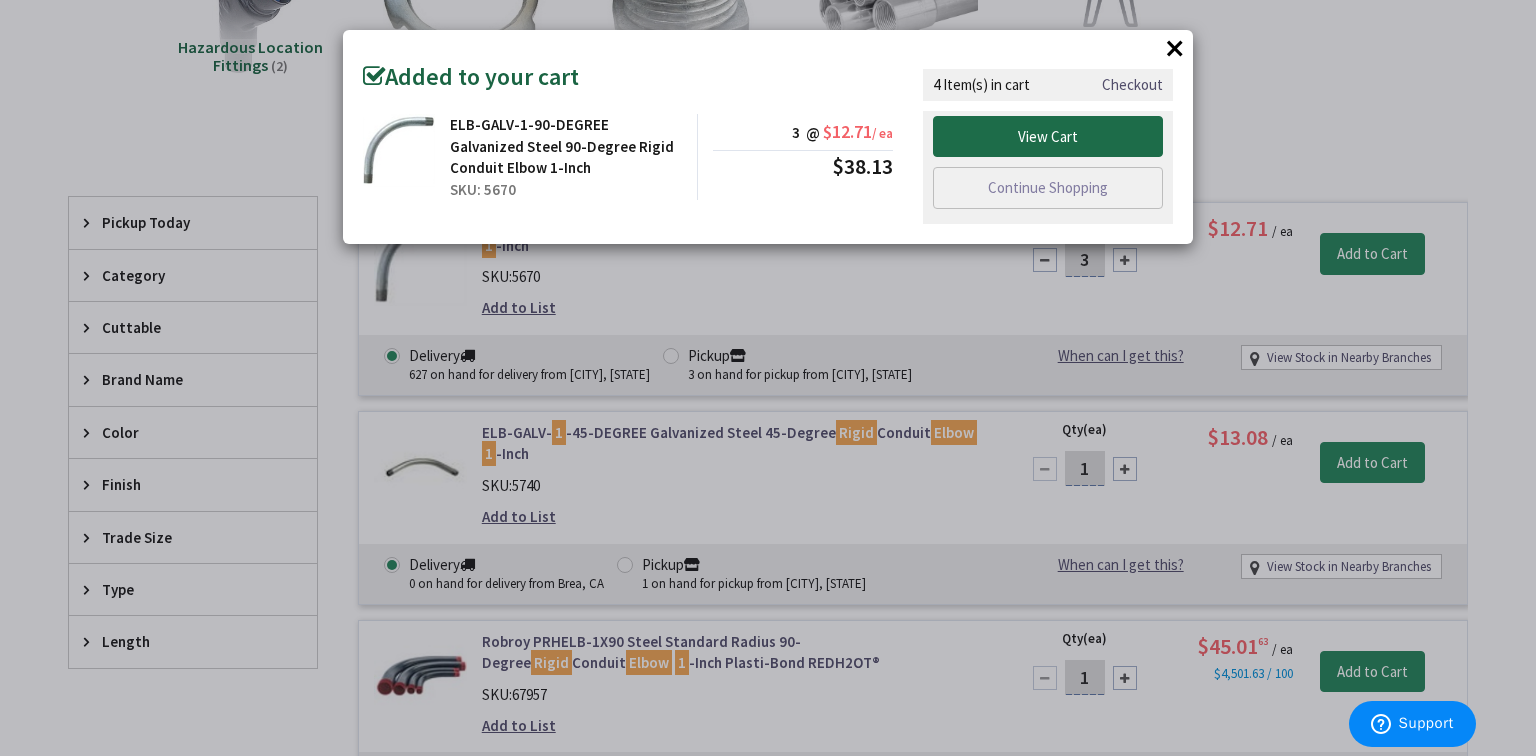 click on "View Cart" at bounding box center (1048, 137) 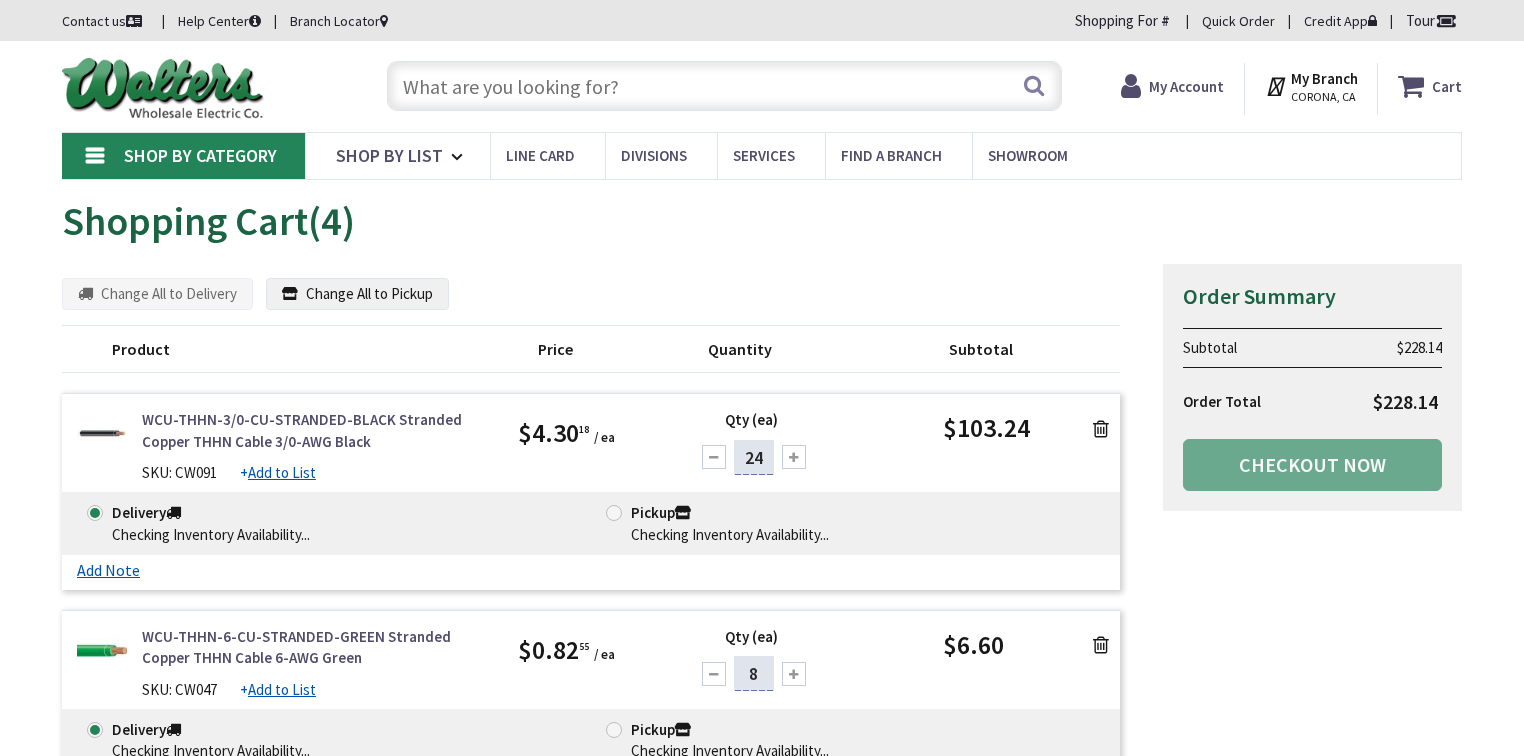 scroll, scrollTop: 0, scrollLeft: 0, axis: both 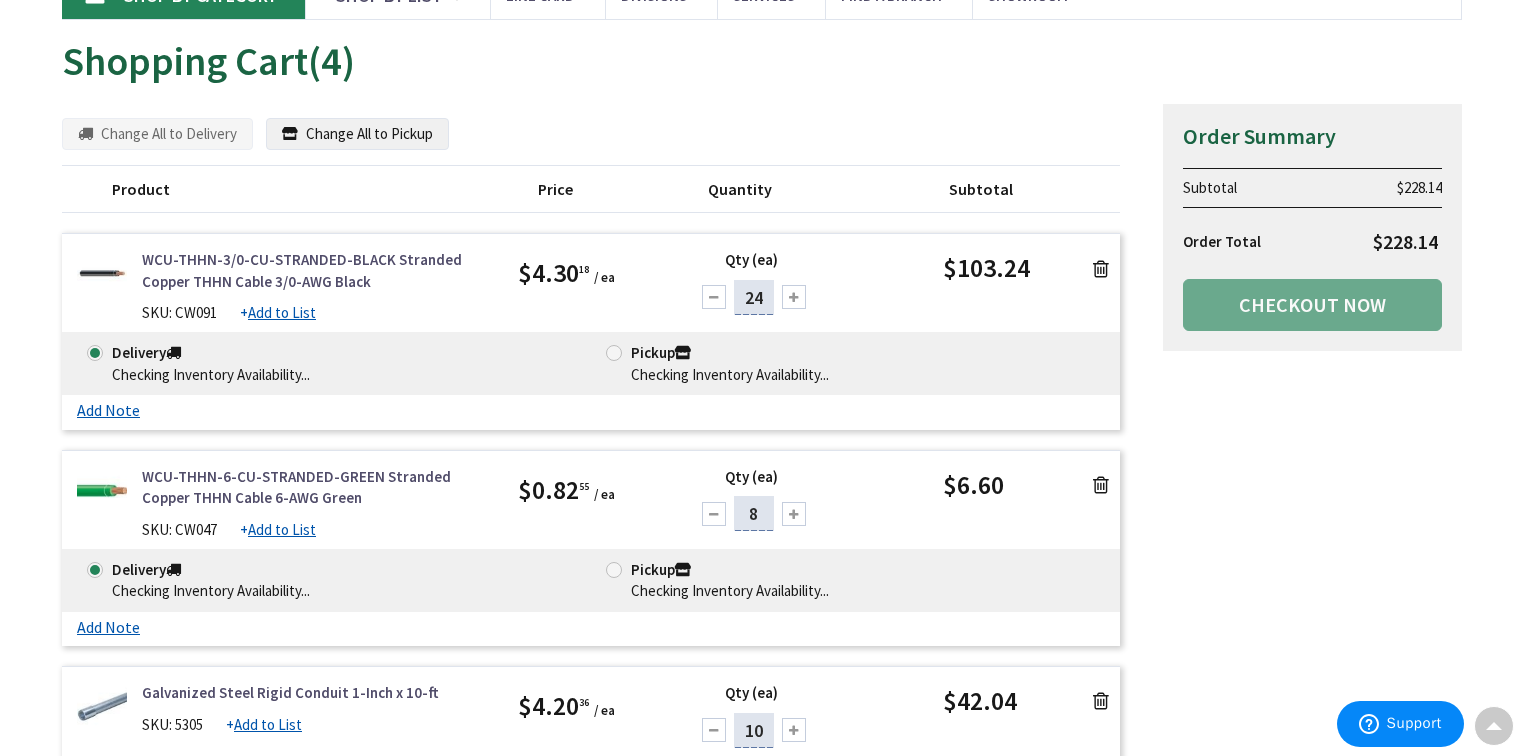 click at bounding box center (1101, 269) 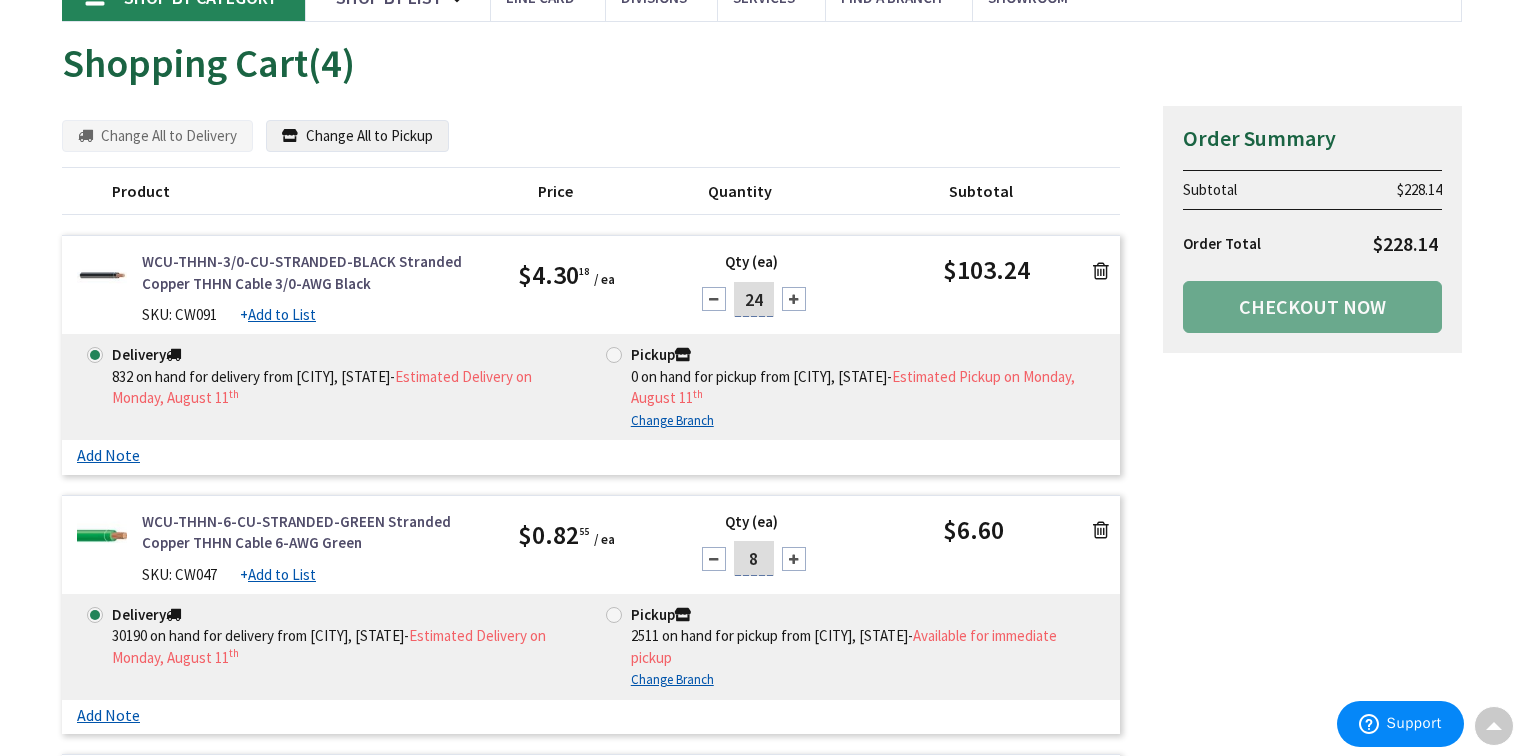 click at bounding box center [1101, 271] 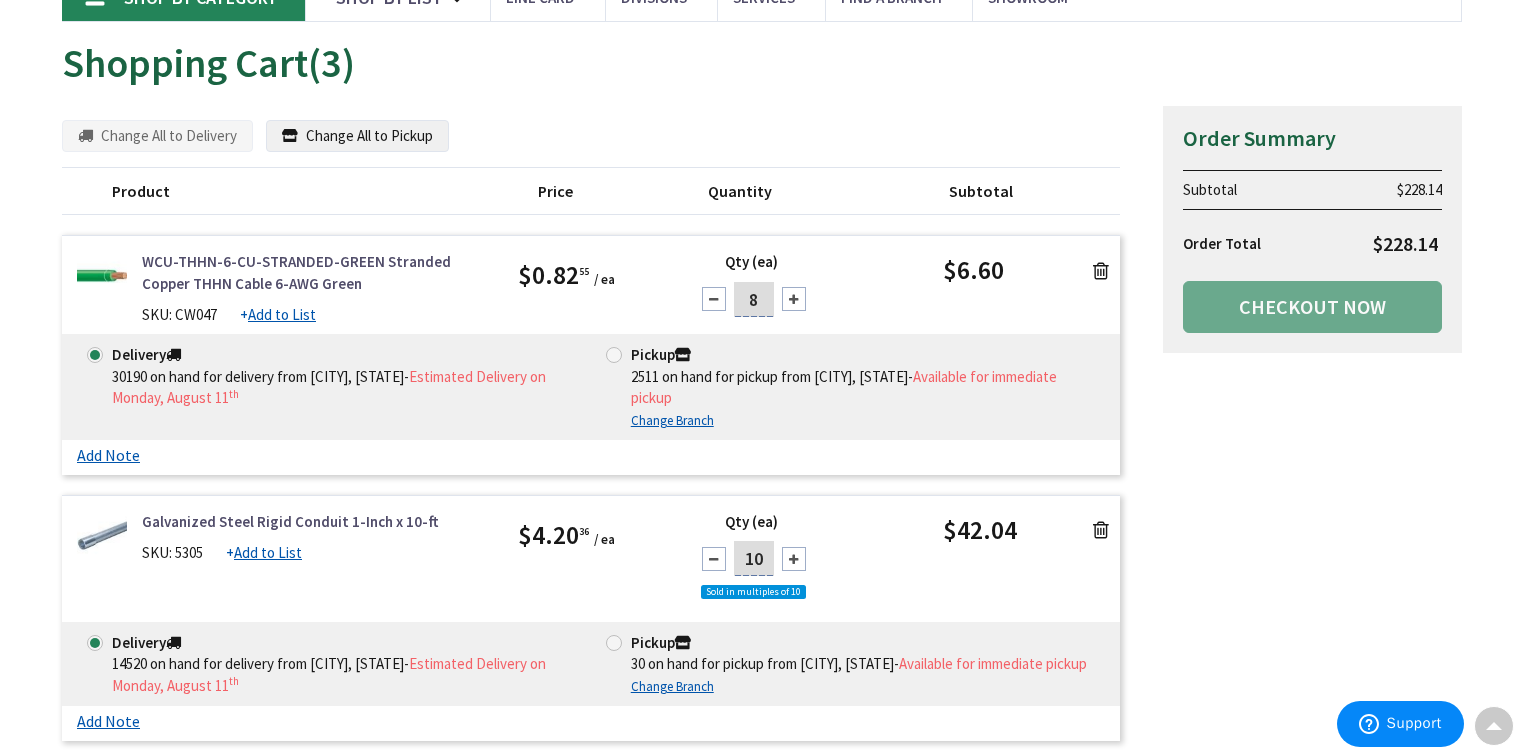 click at bounding box center (1101, 271) 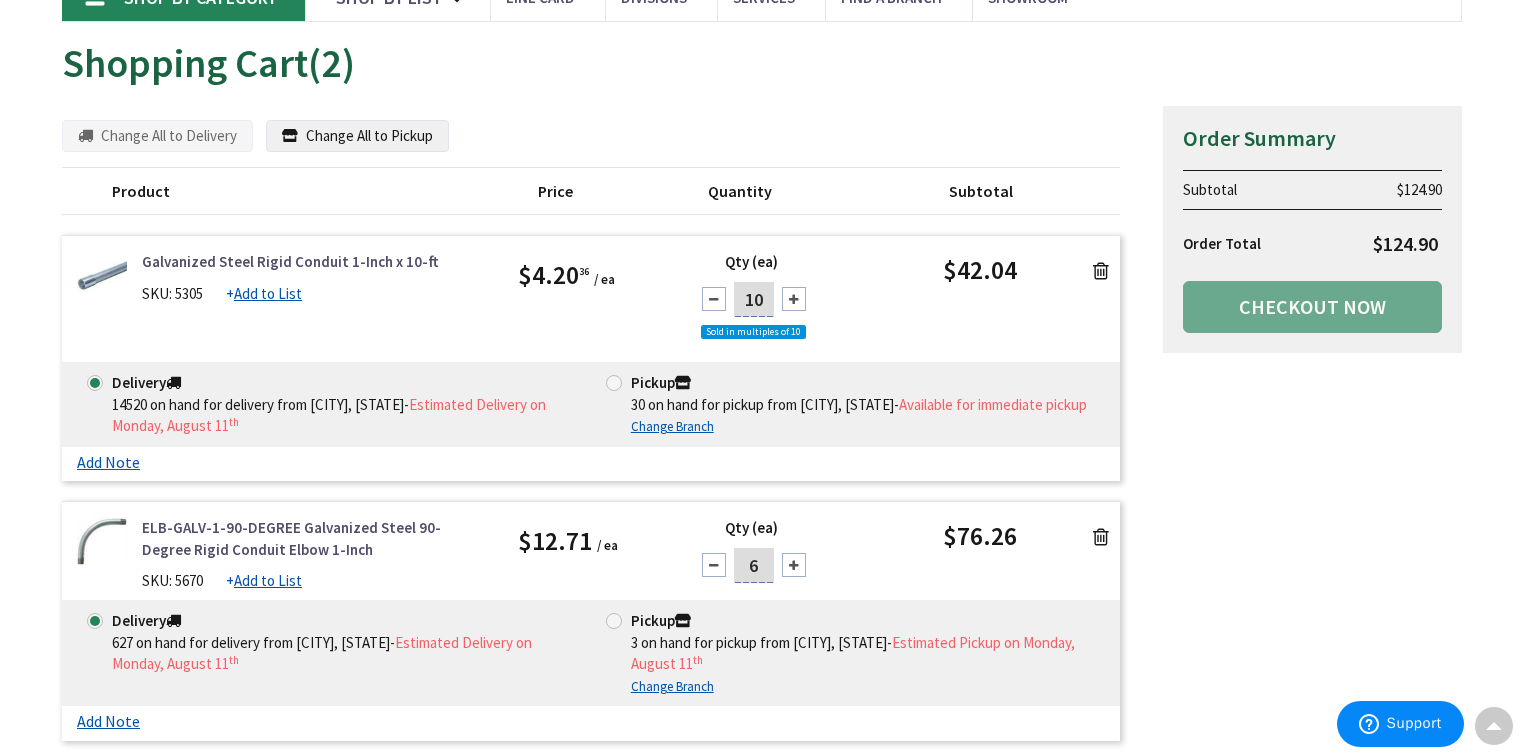drag, startPoint x: 764, startPoint y: 306, endPoint x: 711, endPoint y: 304, distance: 53.037724 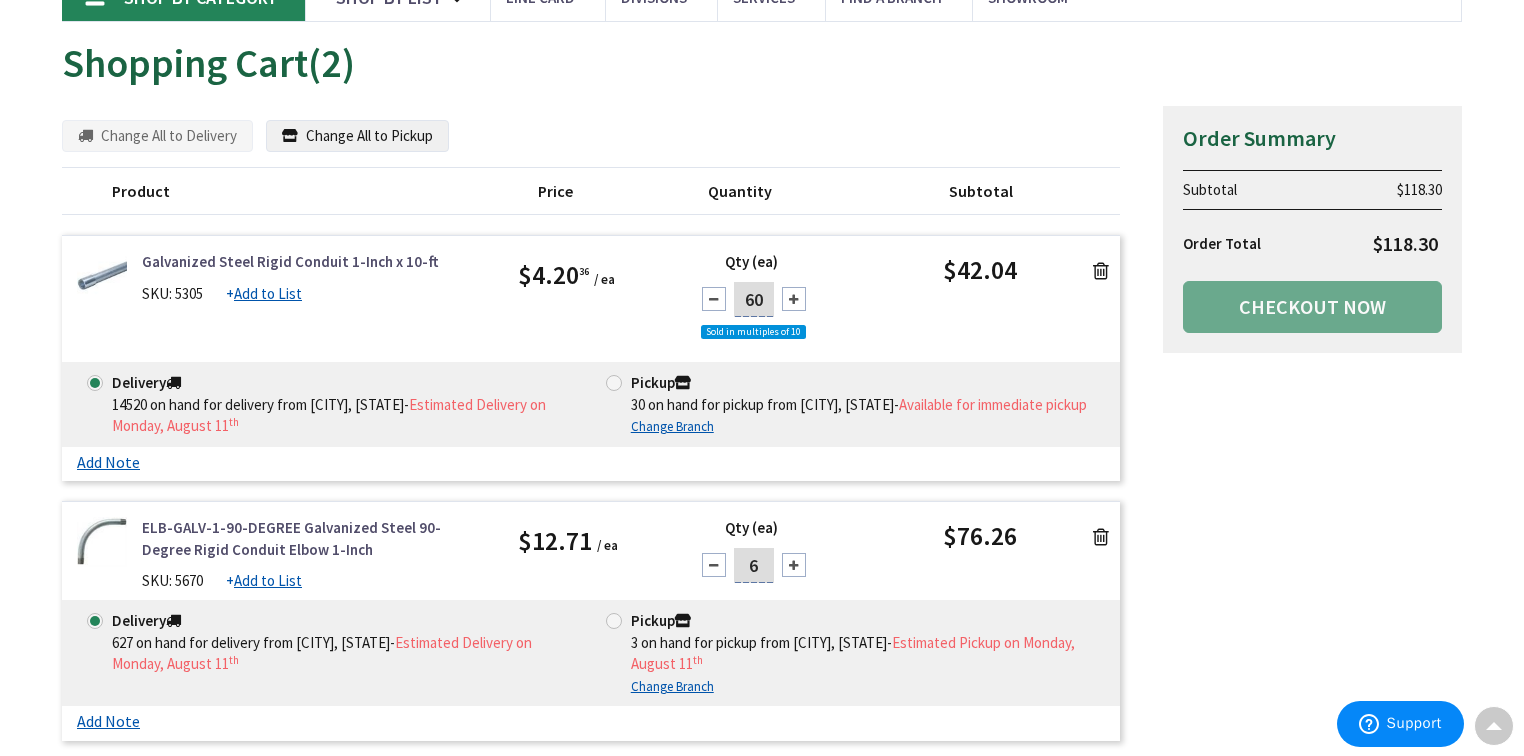 type on "60" 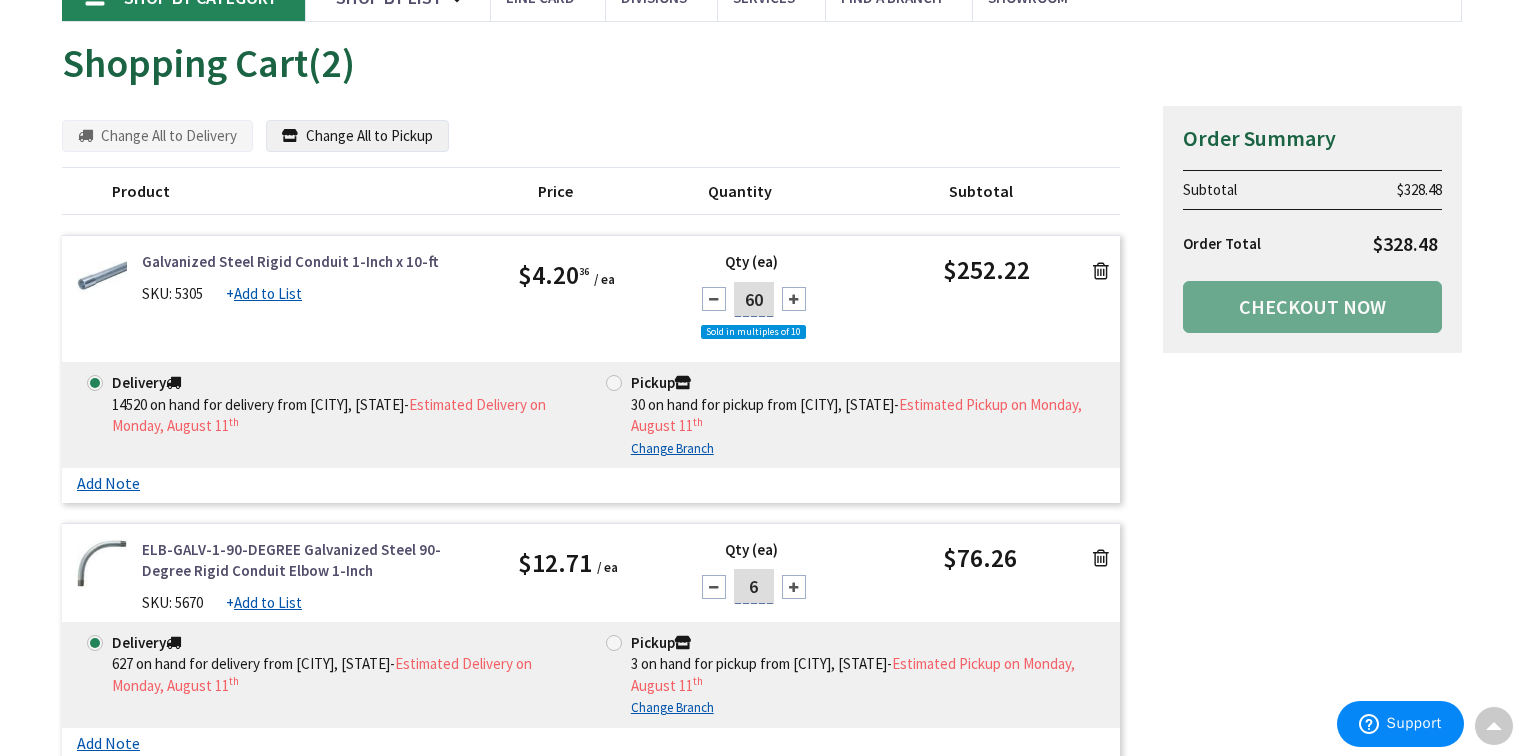 click on "ELB-GALV-1-90-DEGREE Galvanized Steel 90-Degree Rigid Conduit Elbow 1-Inch" at bounding box center (315, 560) 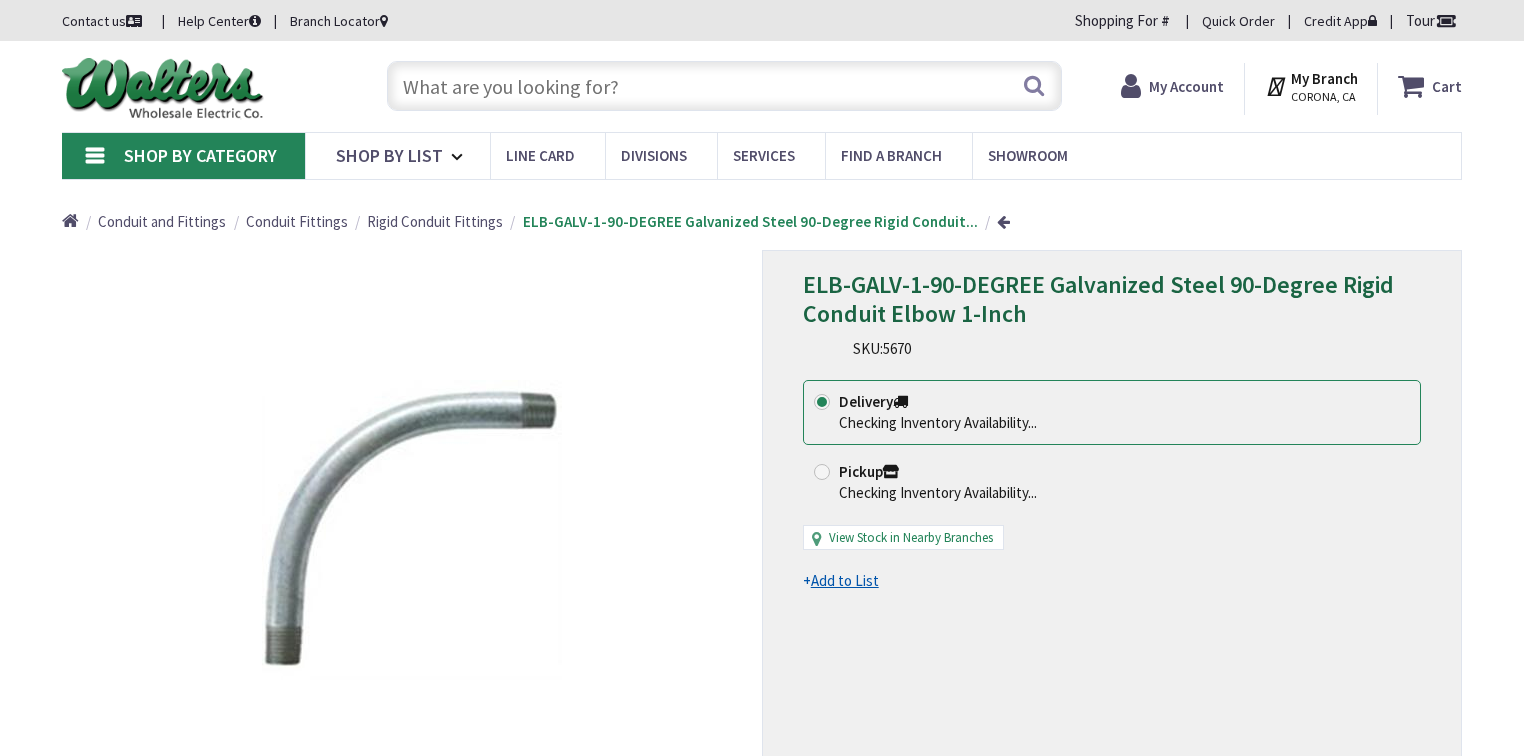 scroll, scrollTop: 0, scrollLeft: 0, axis: both 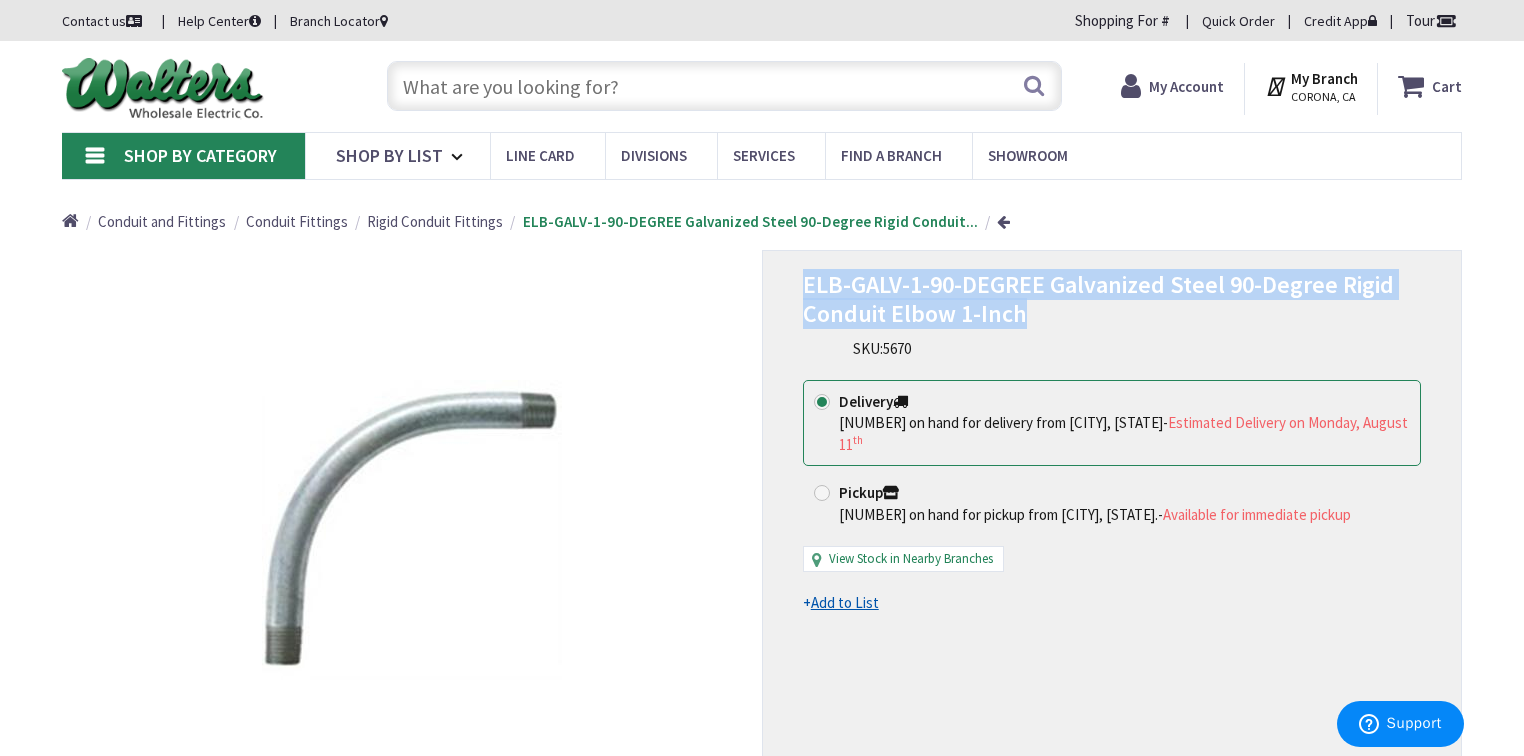 drag, startPoint x: 1028, startPoint y: 316, endPoint x: 805, endPoint y: 288, distance: 224.75098 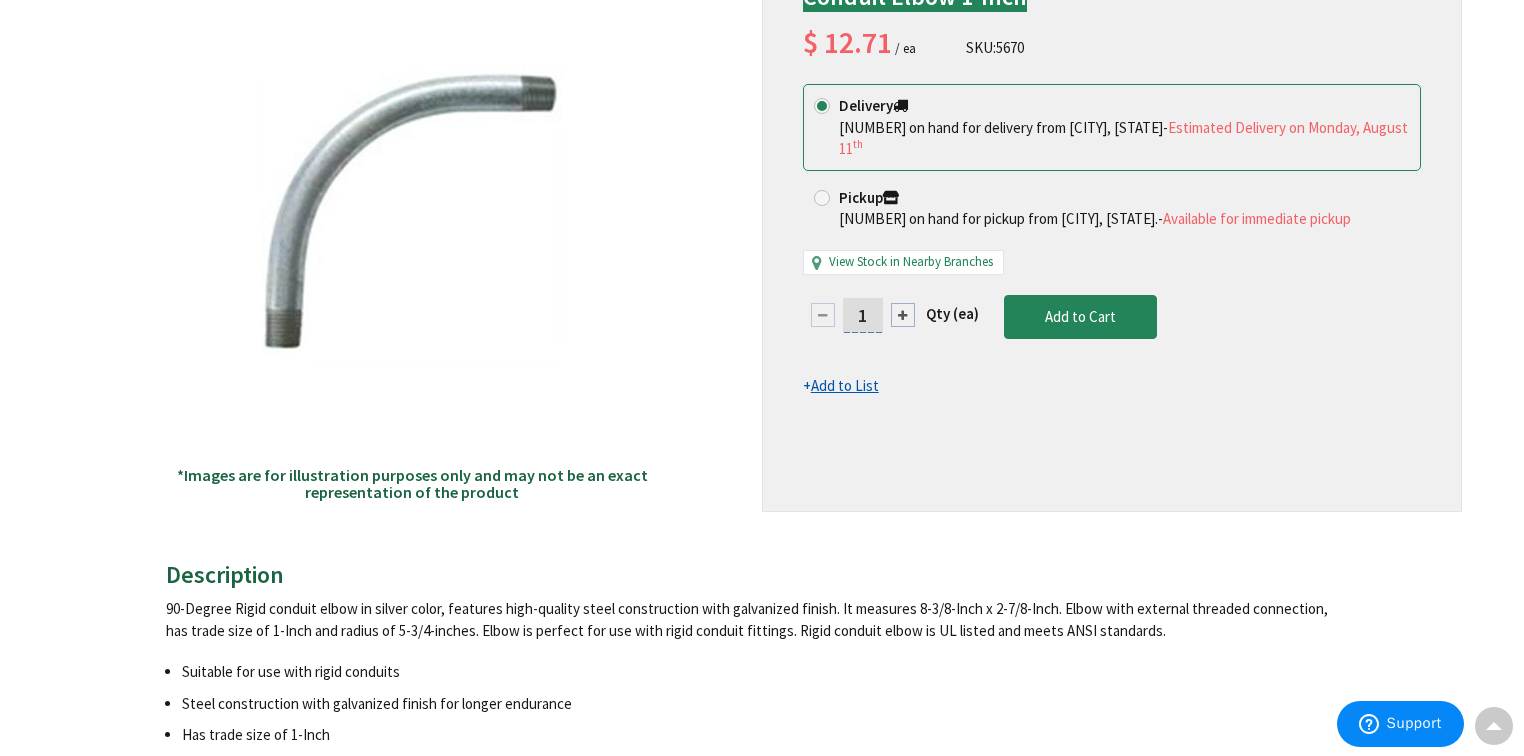 scroll, scrollTop: 0, scrollLeft: 0, axis: both 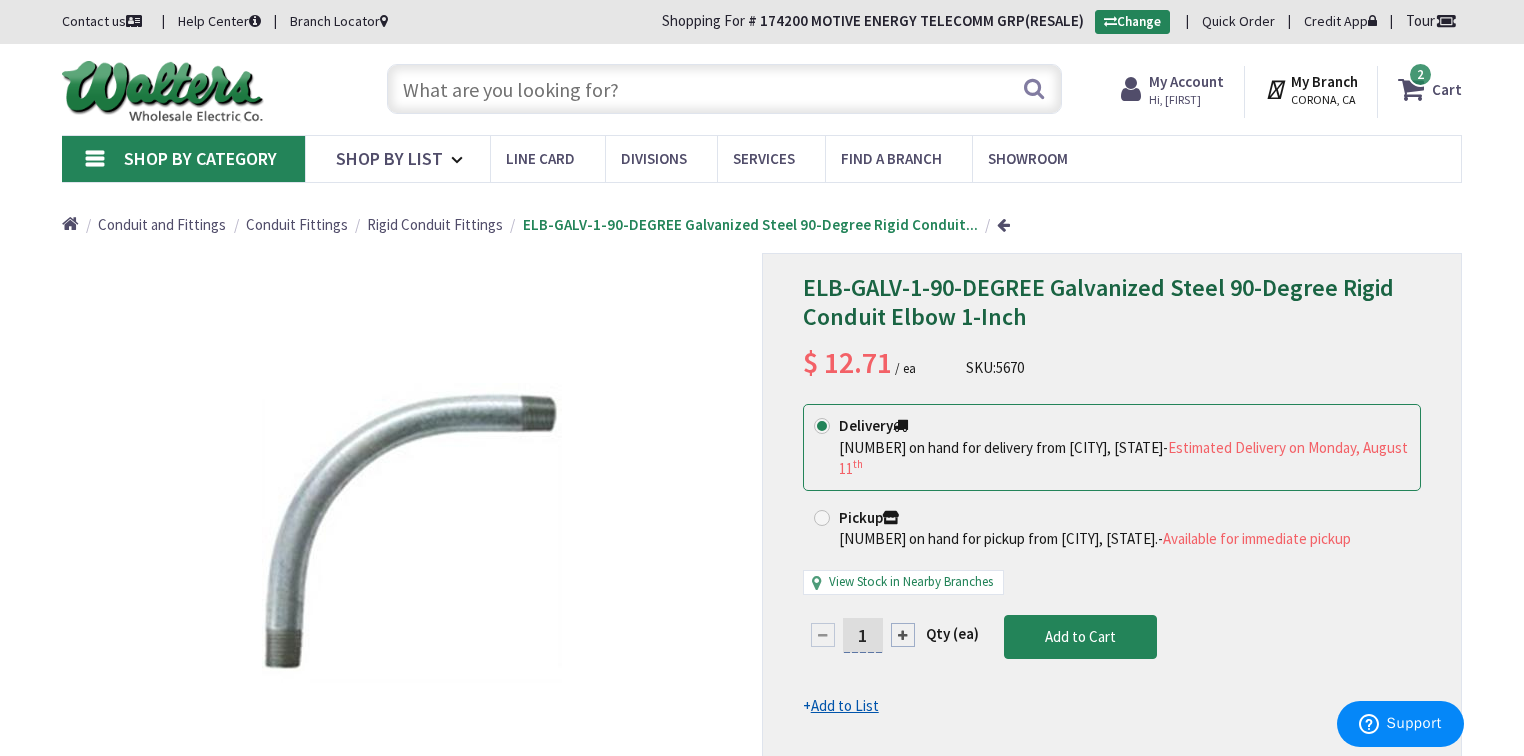click at bounding box center (724, 89) 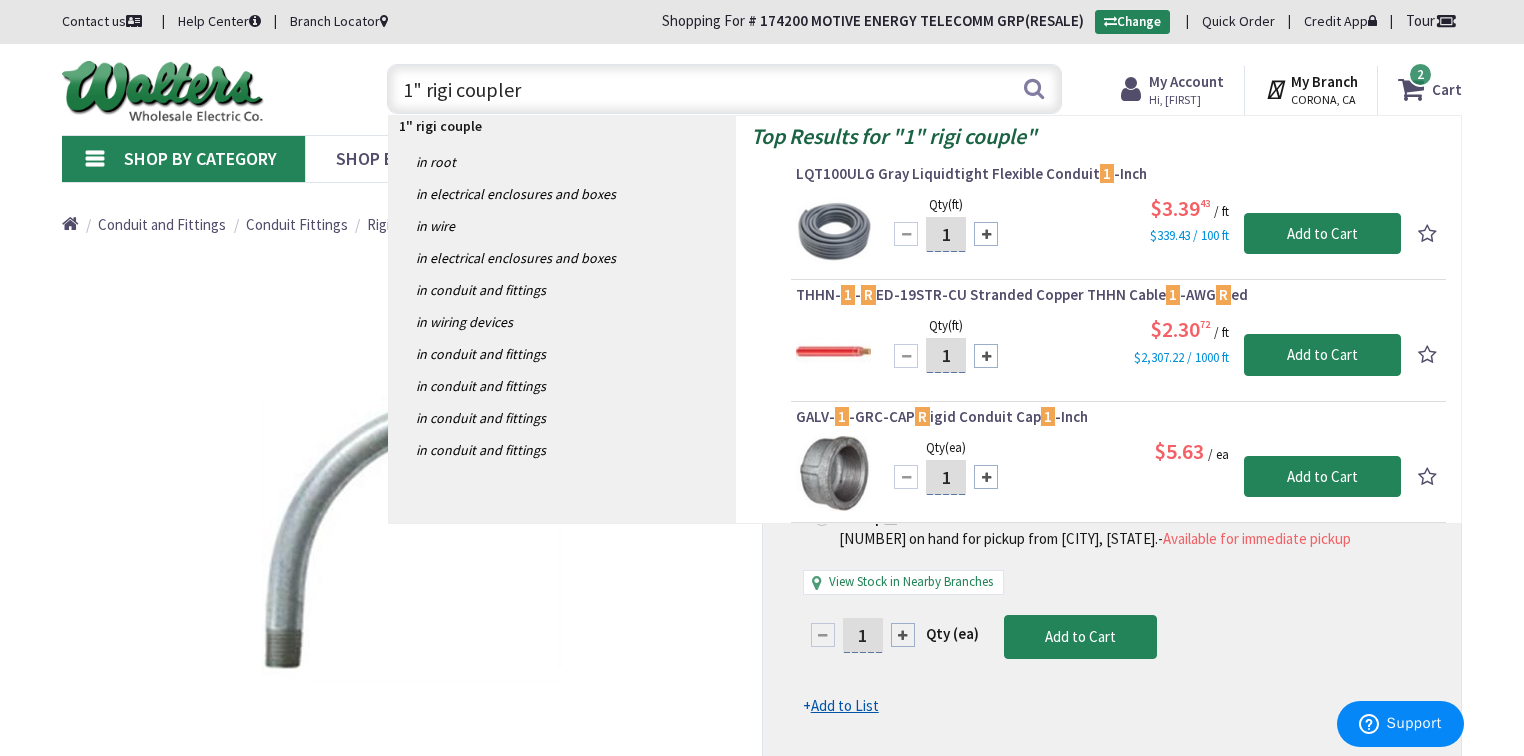 type on "1" rigi couplers" 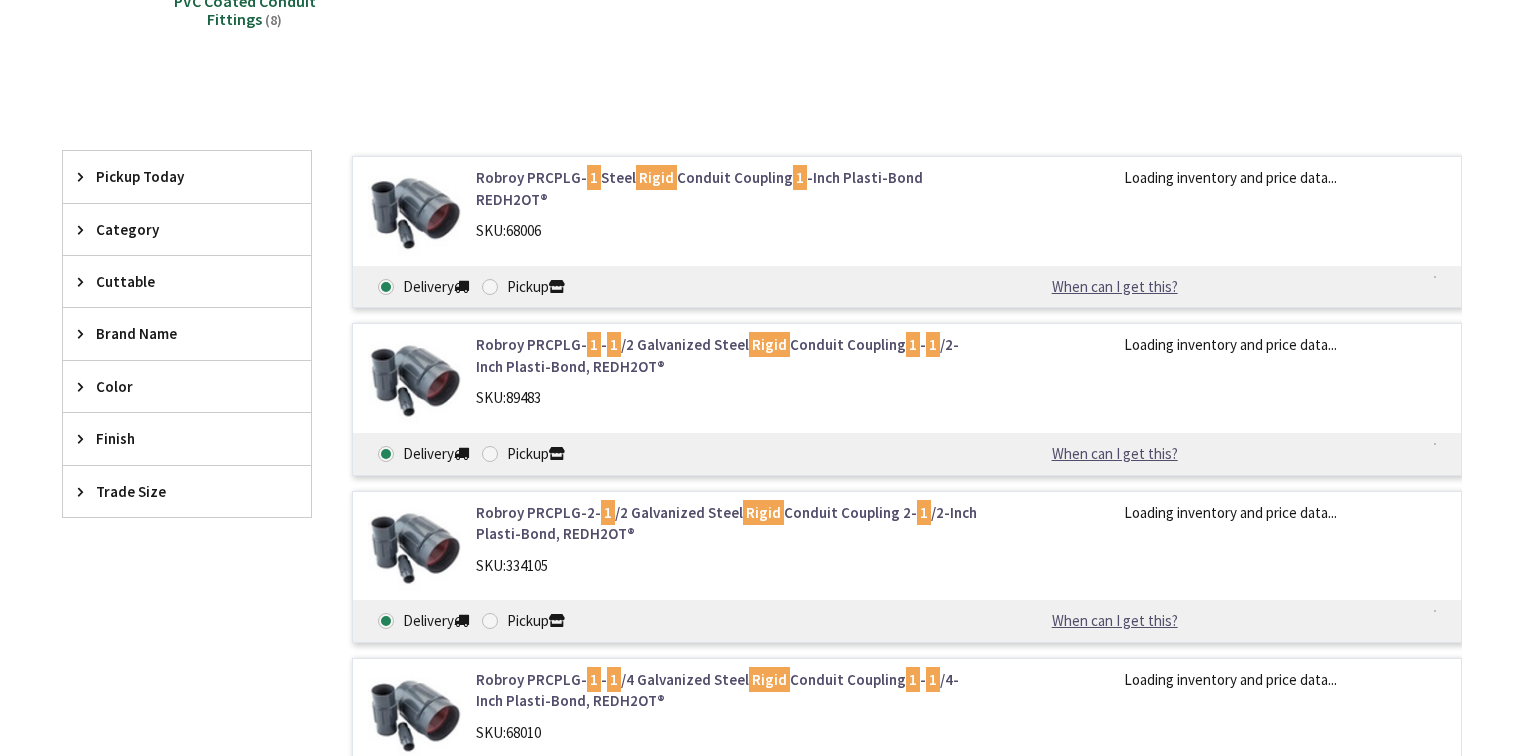 scroll, scrollTop: 320, scrollLeft: 0, axis: vertical 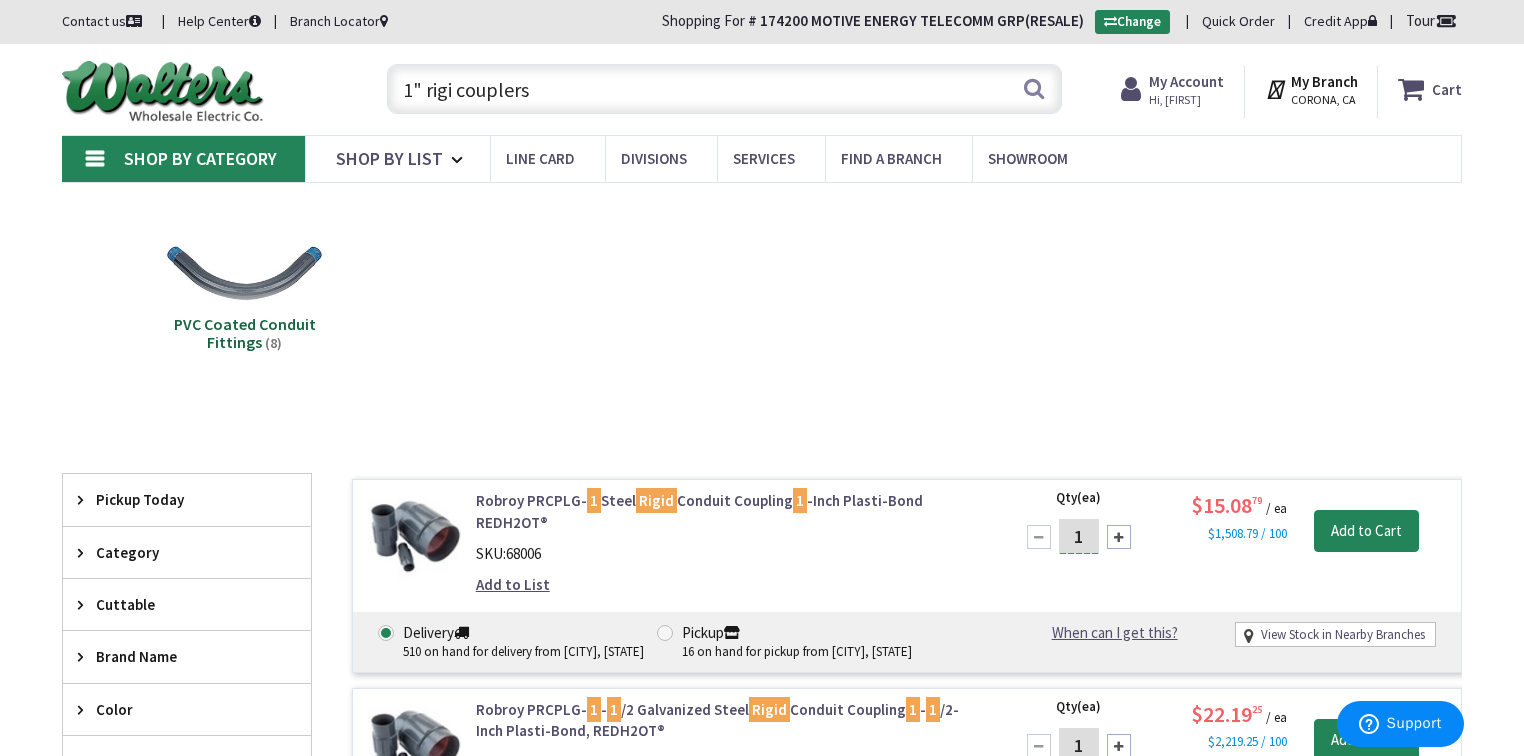 click on "1" rigi couplers" at bounding box center (724, 89) 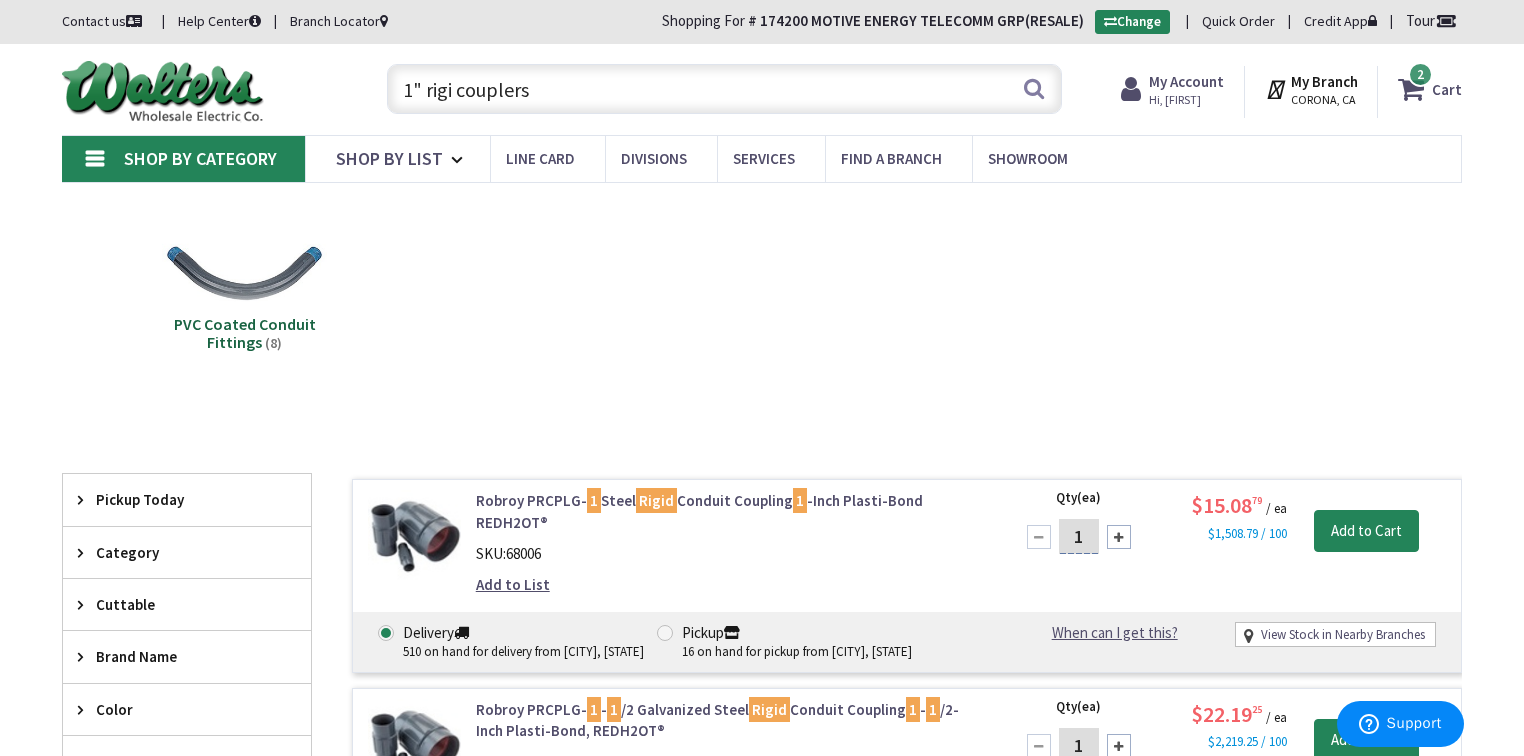 type on "1" rigid couplers" 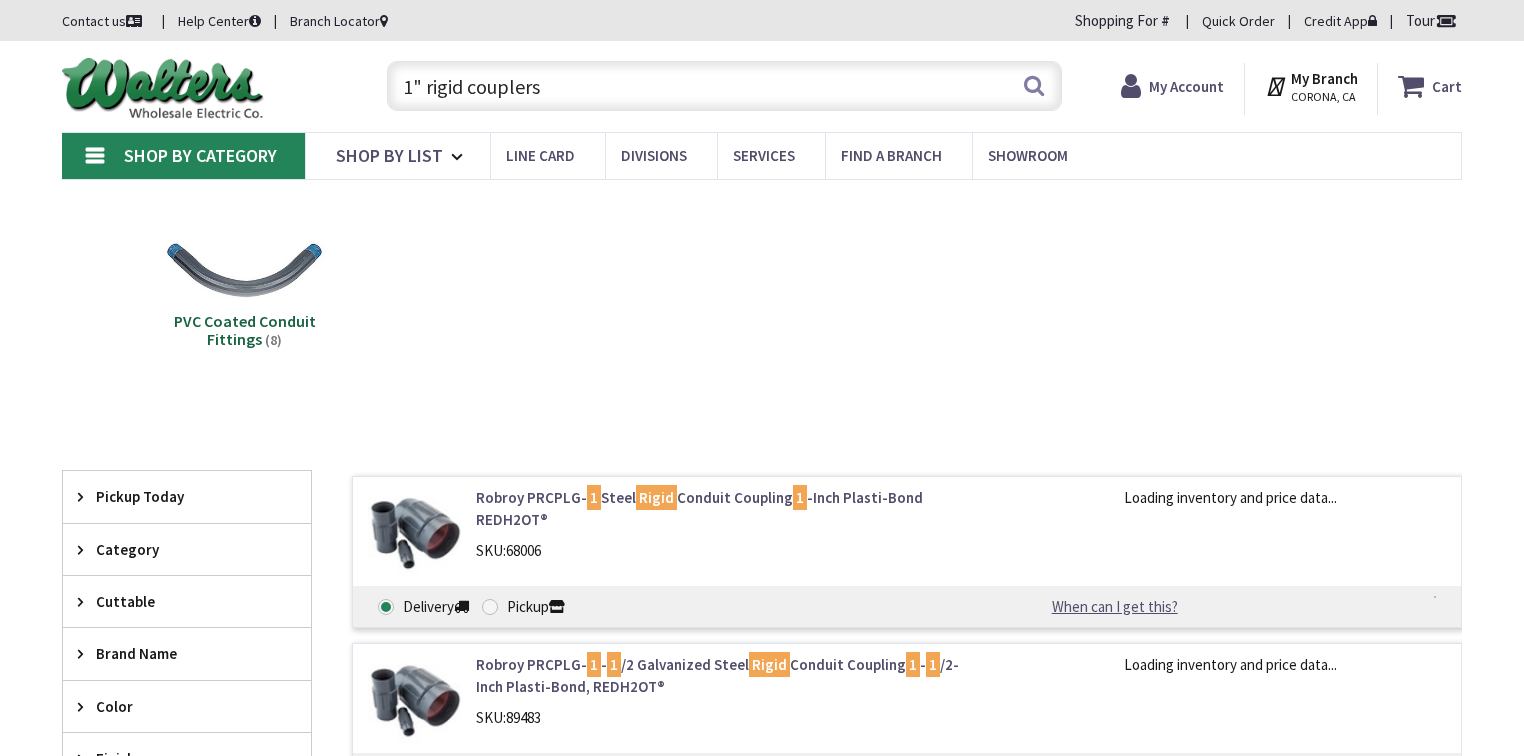 scroll, scrollTop: 0, scrollLeft: 0, axis: both 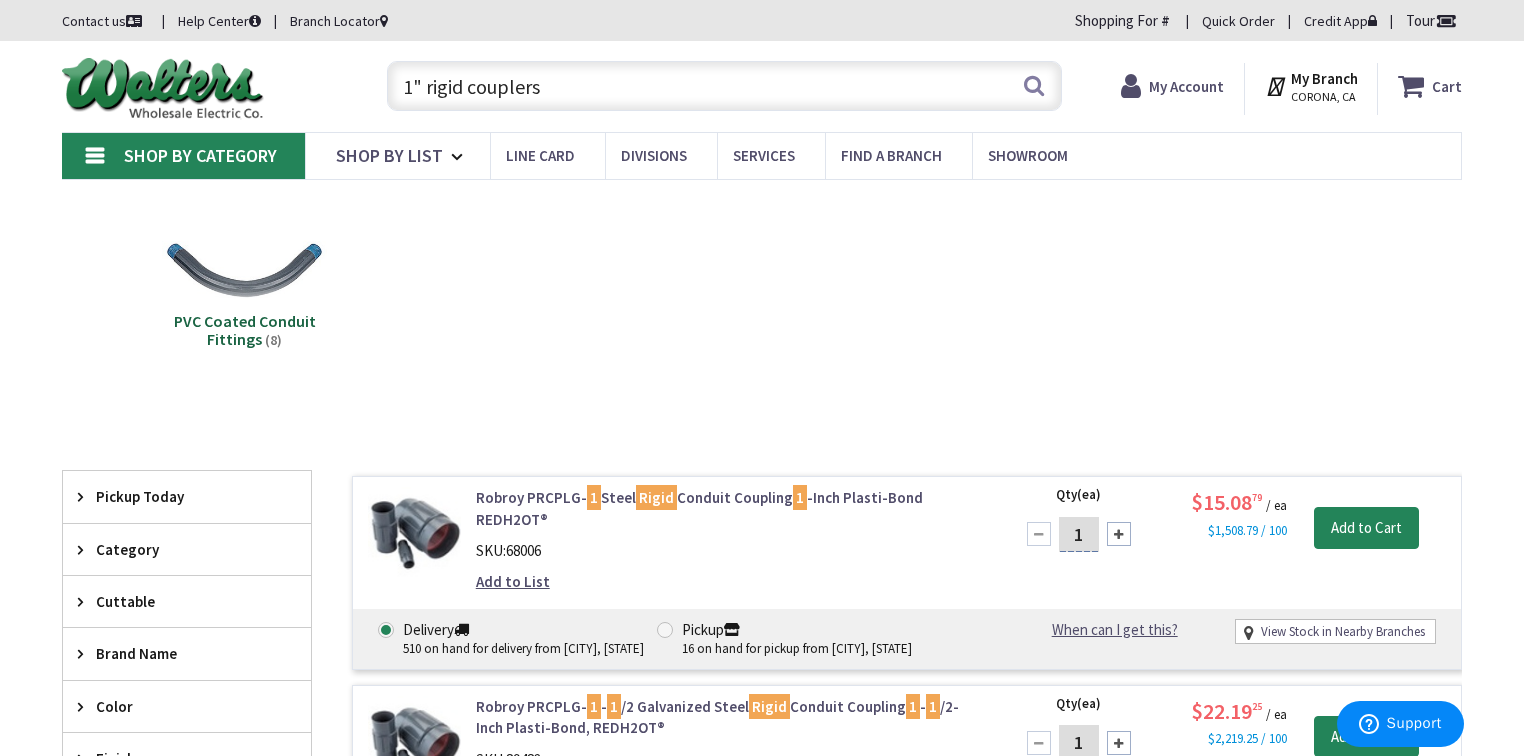 click on "1" rigid couplers" at bounding box center (724, 86) 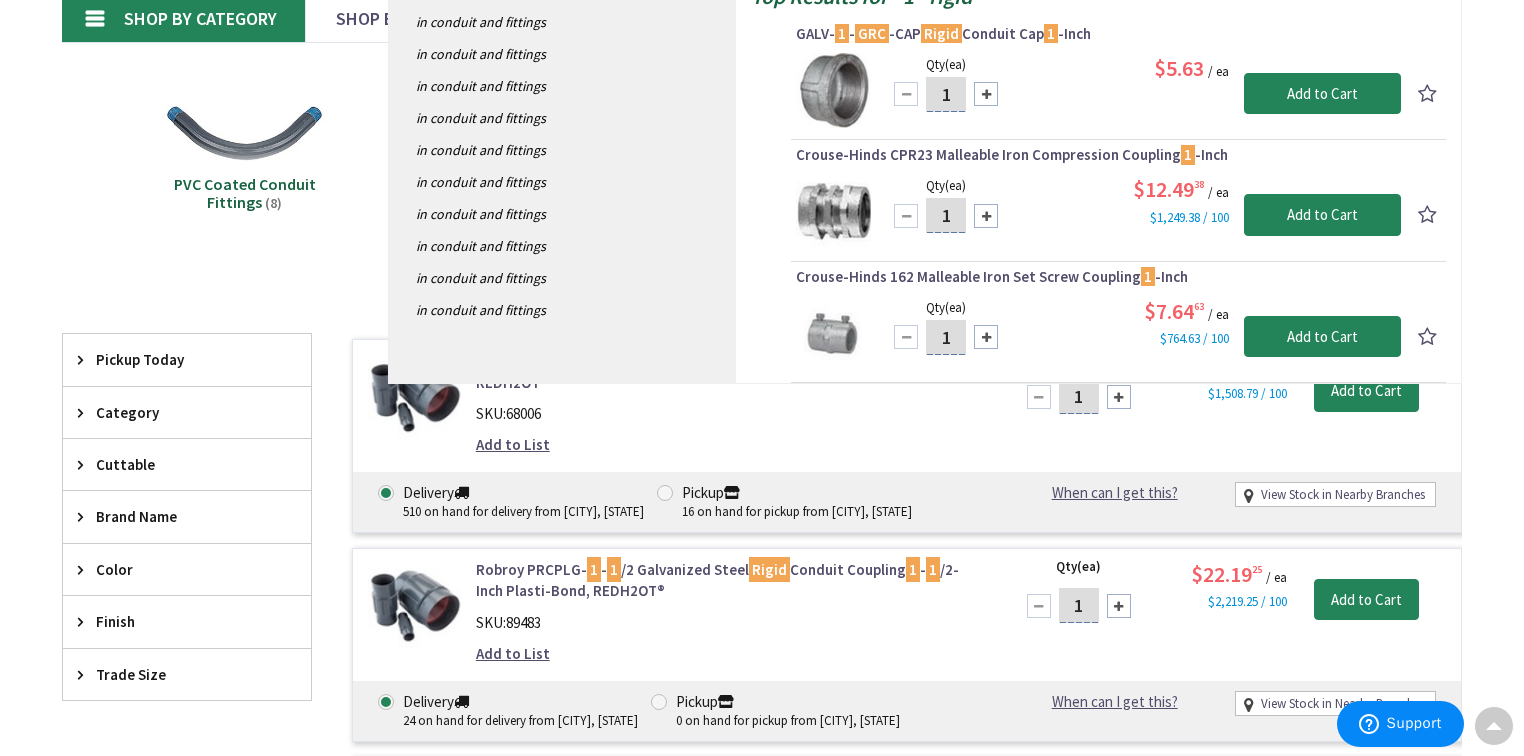 scroll, scrollTop: 0, scrollLeft: 0, axis: both 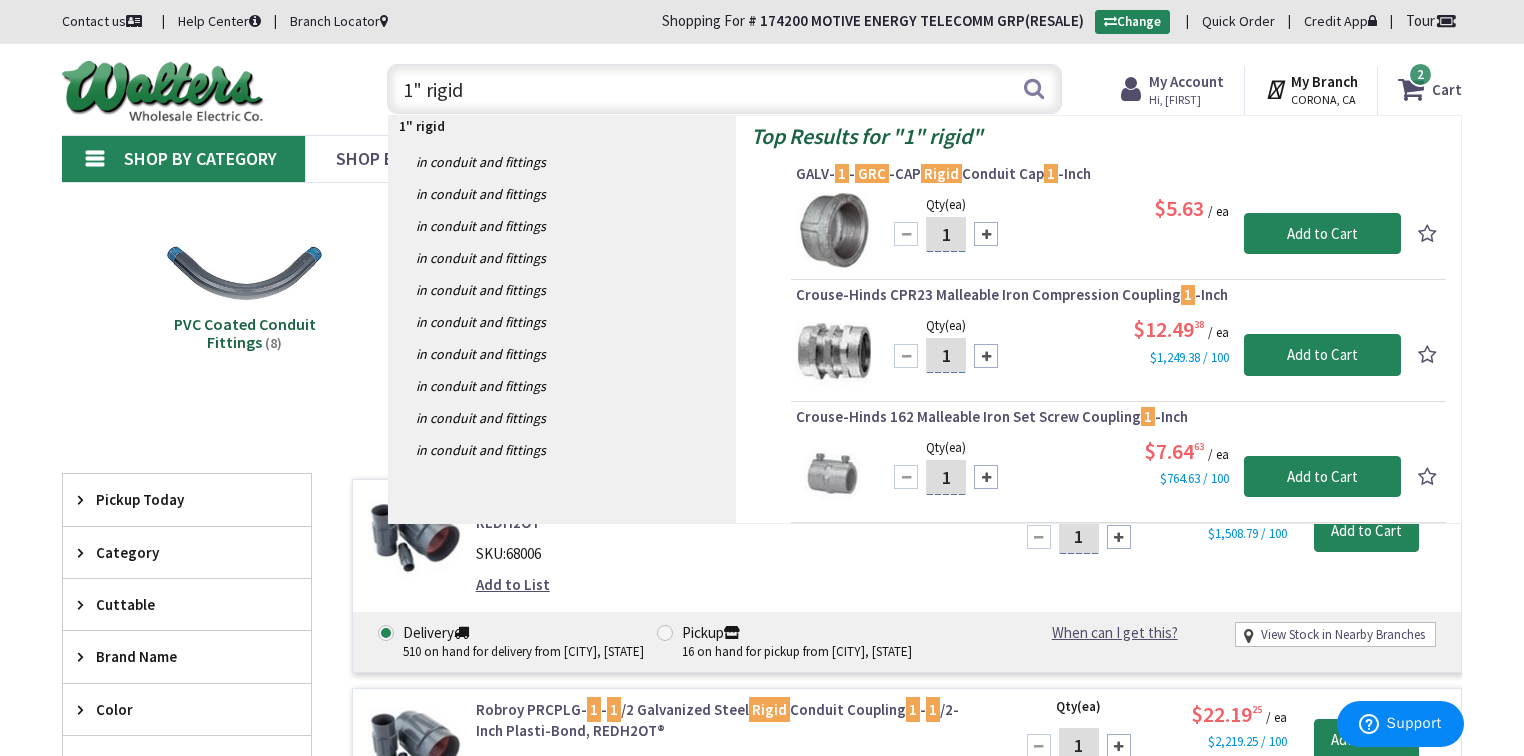 click on "1" rigid" at bounding box center [724, 89] 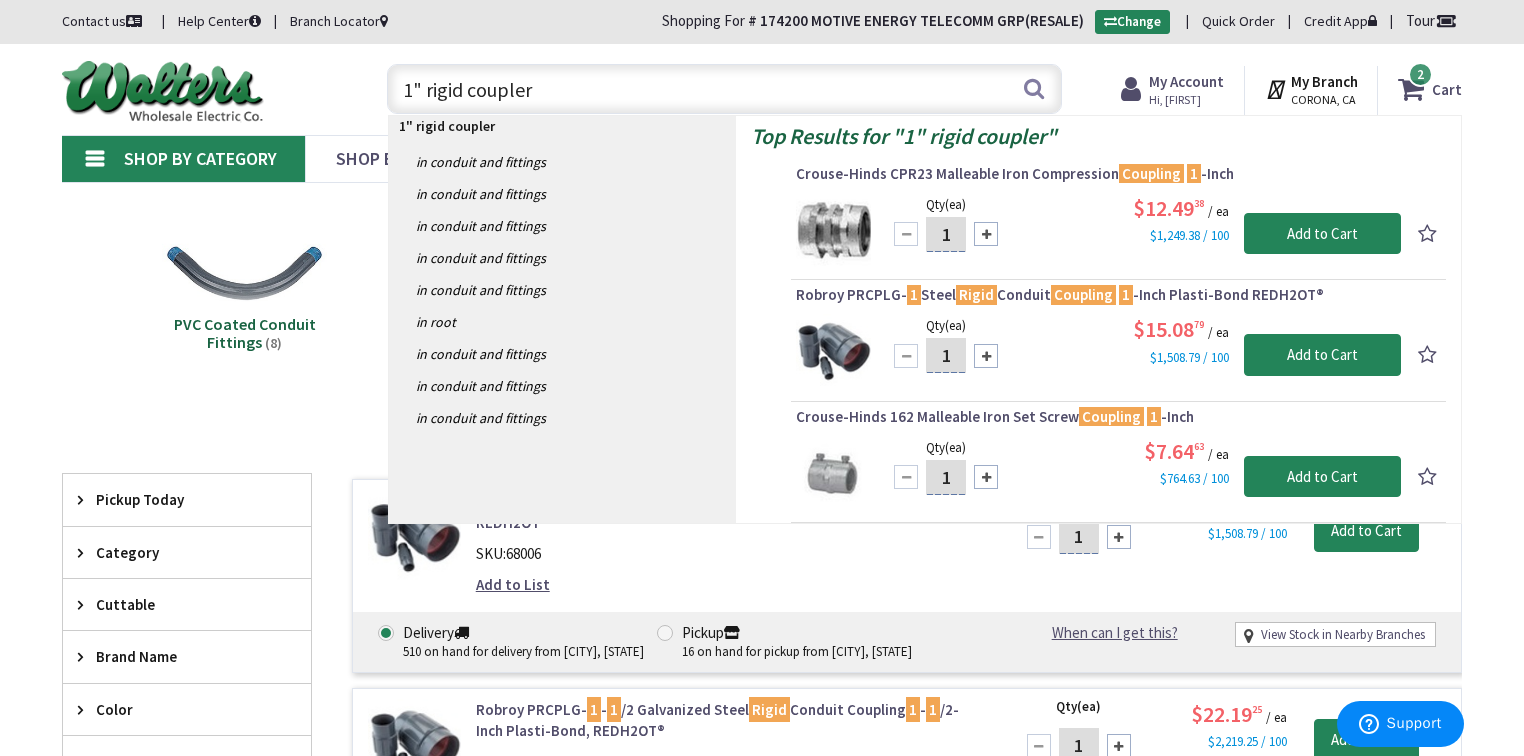 scroll, scrollTop: 80, scrollLeft: 0, axis: vertical 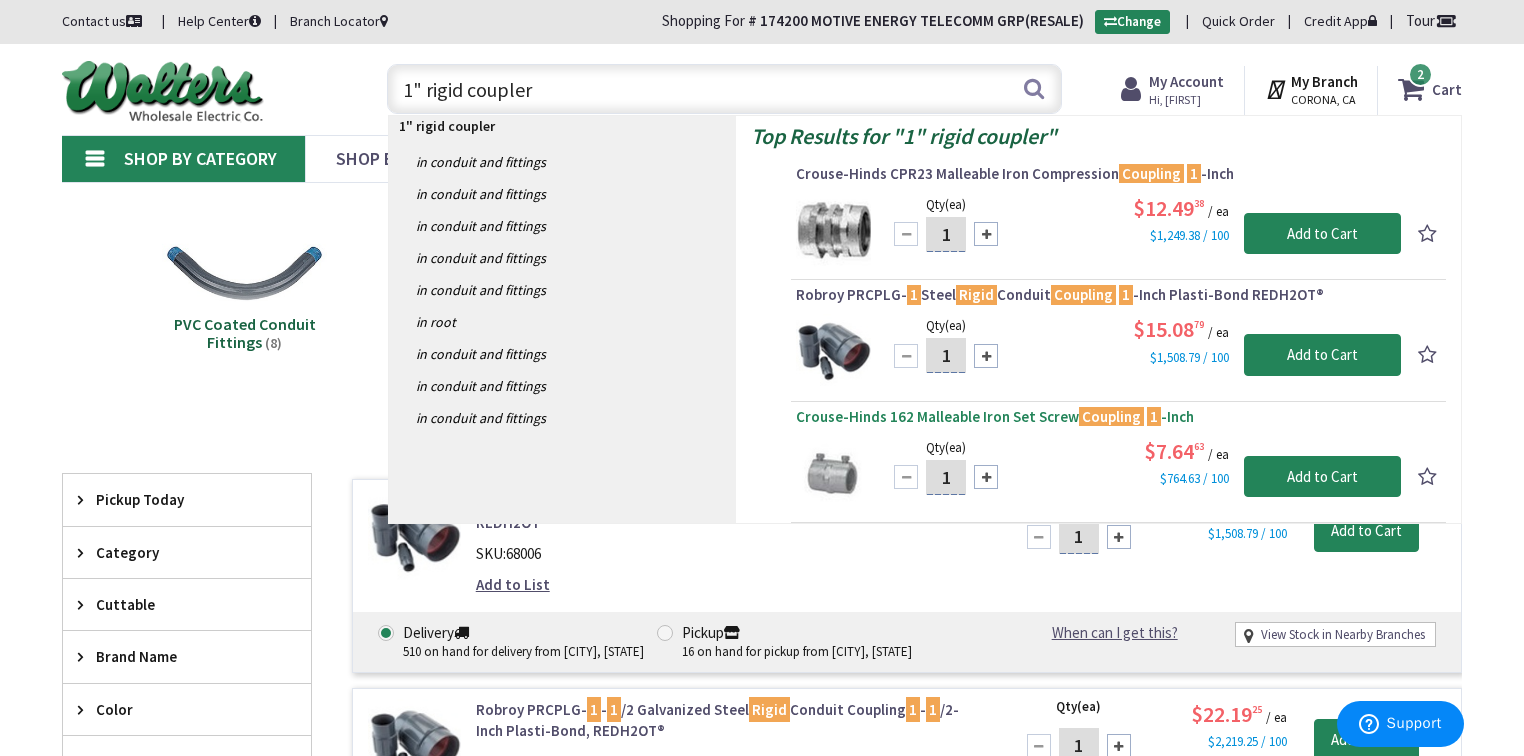 type on "1" rigid coupler" 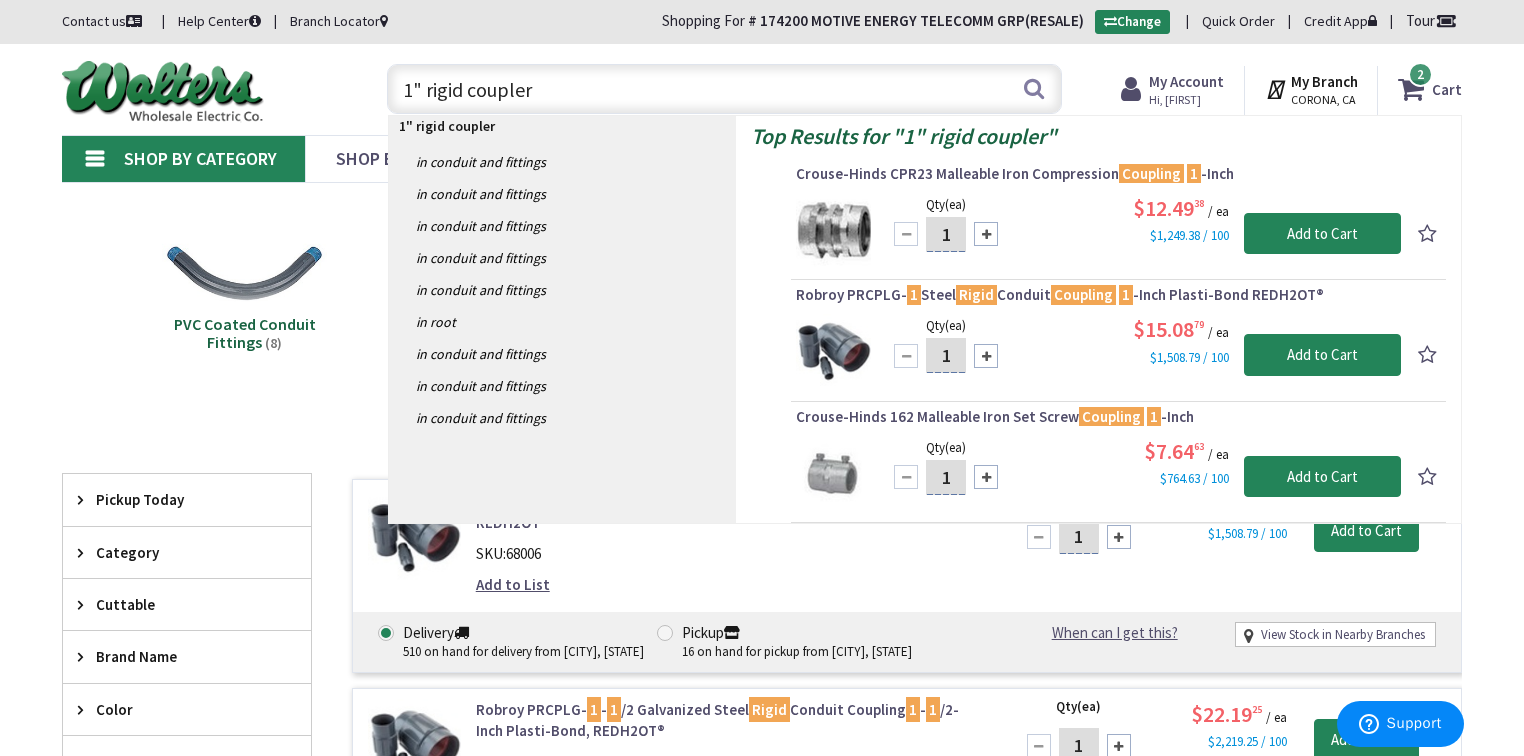click on "Crouse-Hinds 162 Malleable Iron Set Screw  Coupling   1 -Inch" at bounding box center [1118, 417] 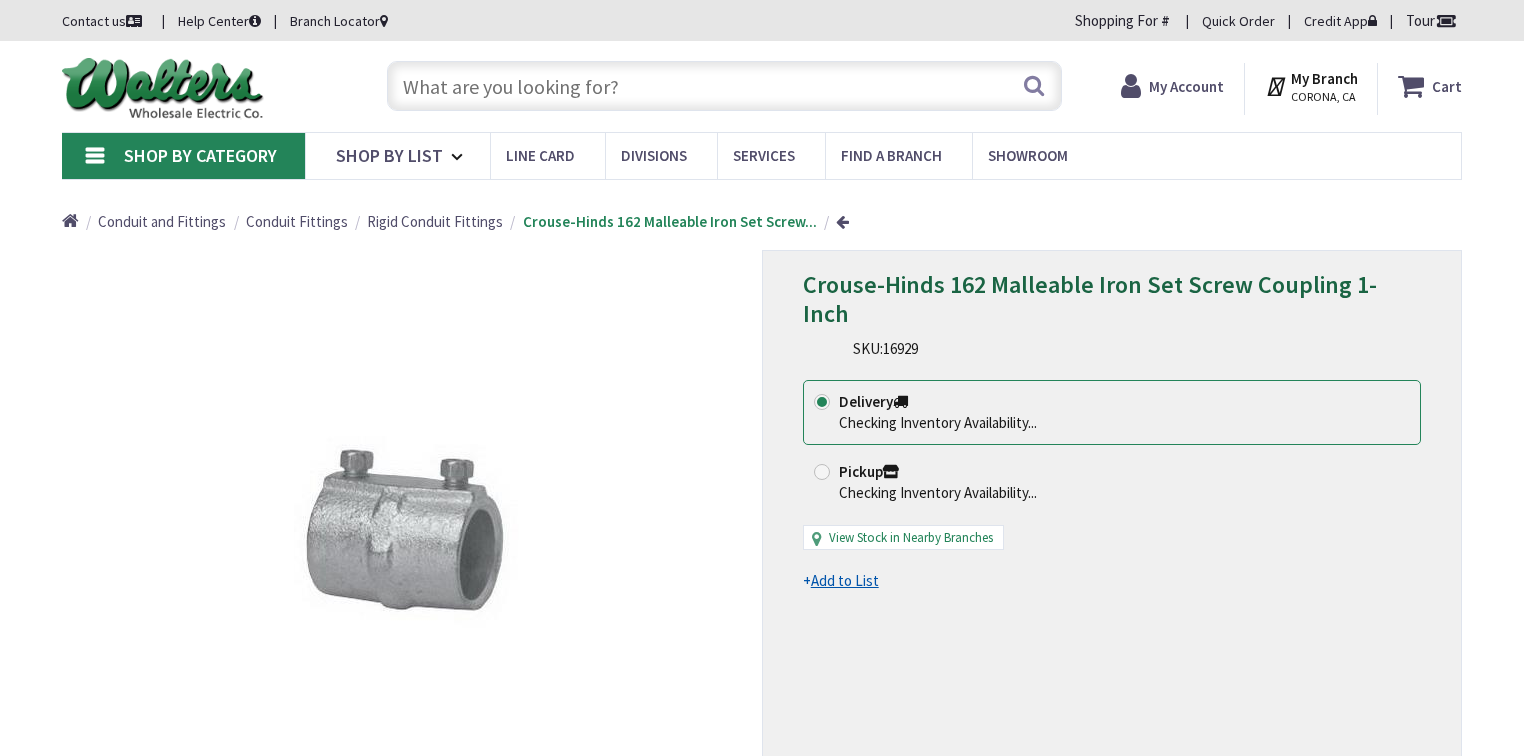 scroll, scrollTop: 0, scrollLeft: 0, axis: both 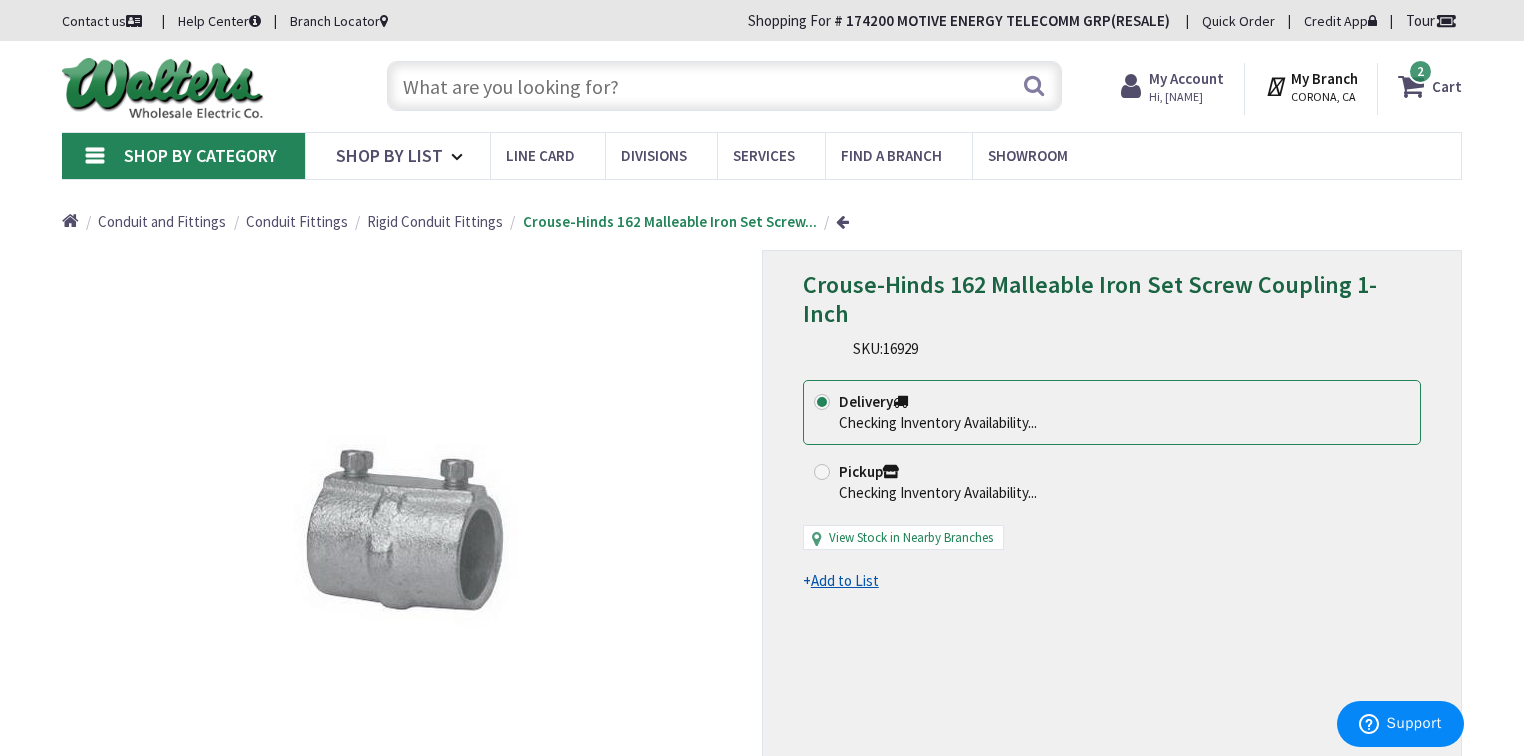 click on "Rigid Conduit Fittings" at bounding box center (435, 221) 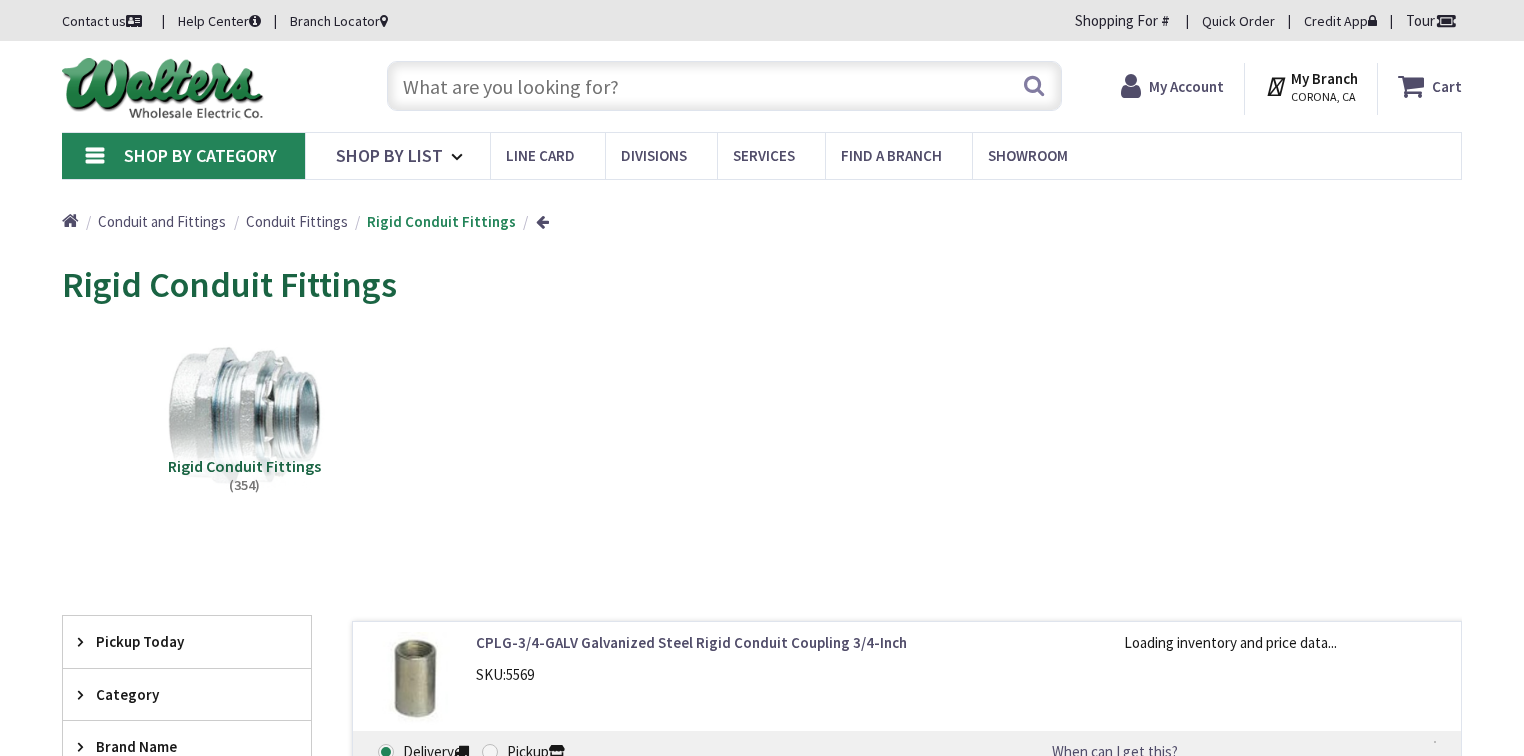 scroll, scrollTop: 0, scrollLeft: 0, axis: both 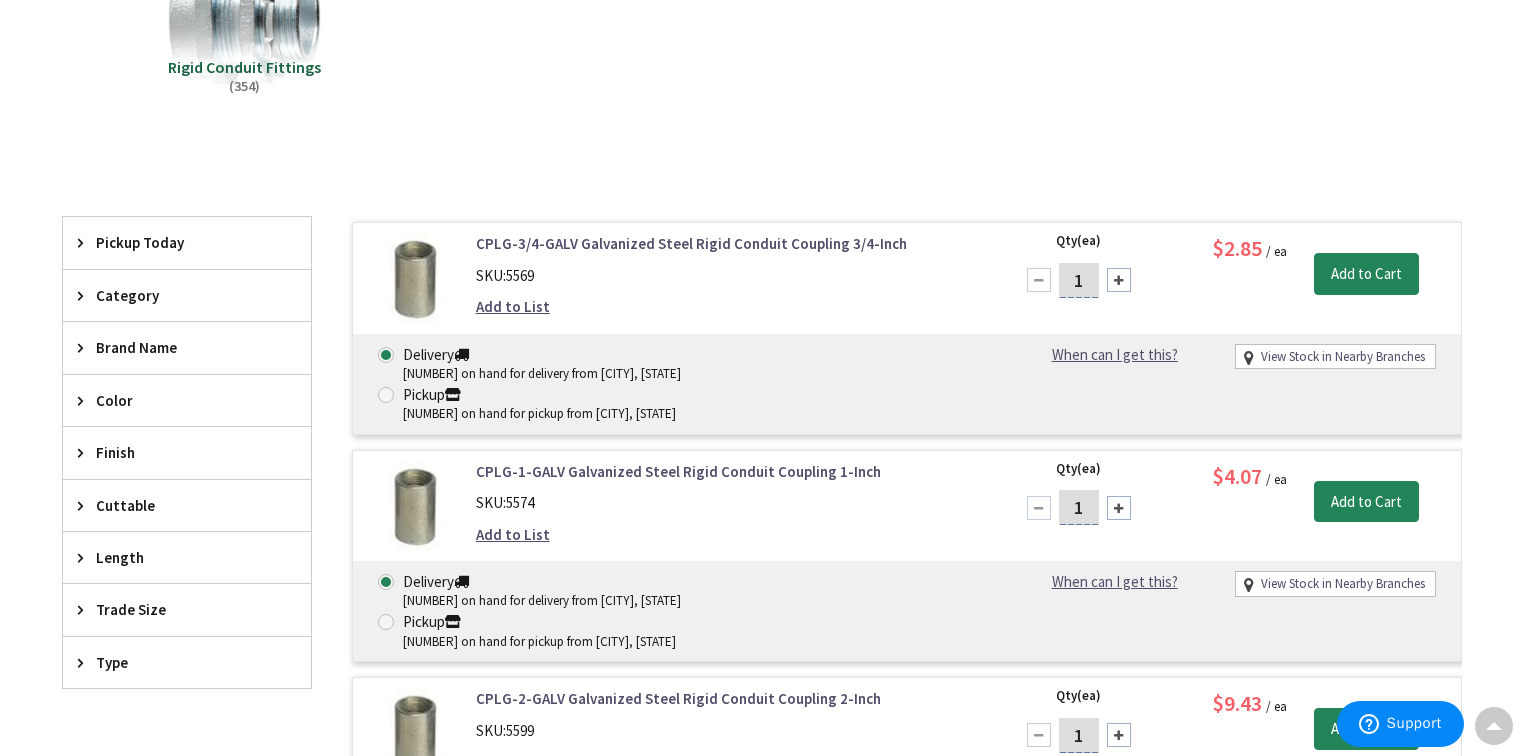 drag, startPoint x: 1081, startPoint y: 470, endPoint x: 1064, endPoint y: 472, distance: 17.117243 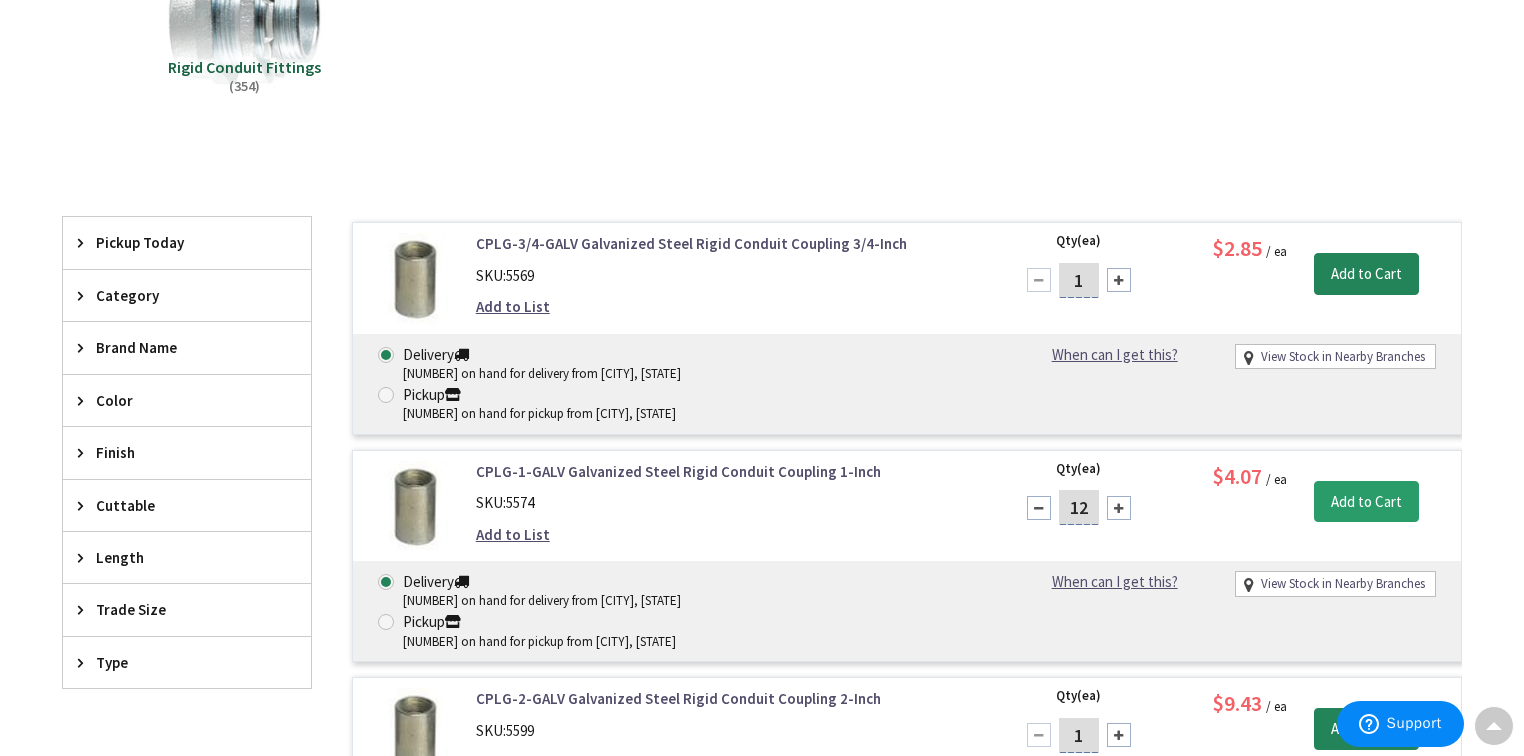 type on "12" 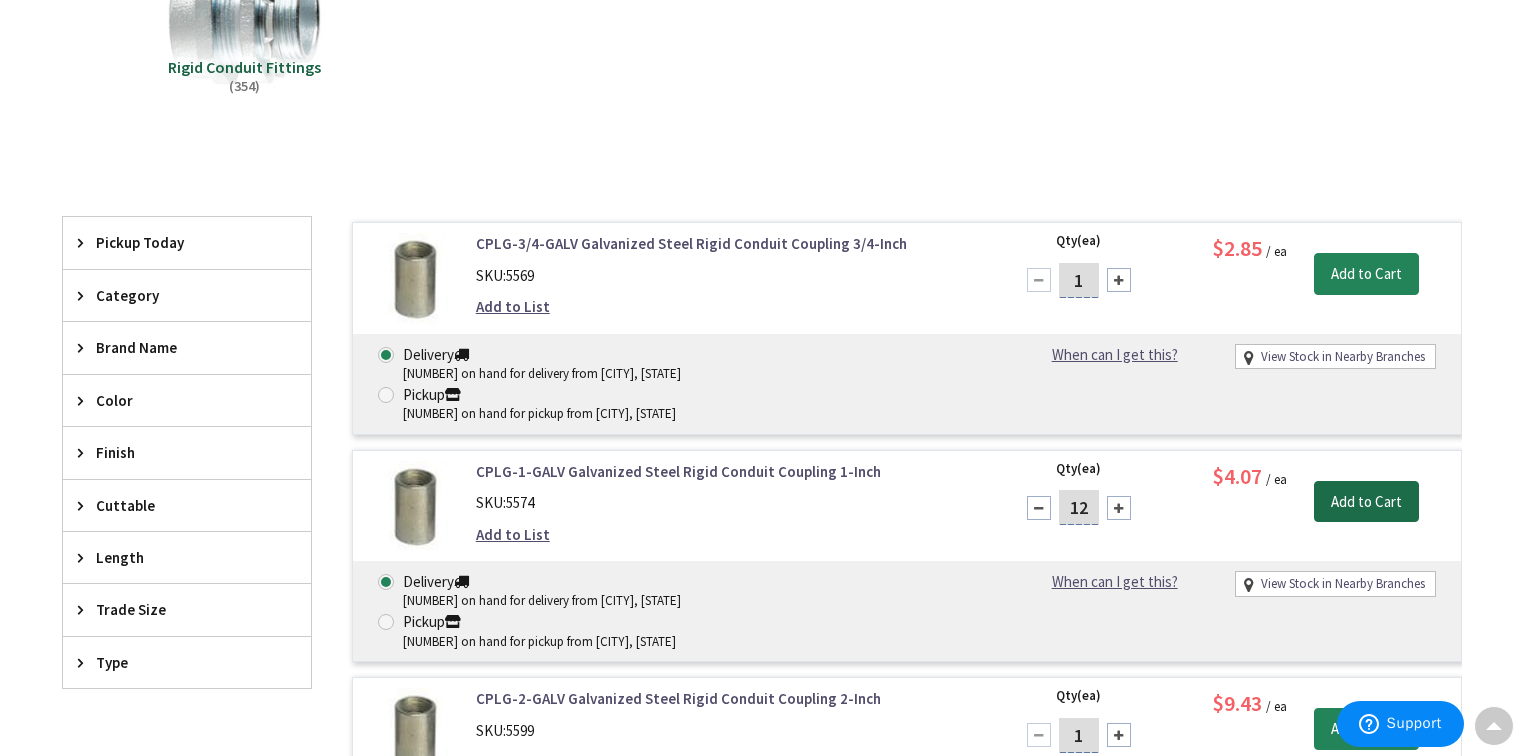 click on "Add to Cart" at bounding box center (1366, 502) 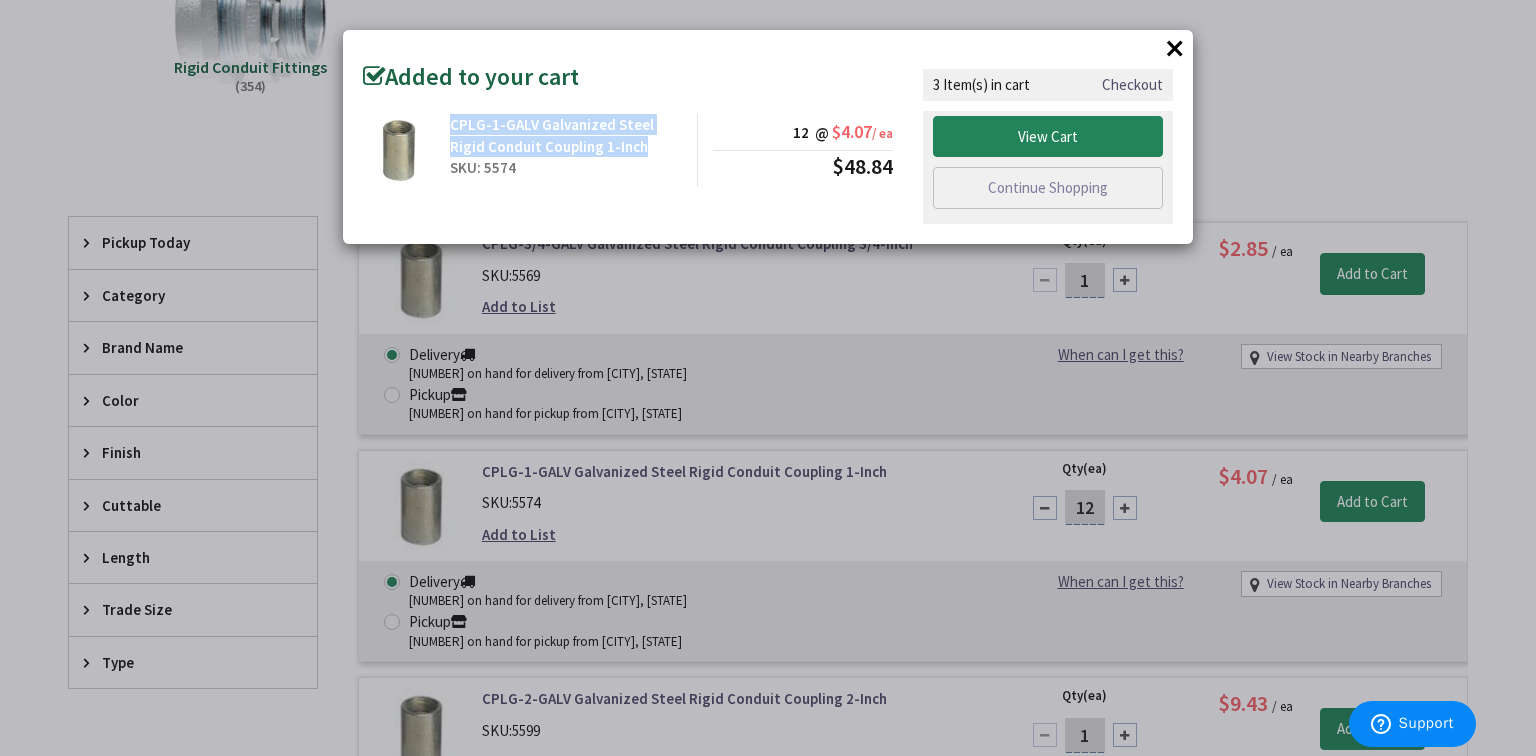 drag, startPoint x: 620, startPoint y: 152, endPoint x: 452, endPoint y: 121, distance: 170.83618 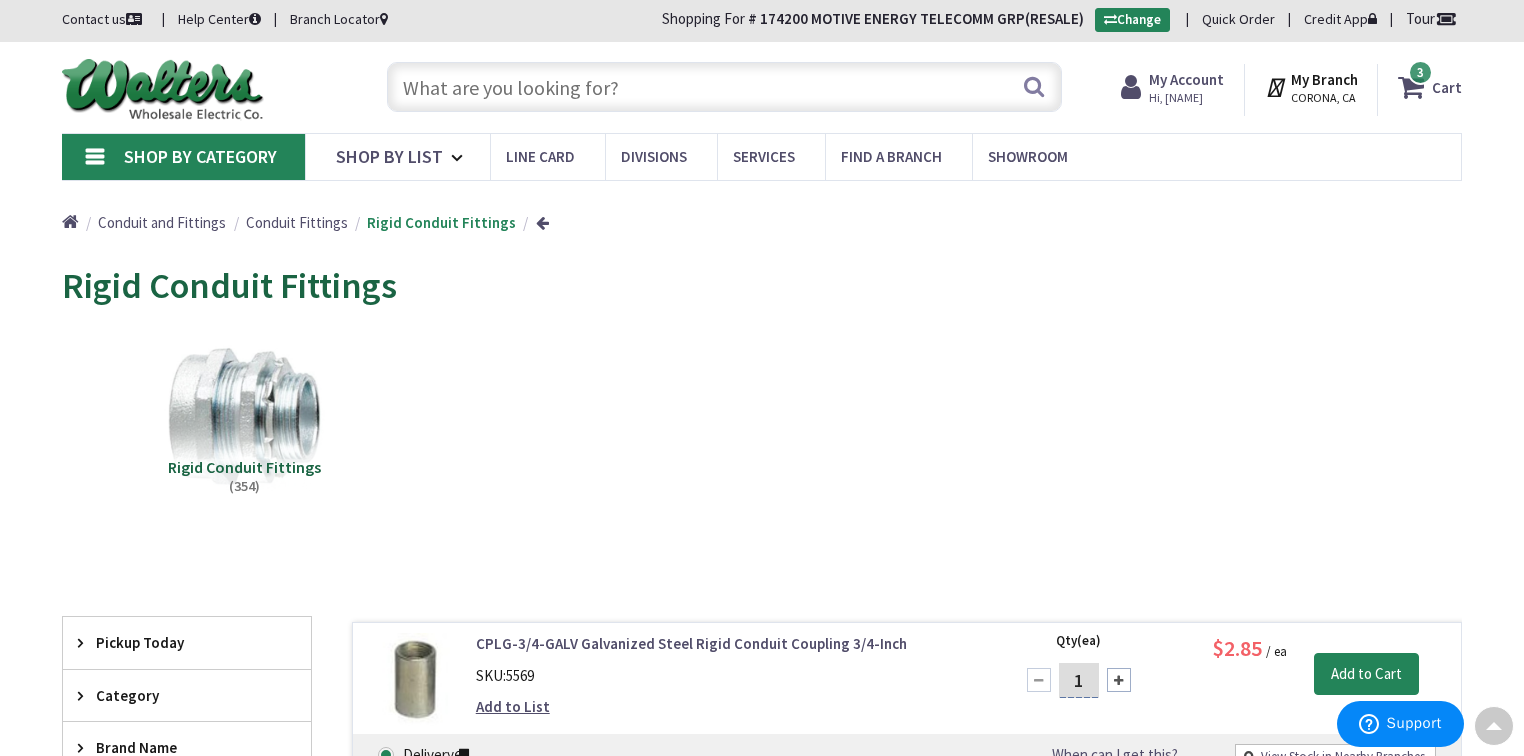 scroll, scrollTop: 0, scrollLeft: 0, axis: both 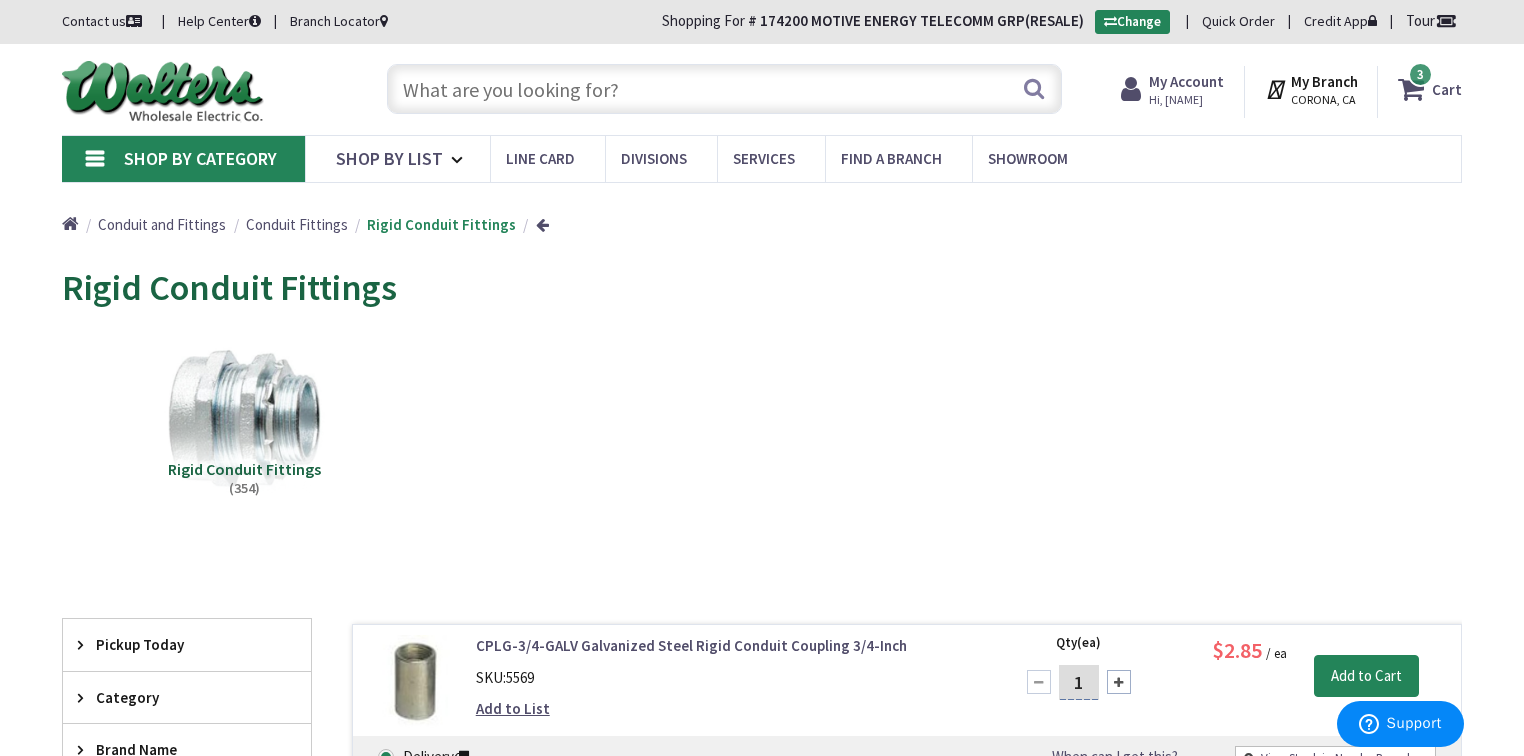 click at bounding box center [724, 89] 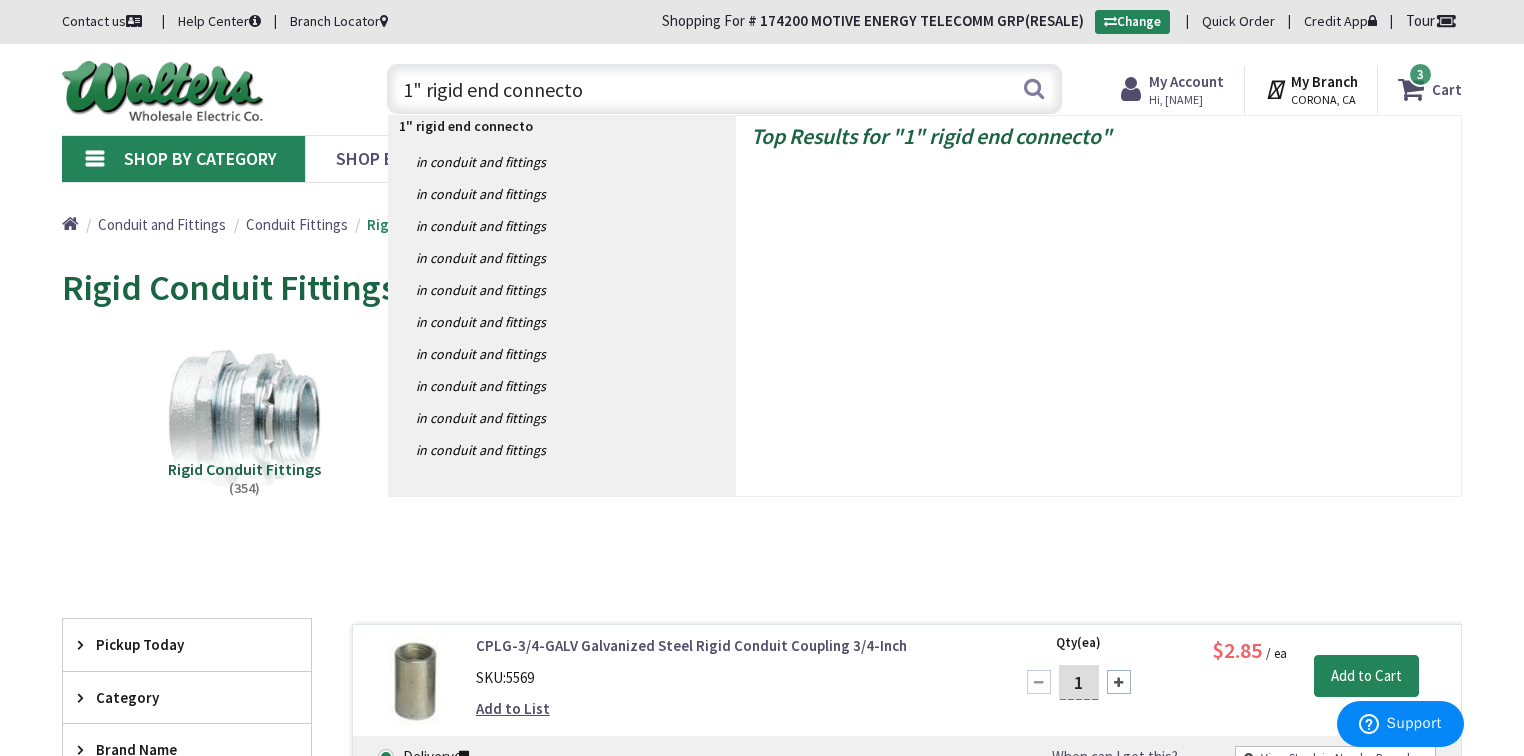 type on "1" rigid end connector" 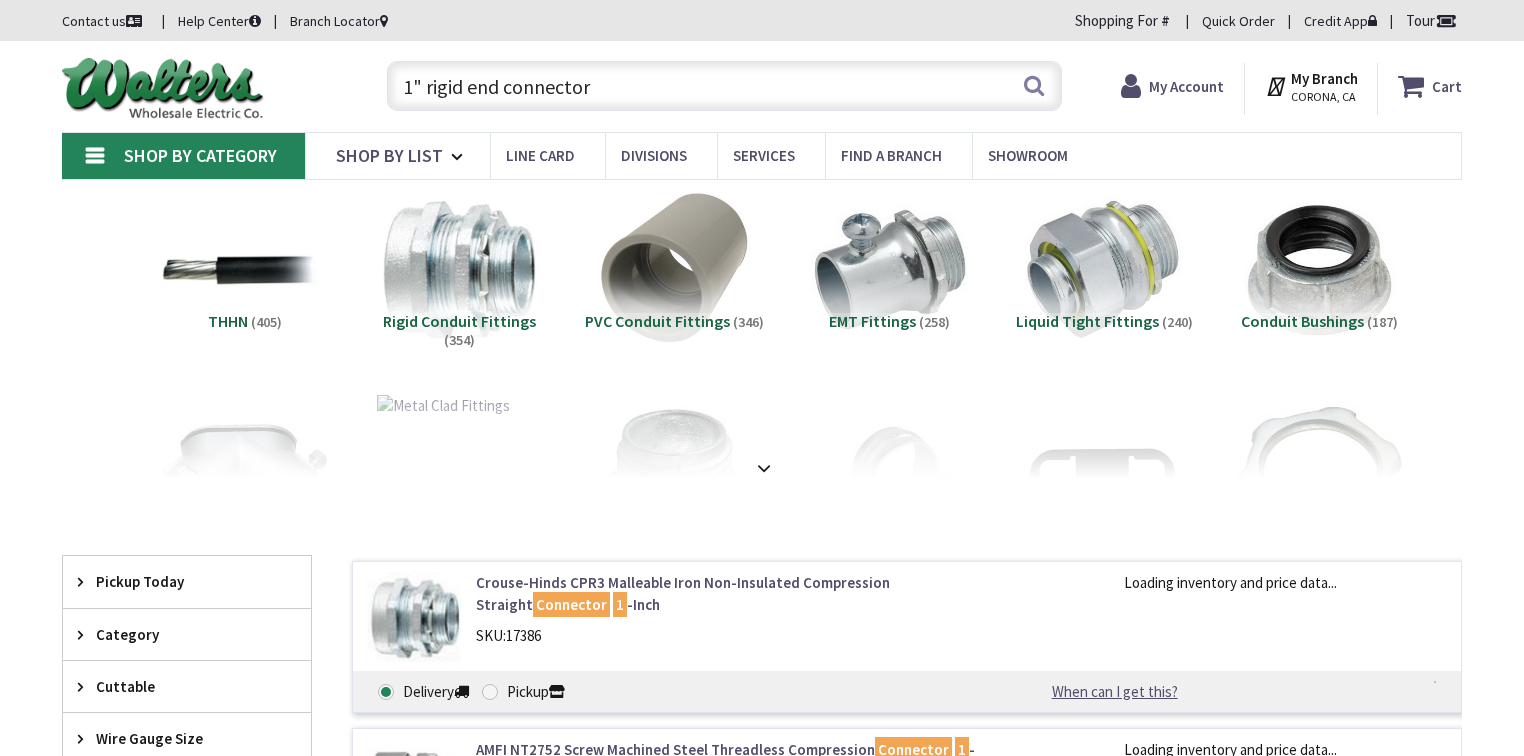 scroll, scrollTop: 0, scrollLeft: 0, axis: both 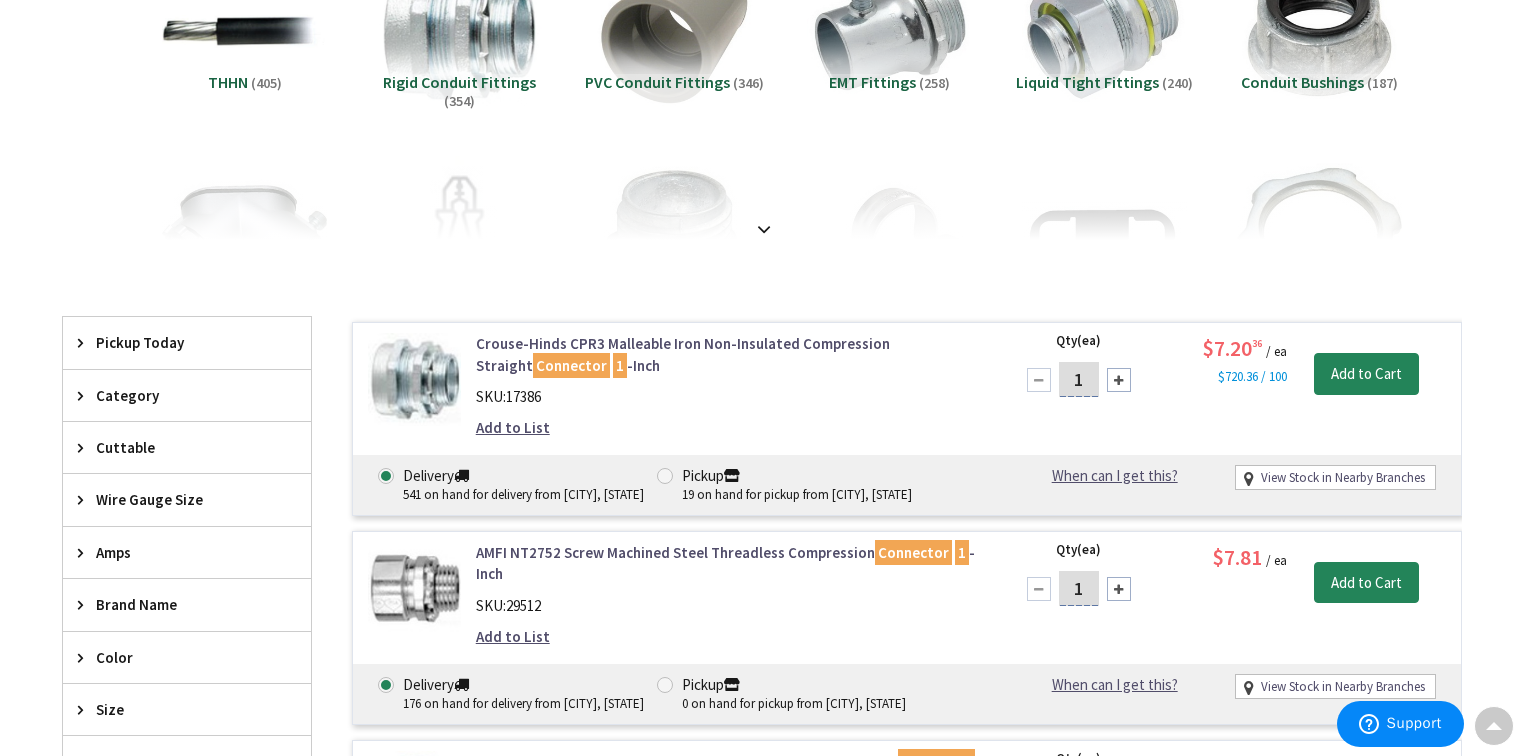 click at bounding box center [1119, 380] 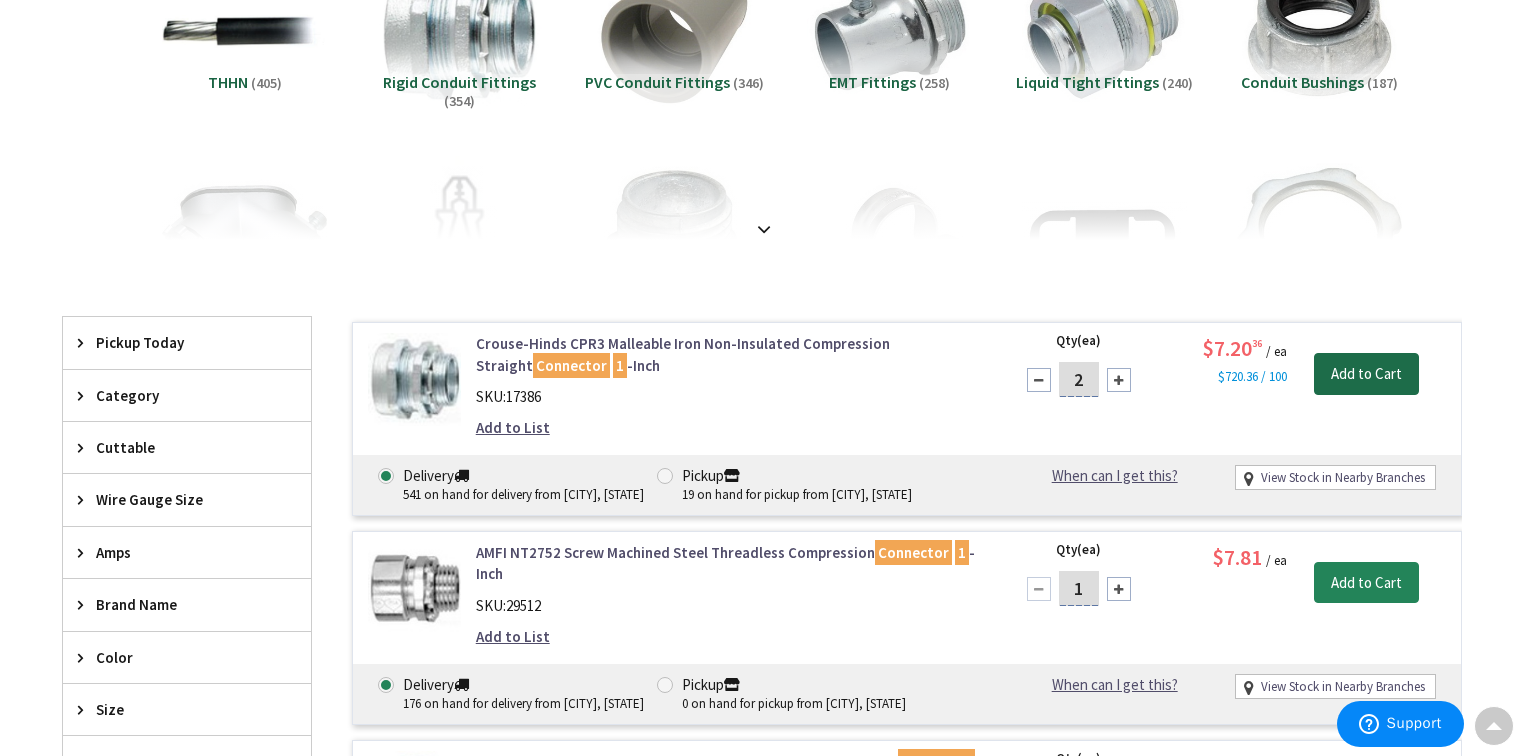 click on "Add to Cart" at bounding box center (1366, 374) 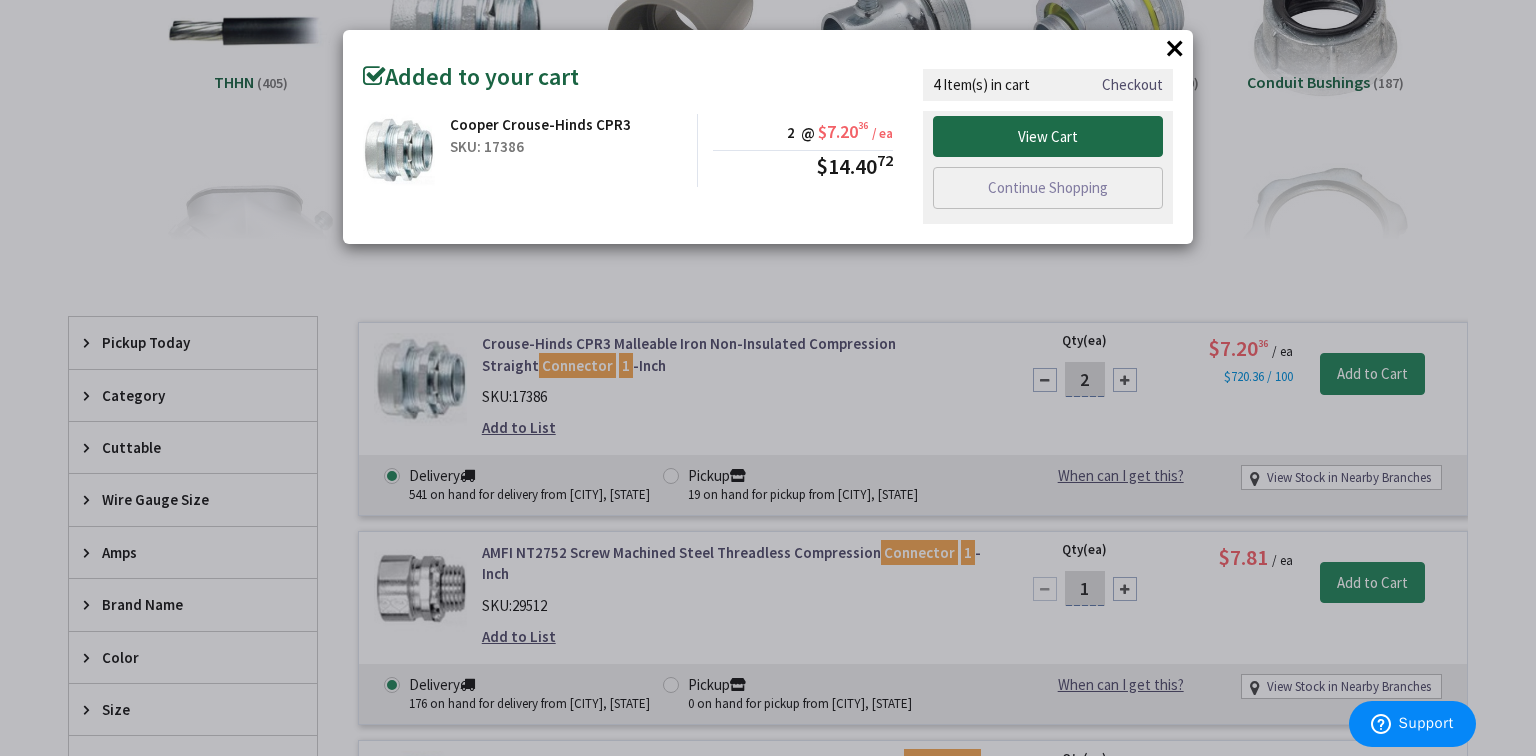 click on "View Cart" at bounding box center (1048, 137) 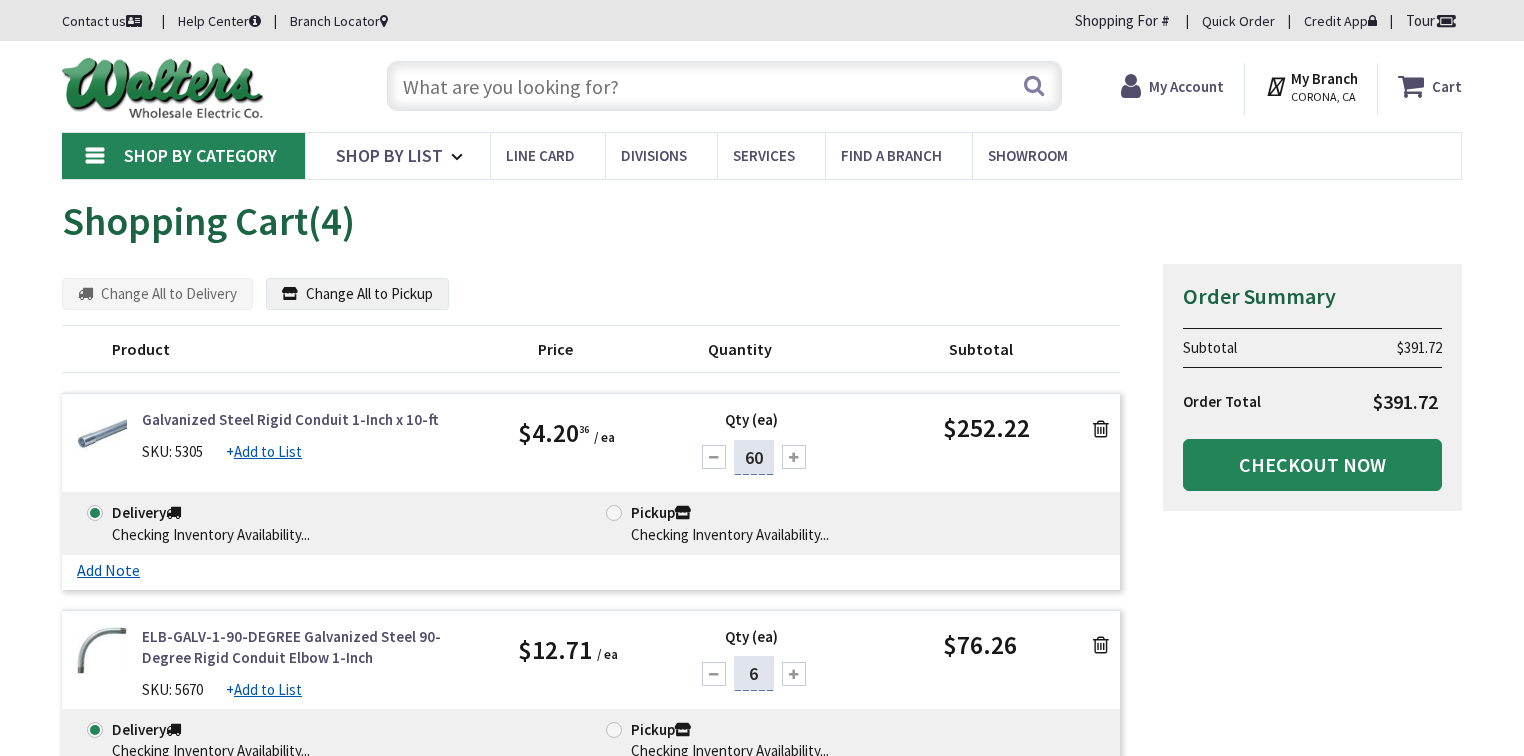 scroll, scrollTop: 0, scrollLeft: 0, axis: both 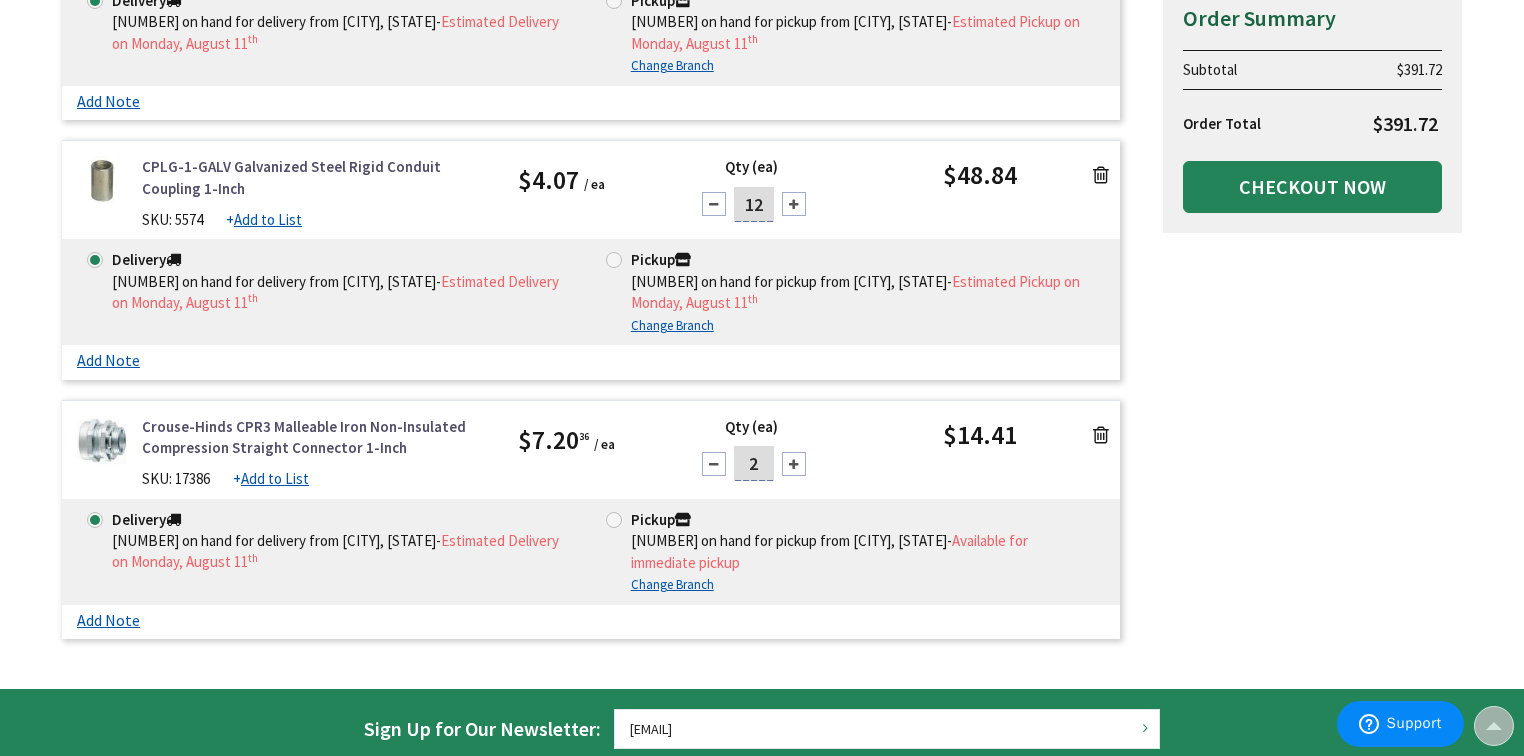 click at bounding box center [794, 464] 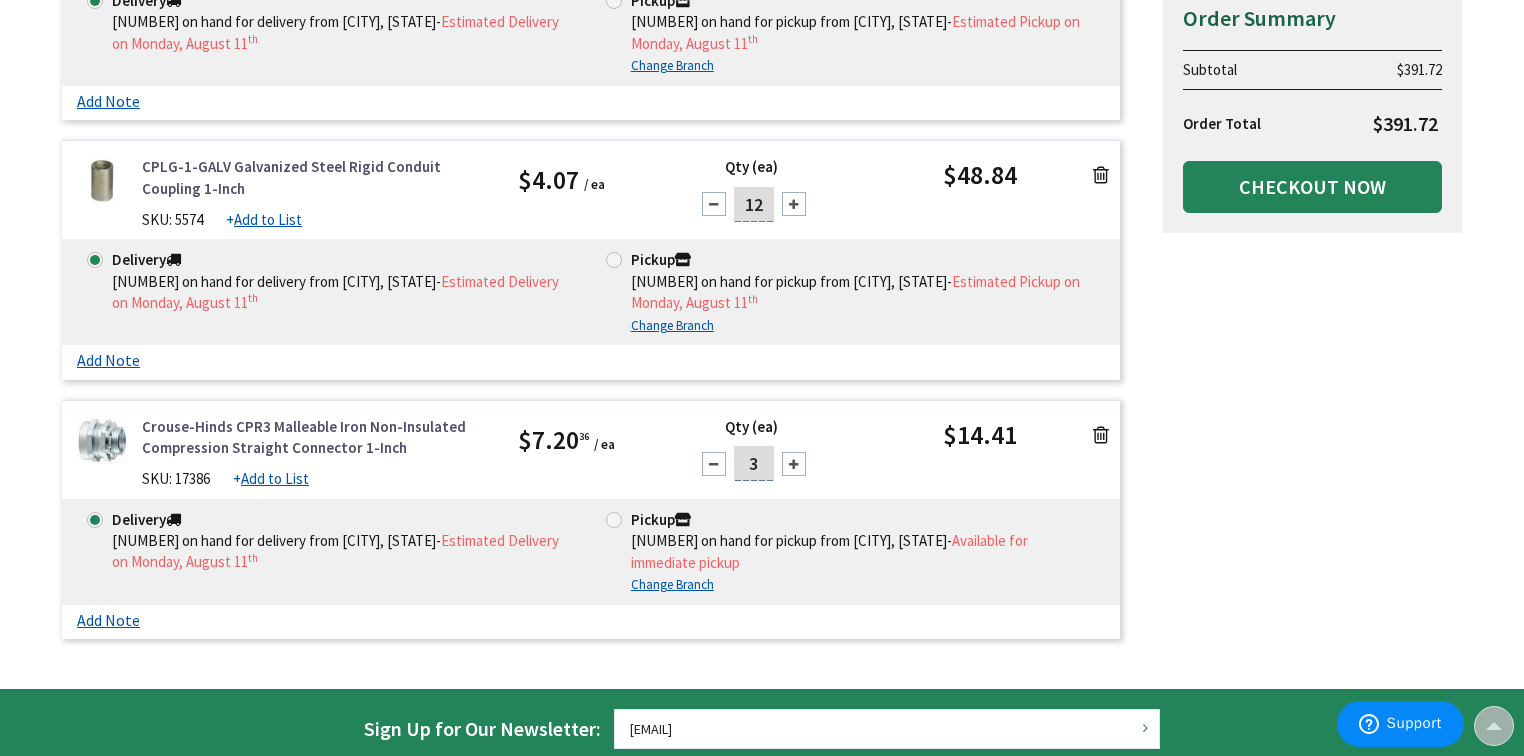 click at bounding box center (794, 464) 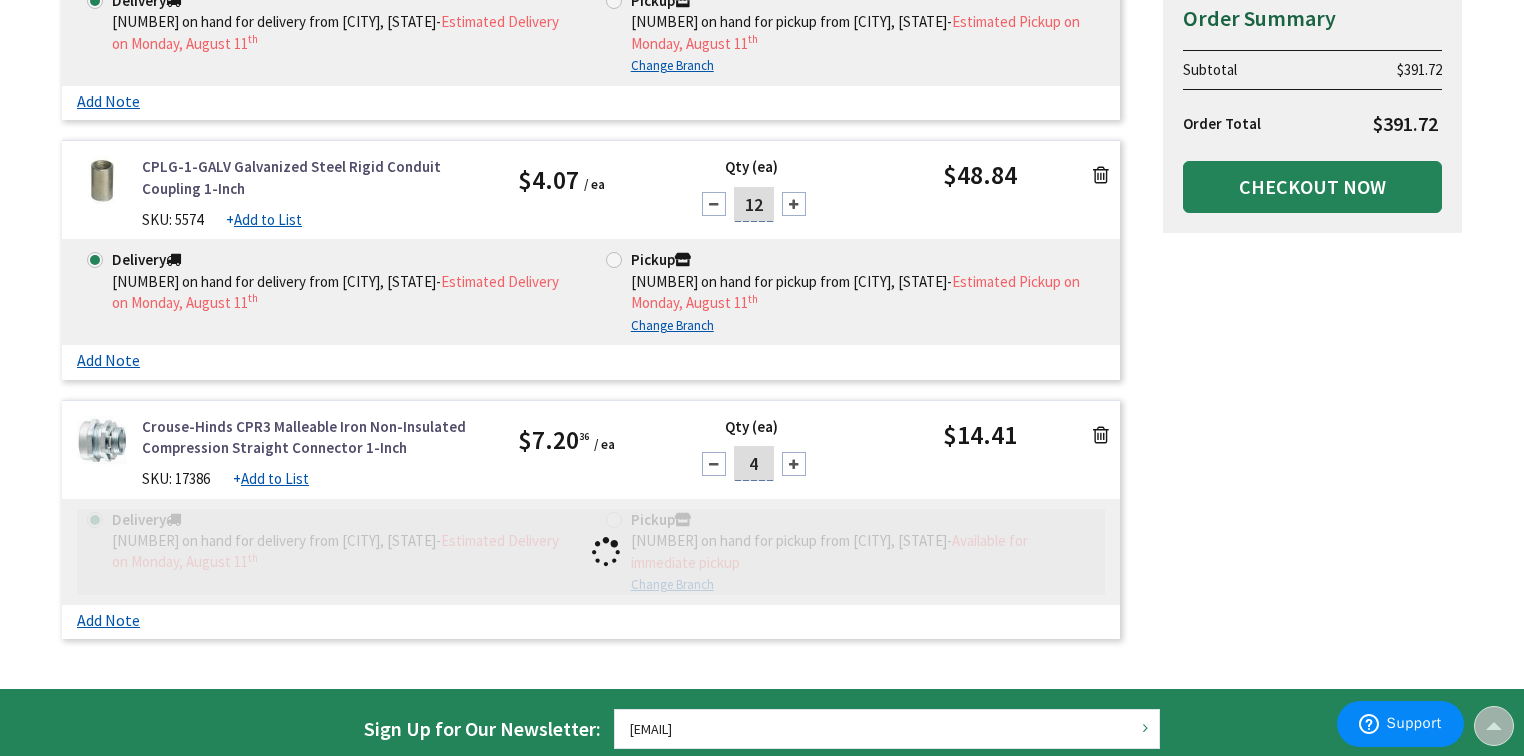 click on "Crouse-Hinds CPR3 Malleable Iron Non-Insulated Compression Straight Connector 1-Inch" at bounding box center [315, 437] 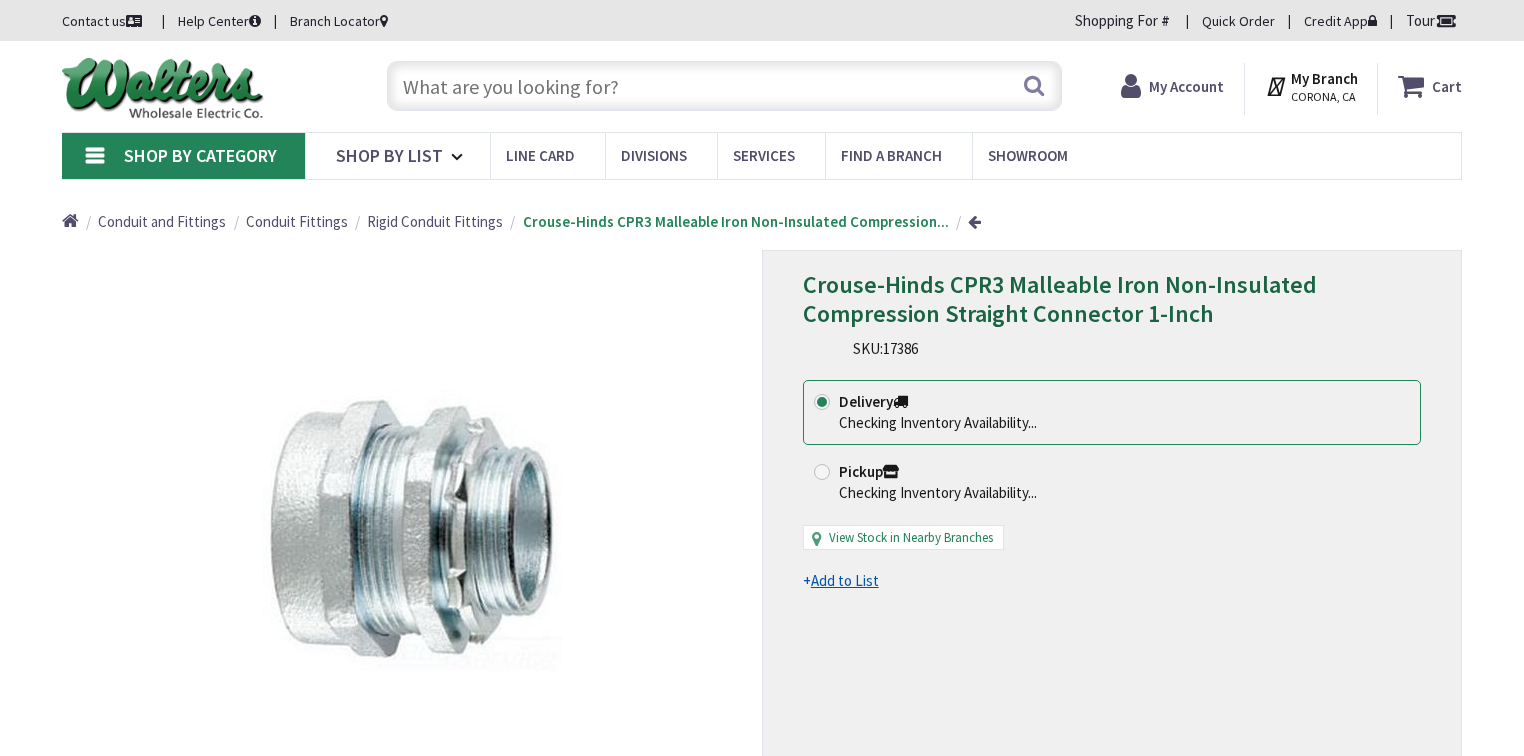 scroll, scrollTop: 0, scrollLeft: 0, axis: both 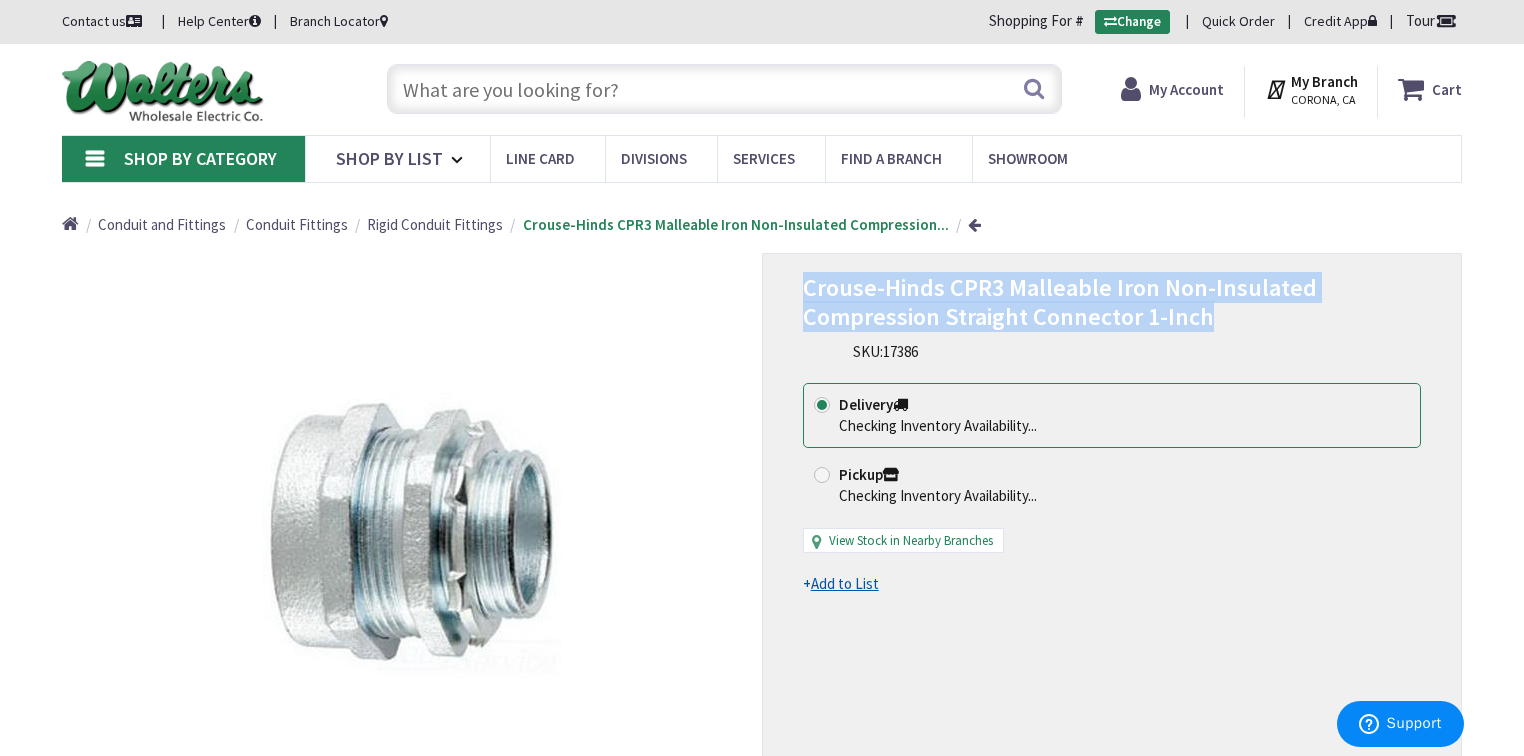 drag, startPoint x: 813, startPoint y: 286, endPoint x: 1036, endPoint y: 315, distance: 224.87775 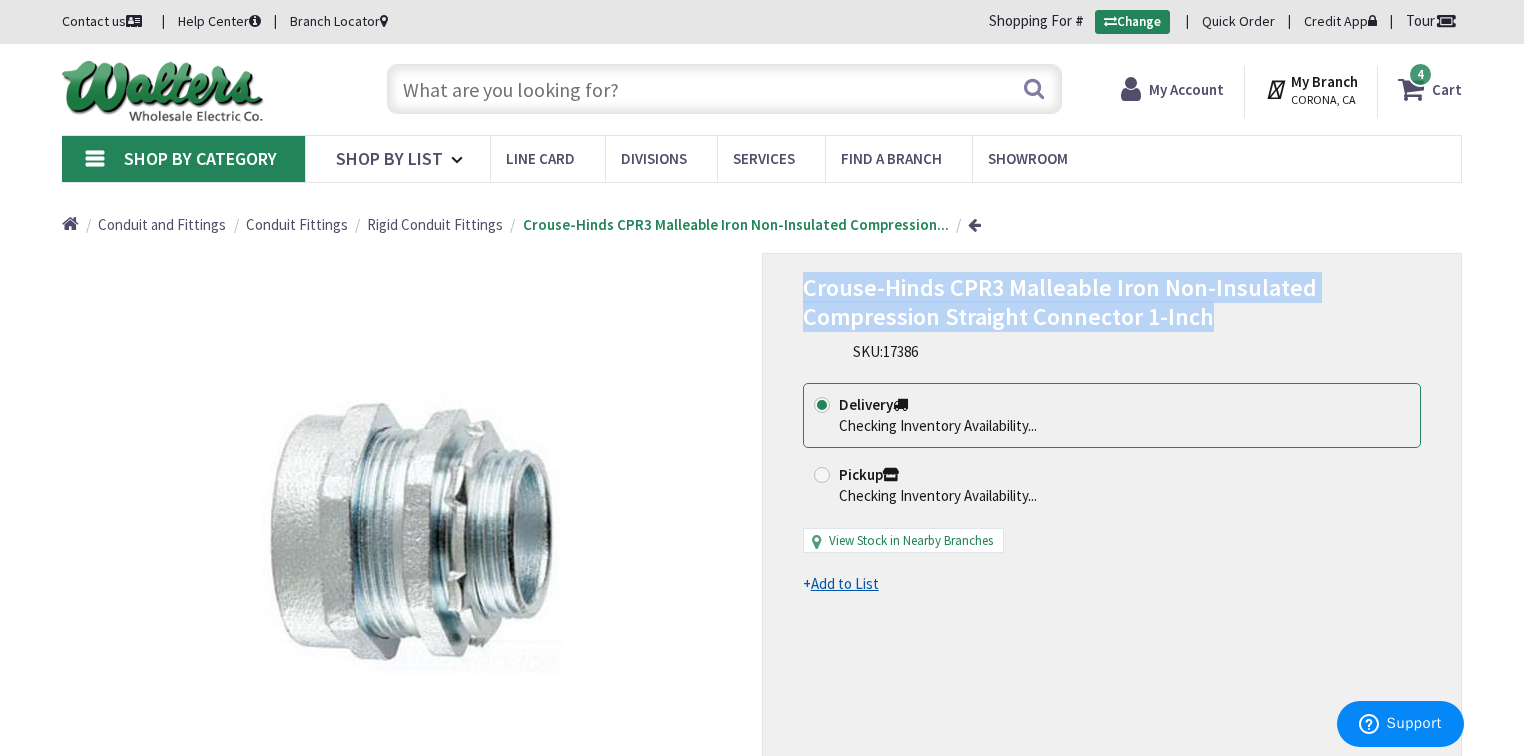 copy on "Crouse-Hinds CPR3 Malleable Iron Non-Insulated Compression Straight Connector 1-Inch" 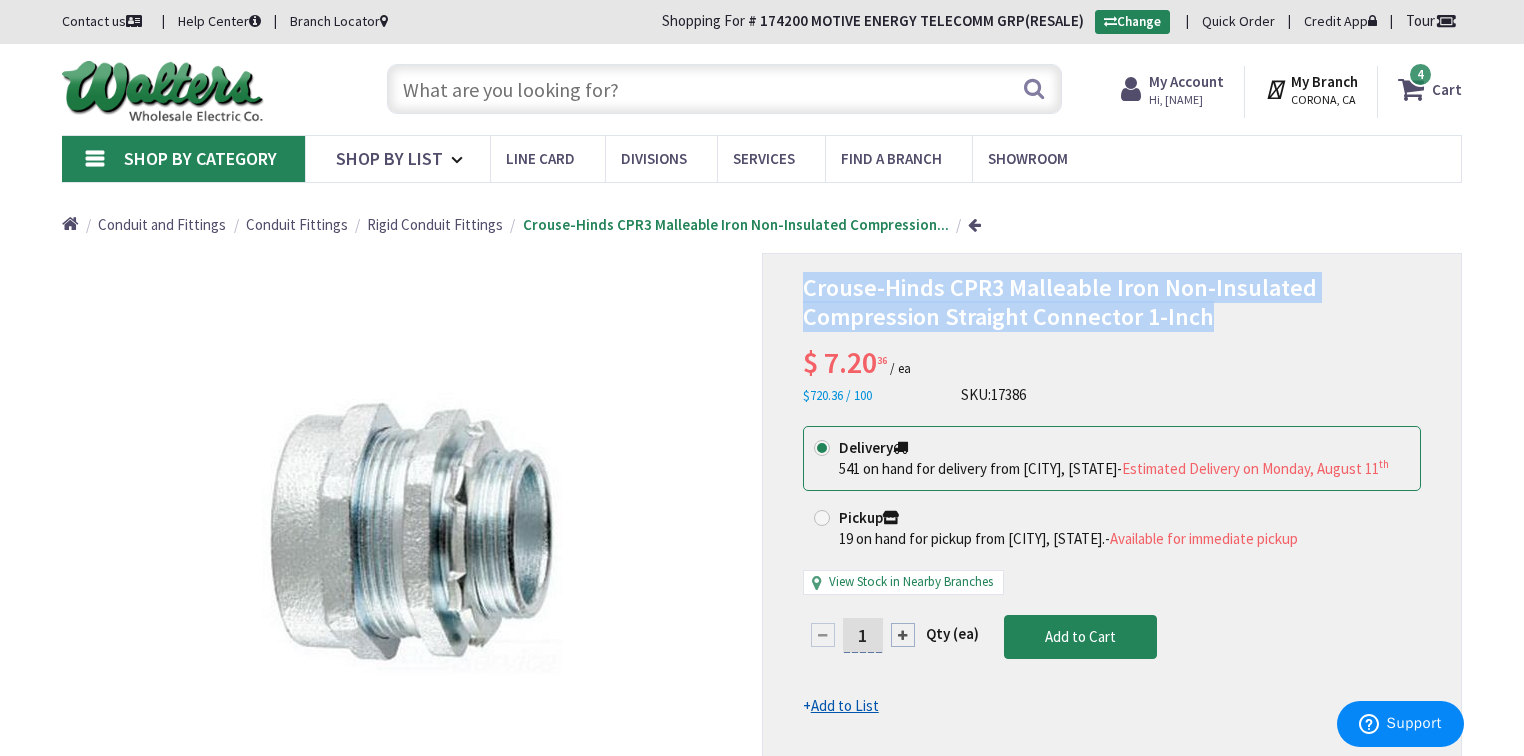 click on "4
4
items" at bounding box center (1420, 74) 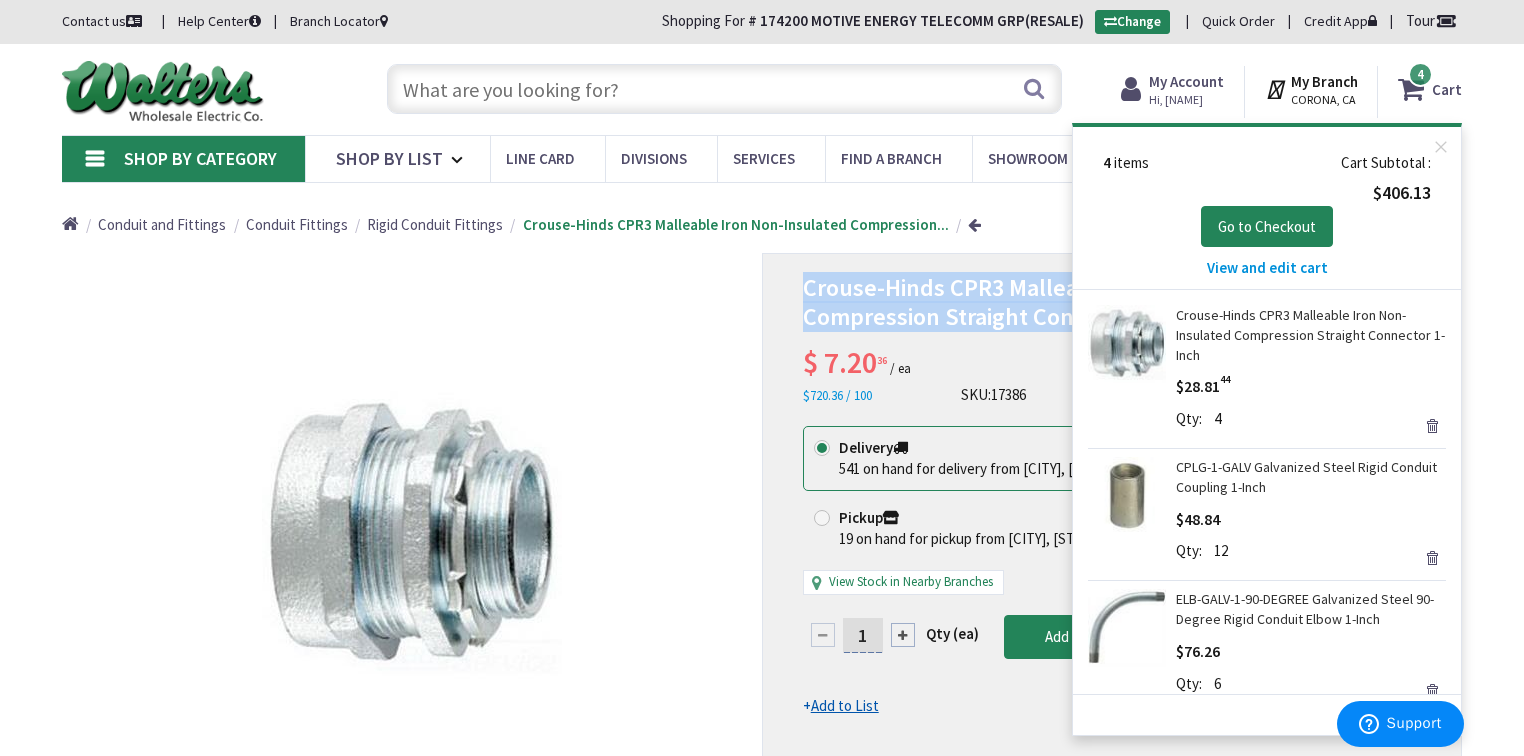 click on "View and edit cart" at bounding box center [1267, 267] 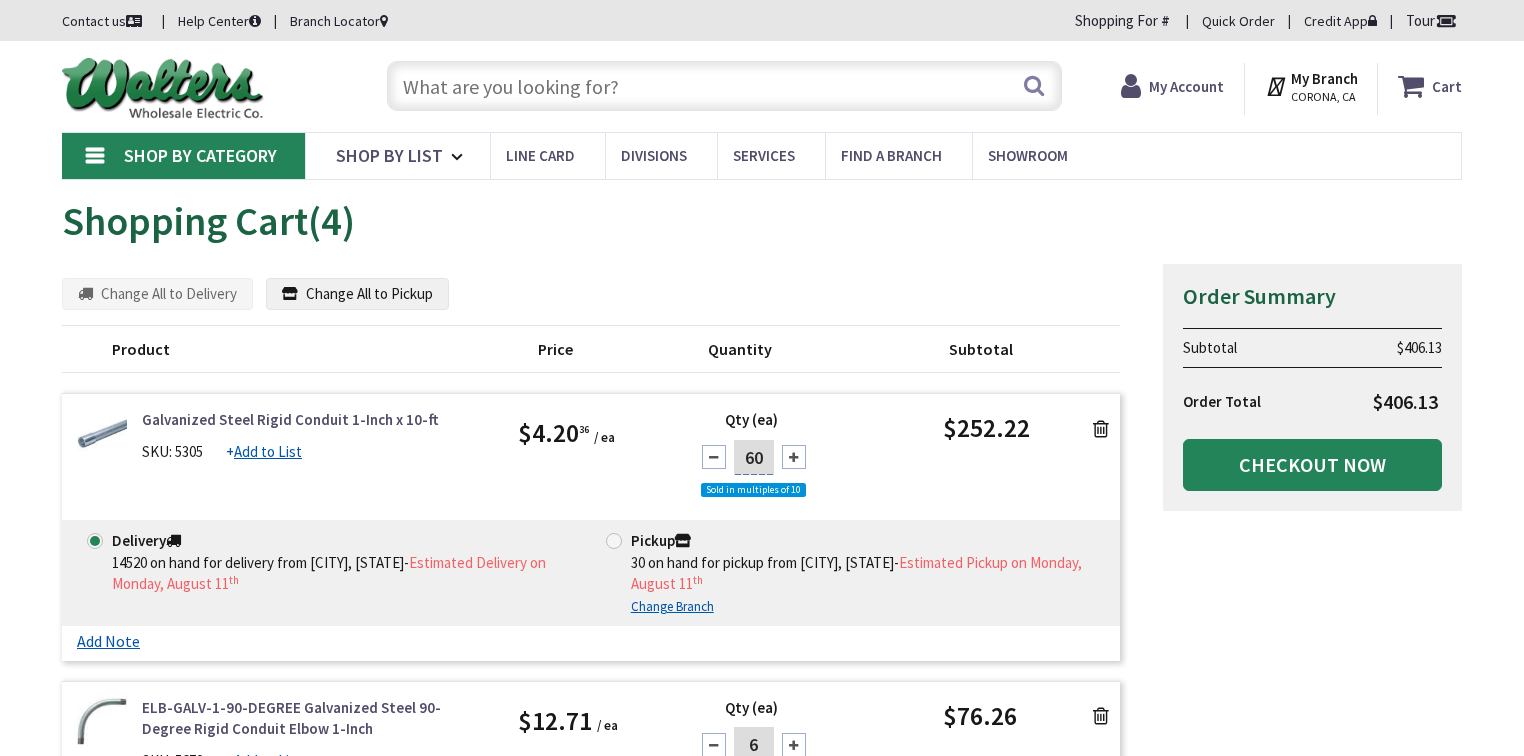 scroll, scrollTop: 0, scrollLeft: 0, axis: both 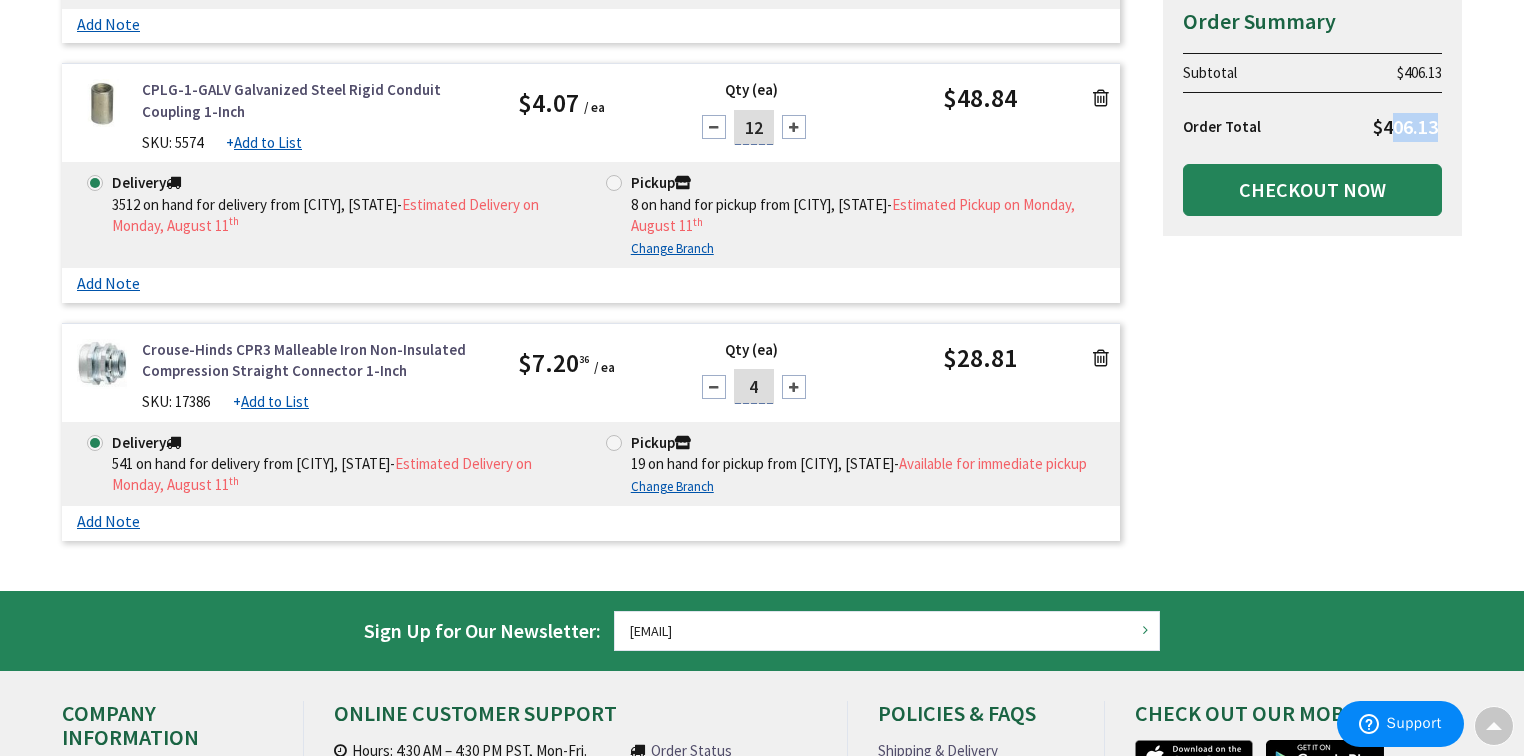 drag, startPoint x: 1437, startPoint y: 127, endPoint x: 1387, endPoint y: 126, distance: 50.01 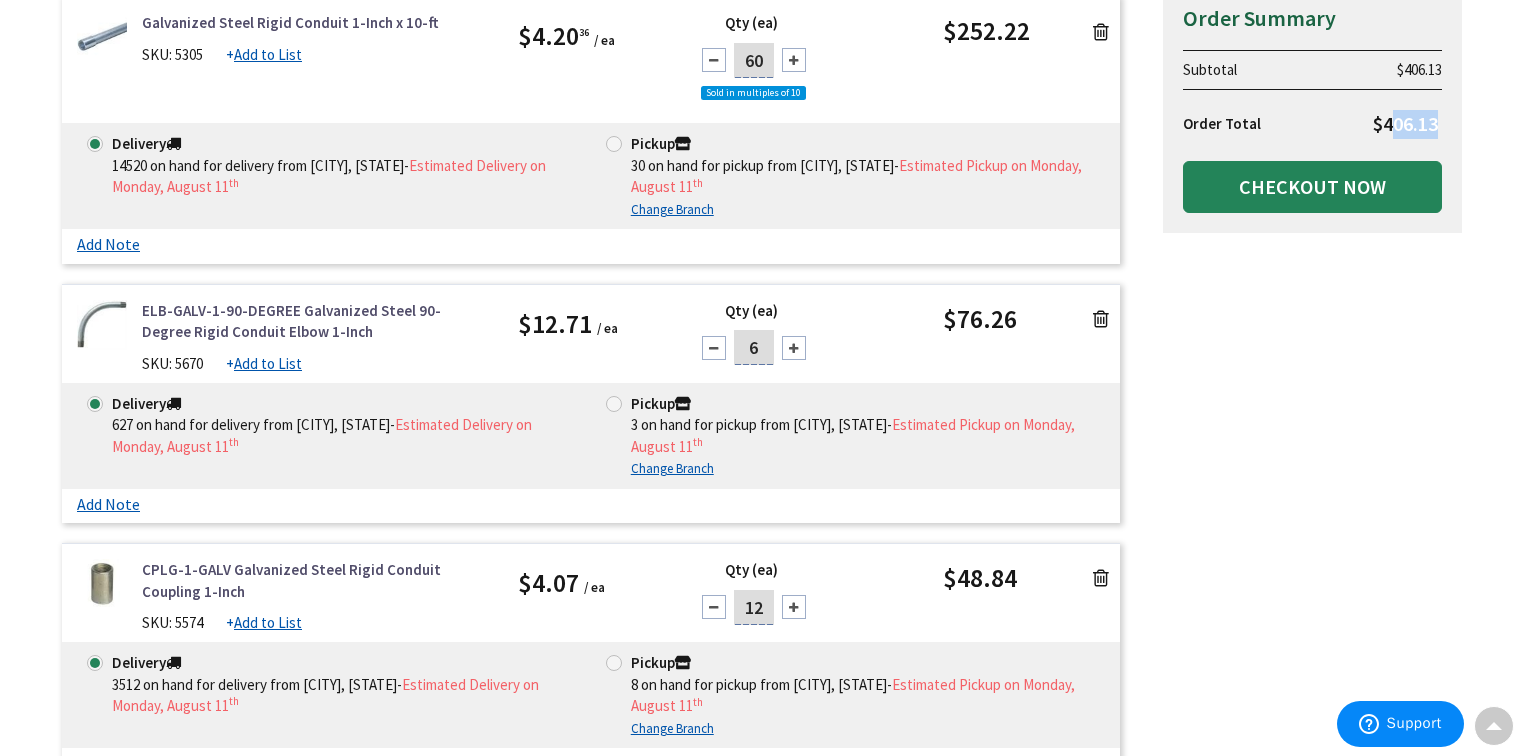 scroll, scrollTop: 0, scrollLeft: 0, axis: both 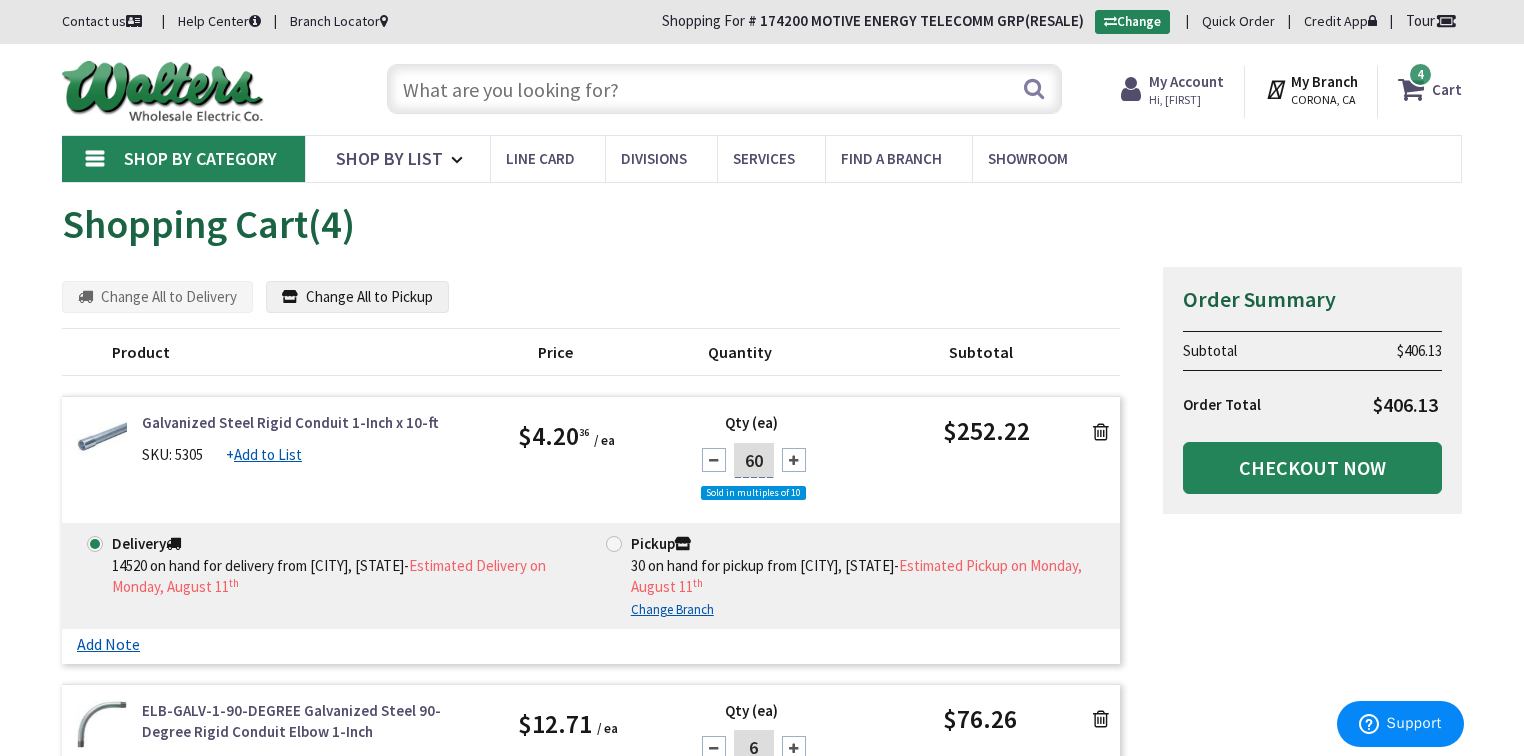 click at bounding box center [724, 89] 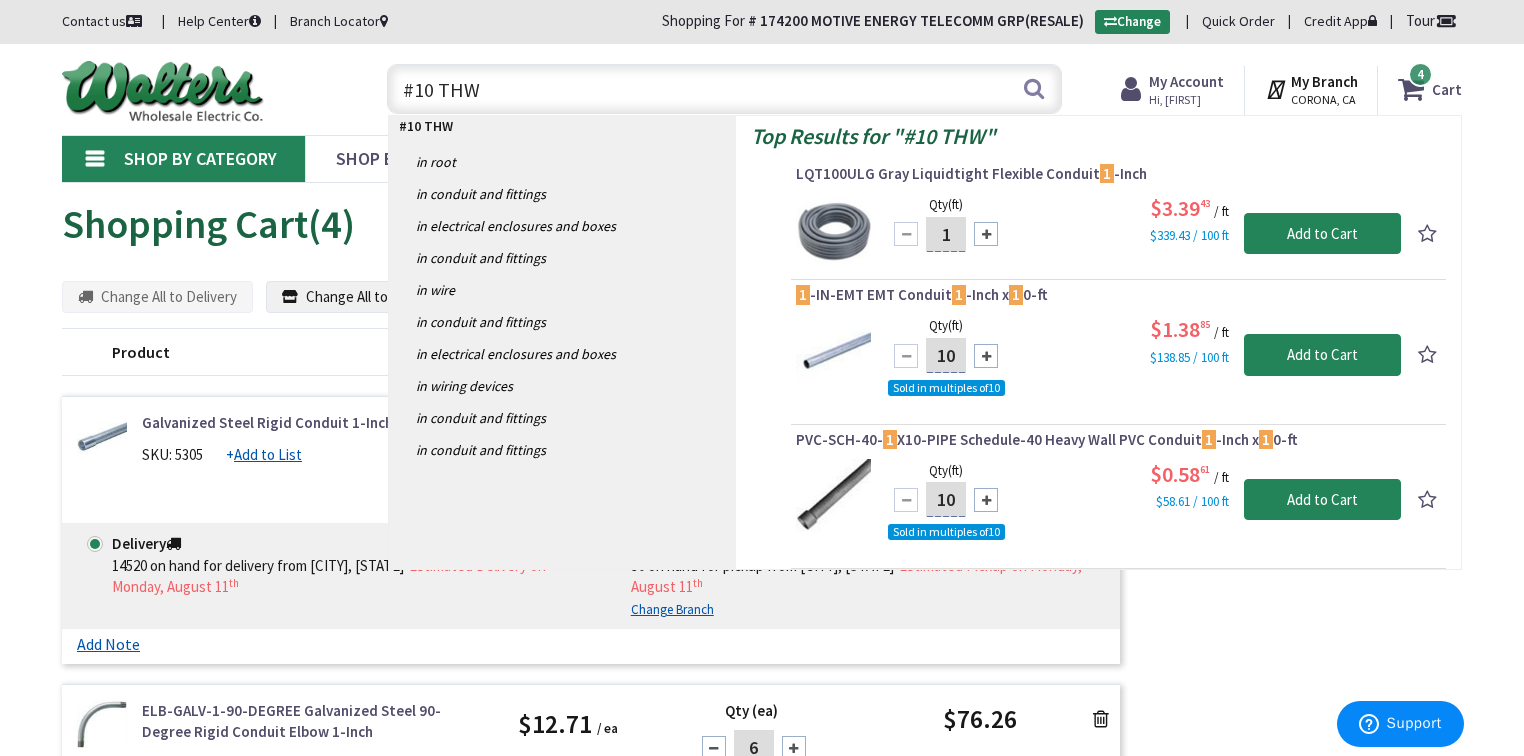 type on "#10 THWN" 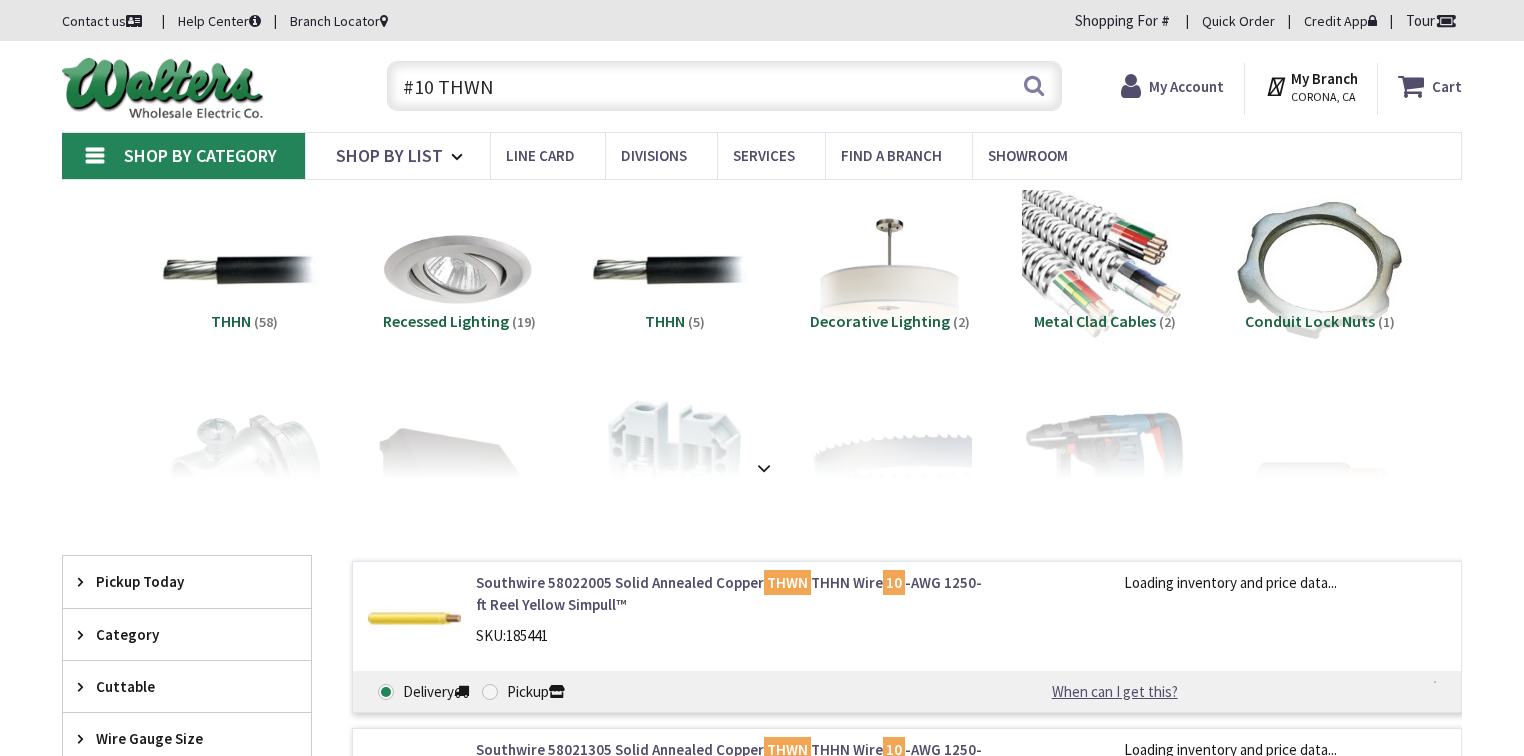 scroll, scrollTop: 0, scrollLeft: 0, axis: both 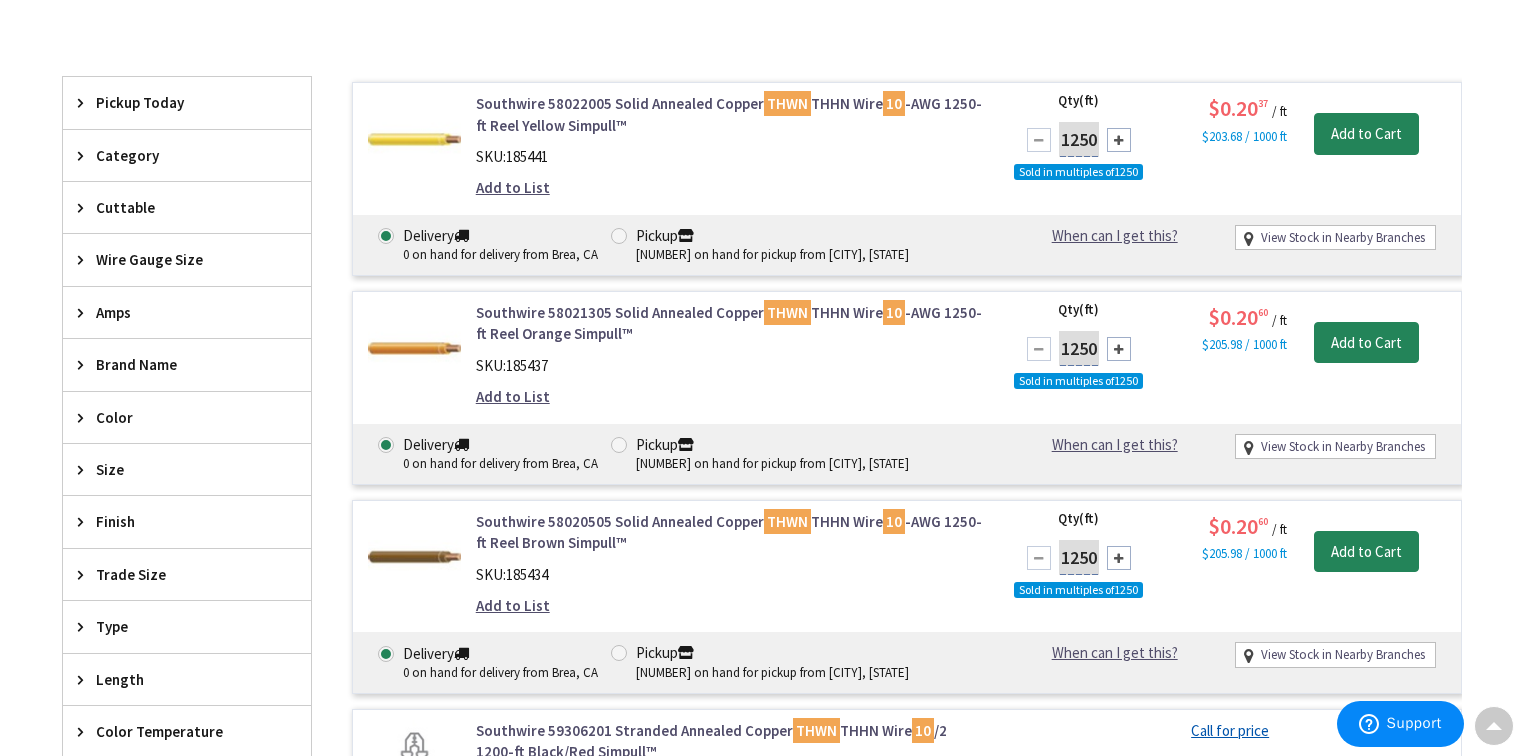 click on "Wire Gauge Size" at bounding box center (177, 259) 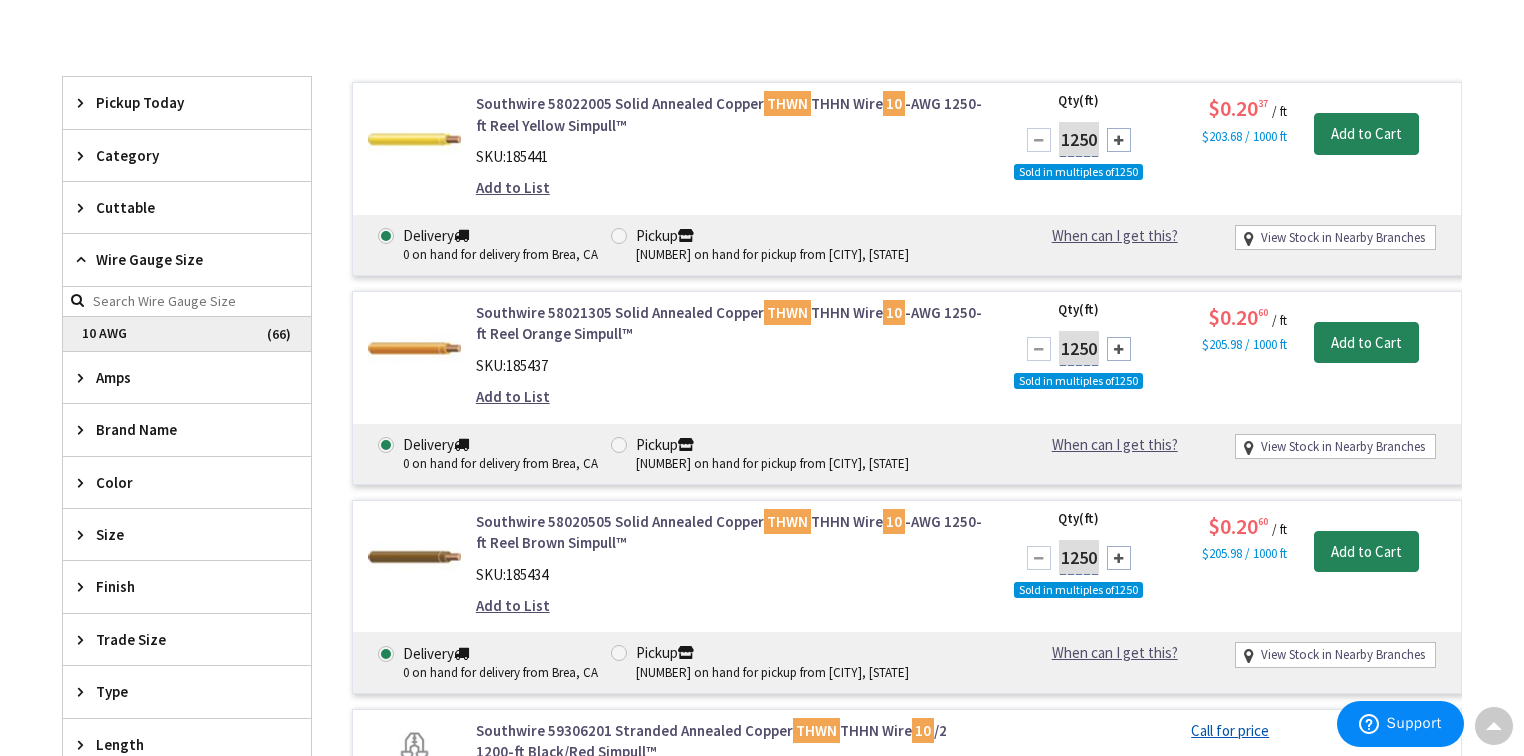 click on "10 AWG" at bounding box center (187, 334) 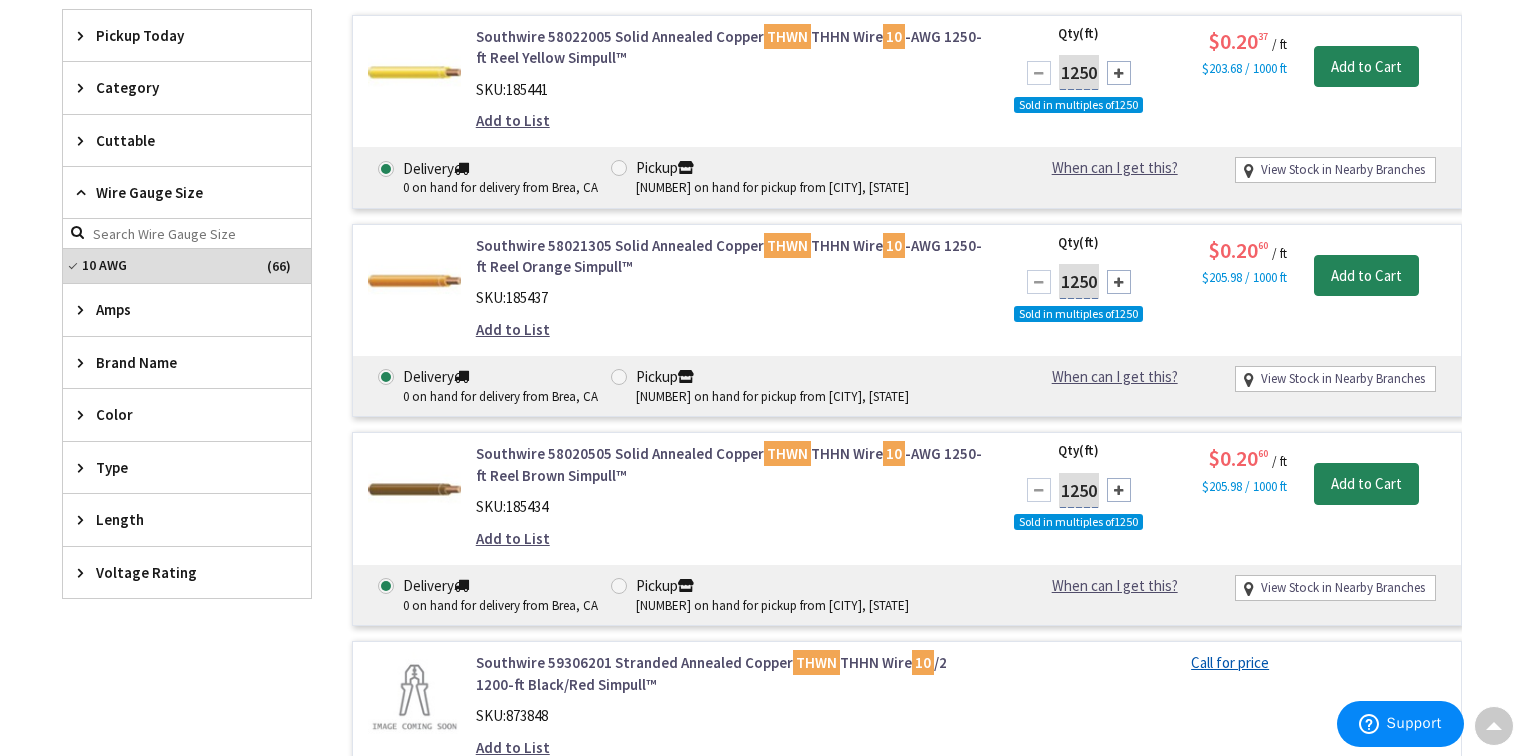 scroll, scrollTop: 396, scrollLeft: 0, axis: vertical 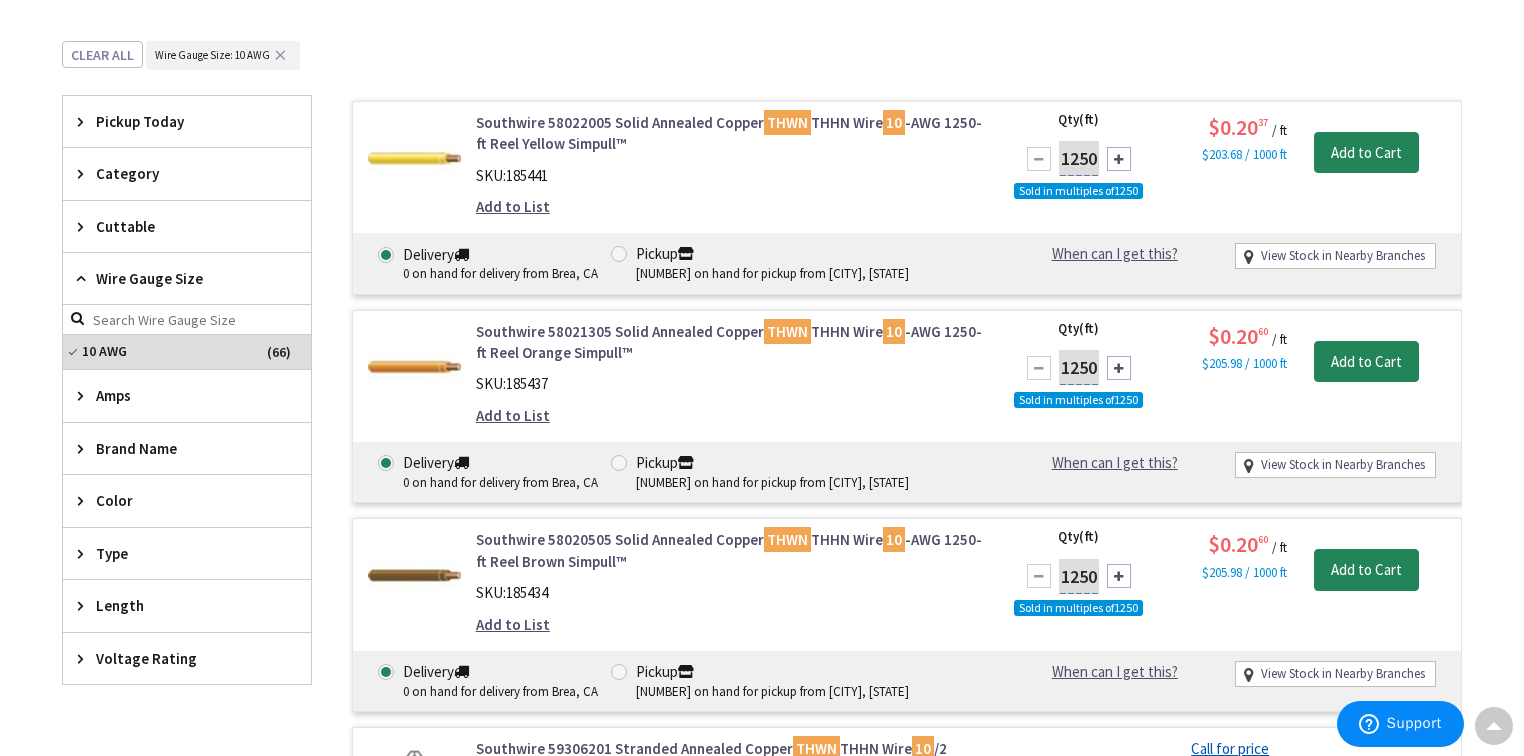 click on "Length" at bounding box center (177, 605) 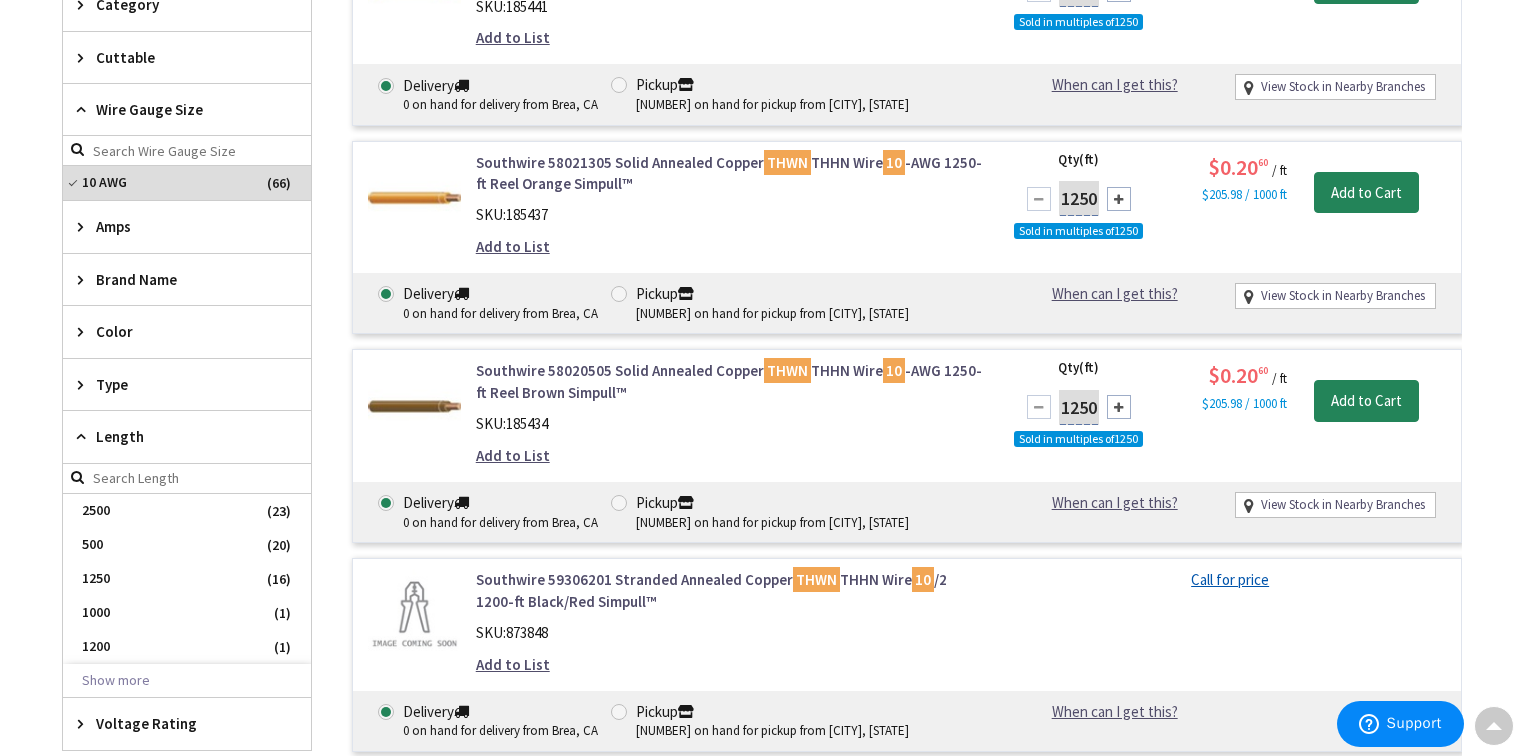 scroll, scrollTop: 716, scrollLeft: 0, axis: vertical 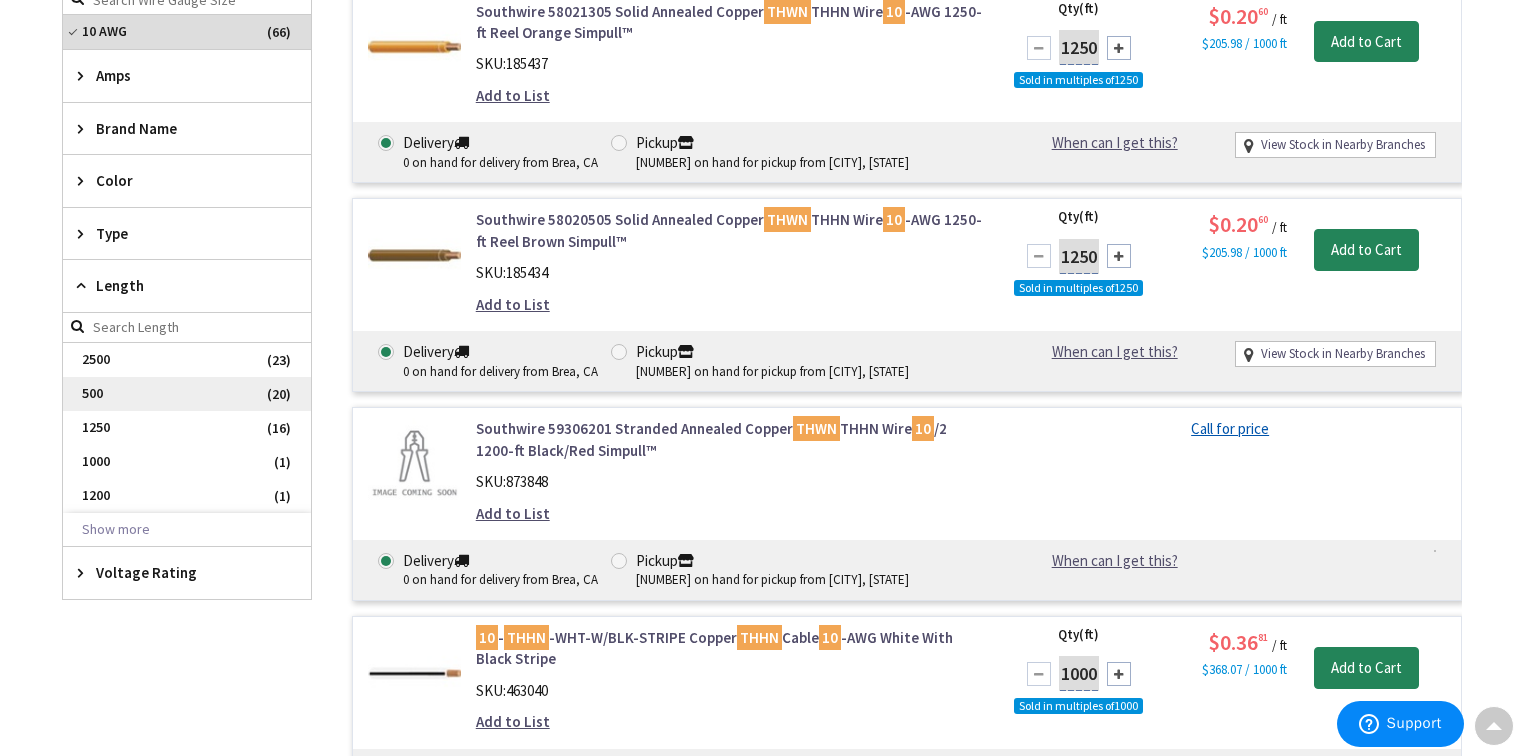 click on "500" at bounding box center (187, 394) 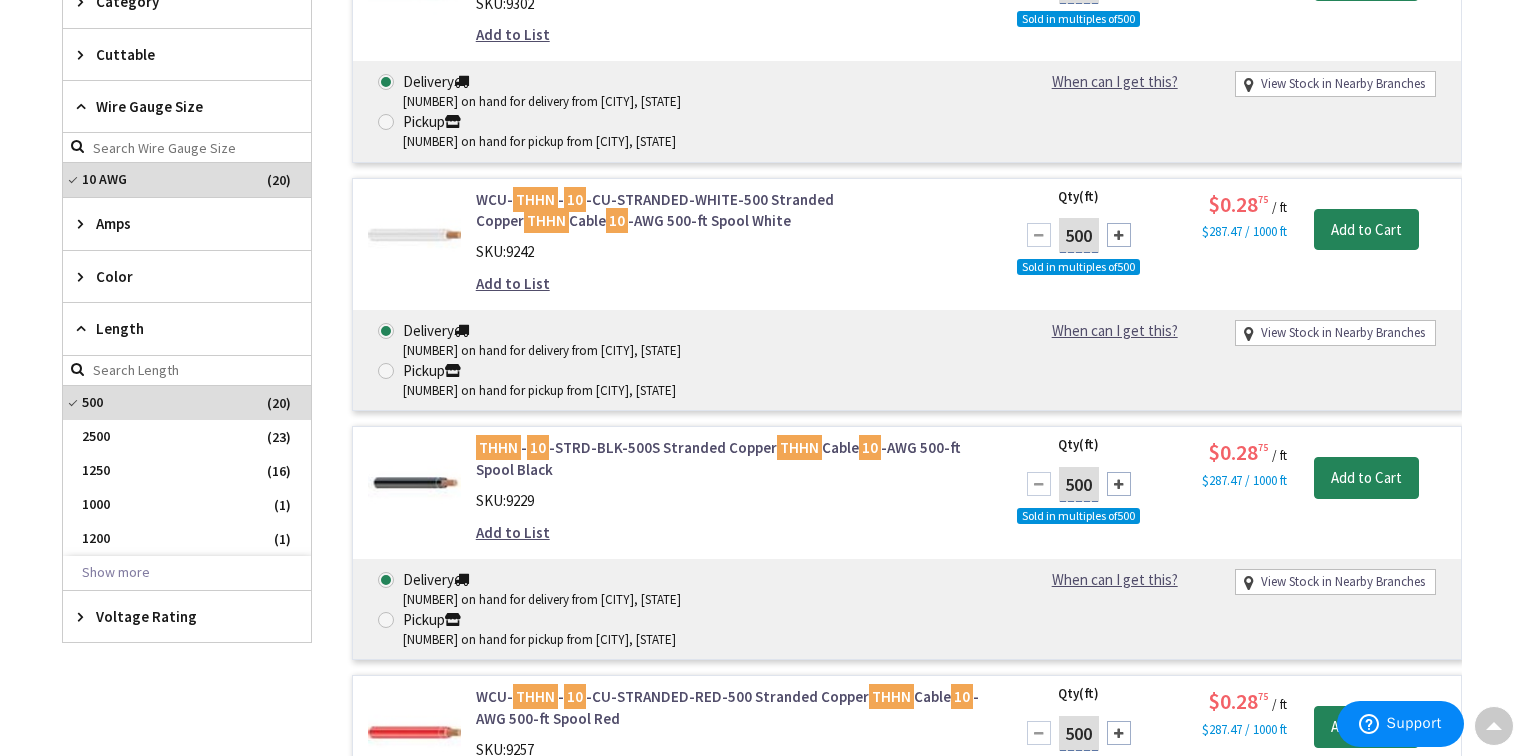 scroll, scrollTop: 556, scrollLeft: 0, axis: vertical 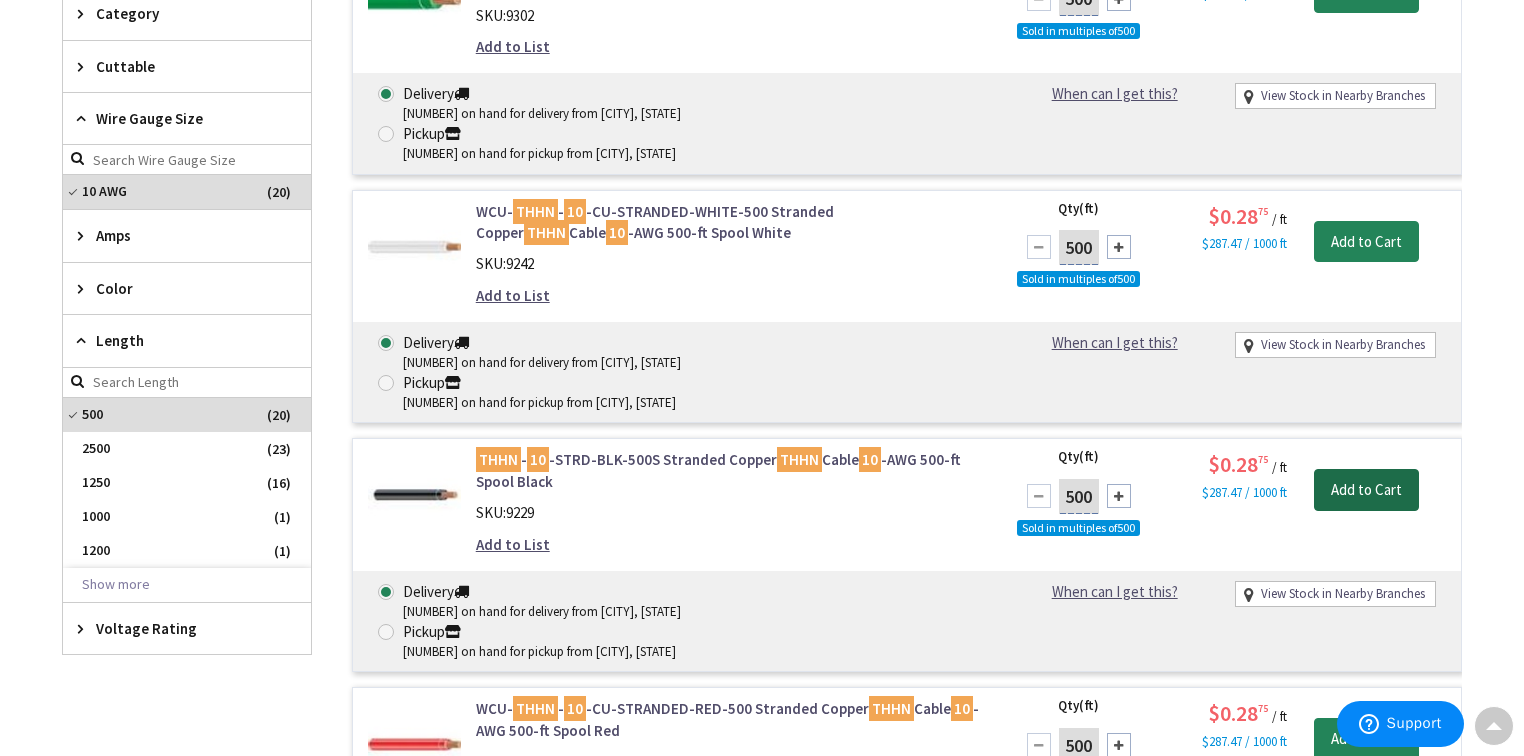 click on "Add to Cart" at bounding box center [1366, 490] 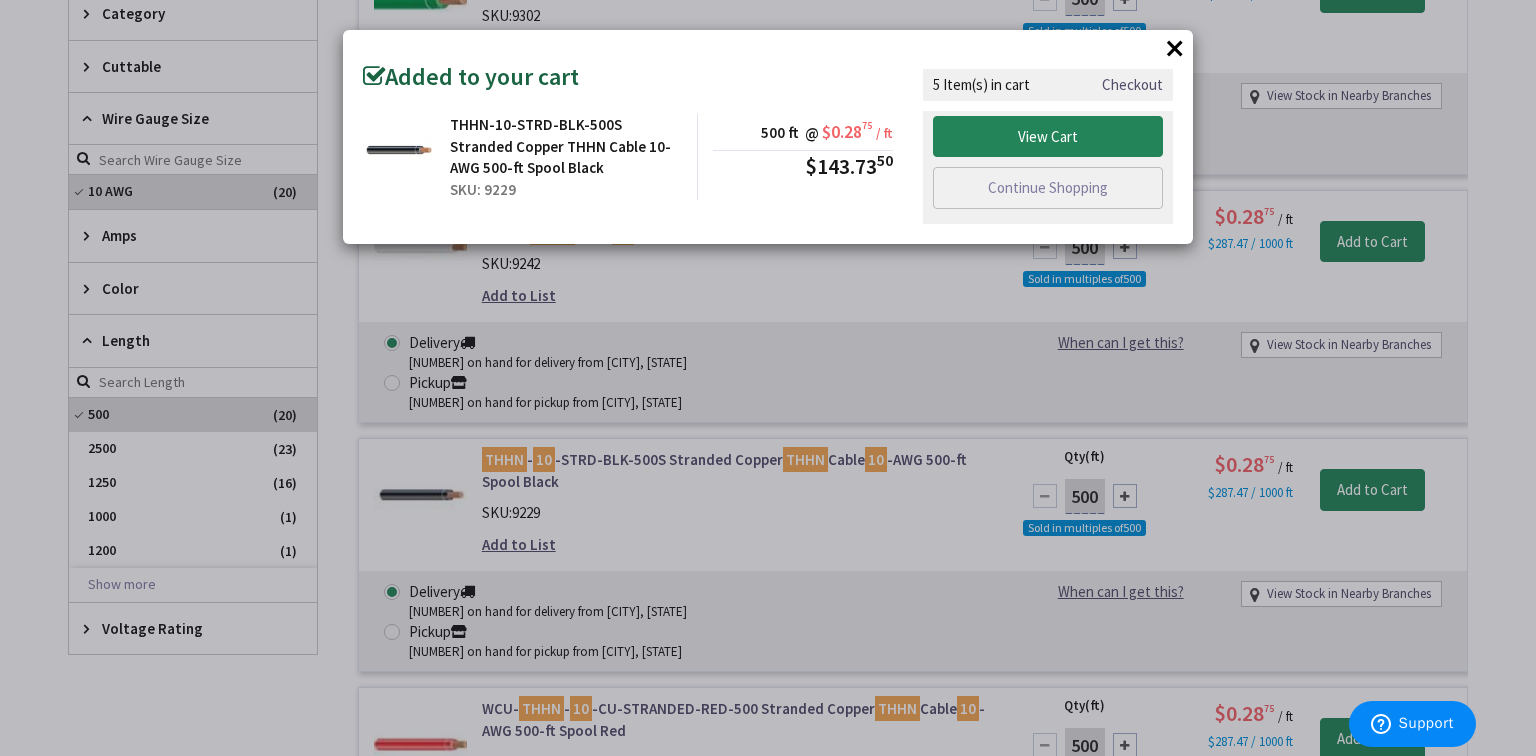click on "×" at bounding box center [1175, 48] 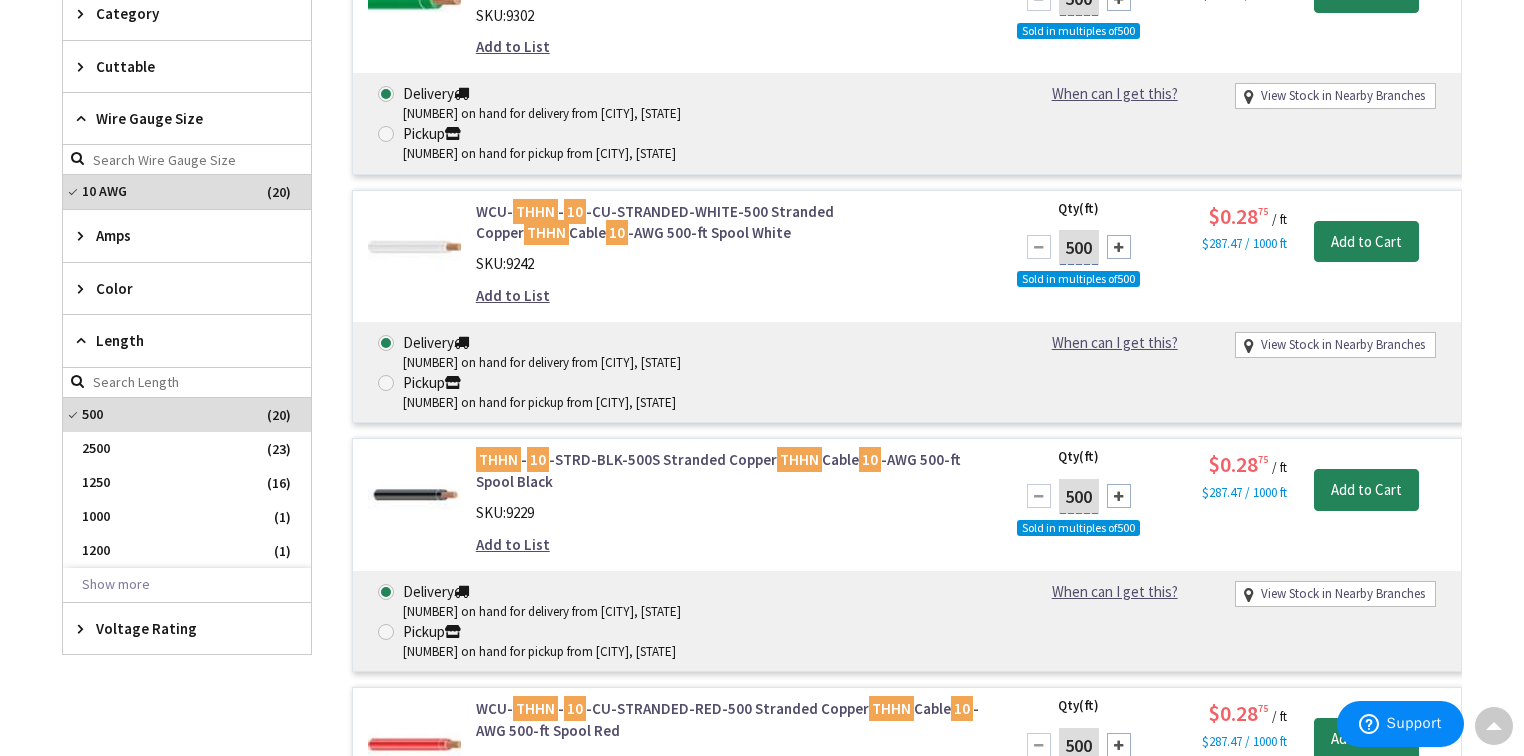 click at bounding box center (414, 495) 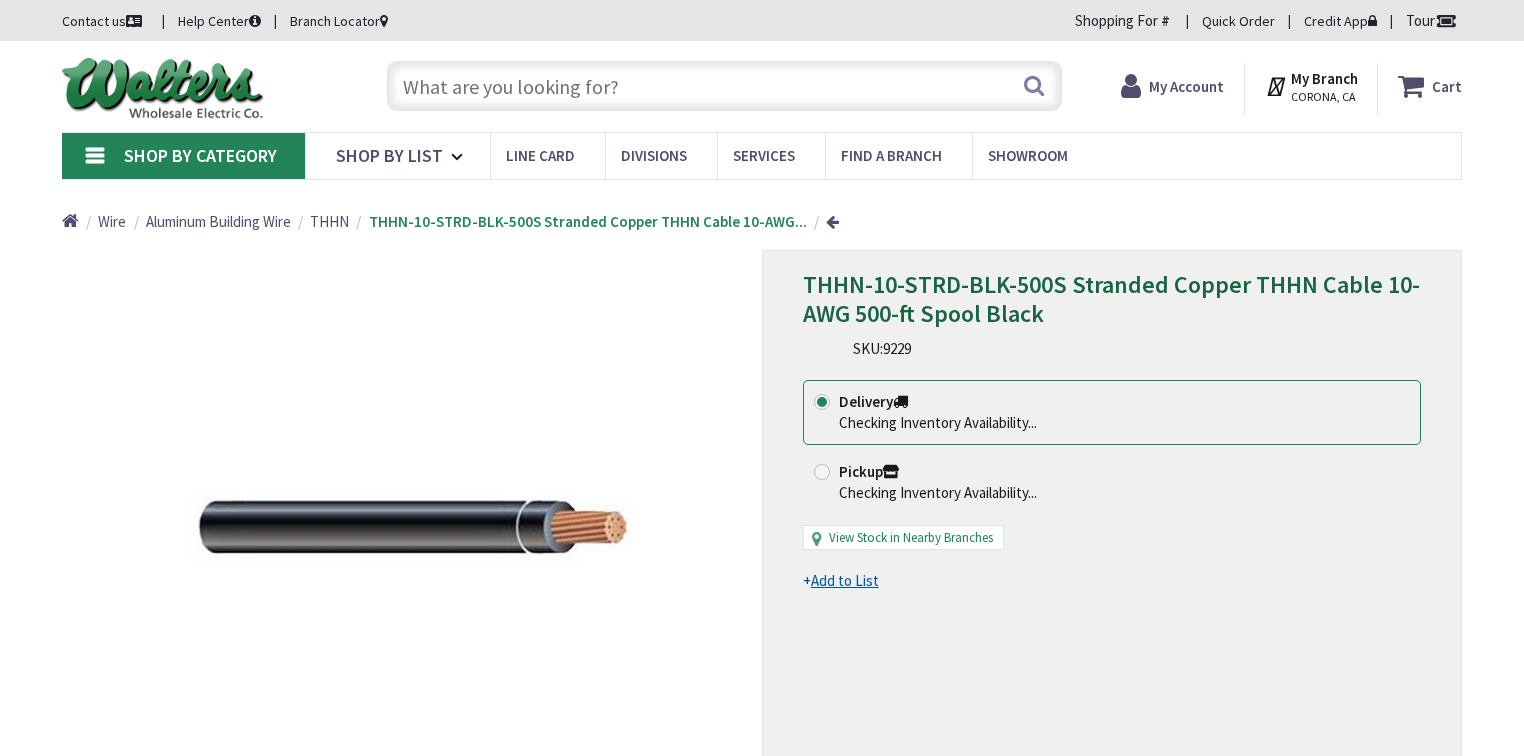 scroll, scrollTop: 0, scrollLeft: 0, axis: both 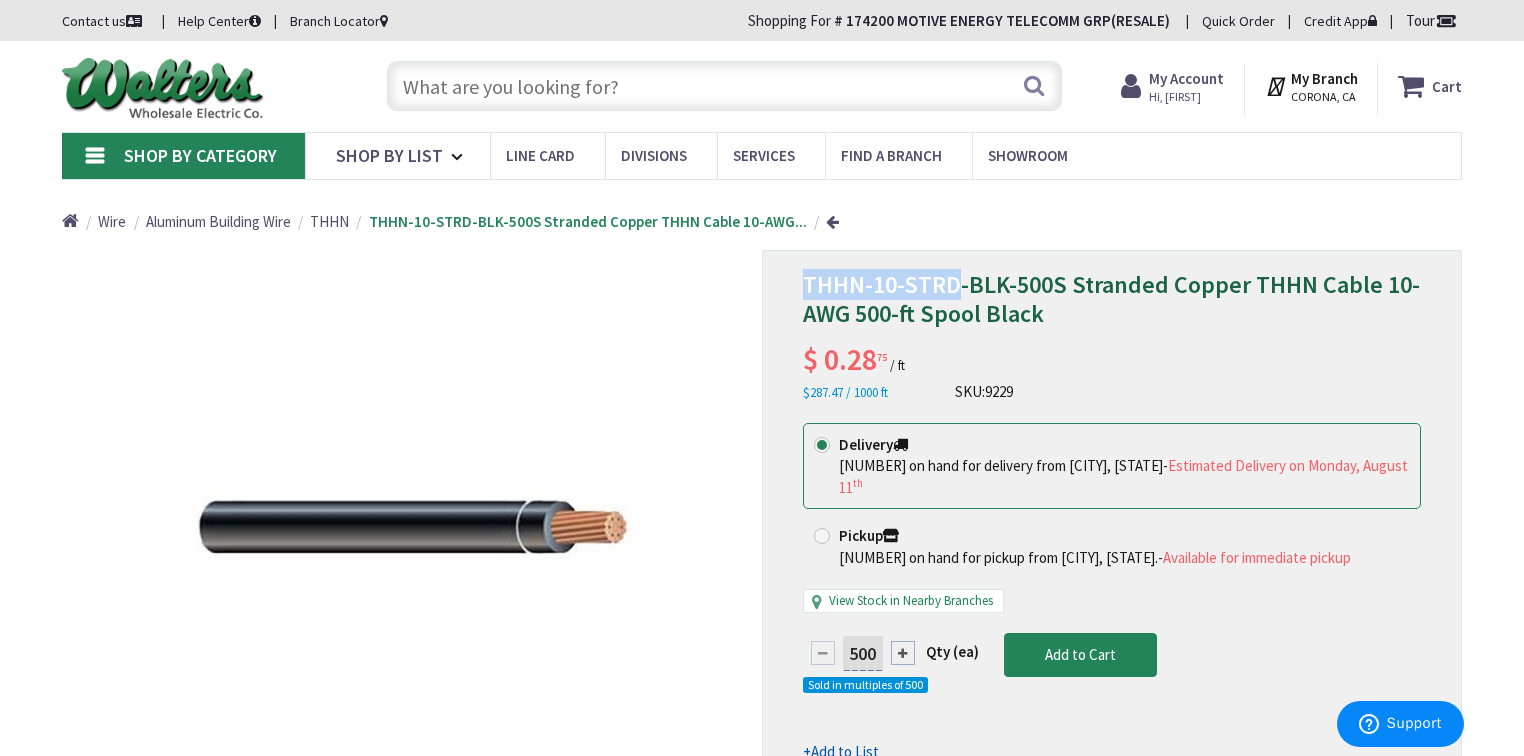 drag, startPoint x: 804, startPoint y: 289, endPoint x: 960, endPoint y: 281, distance: 156.20499 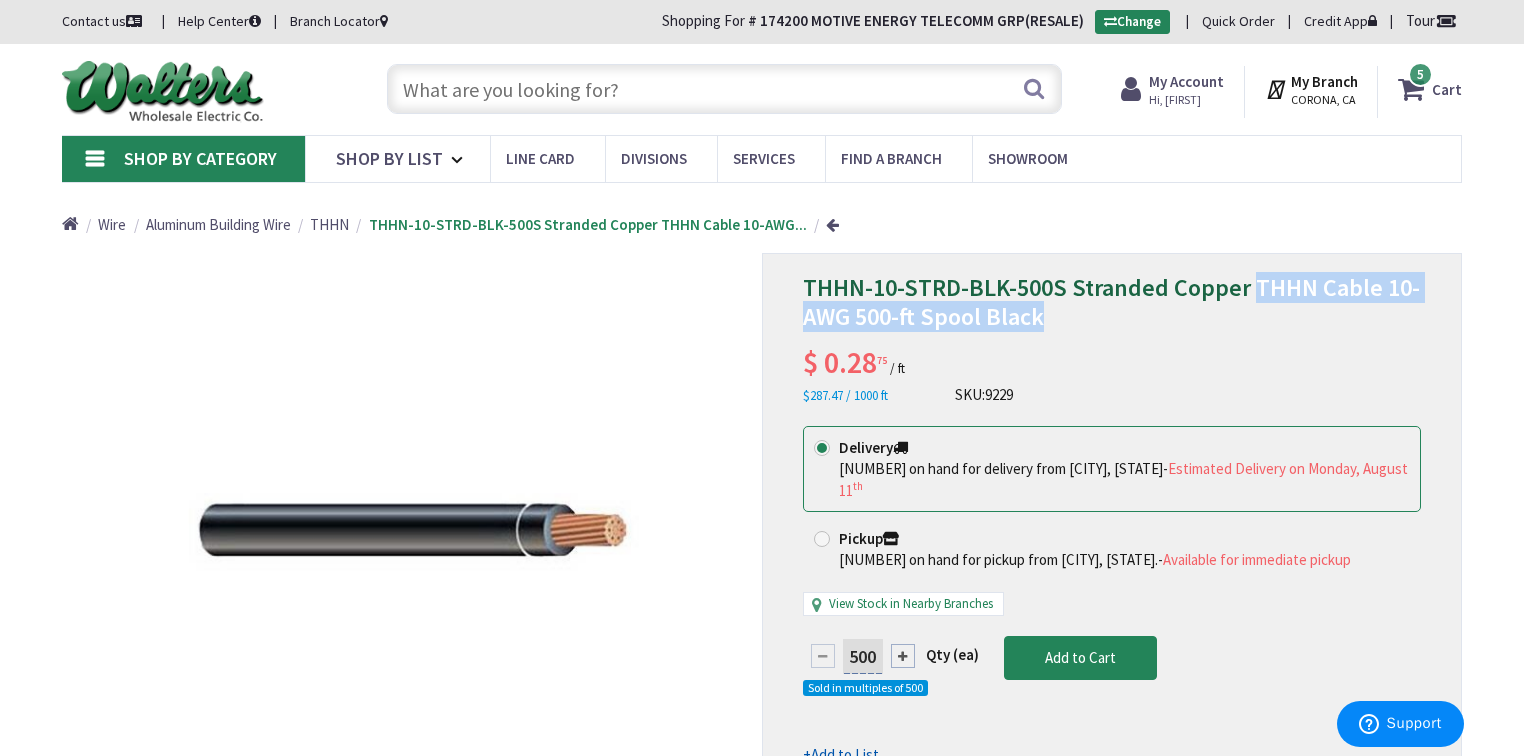 drag, startPoint x: 1248, startPoint y: 276, endPoint x: 1107, endPoint y: 320, distance: 147.7058 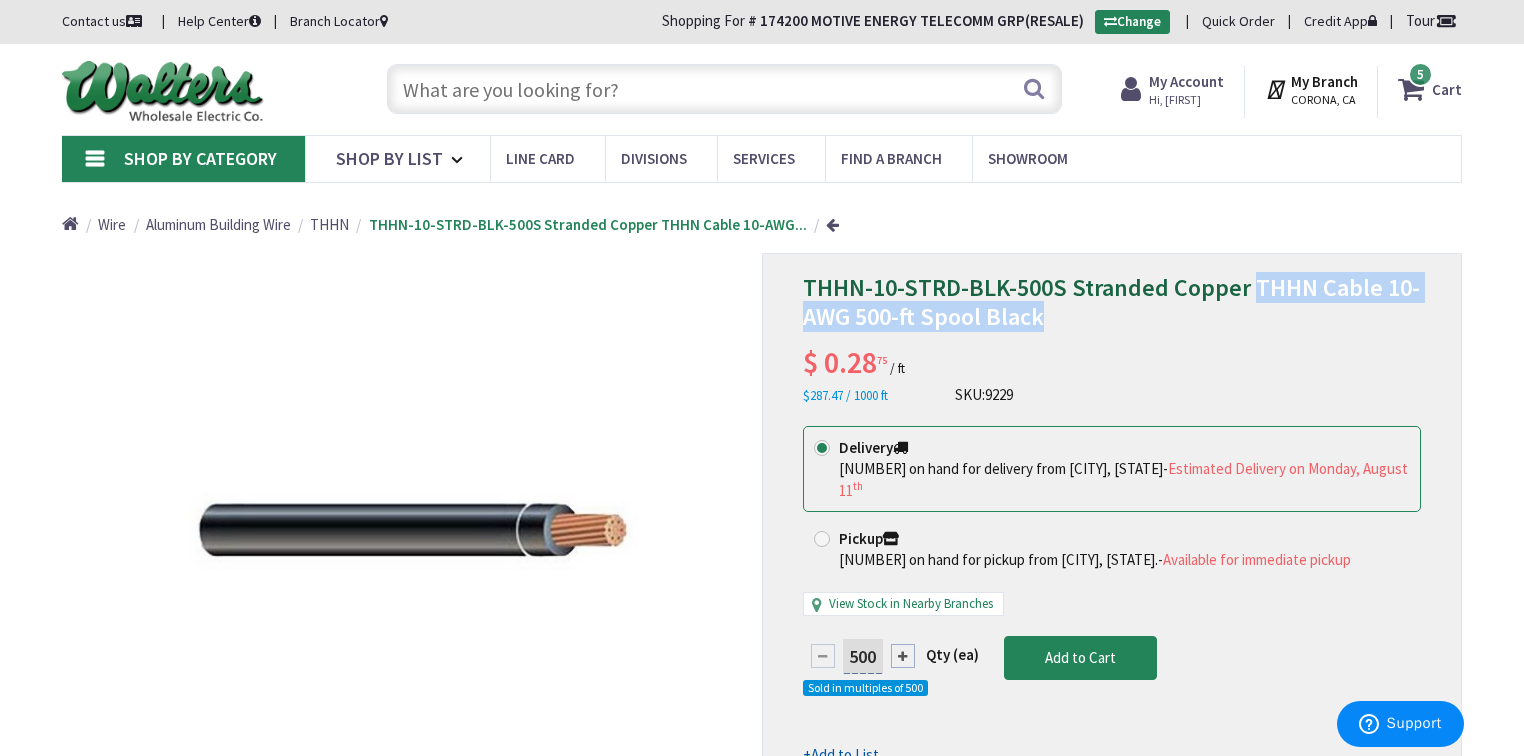 click on "5
5
items" at bounding box center (1420, 74) 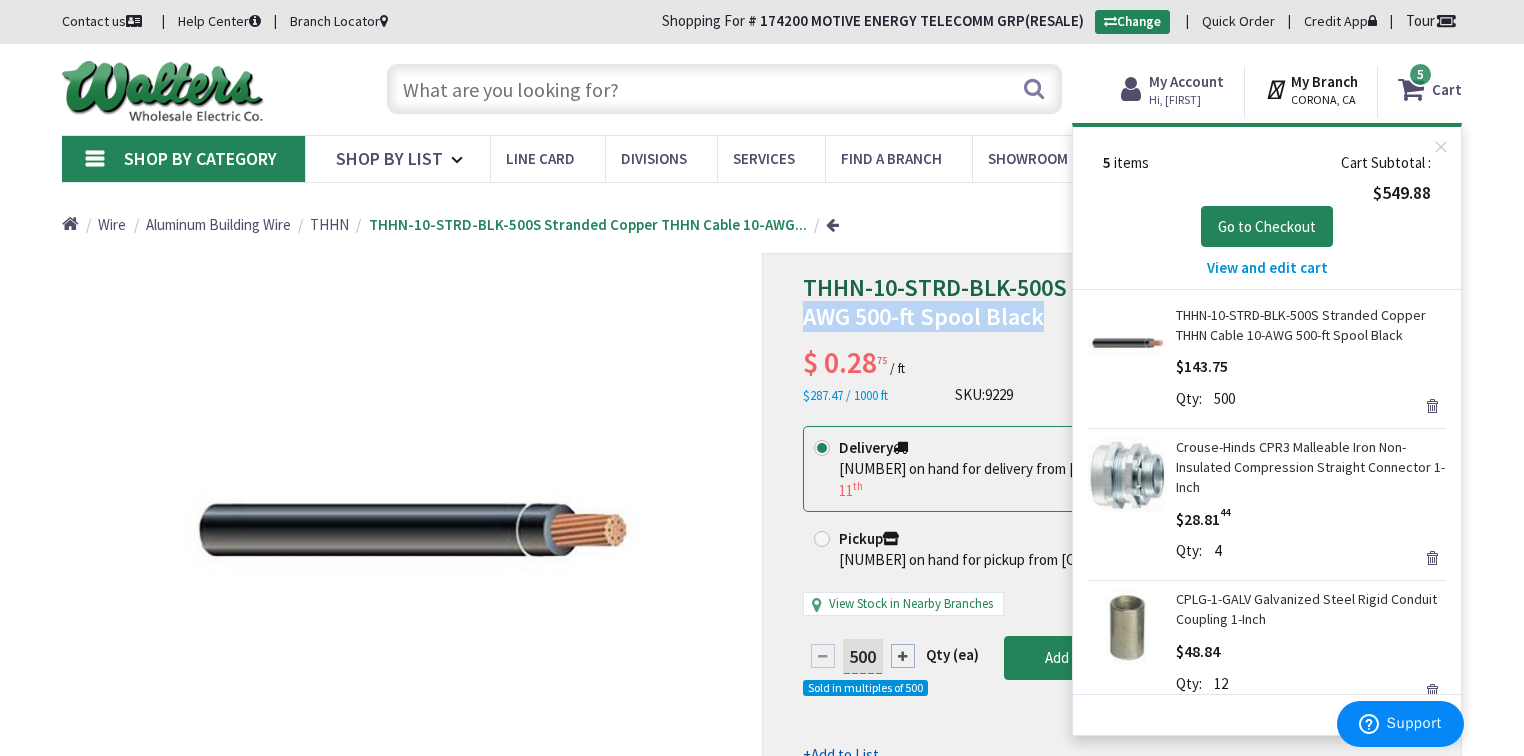 click on "5
5
items" at bounding box center [1420, 74] 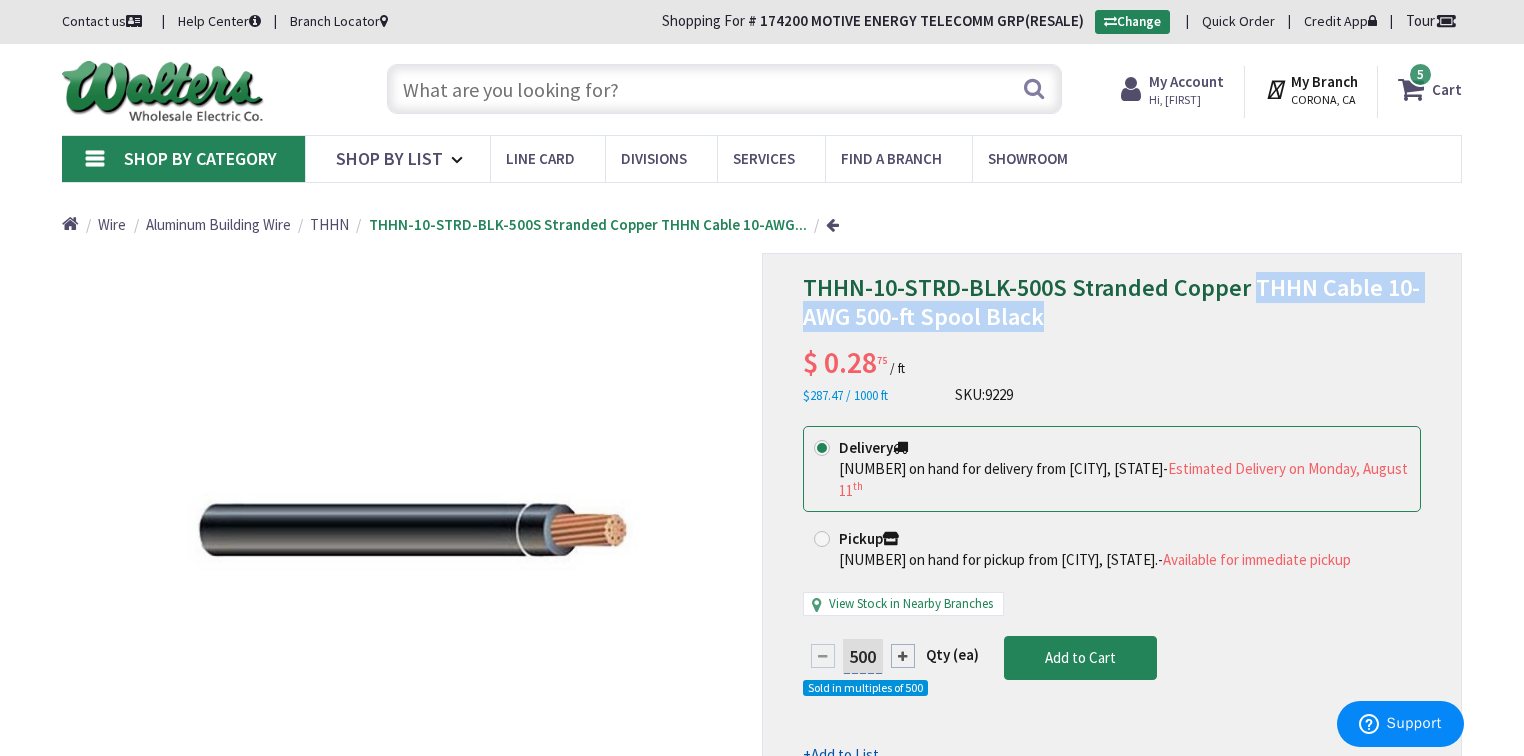 click on "Cart" at bounding box center (1447, 89) 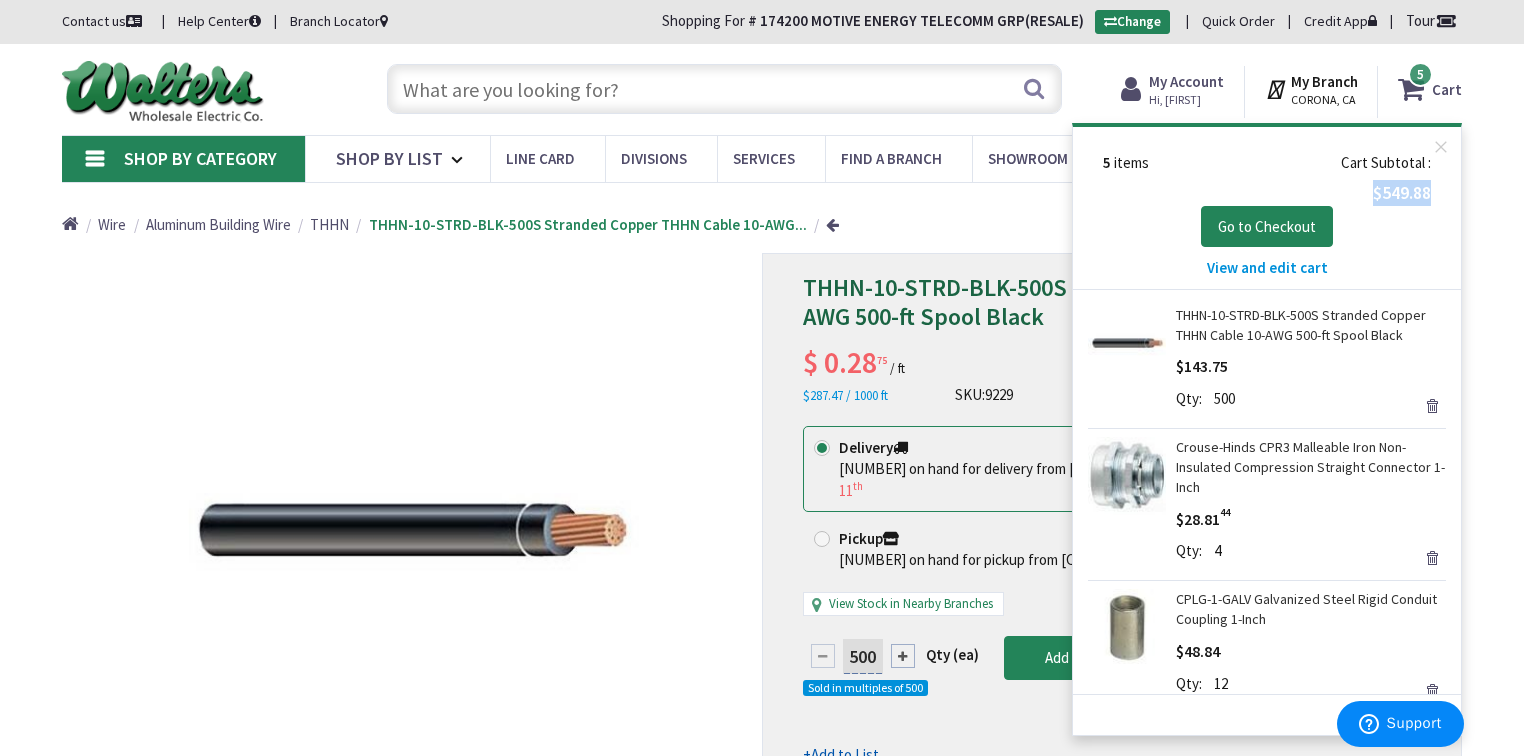 drag, startPoint x: 1444, startPoint y: 194, endPoint x: 1368, endPoint y: 196, distance: 76.02631 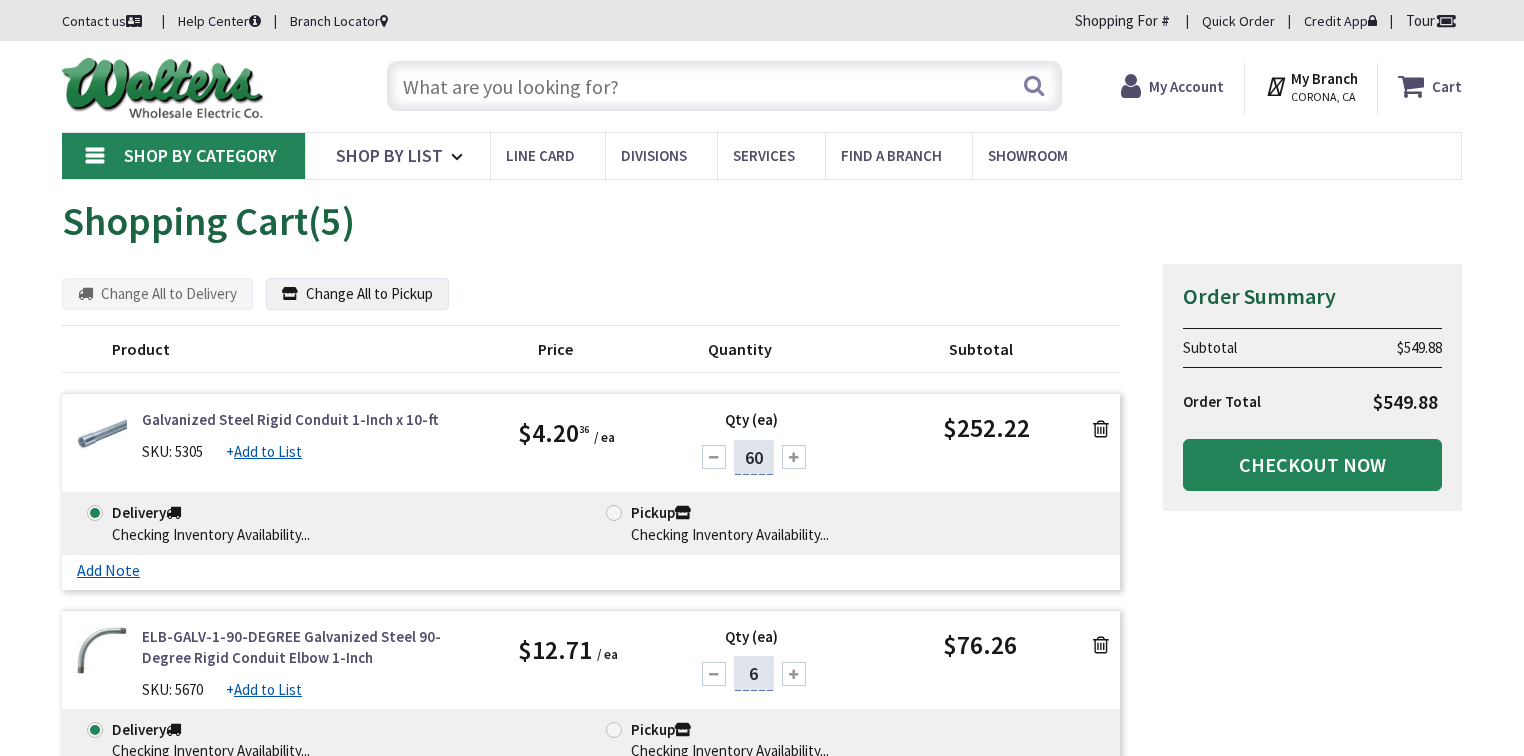 scroll, scrollTop: 0, scrollLeft: 0, axis: both 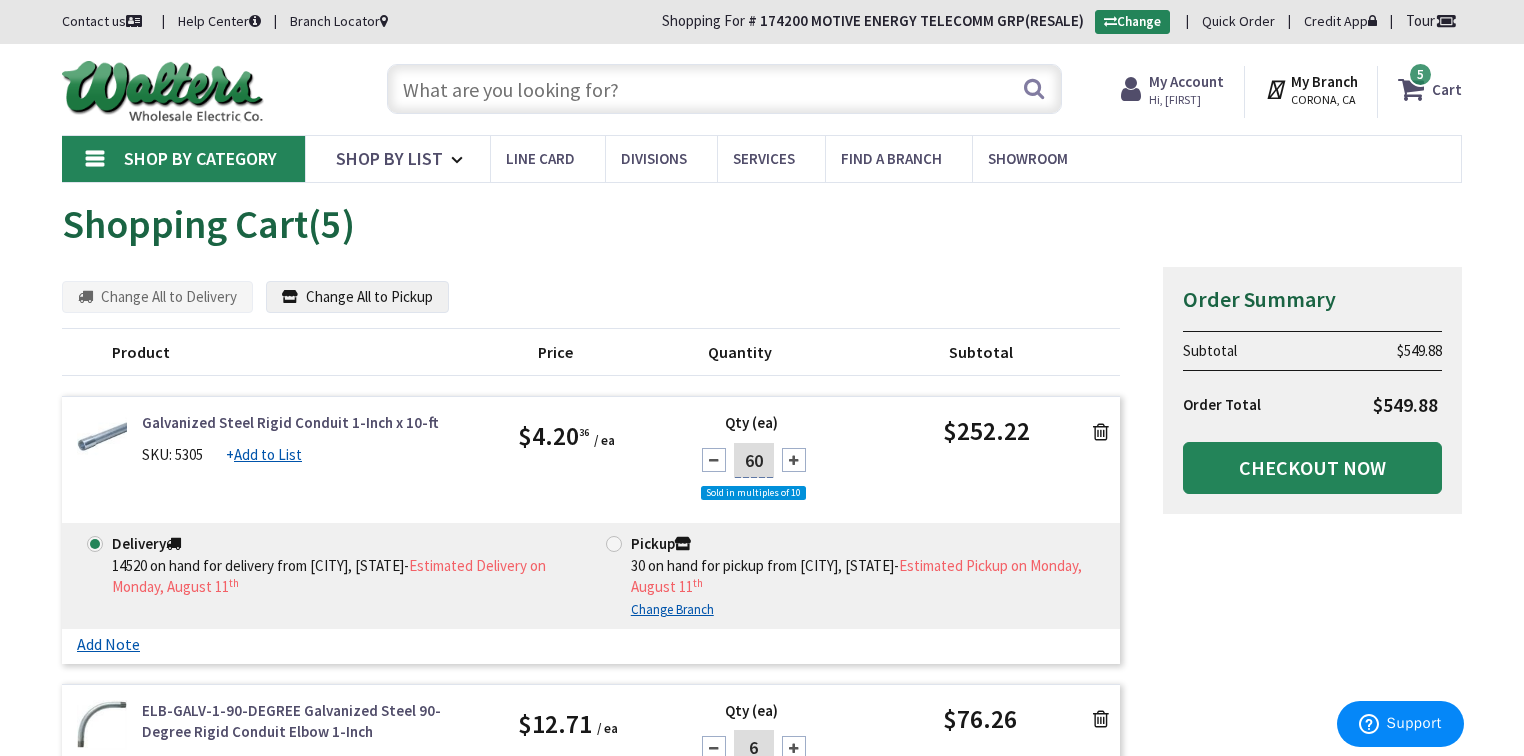 click at bounding box center (724, 89) 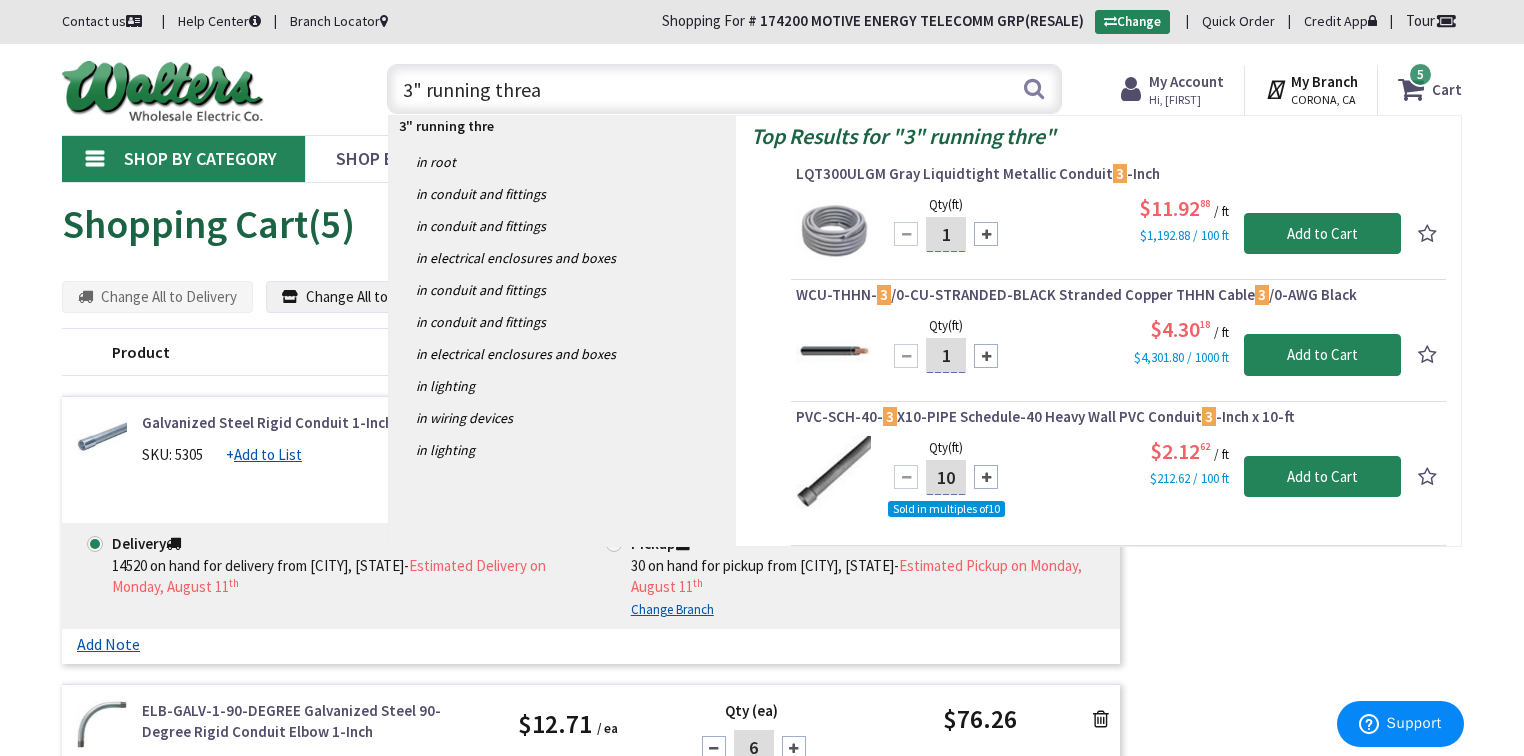 type on "3" running thread" 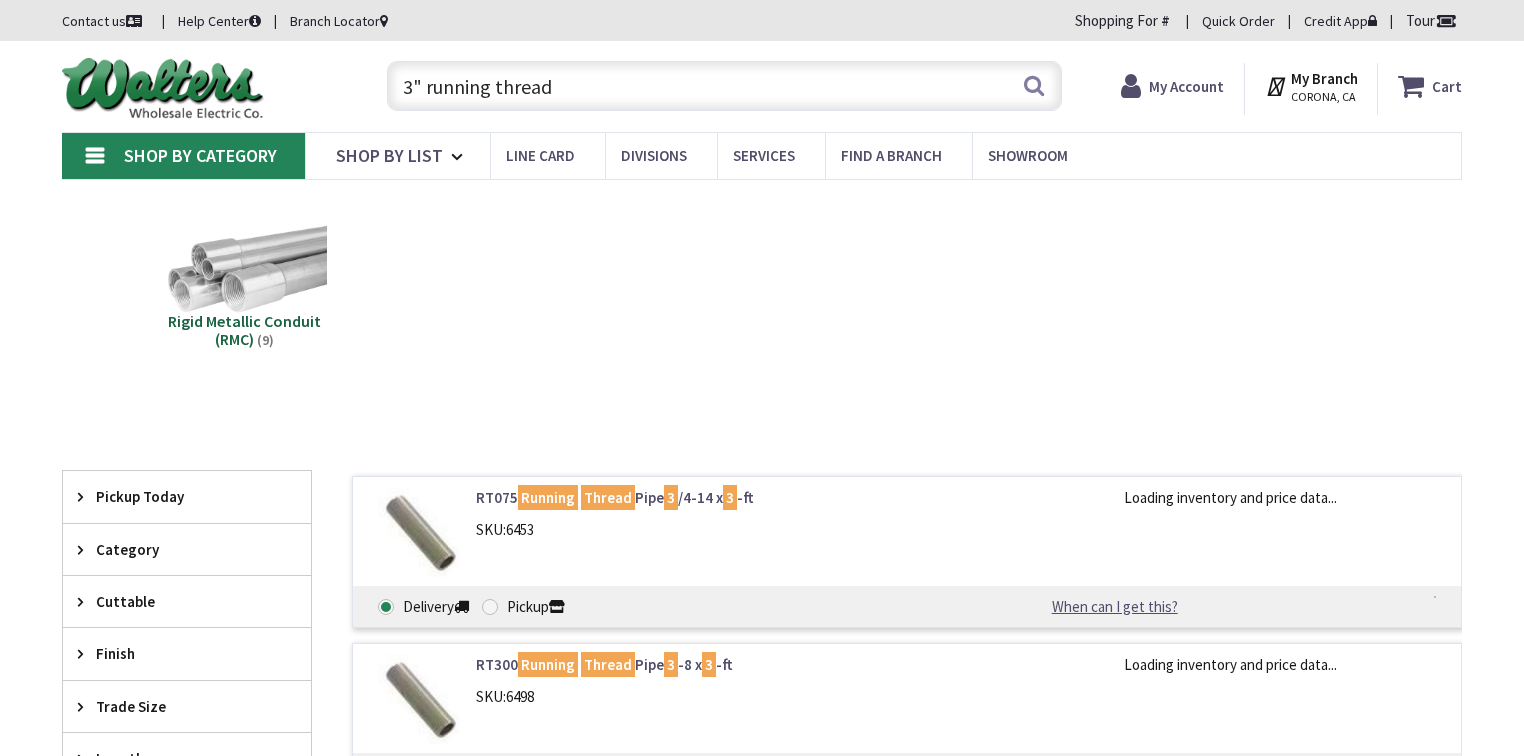 scroll, scrollTop: 0, scrollLeft: 0, axis: both 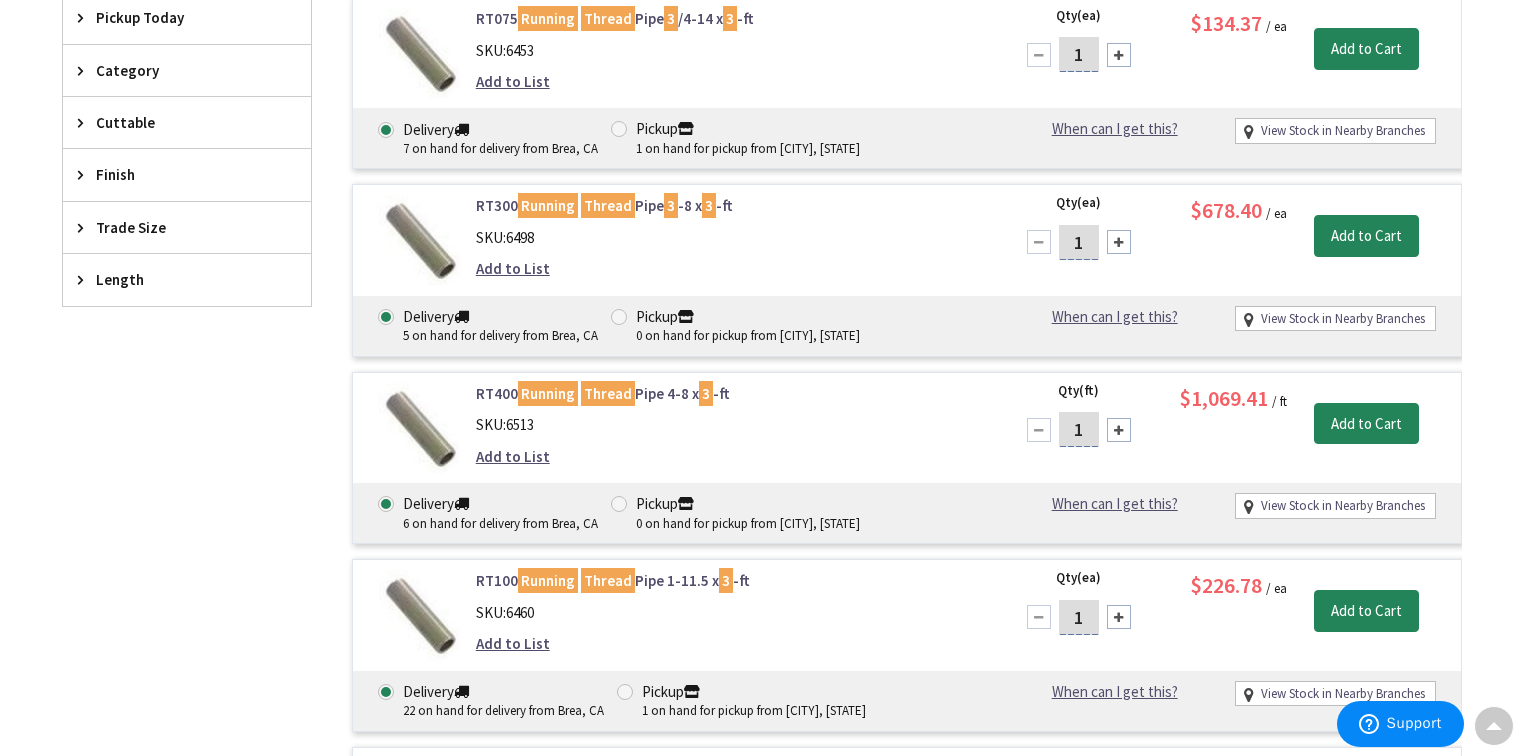 click on "Trade Size" at bounding box center [177, 227] 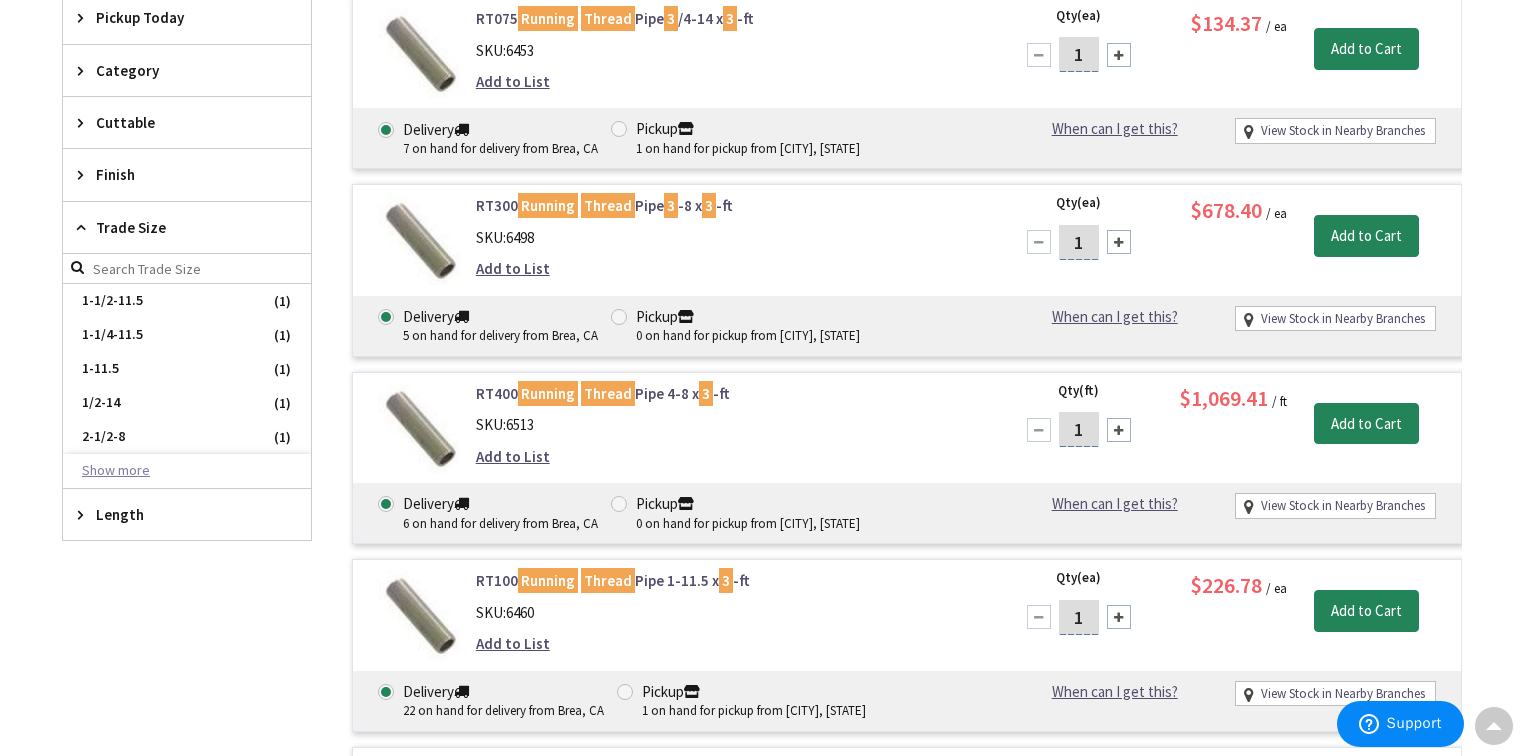 click on "Show more" at bounding box center (187, 471) 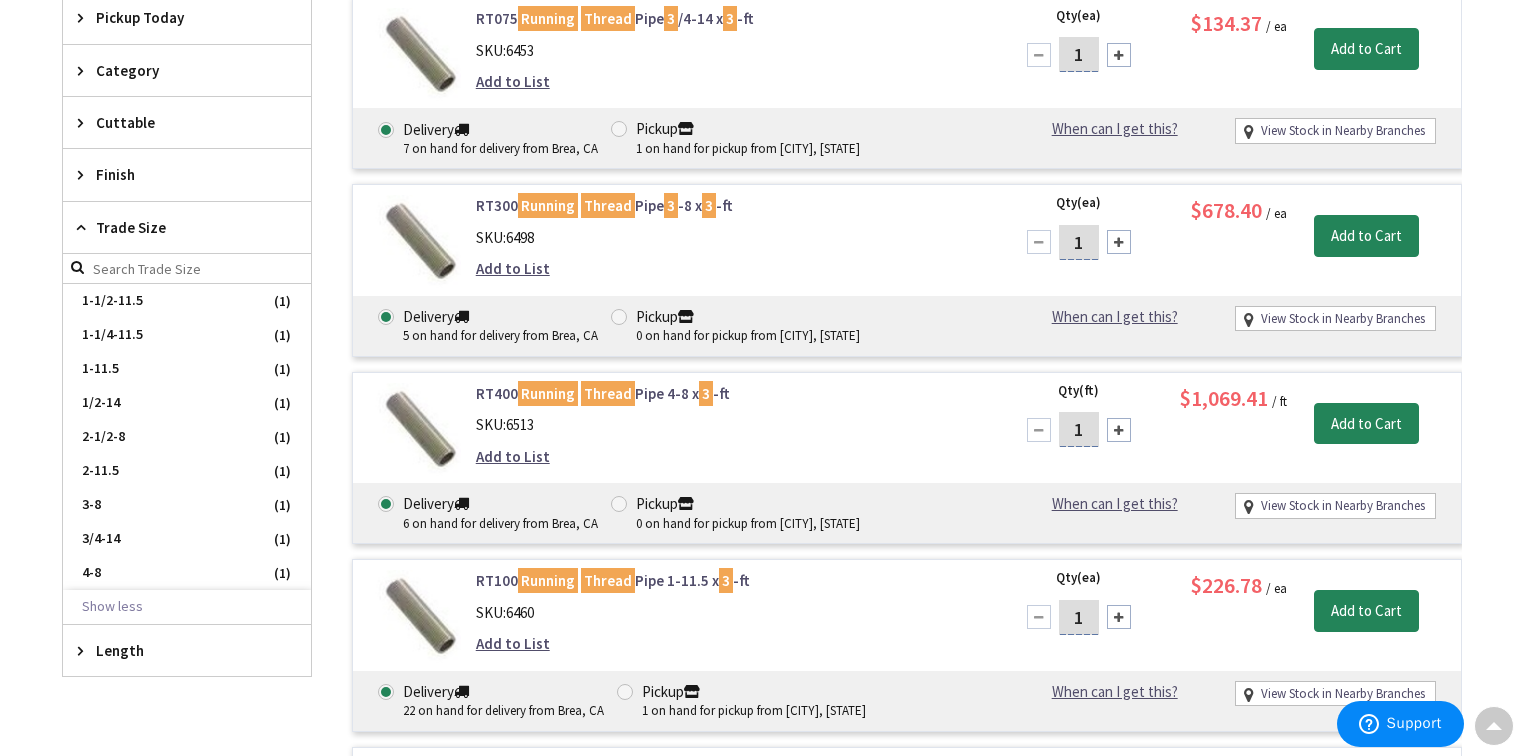 click at bounding box center [85, 227] 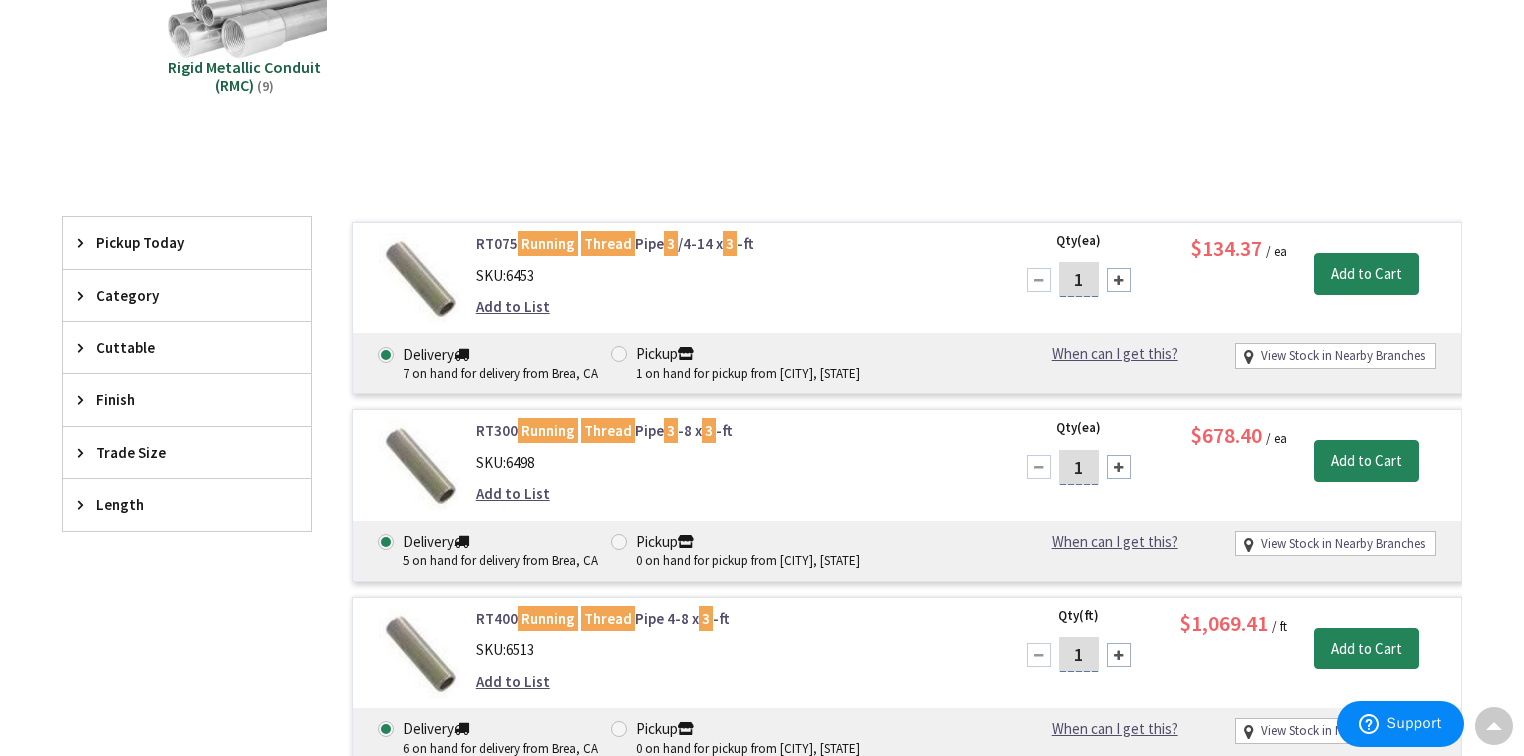 scroll, scrollTop: 242, scrollLeft: 0, axis: vertical 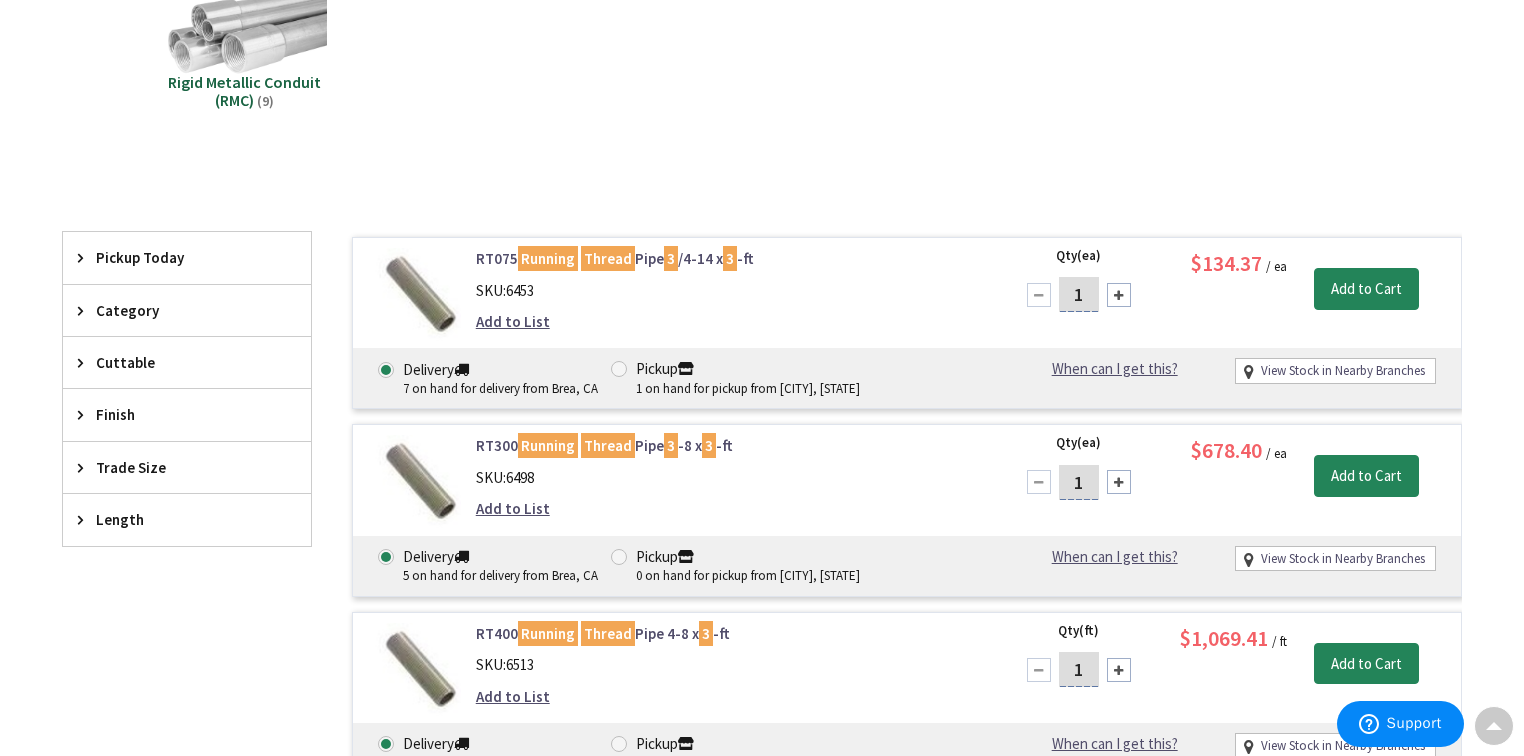 click on "Length" at bounding box center (177, 519) 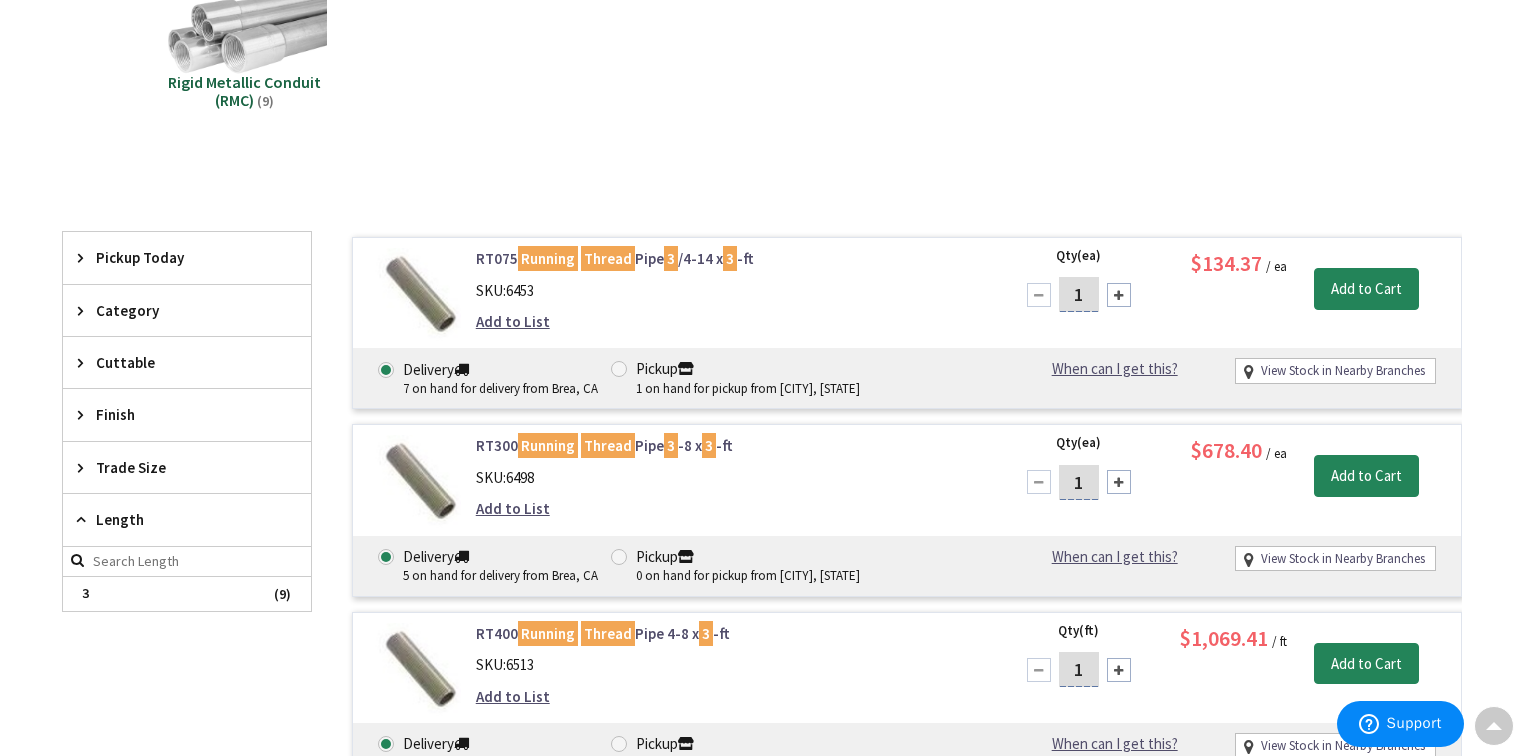 click on "Rigid Metallic Conduit (RMC)
(9)" at bounding box center [244, 109] 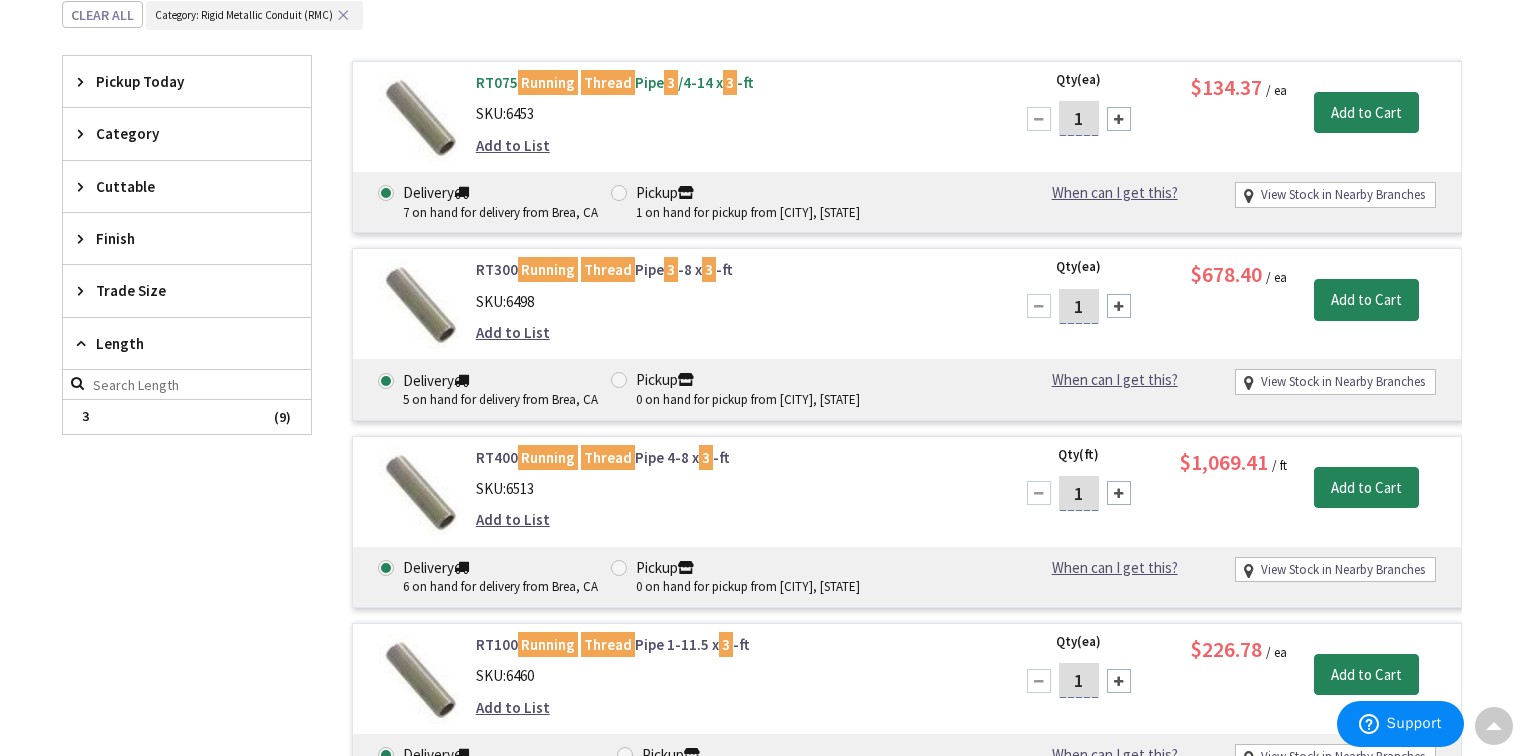 scroll, scrollTop: 36, scrollLeft: 0, axis: vertical 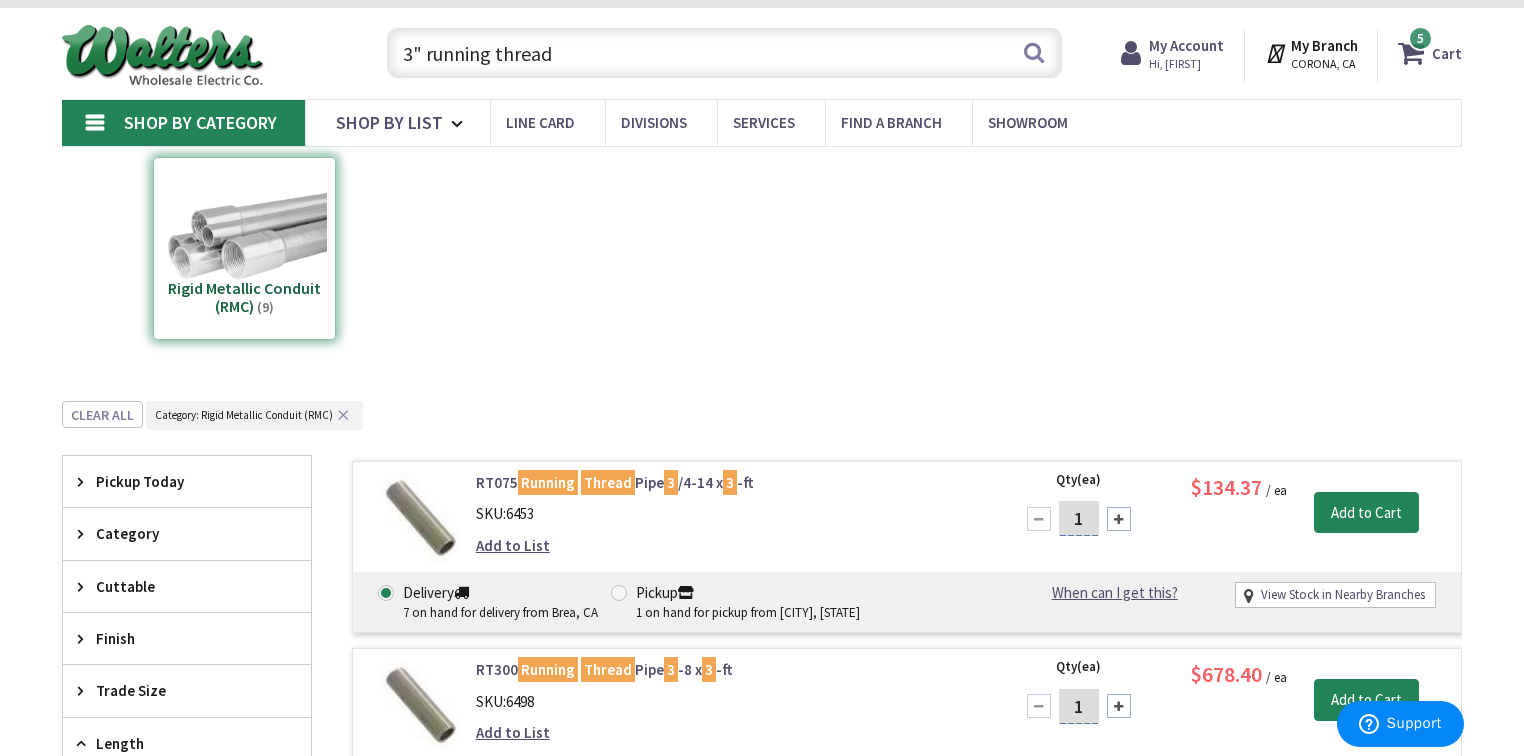 click on "3" running thread" at bounding box center [724, 53] 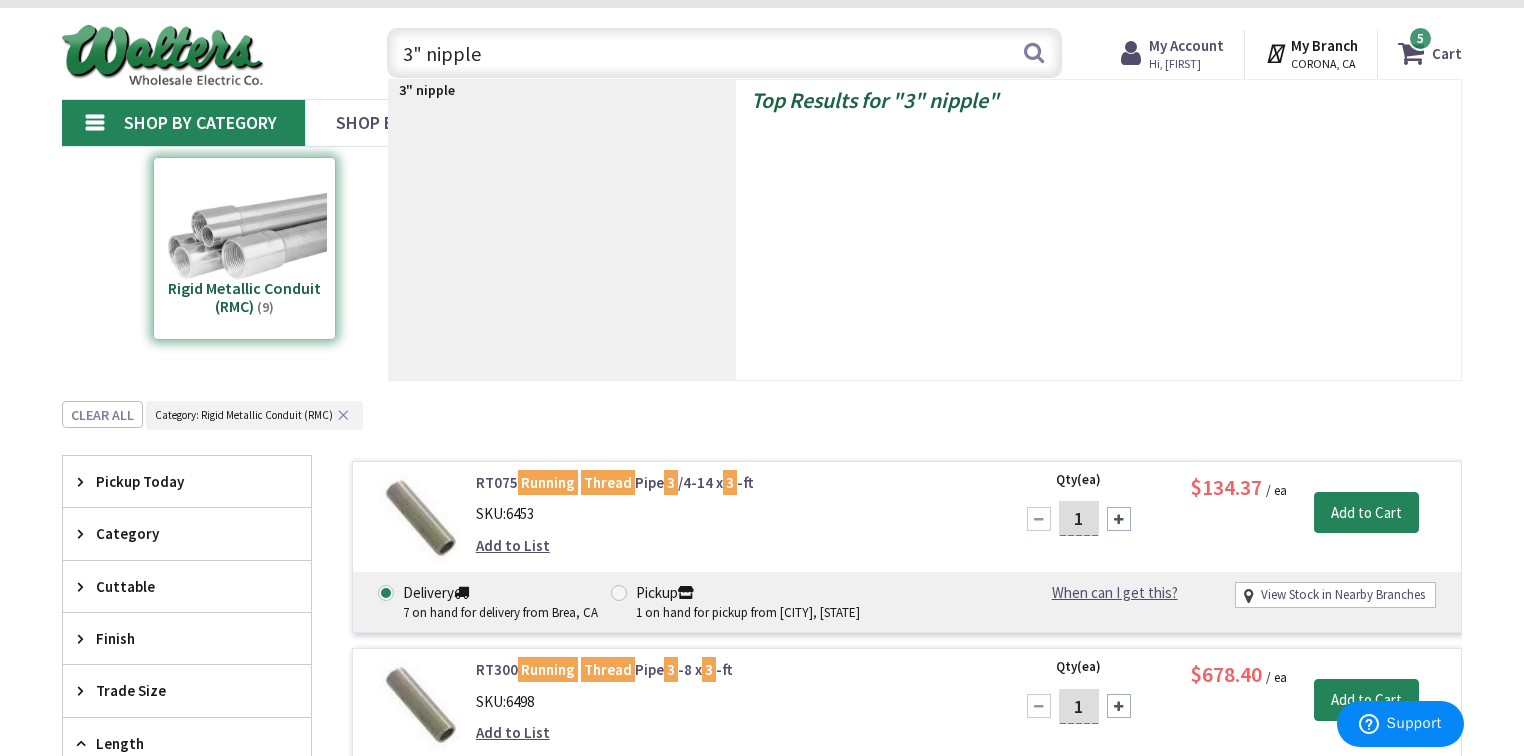 type on "3" nipples" 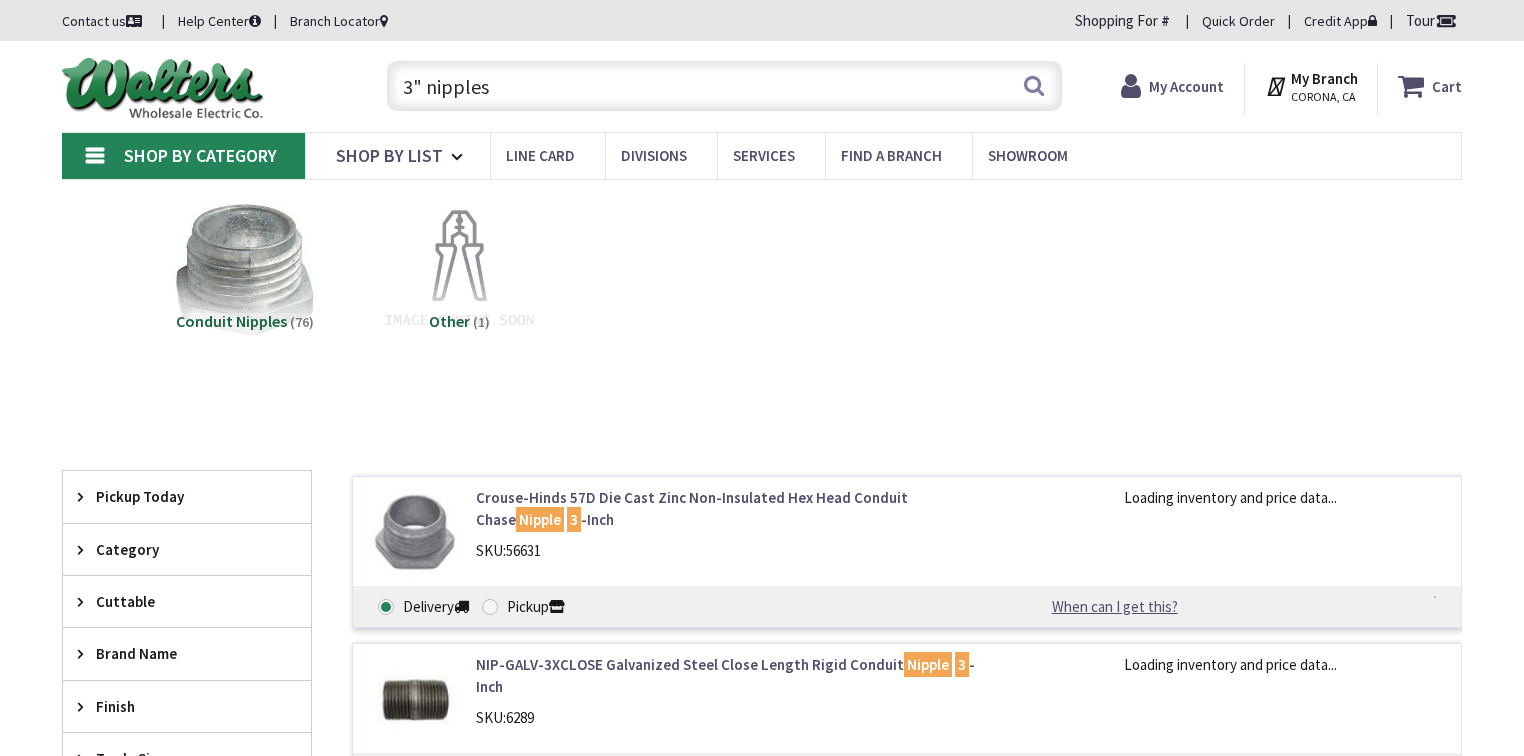 scroll, scrollTop: 0, scrollLeft: 0, axis: both 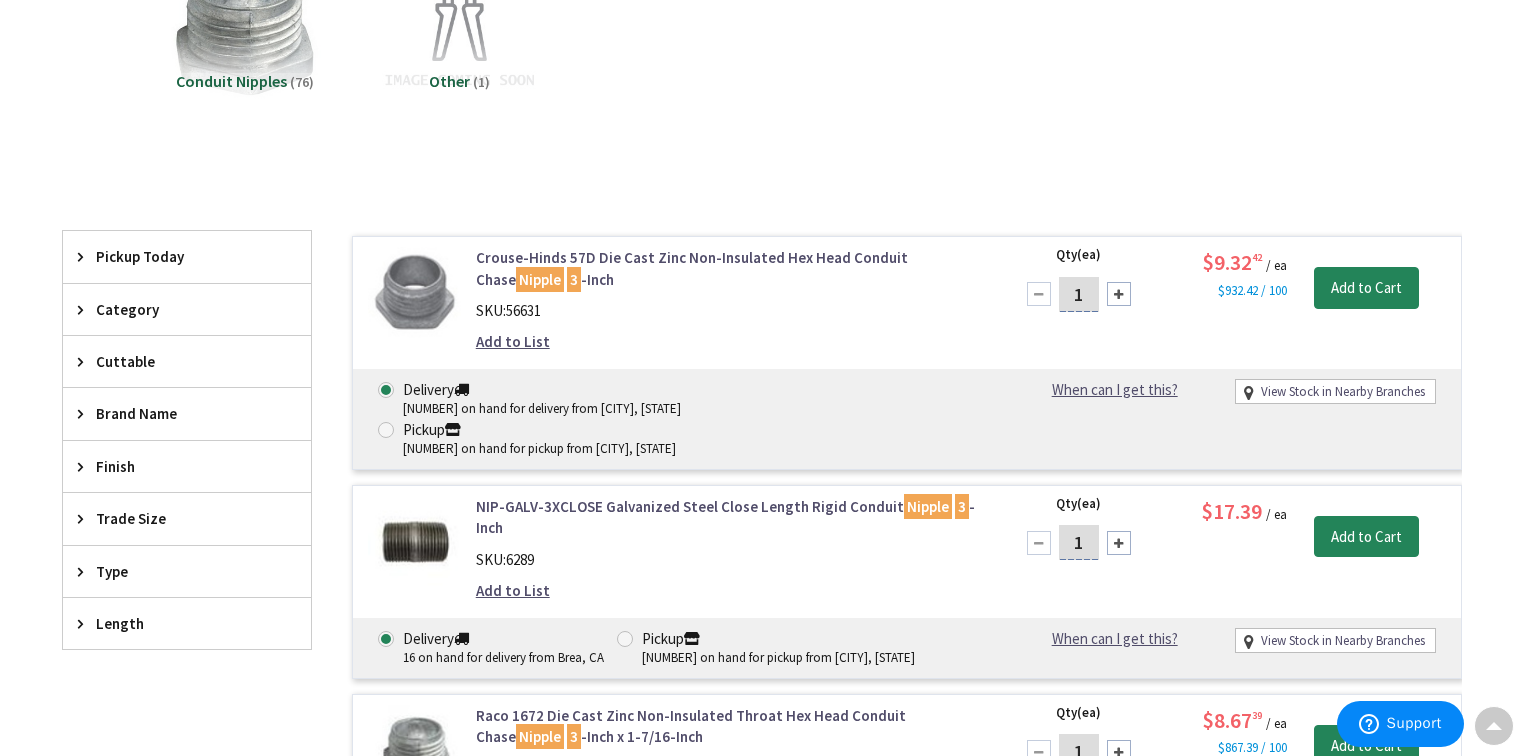 click on "Length" at bounding box center (177, 623) 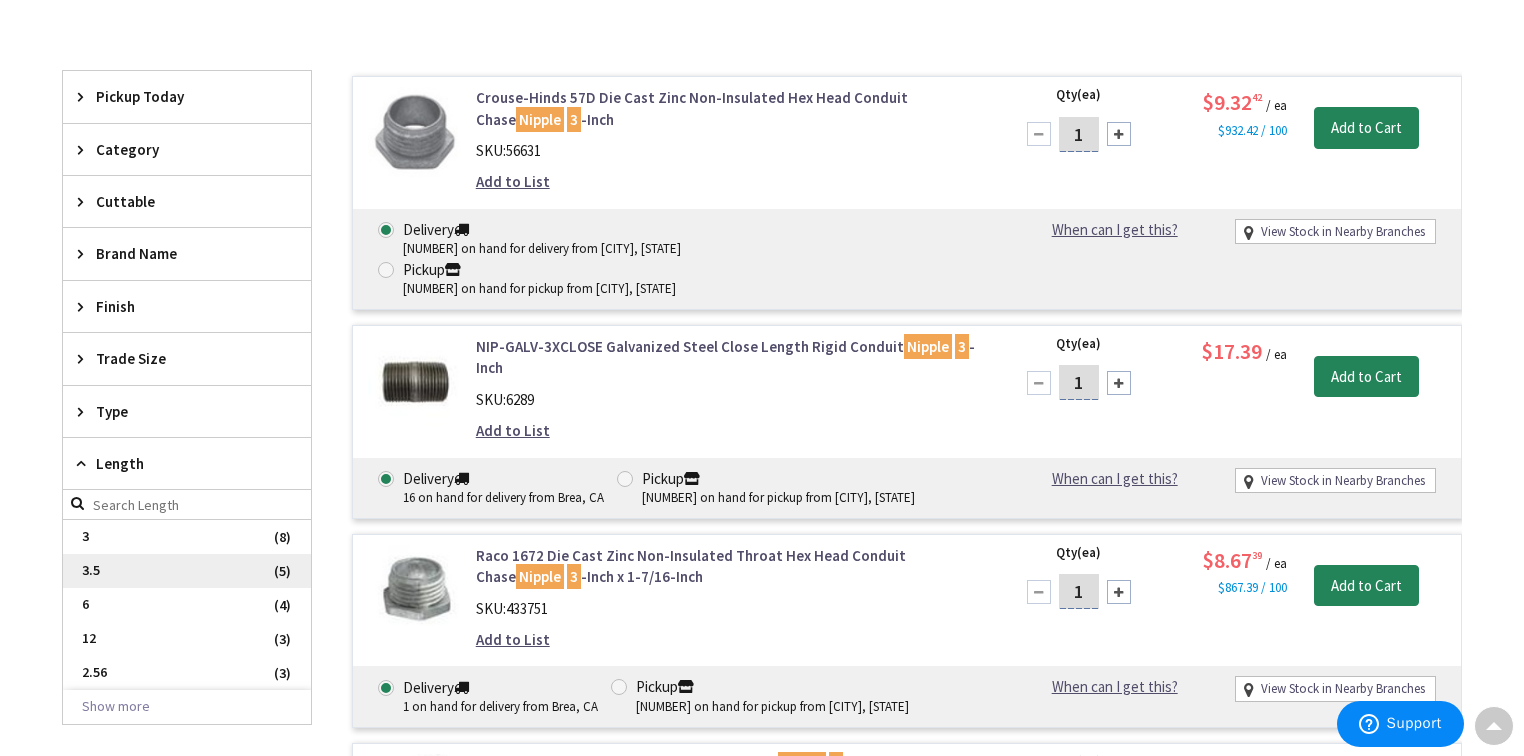 scroll, scrollTop: 402, scrollLeft: 0, axis: vertical 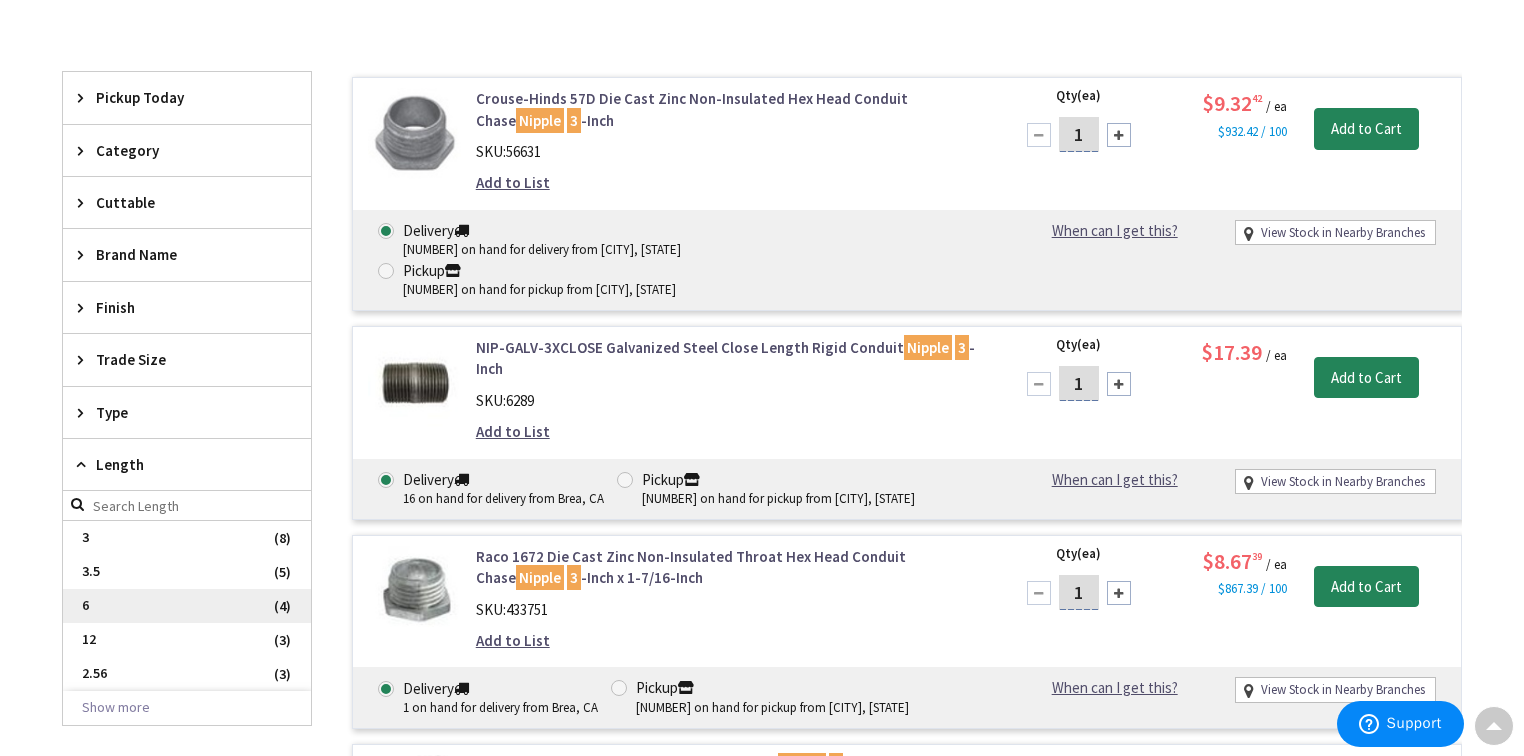 click on "6" at bounding box center [187, 606] 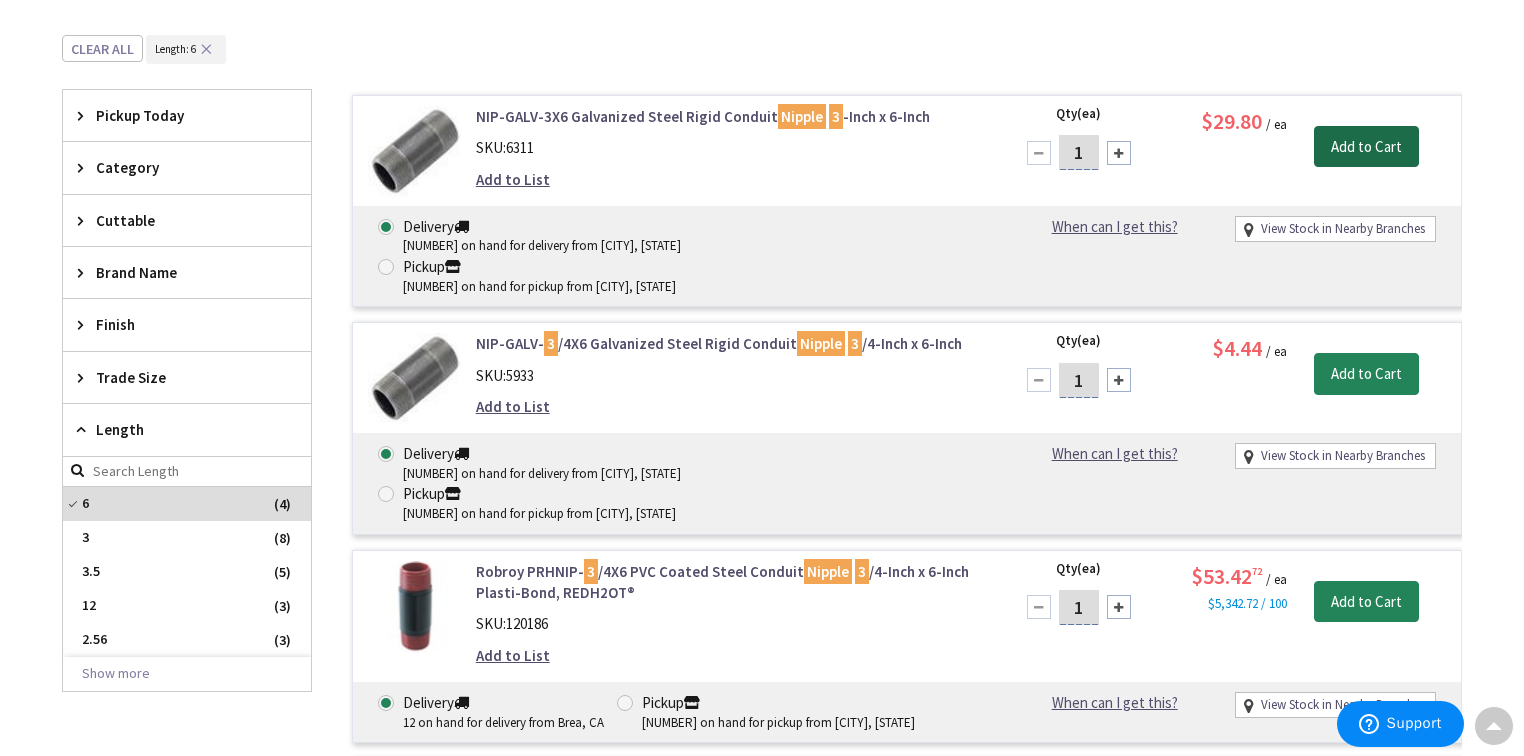 click on "Add to Cart" at bounding box center [1366, 147] 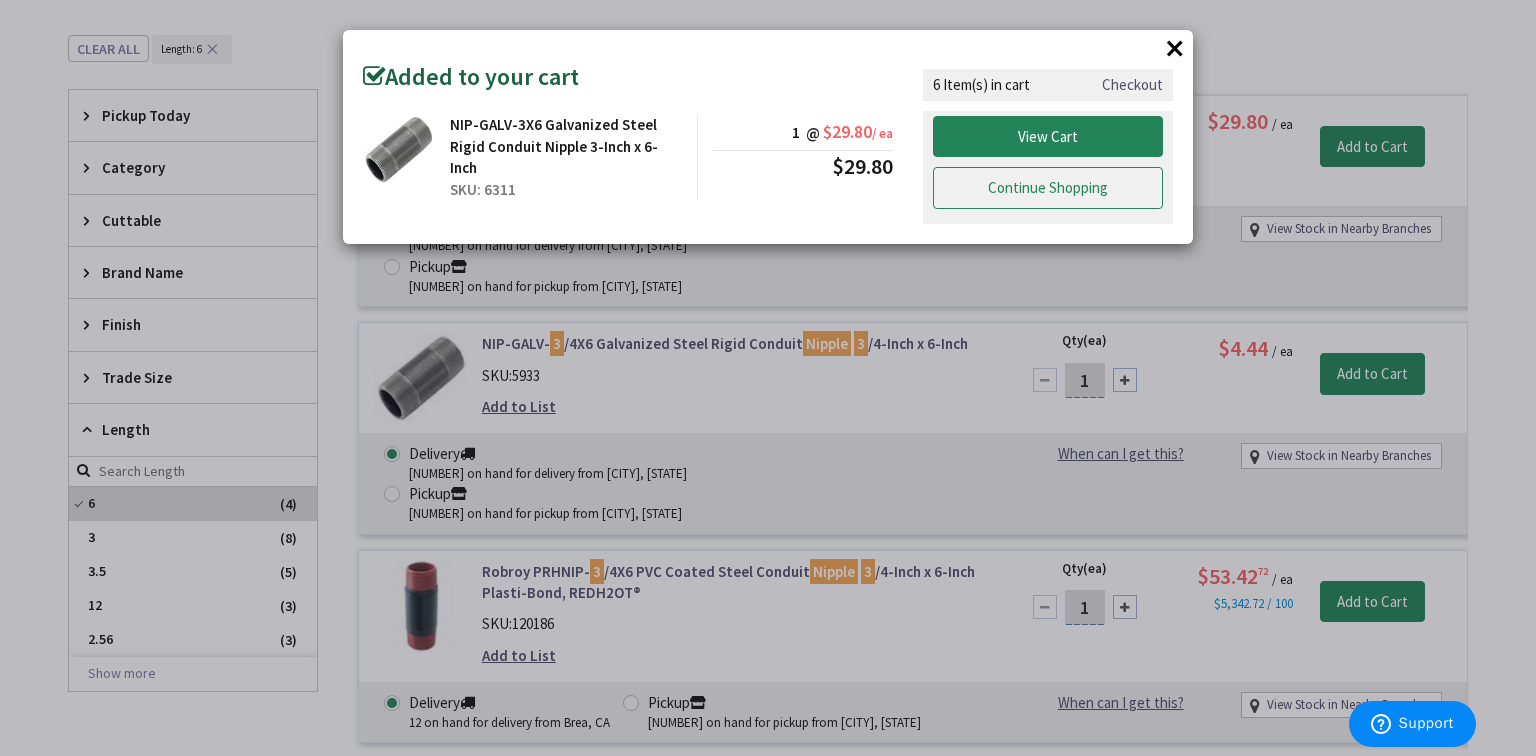 click on "Continue Shopping" at bounding box center (1048, 188) 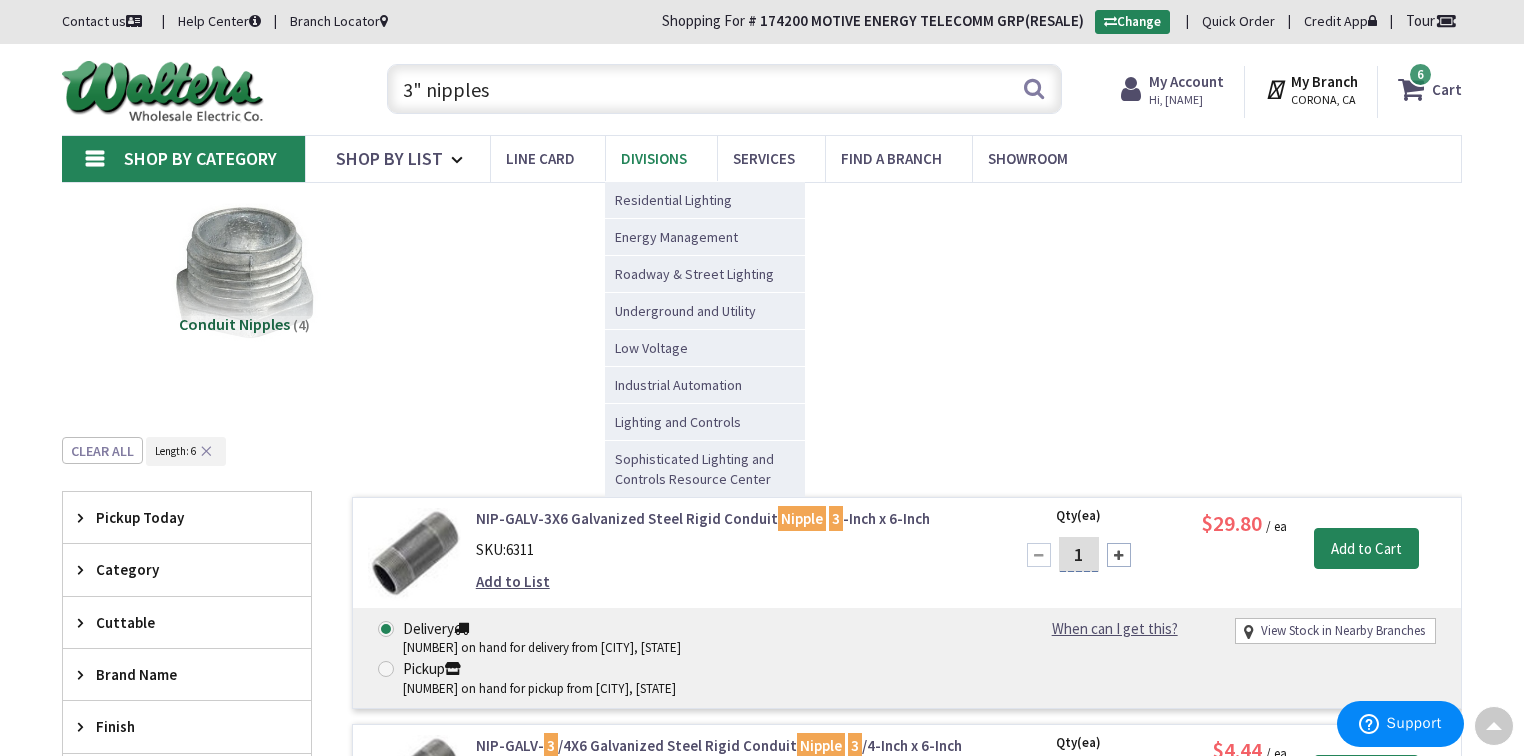 scroll, scrollTop: 0, scrollLeft: 0, axis: both 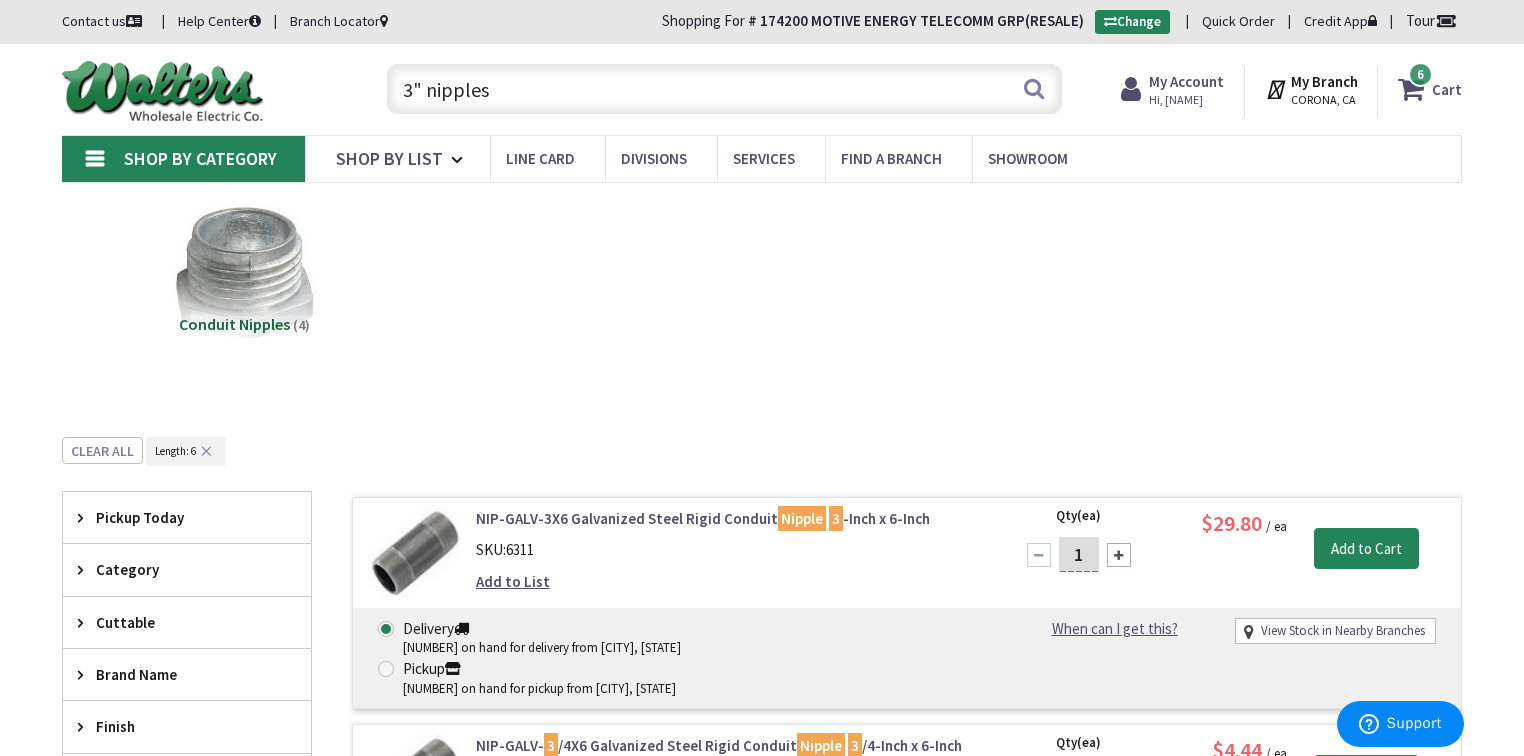 drag, startPoint x: 497, startPoint y: 87, endPoint x: 426, endPoint y: 92, distance: 71.17584 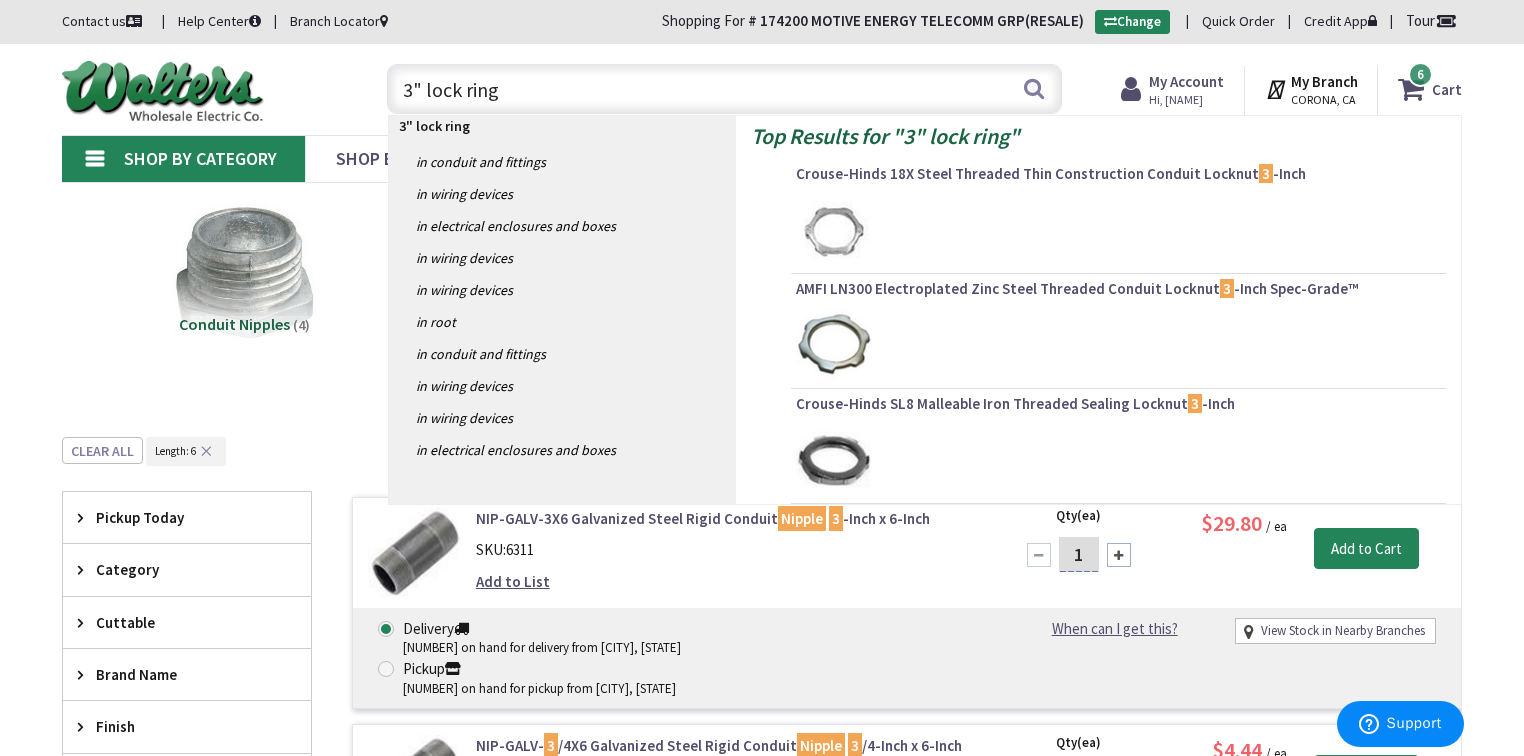 type on "3" lock rings" 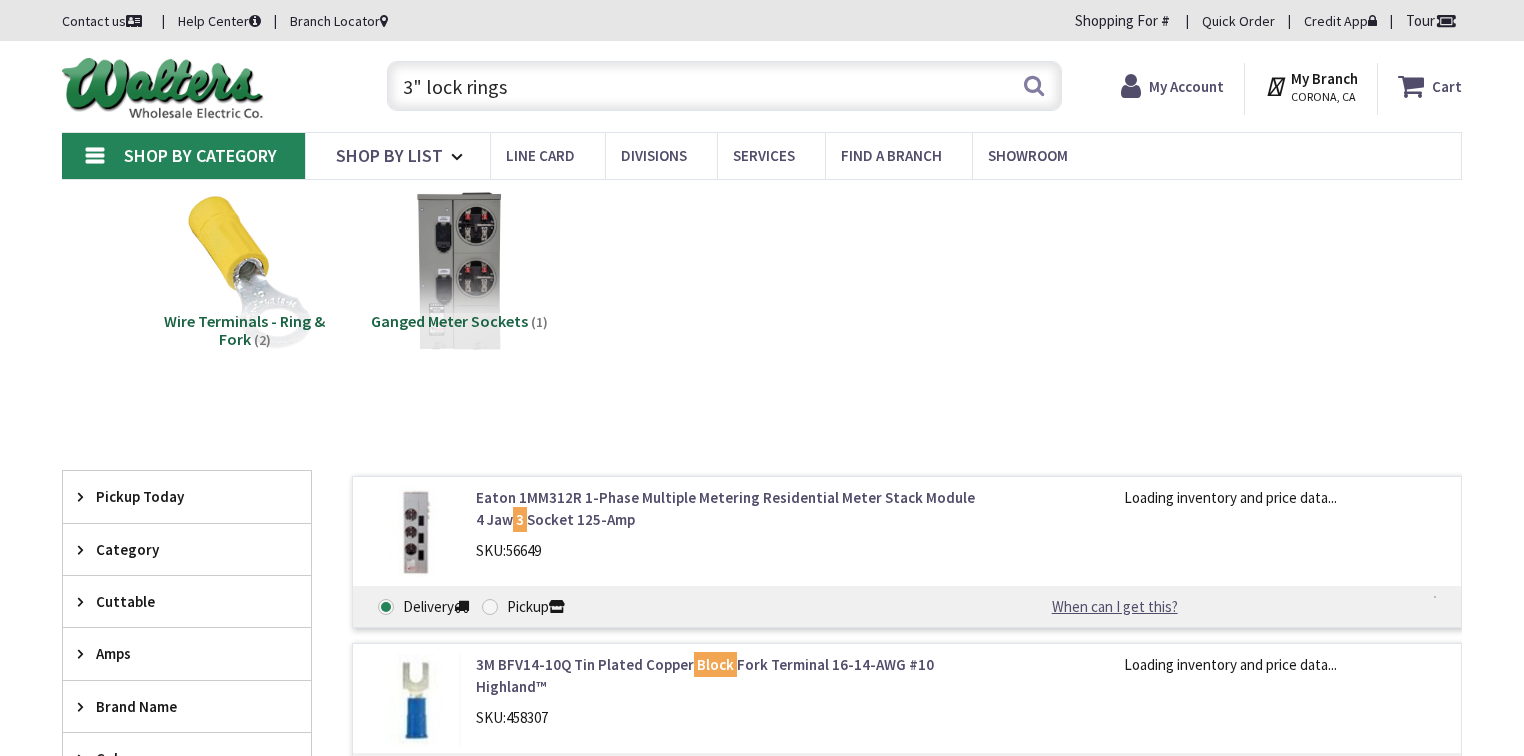 scroll, scrollTop: 0, scrollLeft: 0, axis: both 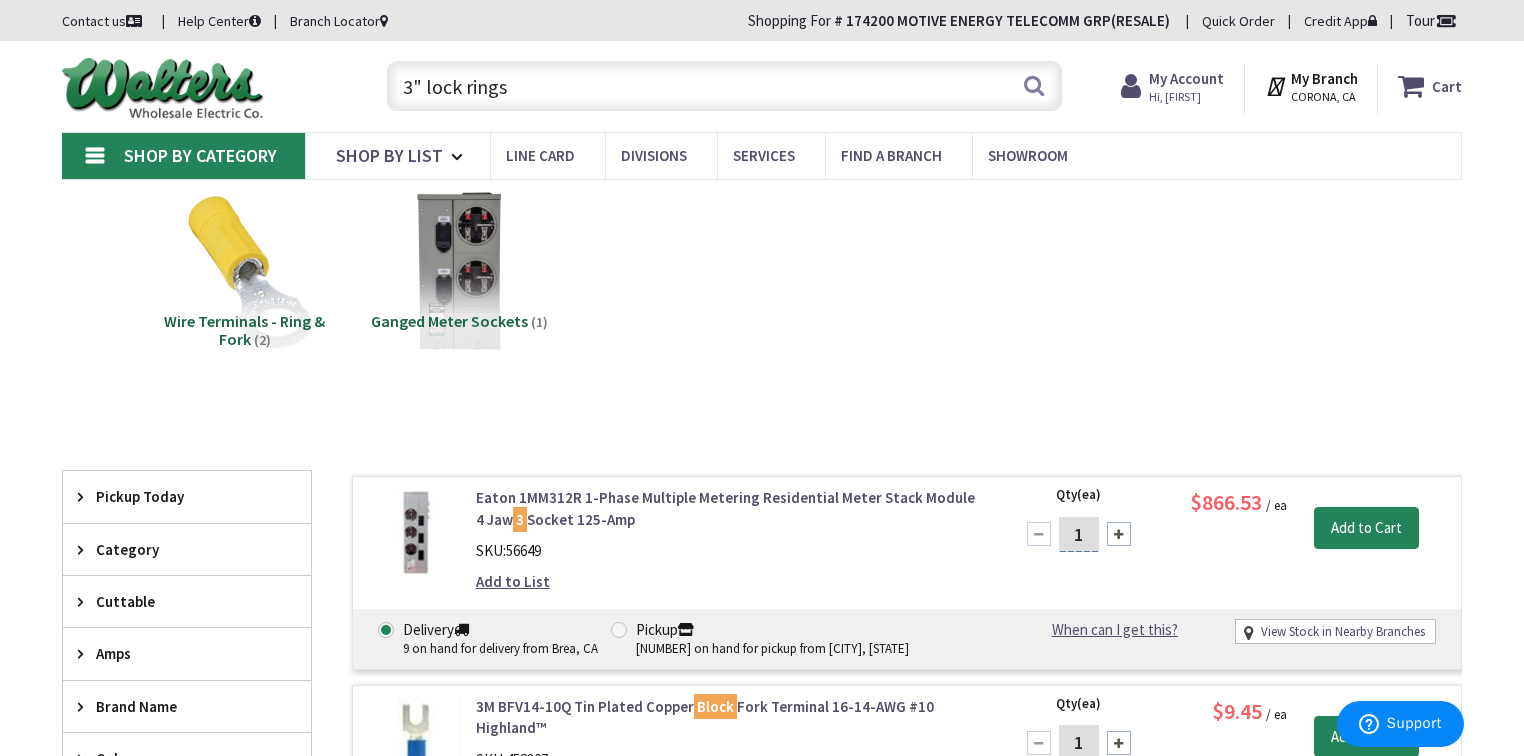 drag, startPoint x: 518, startPoint y: 86, endPoint x: 464, endPoint y: 88, distance: 54.037025 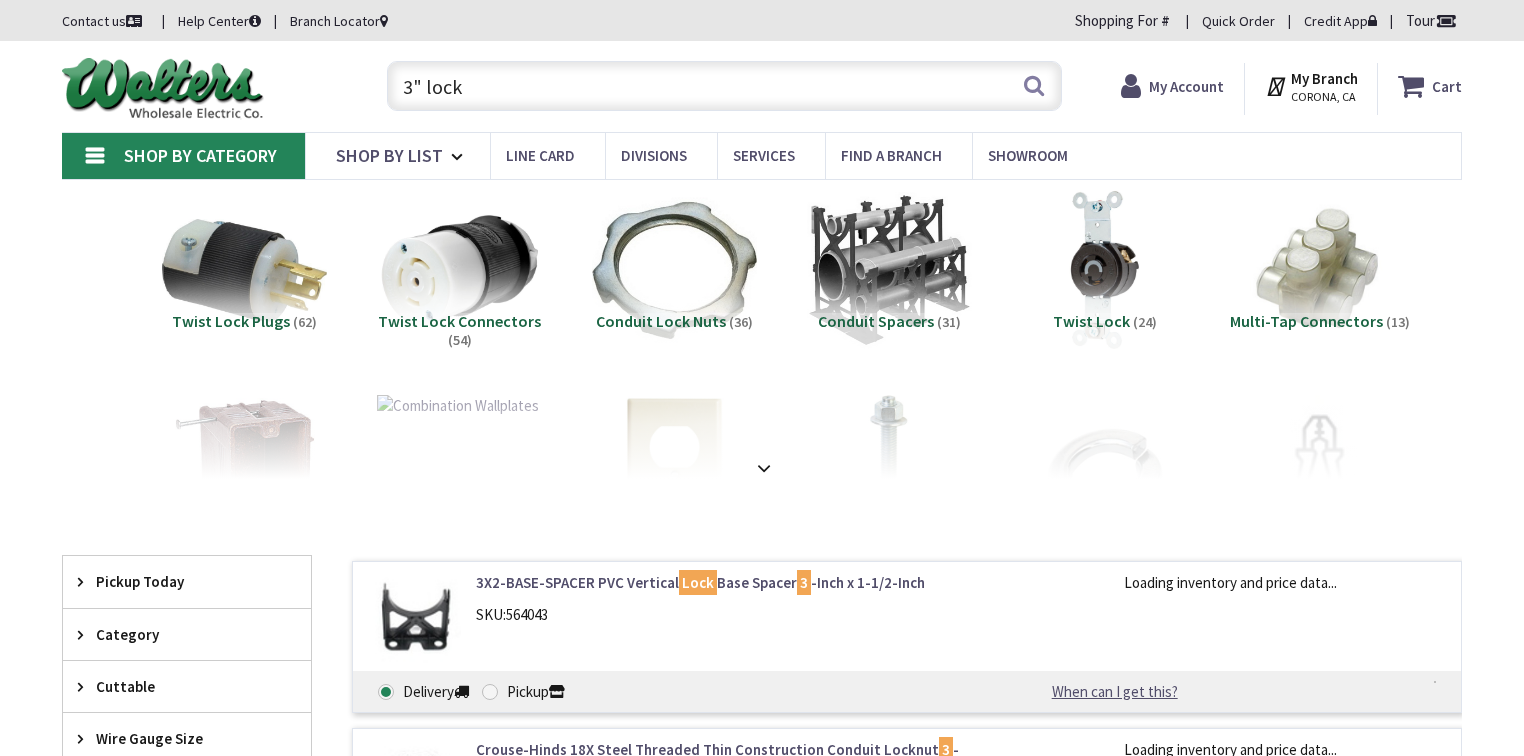 scroll, scrollTop: 0, scrollLeft: 0, axis: both 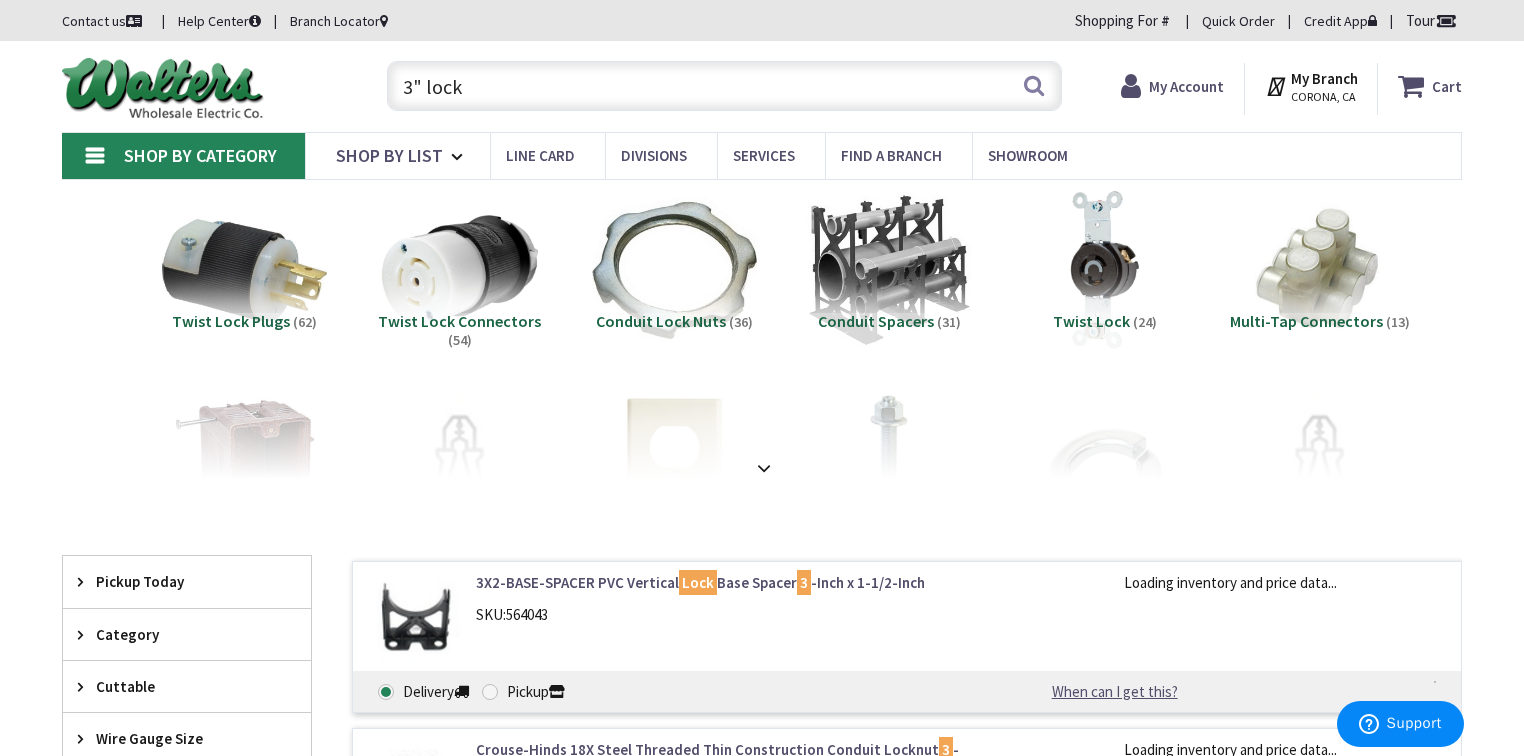 click on "Conduit Lock Nuts" at bounding box center [661, 321] 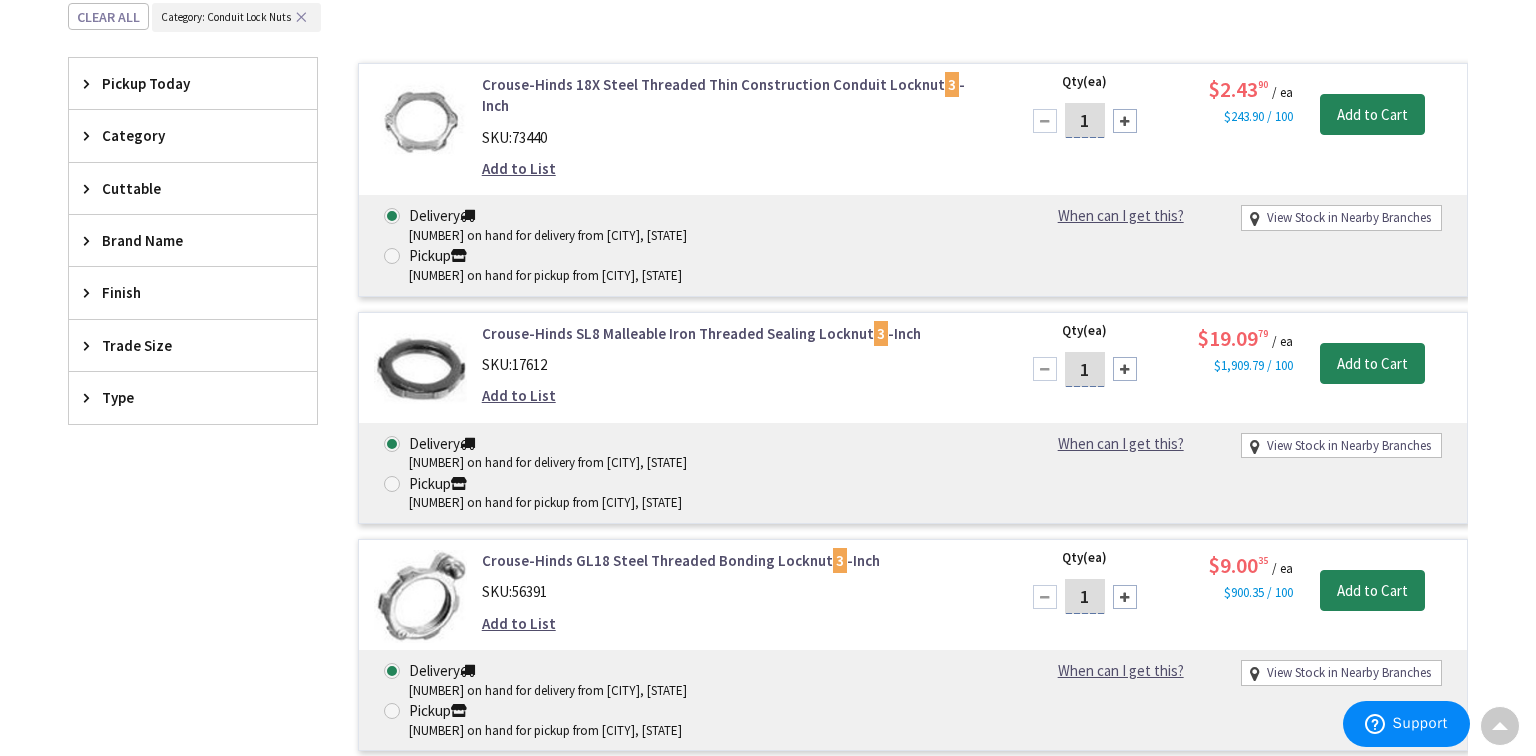 scroll, scrollTop: 521, scrollLeft: 0, axis: vertical 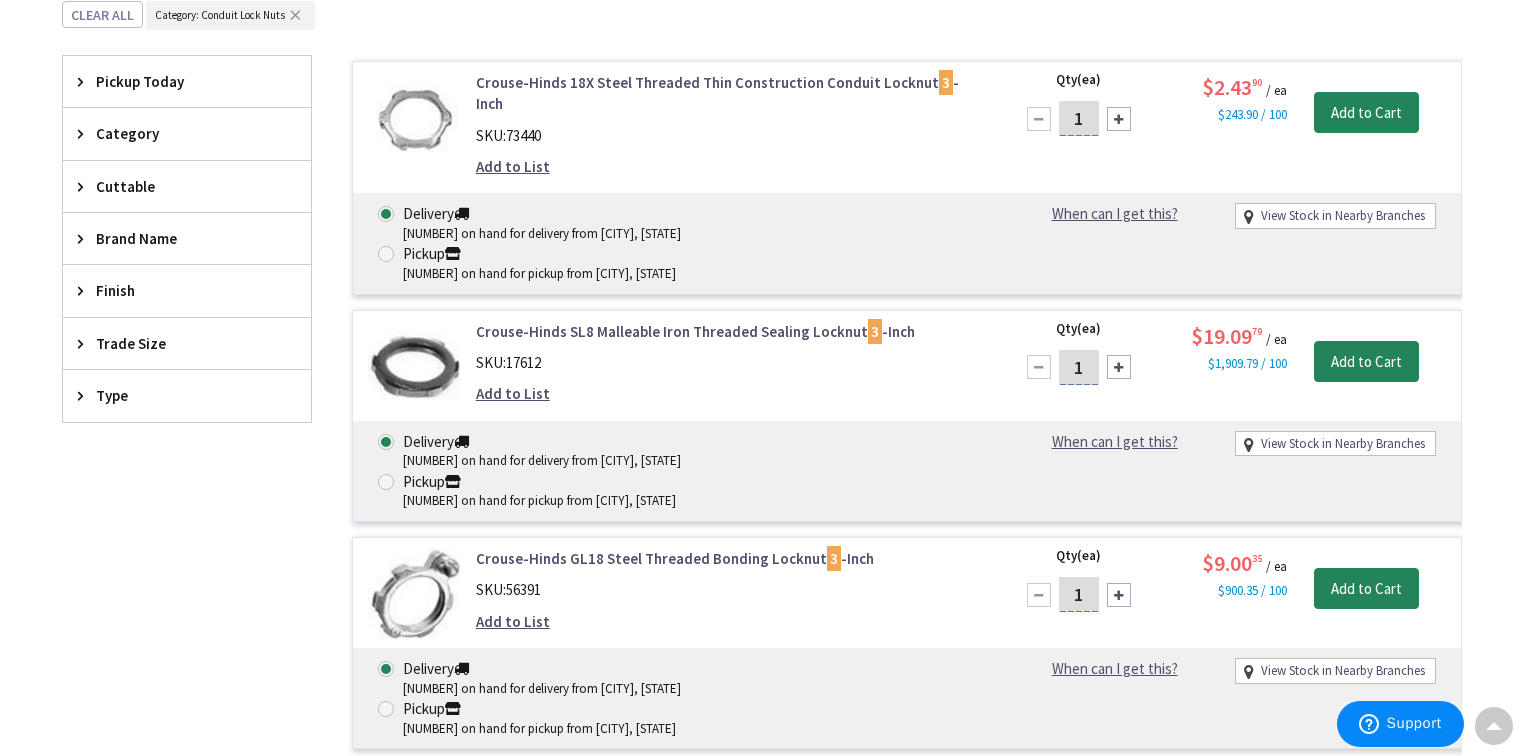 click at bounding box center [1119, 367] 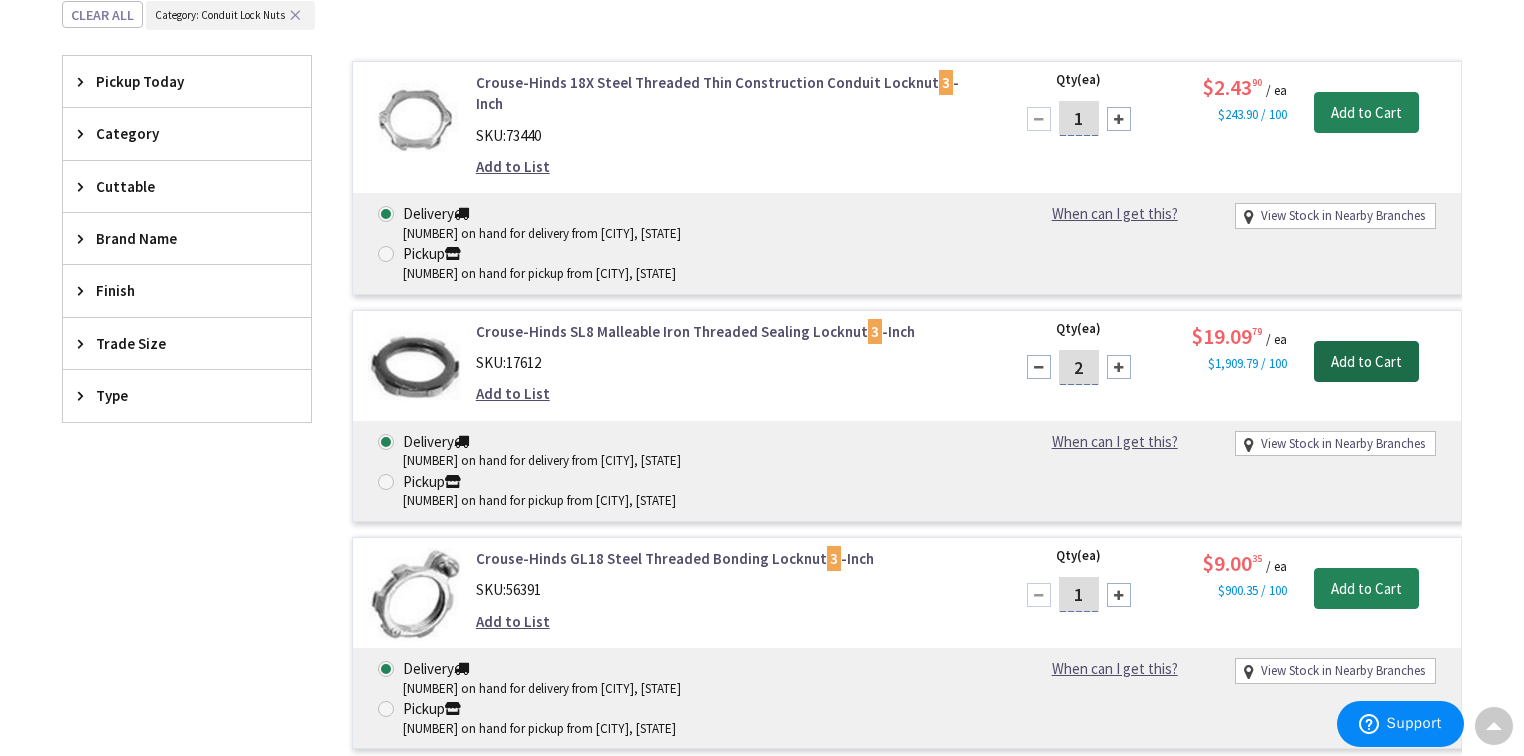 click on "Add to Cart" at bounding box center (1366, 362) 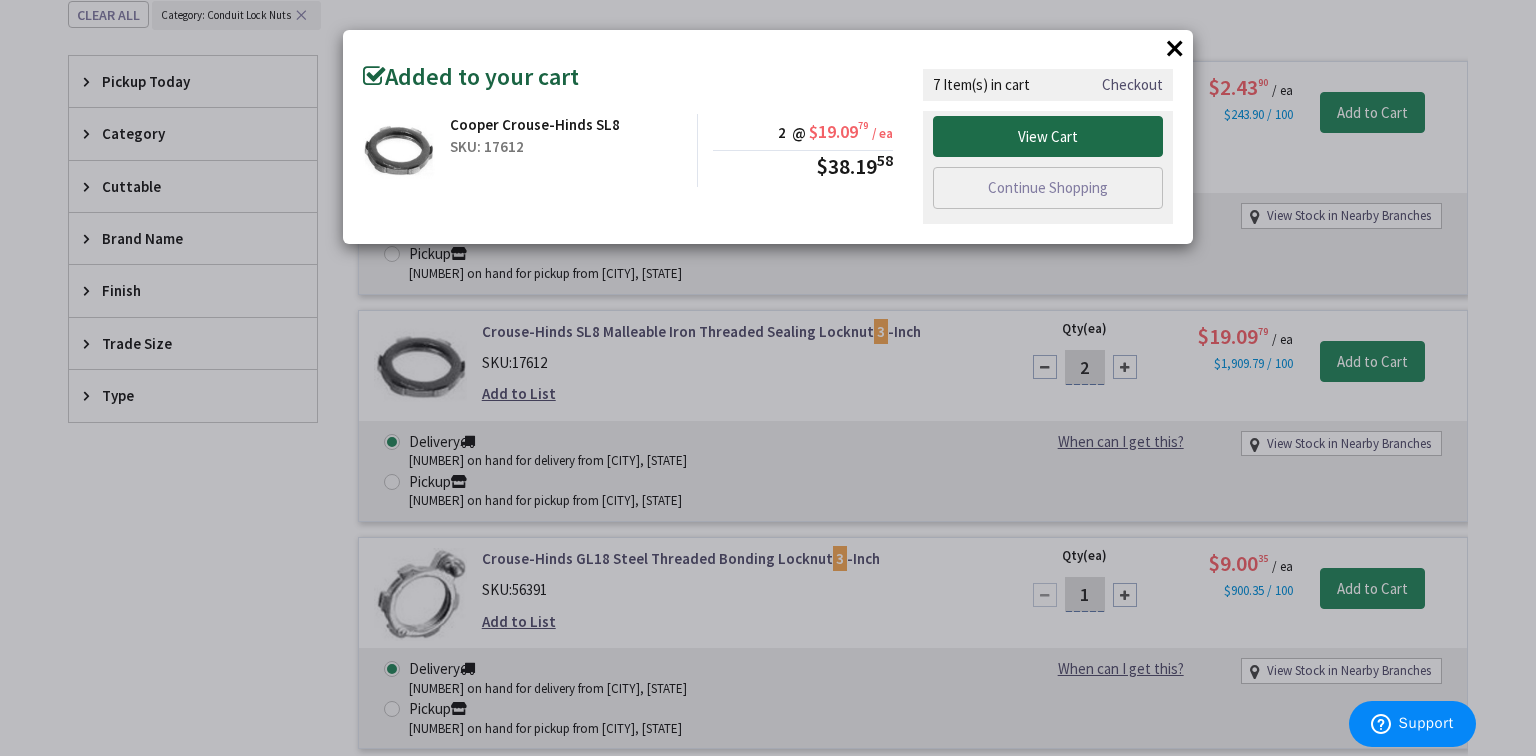 click on "View Cart" at bounding box center [1048, 137] 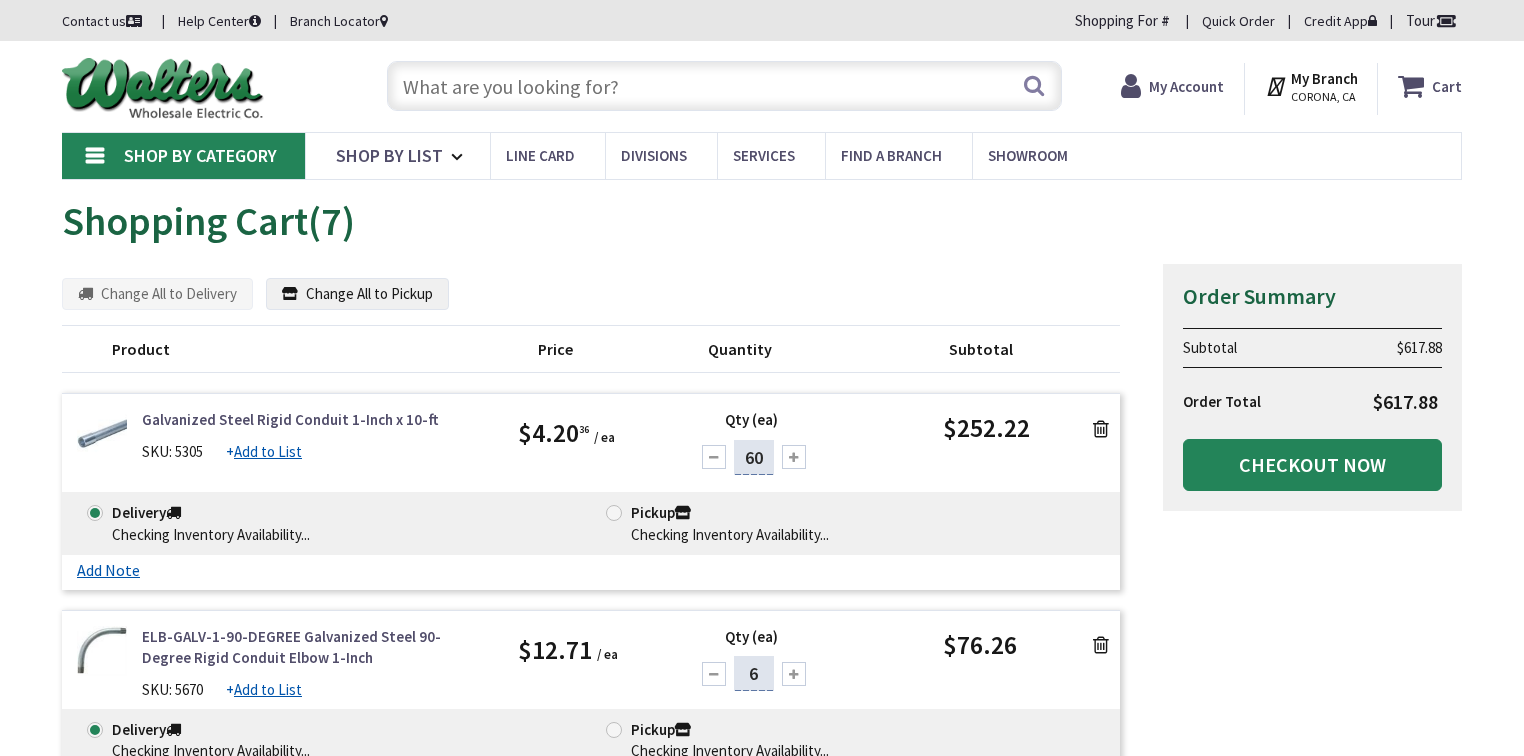 scroll, scrollTop: 0, scrollLeft: 0, axis: both 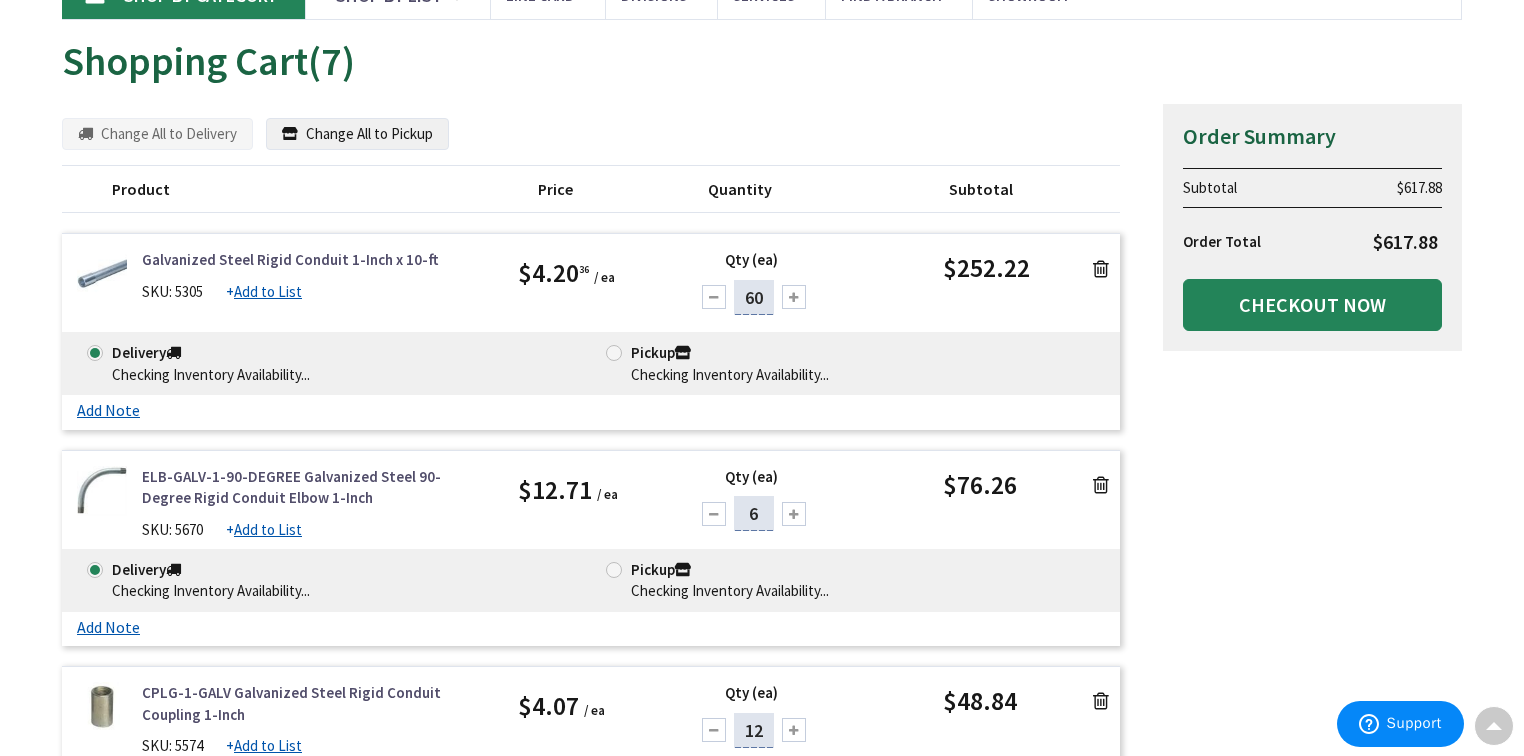 click at bounding box center (1101, 269) 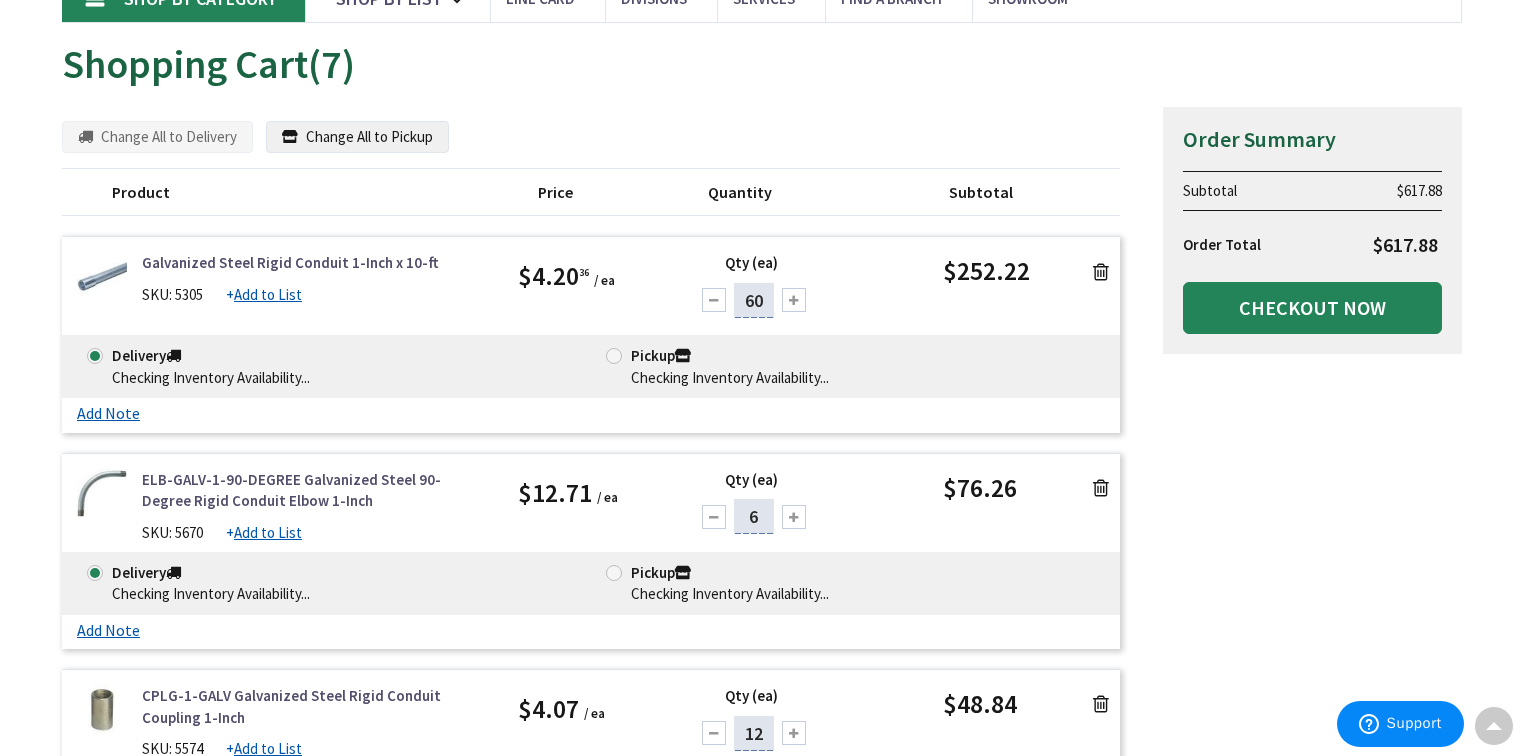 scroll, scrollTop: 161, scrollLeft: 0, axis: vertical 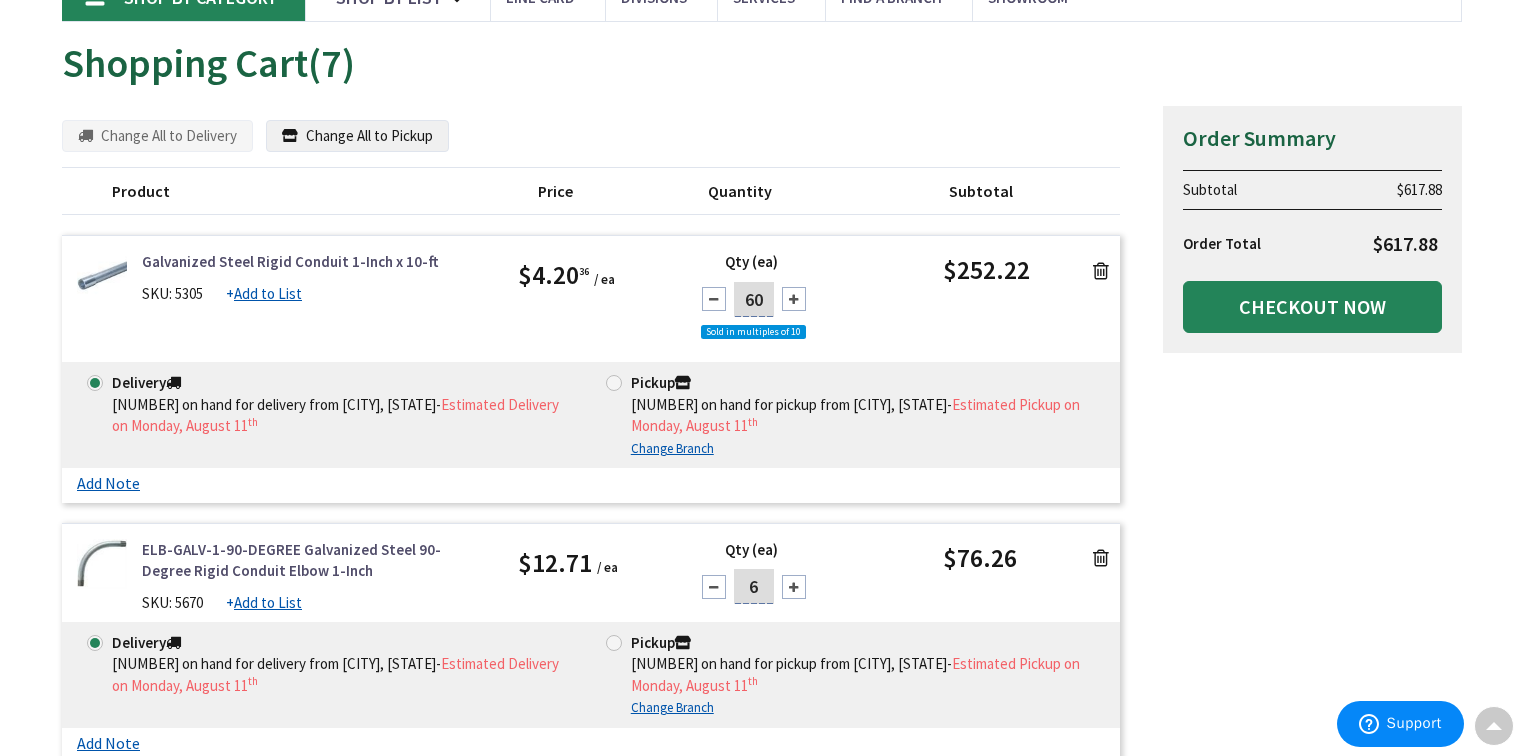 click at bounding box center [1101, 271] 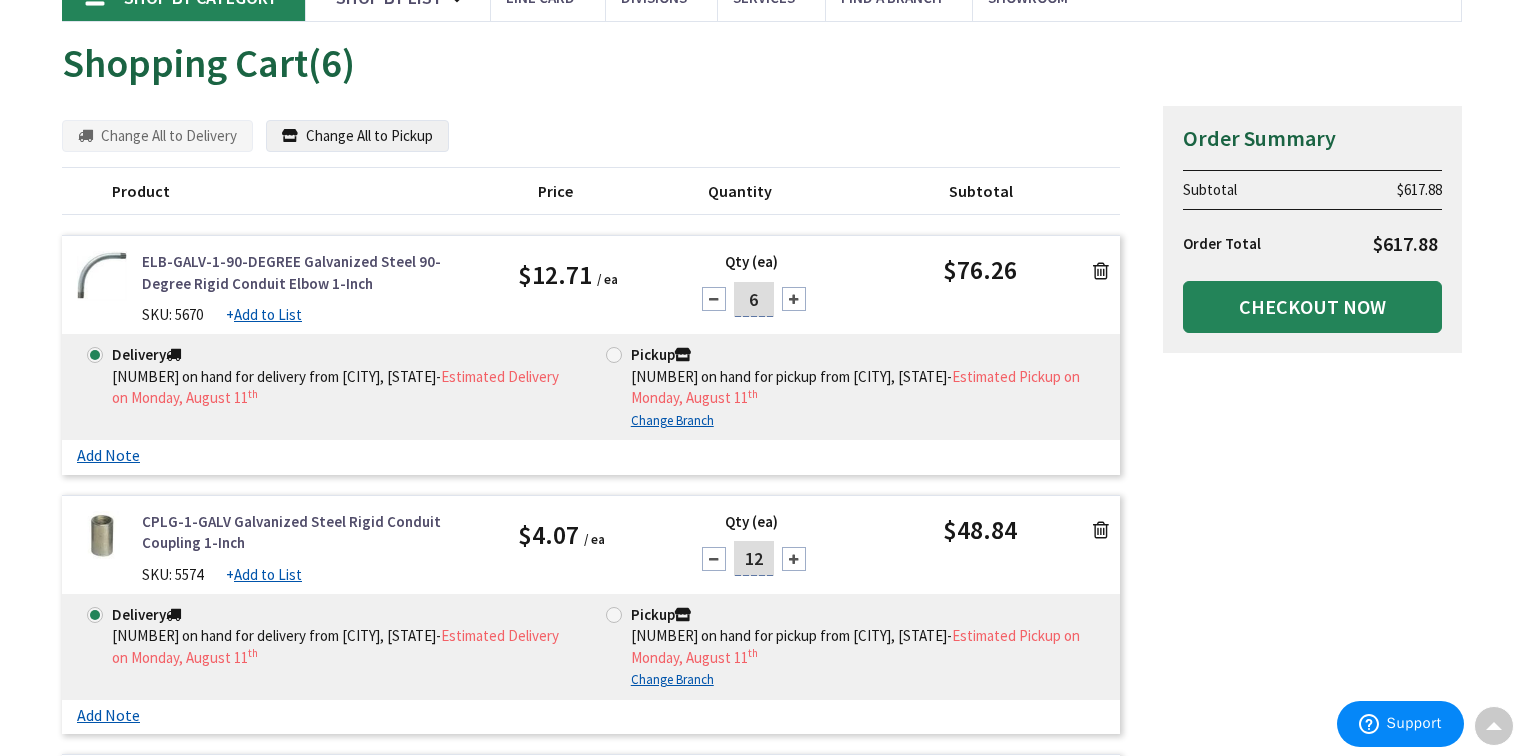 click at bounding box center (1101, 271) 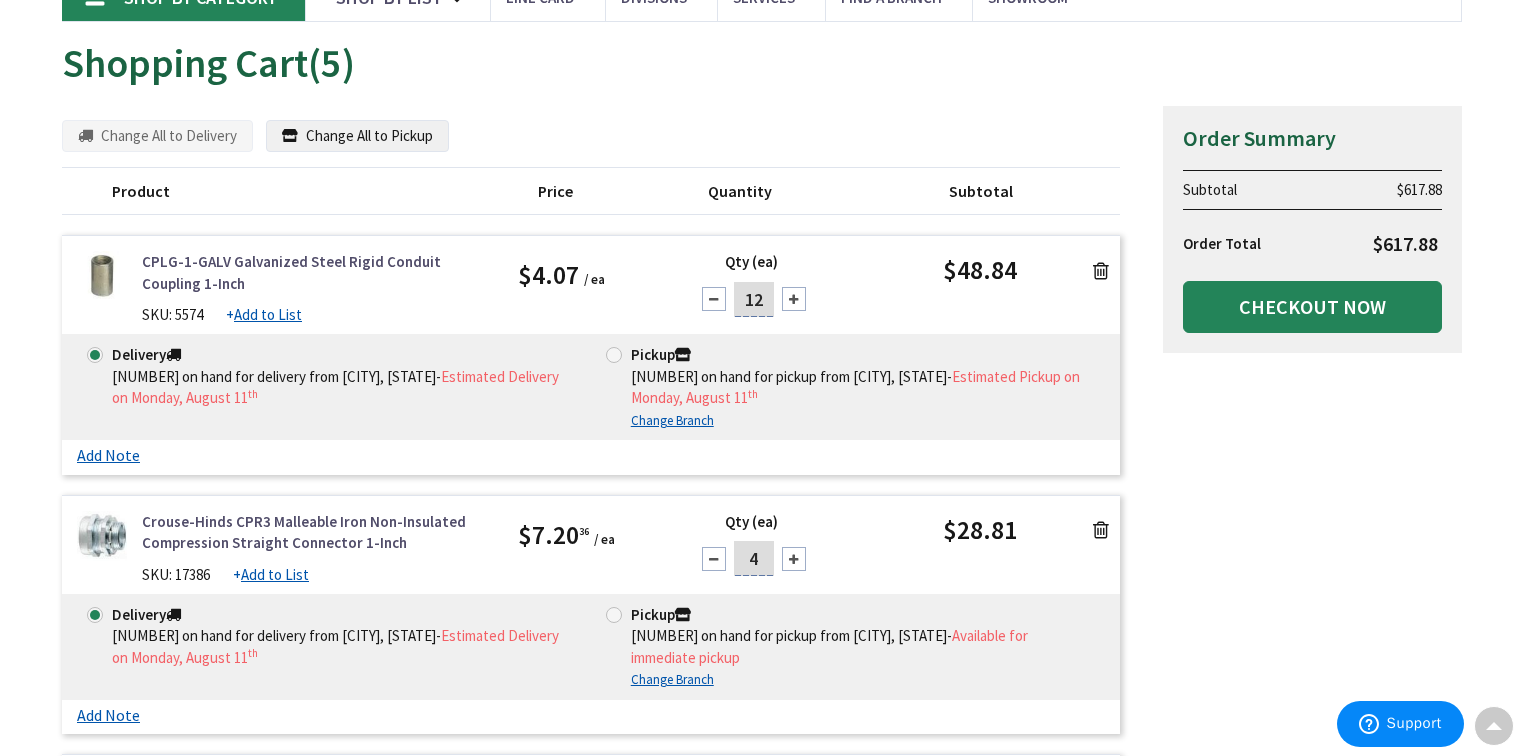 click at bounding box center (1101, 271) 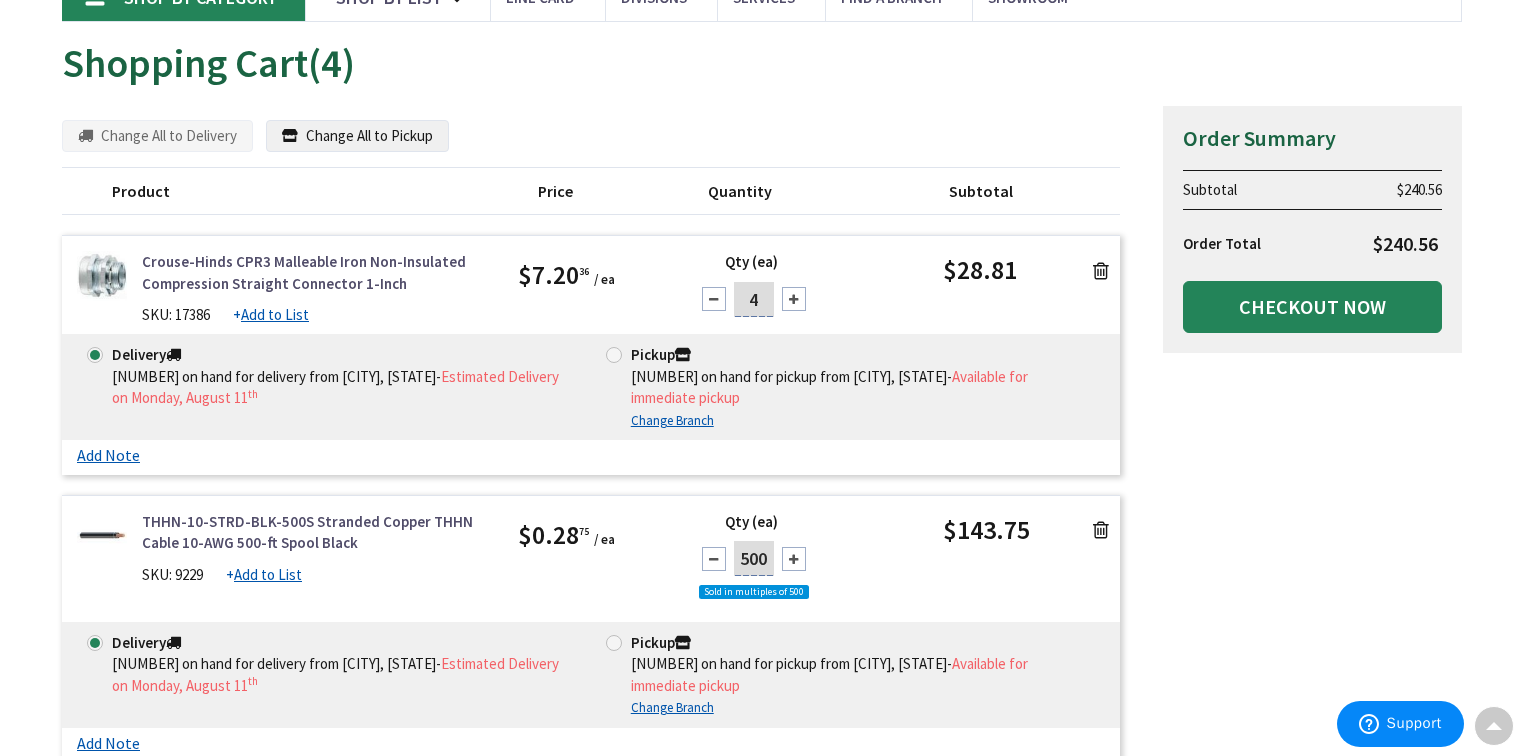 click at bounding box center [1101, 271] 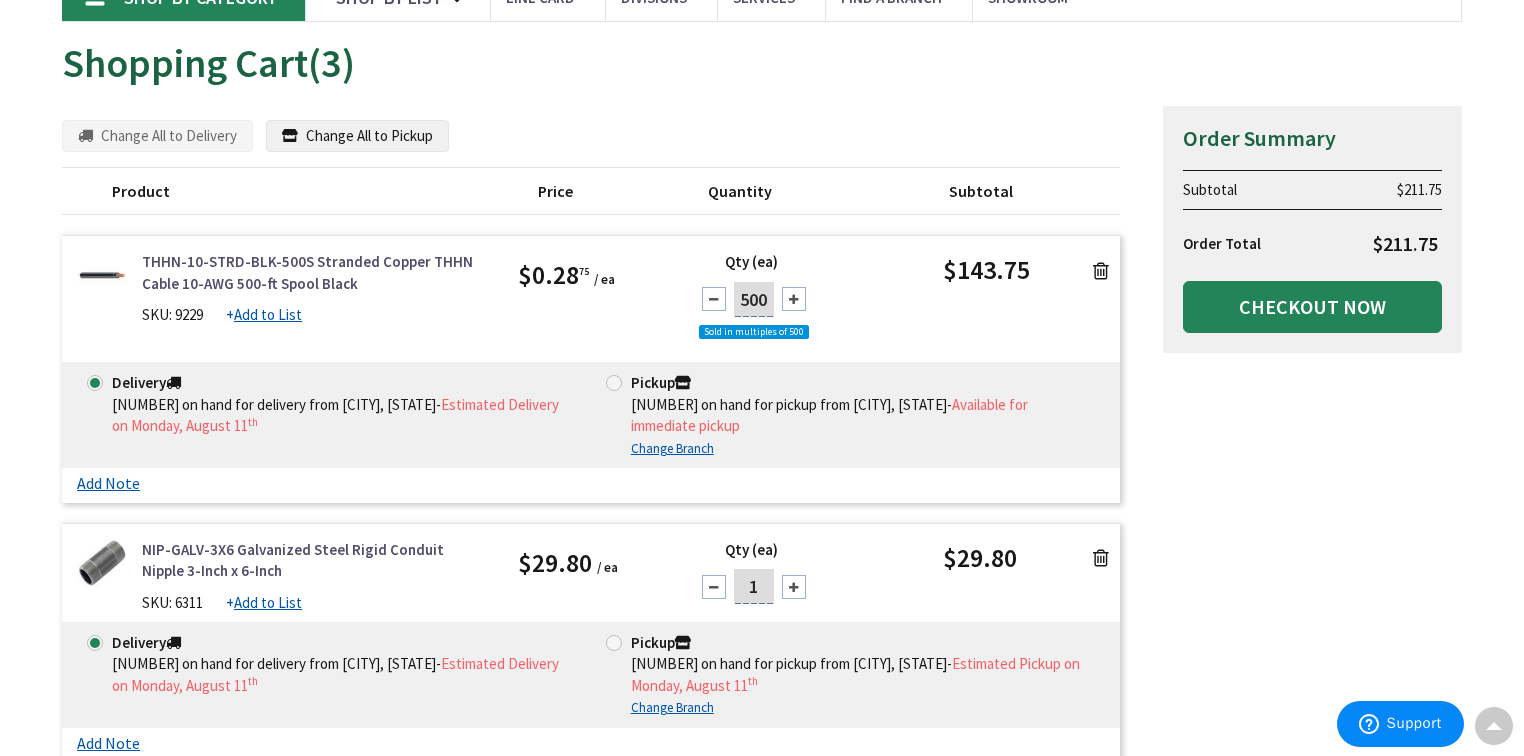 click at bounding box center [1101, 271] 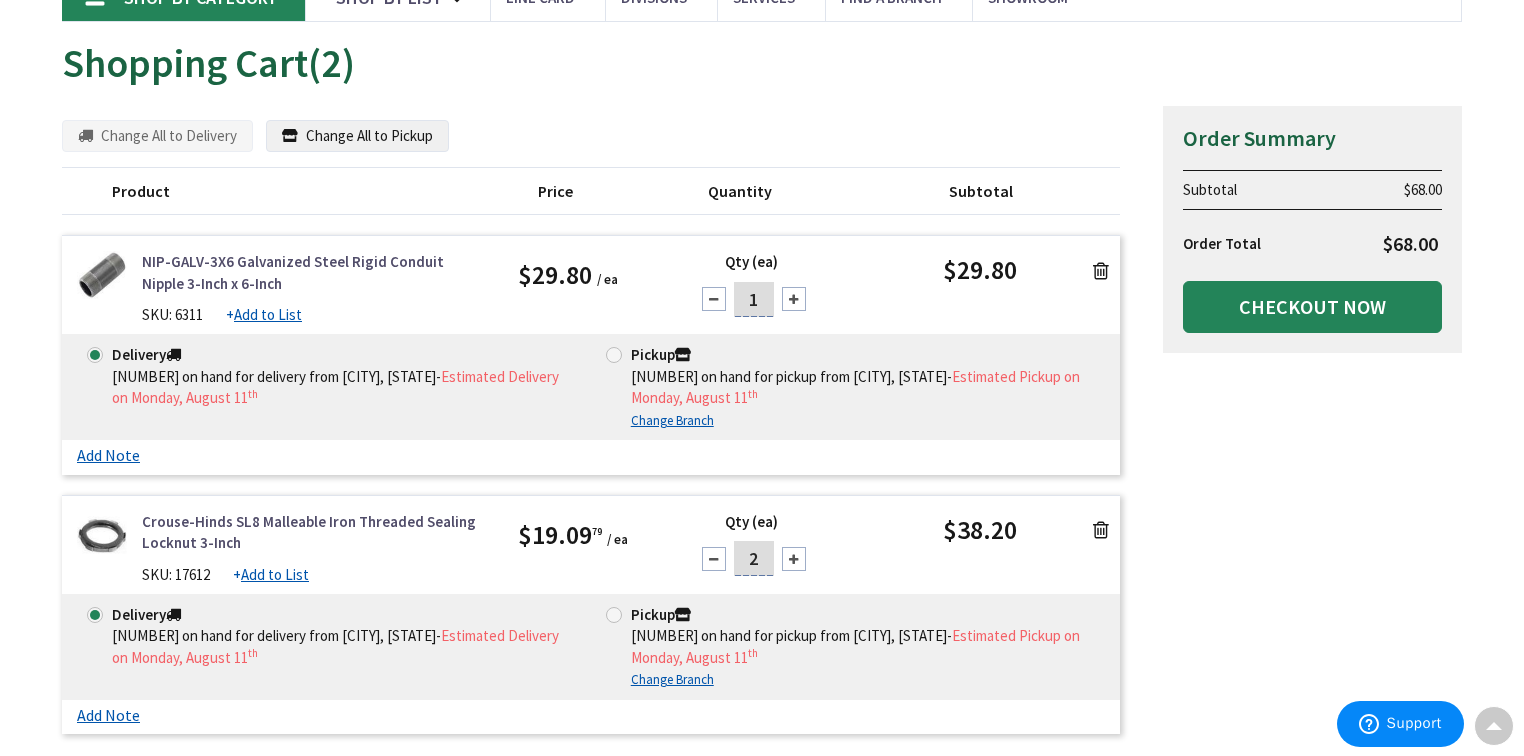 click on "Crouse-Hinds SL8 Malleable Iron Threaded Sealing Locknut 3-Inch" at bounding box center (315, 532) 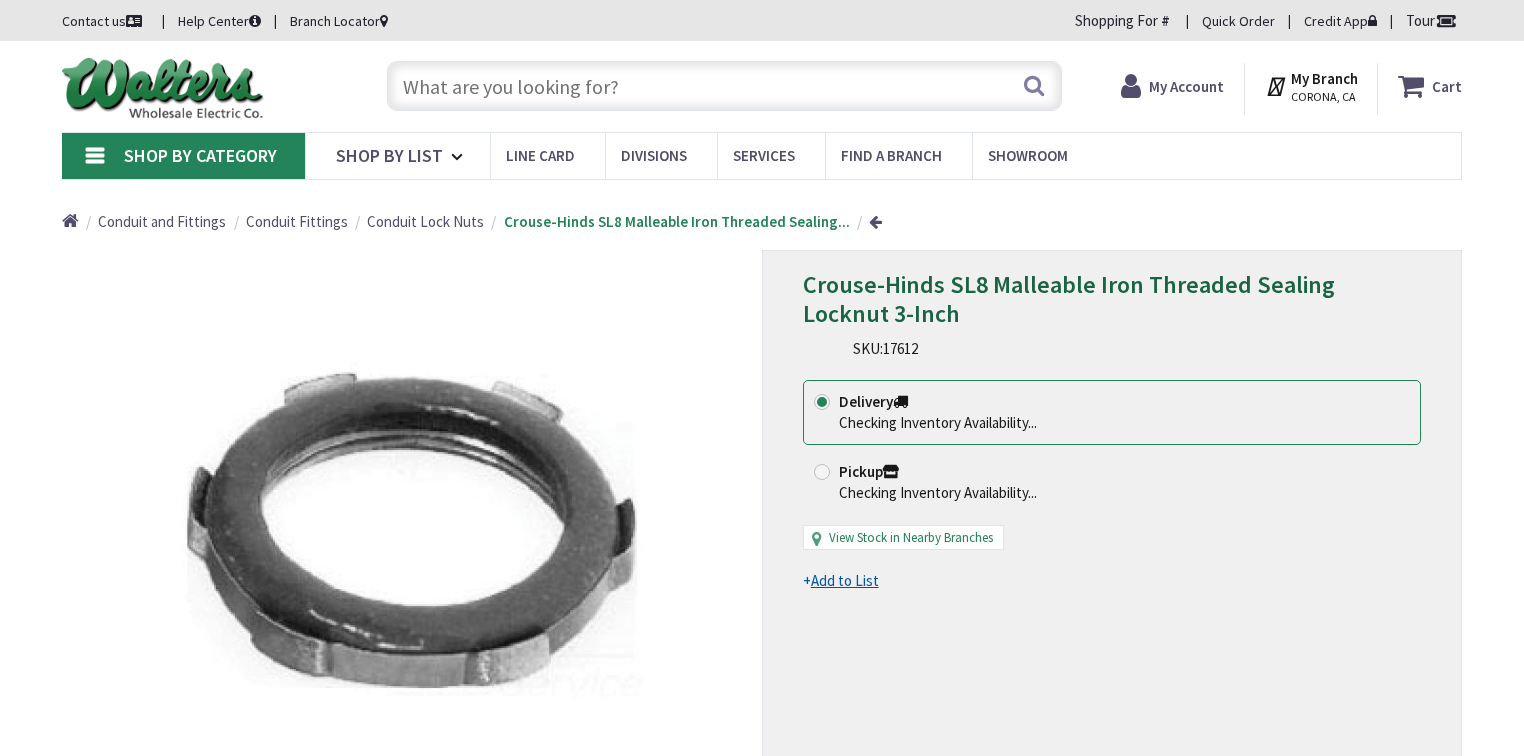 scroll, scrollTop: 0, scrollLeft: 0, axis: both 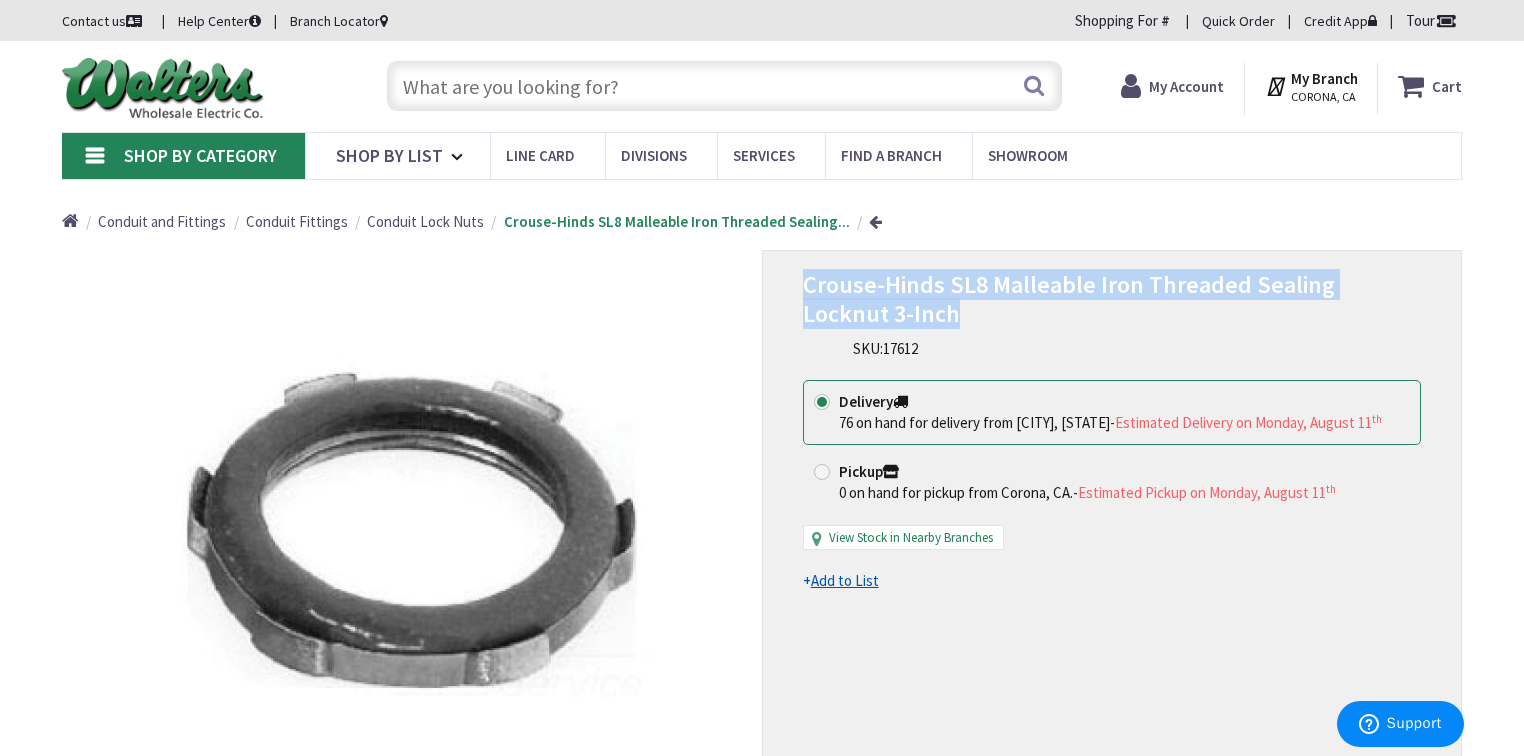 drag, startPoint x: 881, startPoint y: 322, endPoint x: 799, endPoint y: 291, distance: 87.66413 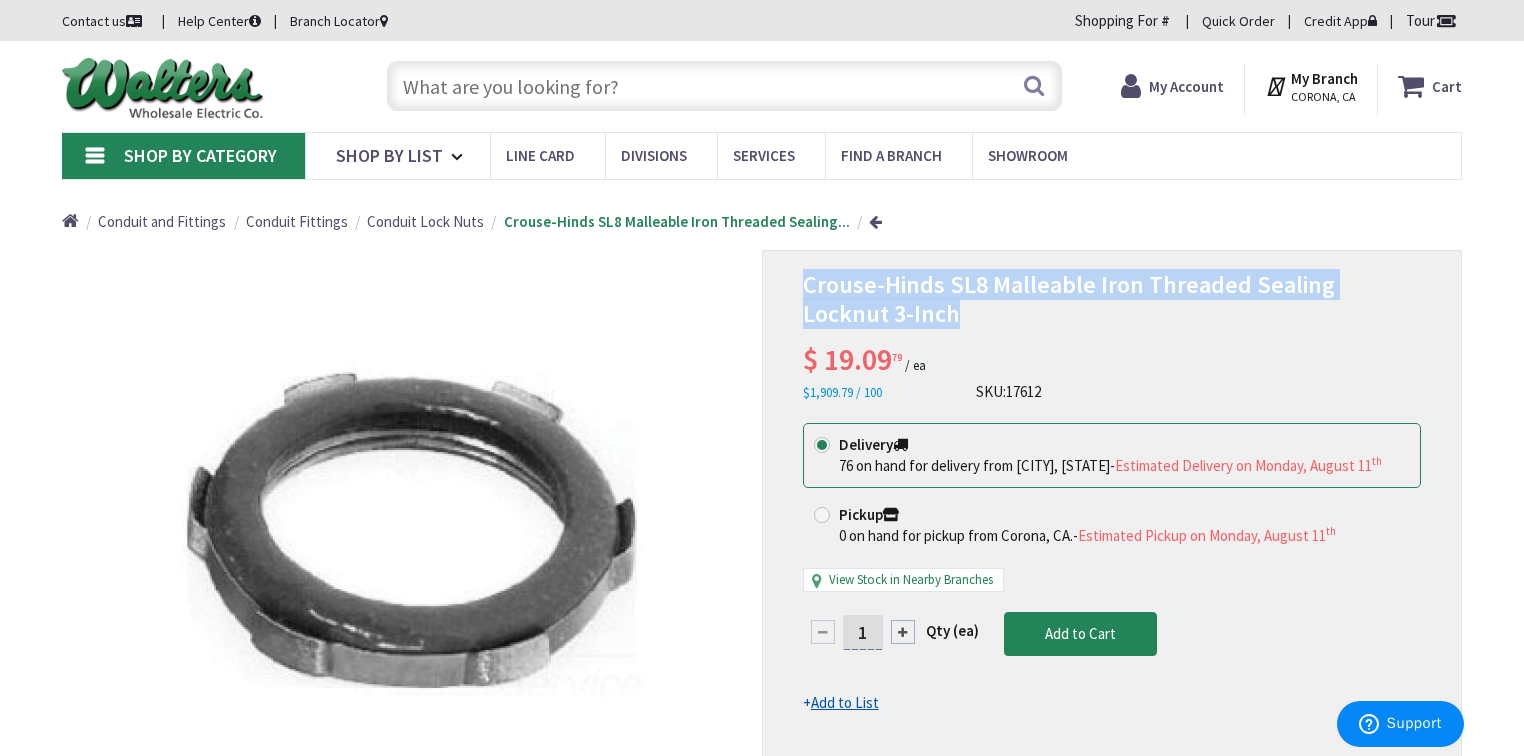 copy on "Crouse-Hinds SL8 Malleable Iron Threaded Sealing Locknut 3-Inch" 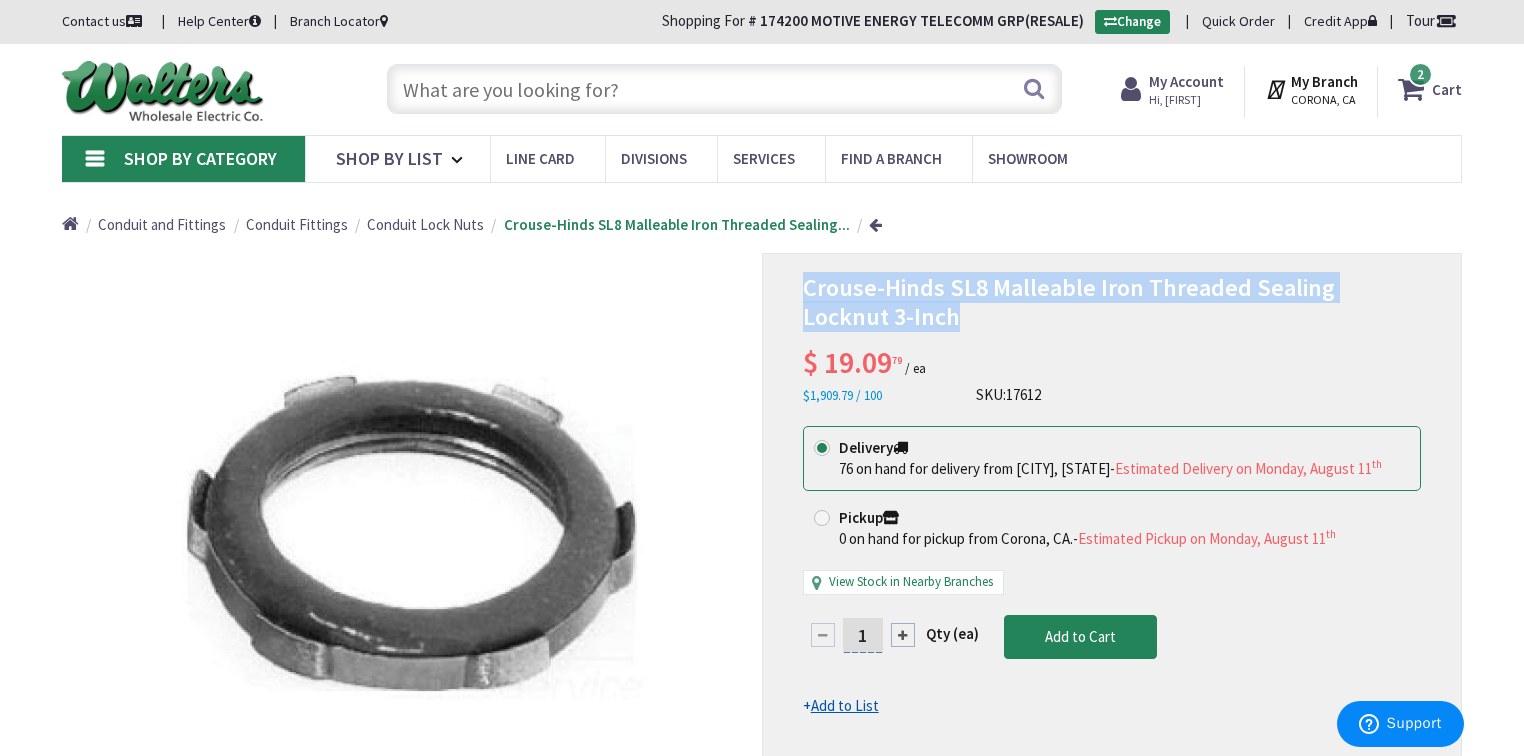 click at bounding box center [1415, 89] 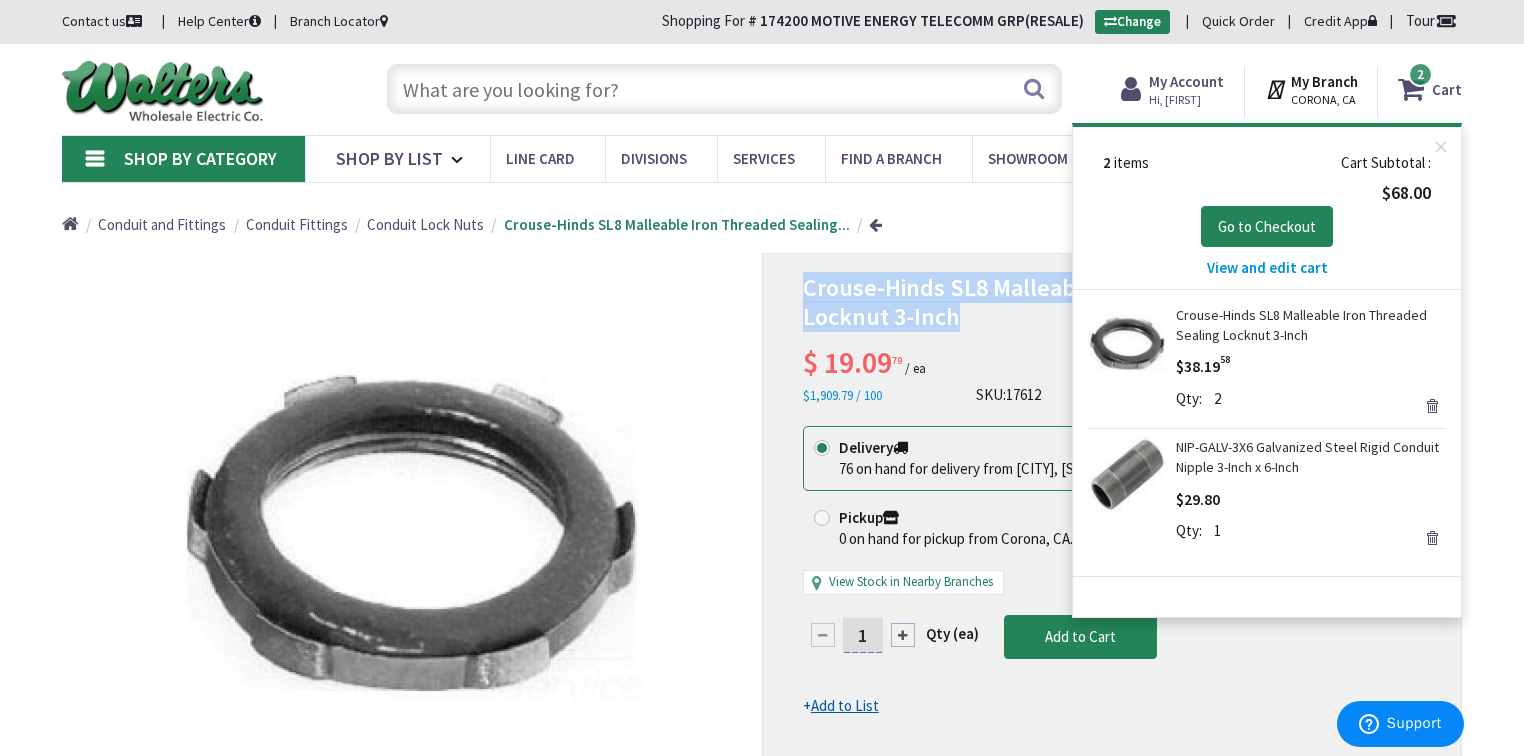 click on "NIP-GALV-3X6 Galvanized Steel Rigid Conduit Nipple 3-Inch x 6-Inch" at bounding box center [1311, 457] 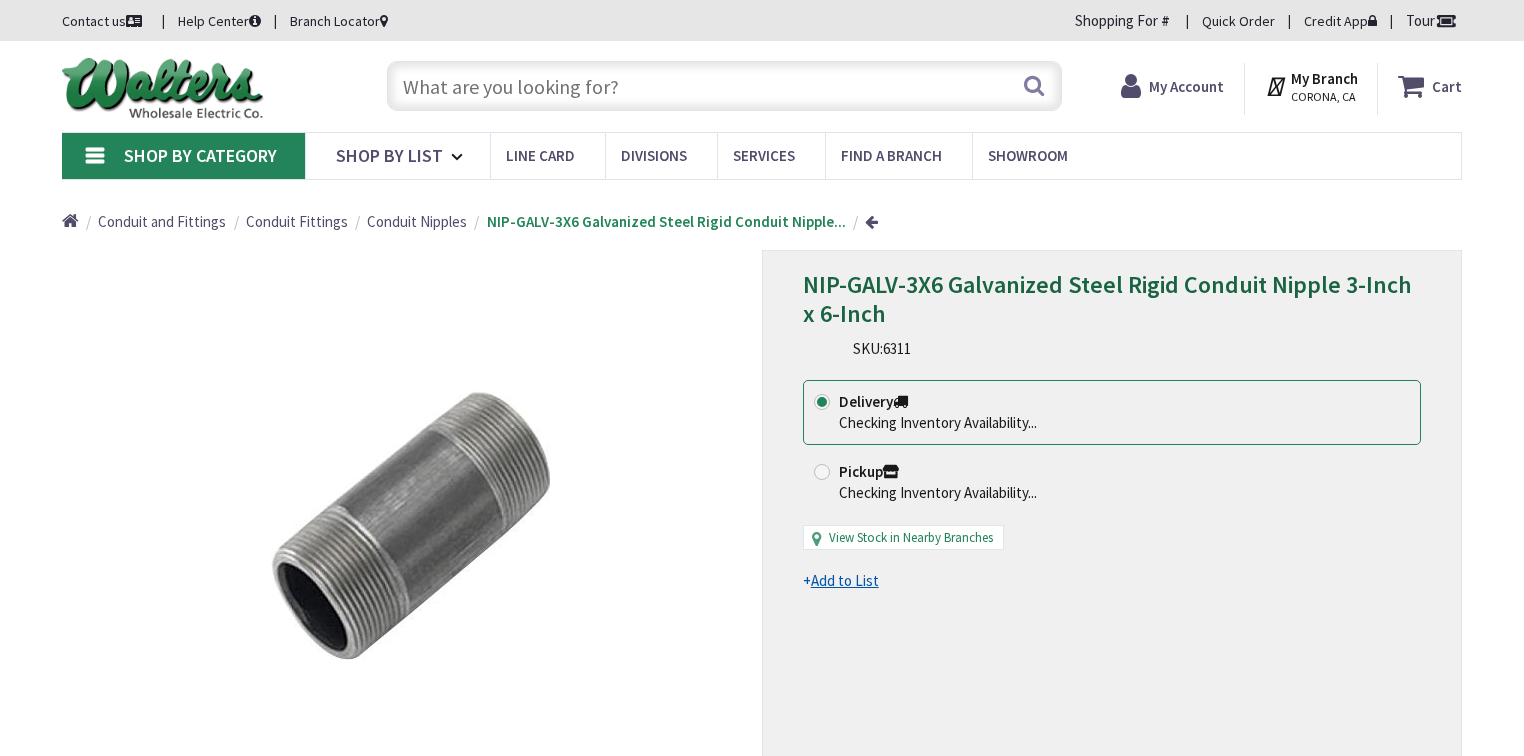 scroll, scrollTop: 0, scrollLeft: 0, axis: both 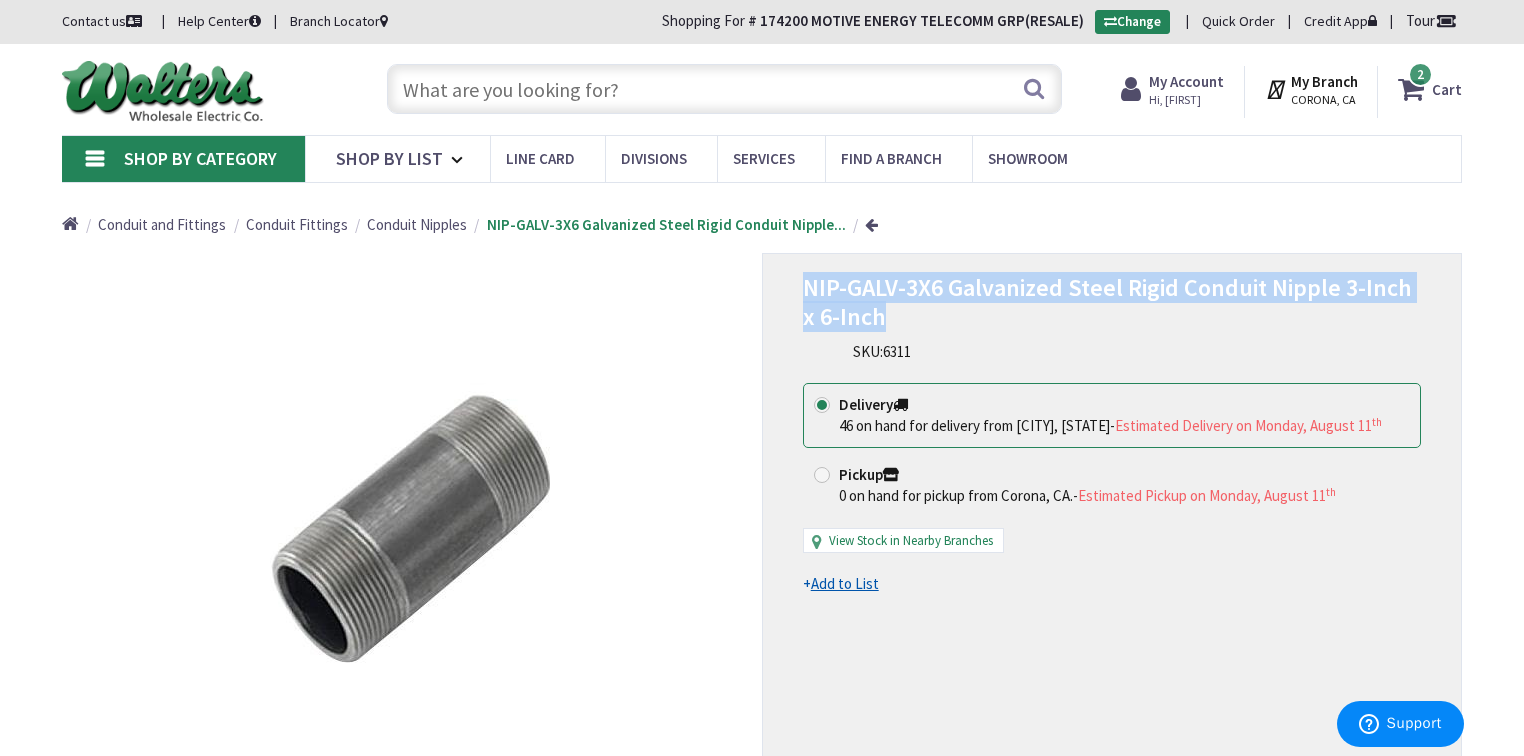 drag, startPoint x: 870, startPoint y: 320, endPoint x: 797, endPoint y: 293, distance: 77.83315 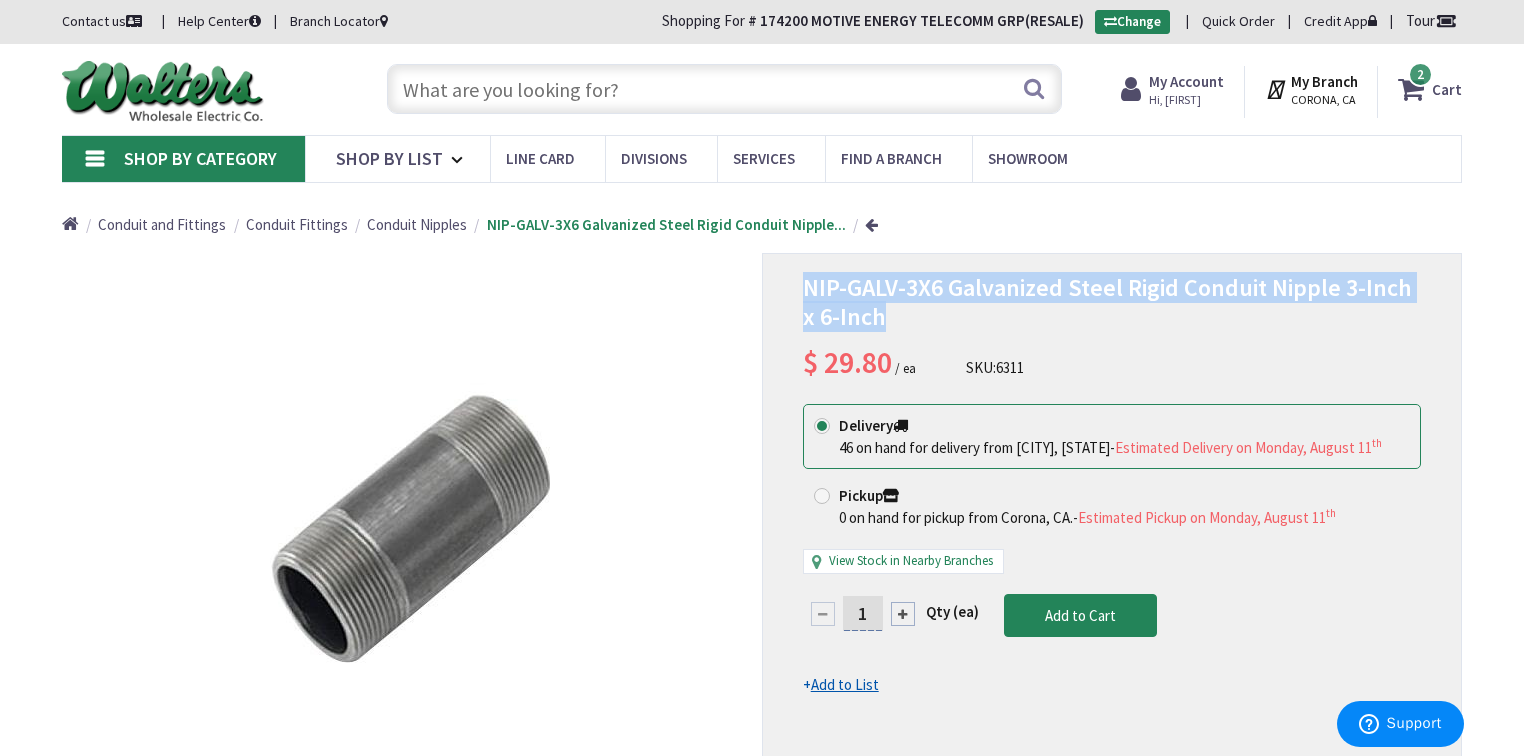 copy on "NIP-GALV-3X6 Galvanized Steel Rigid Conduit Nipple 3-Inch x 6-Inch" 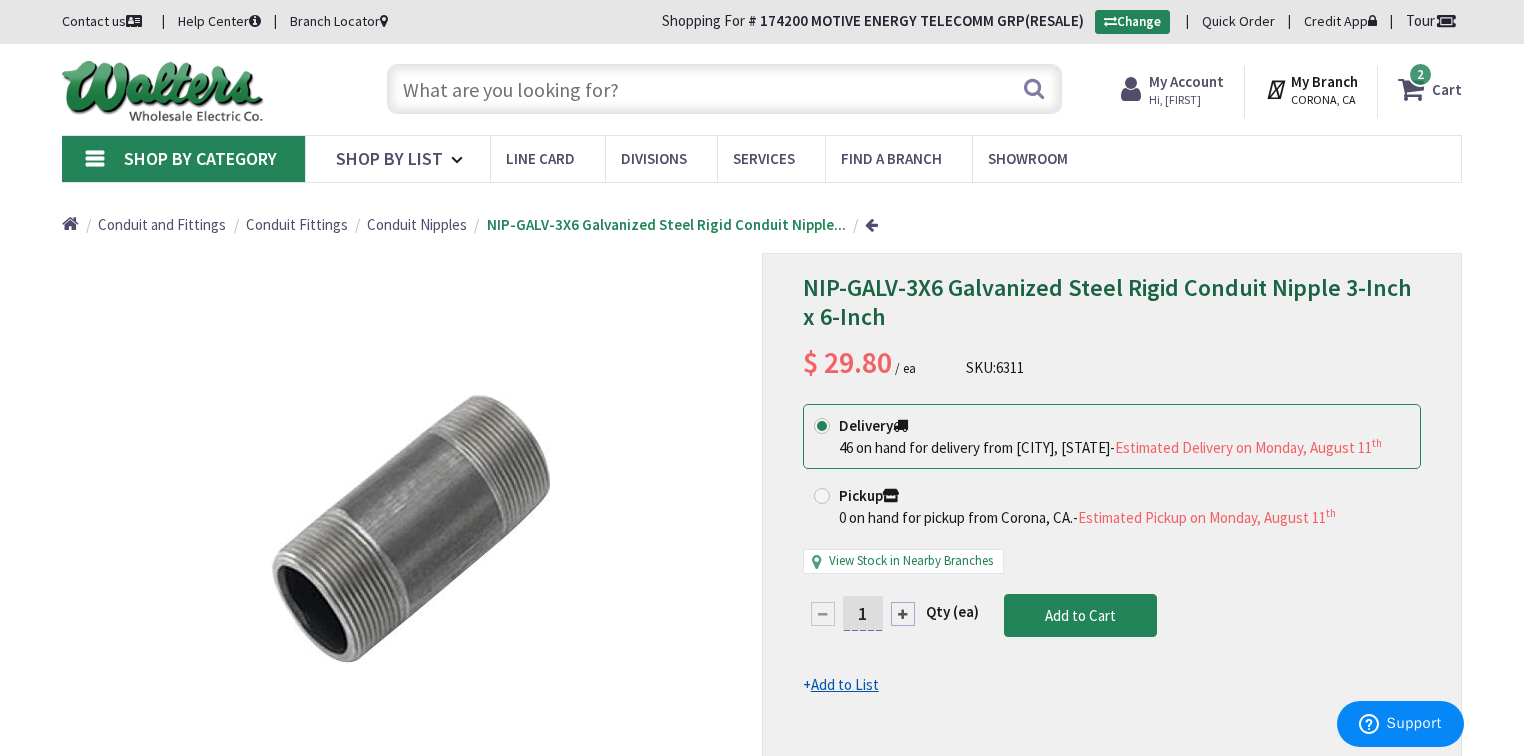 click at bounding box center (724, 89) 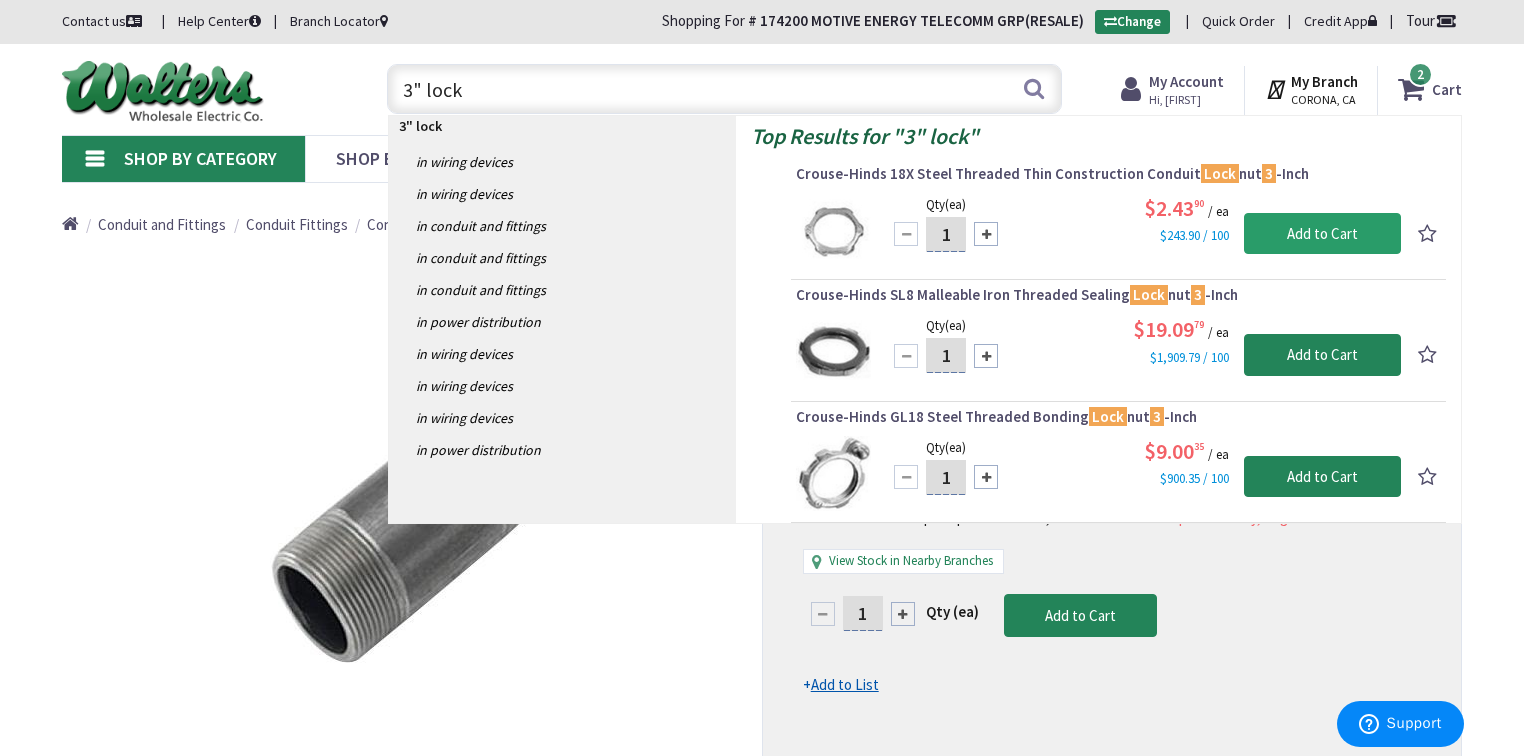 type on "3" lock" 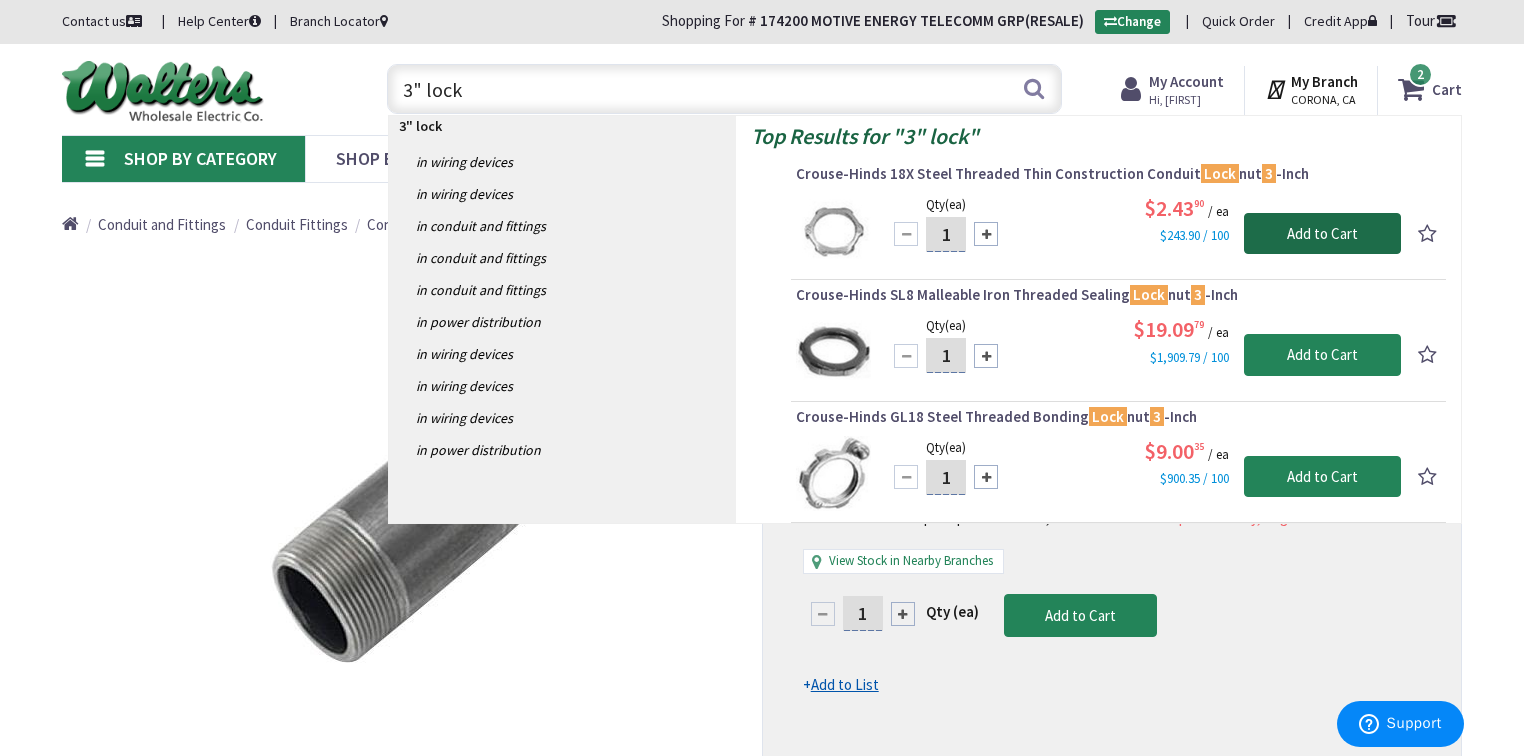 click on "Add to Cart" at bounding box center [1322, 234] 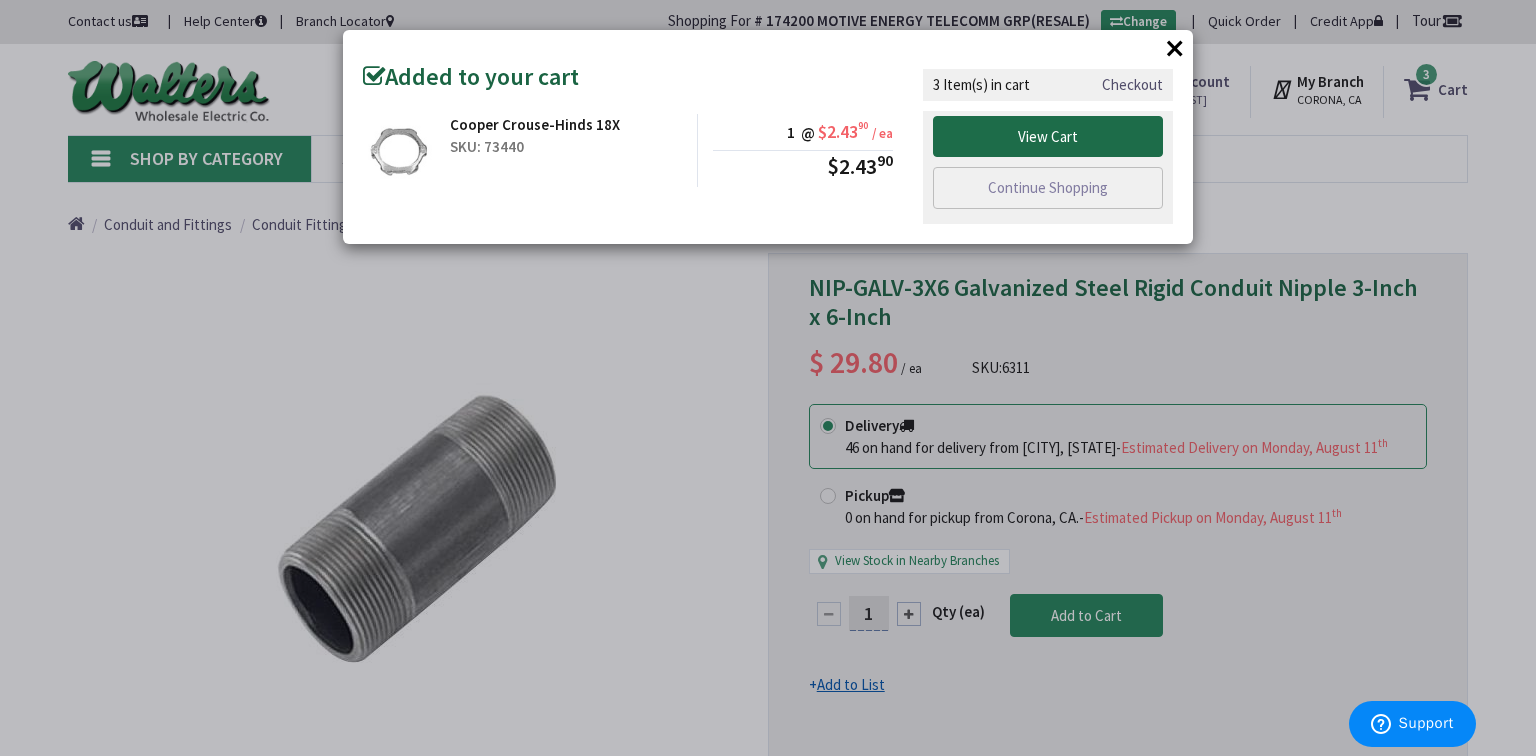 click on "View Cart" at bounding box center [1048, 137] 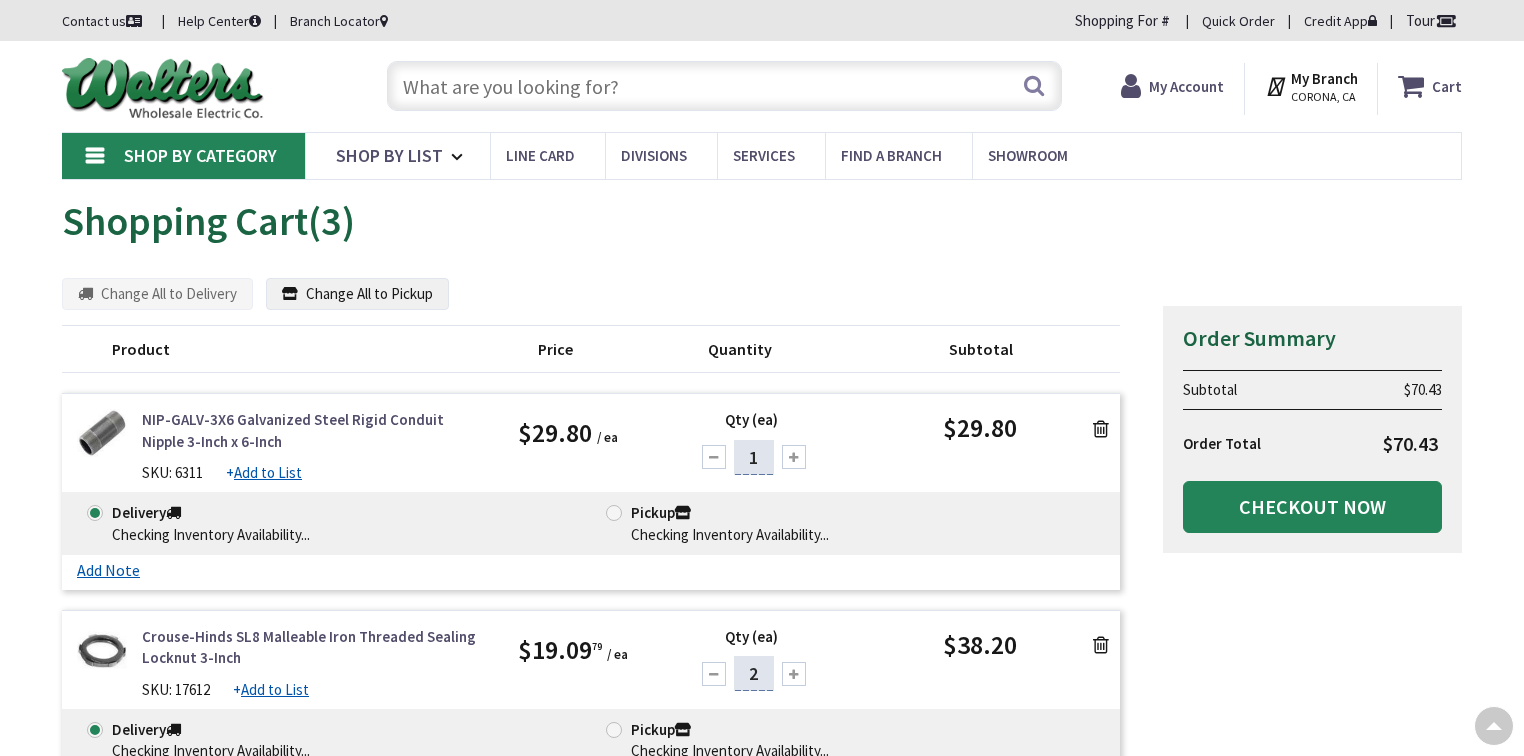 scroll, scrollTop: 320, scrollLeft: 0, axis: vertical 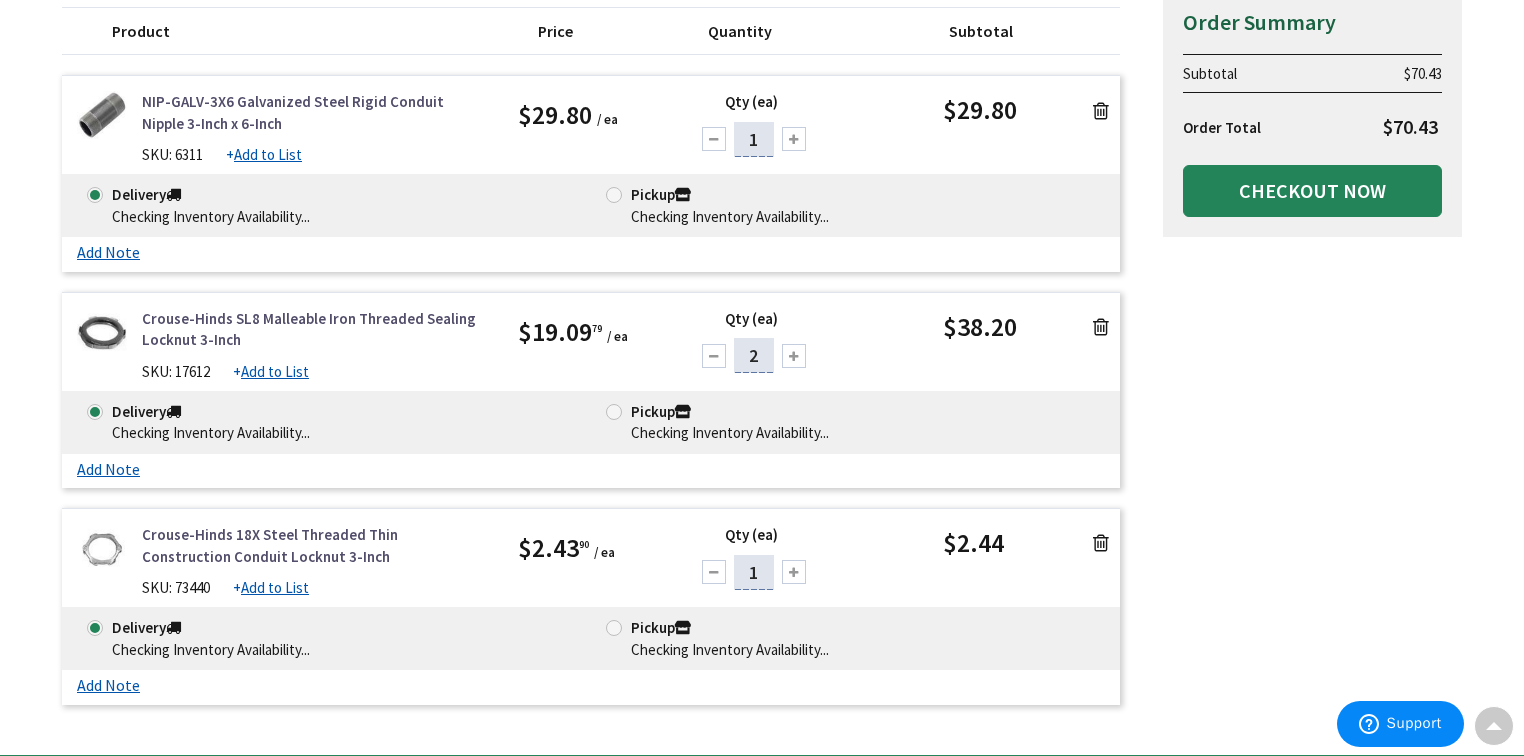 click on "Crouse-Hinds 18X Steel Threaded Thin Construction Conduit Locknut 3-Inch" at bounding box center [315, 545] 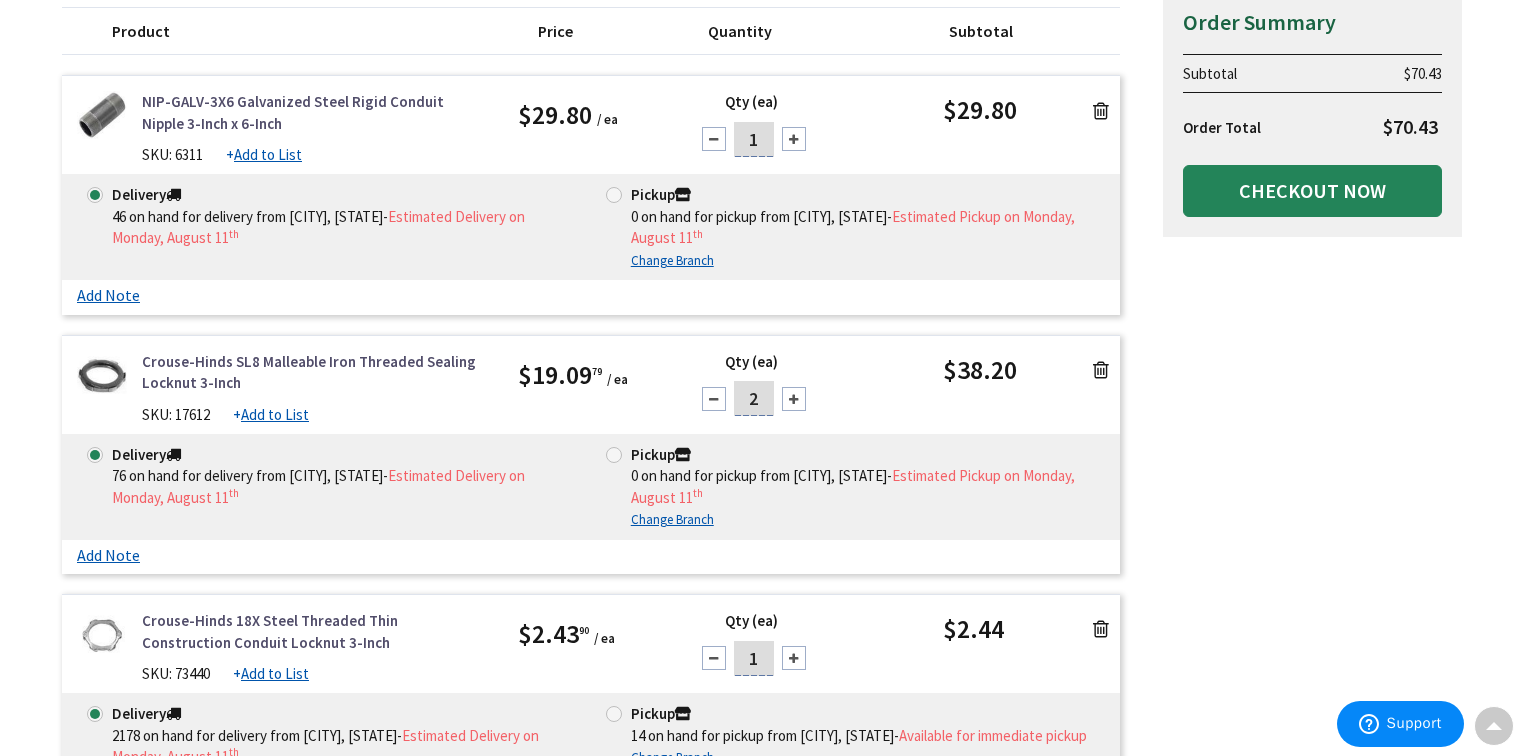 click on "Crouse-Hinds 18X Steel Threaded Thin Construction Conduit Locknut 3-Inch" at bounding box center (315, 631) 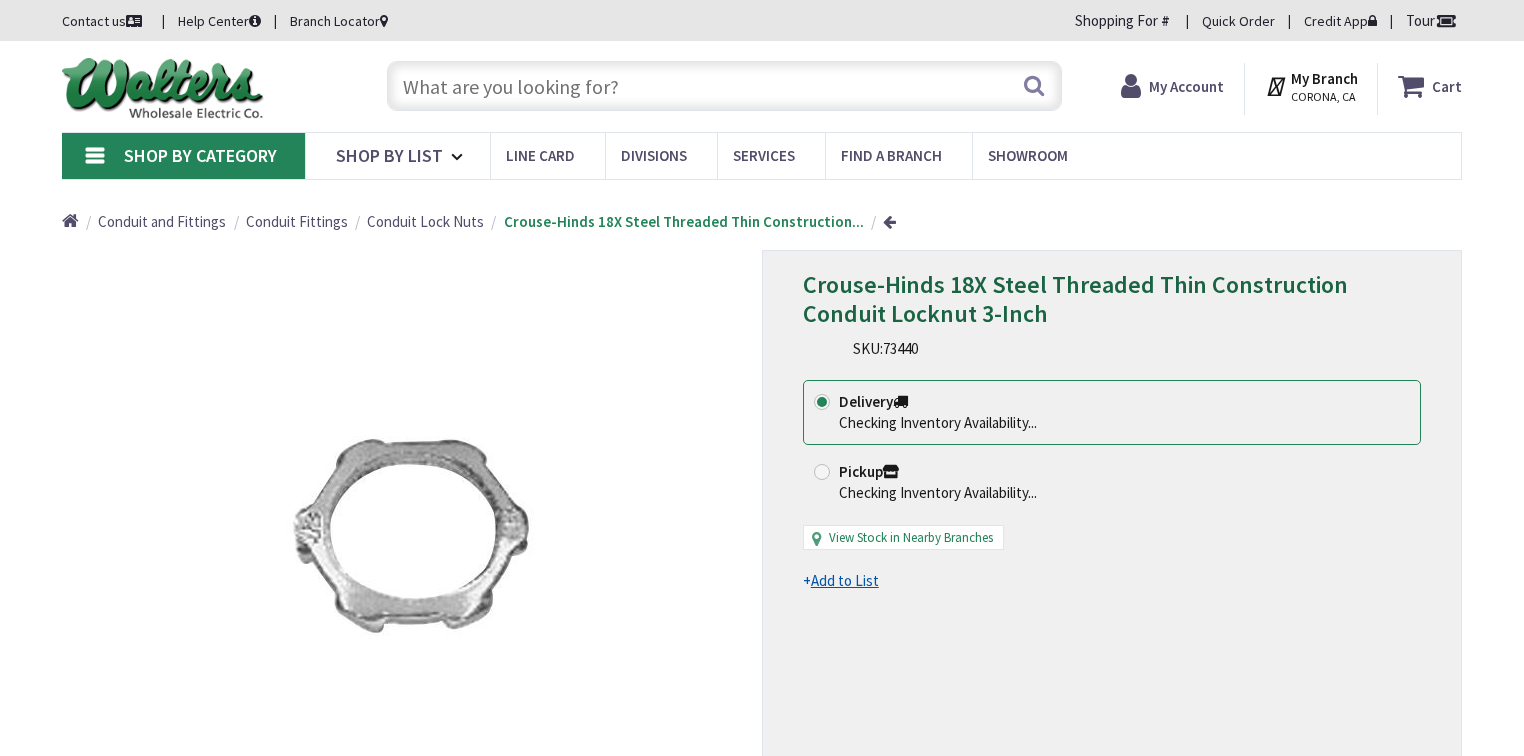 scroll, scrollTop: 0, scrollLeft: 0, axis: both 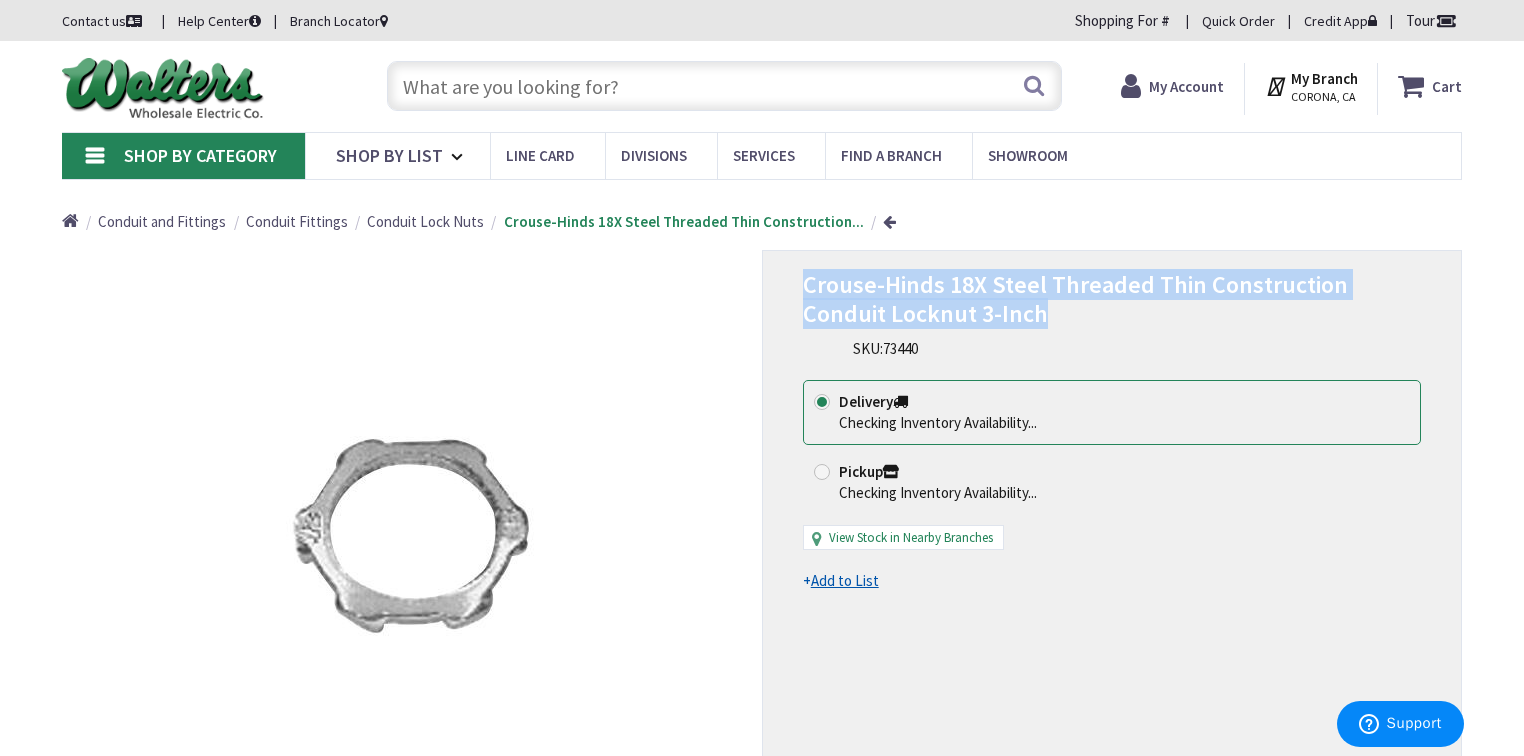 drag, startPoint x: 954, startPoint y: 316, endPoint x: 806, endPoint y: 286, distance: 151.00993 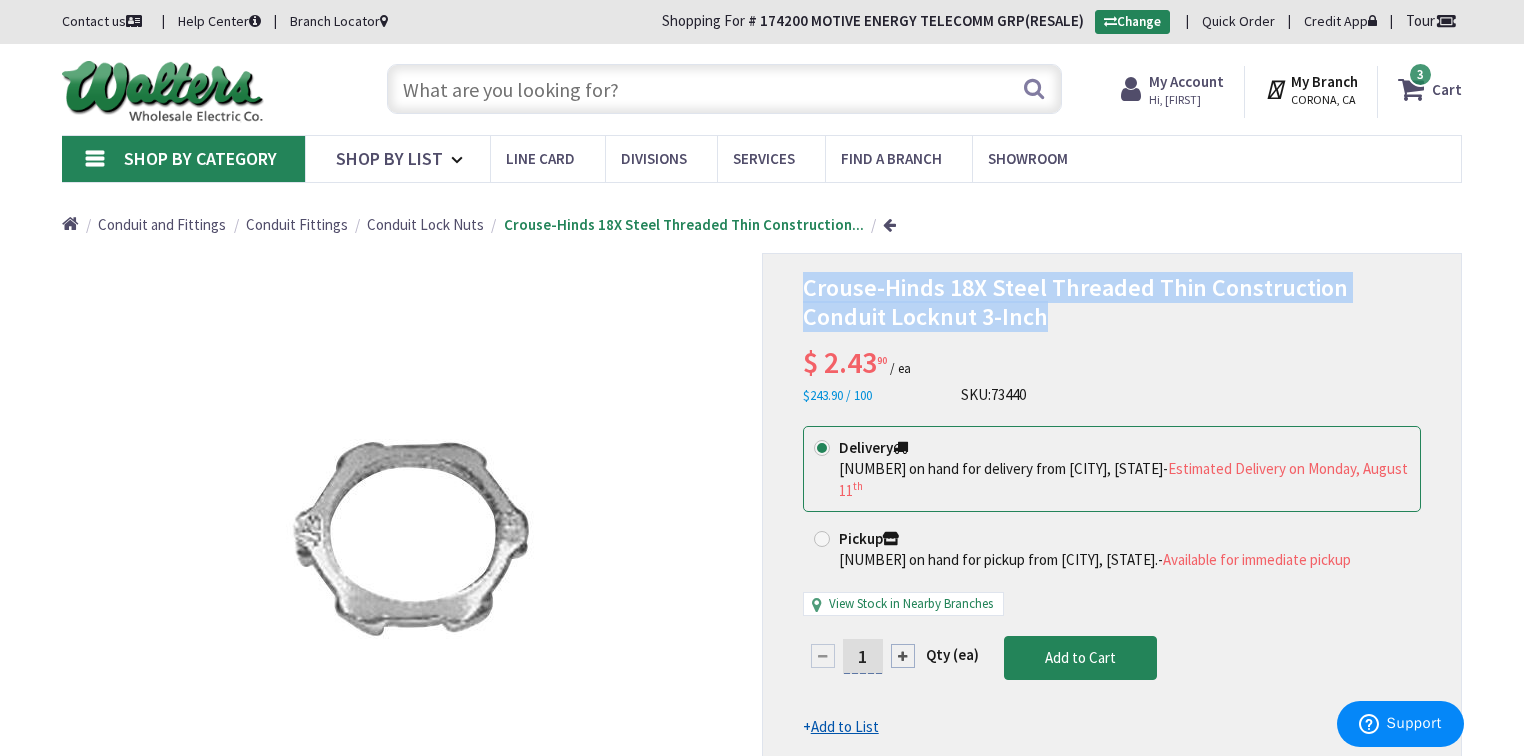 click on "3
3
items" at bounding box center (1420, 74) 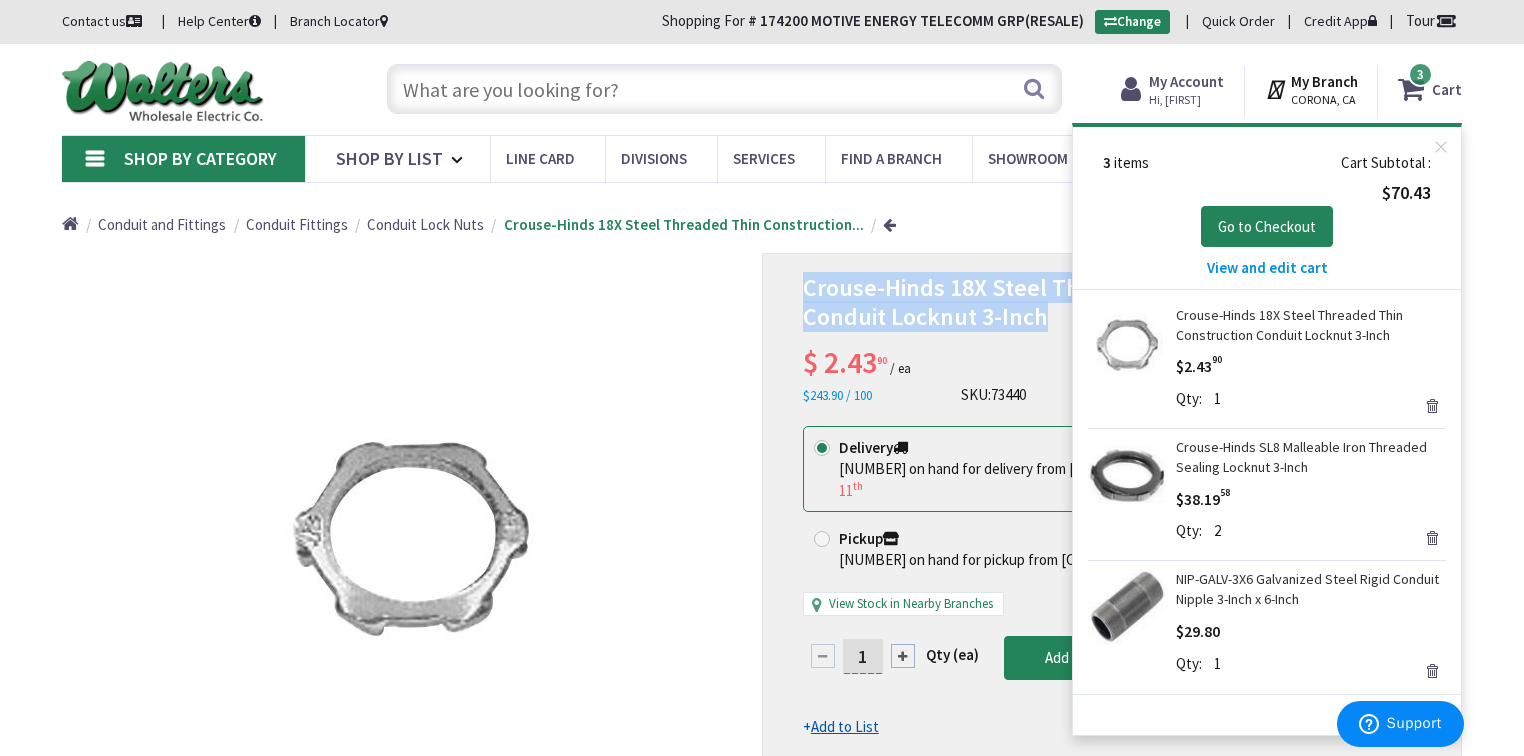click on "View and edit cart" at bounding box center (1267, 267) 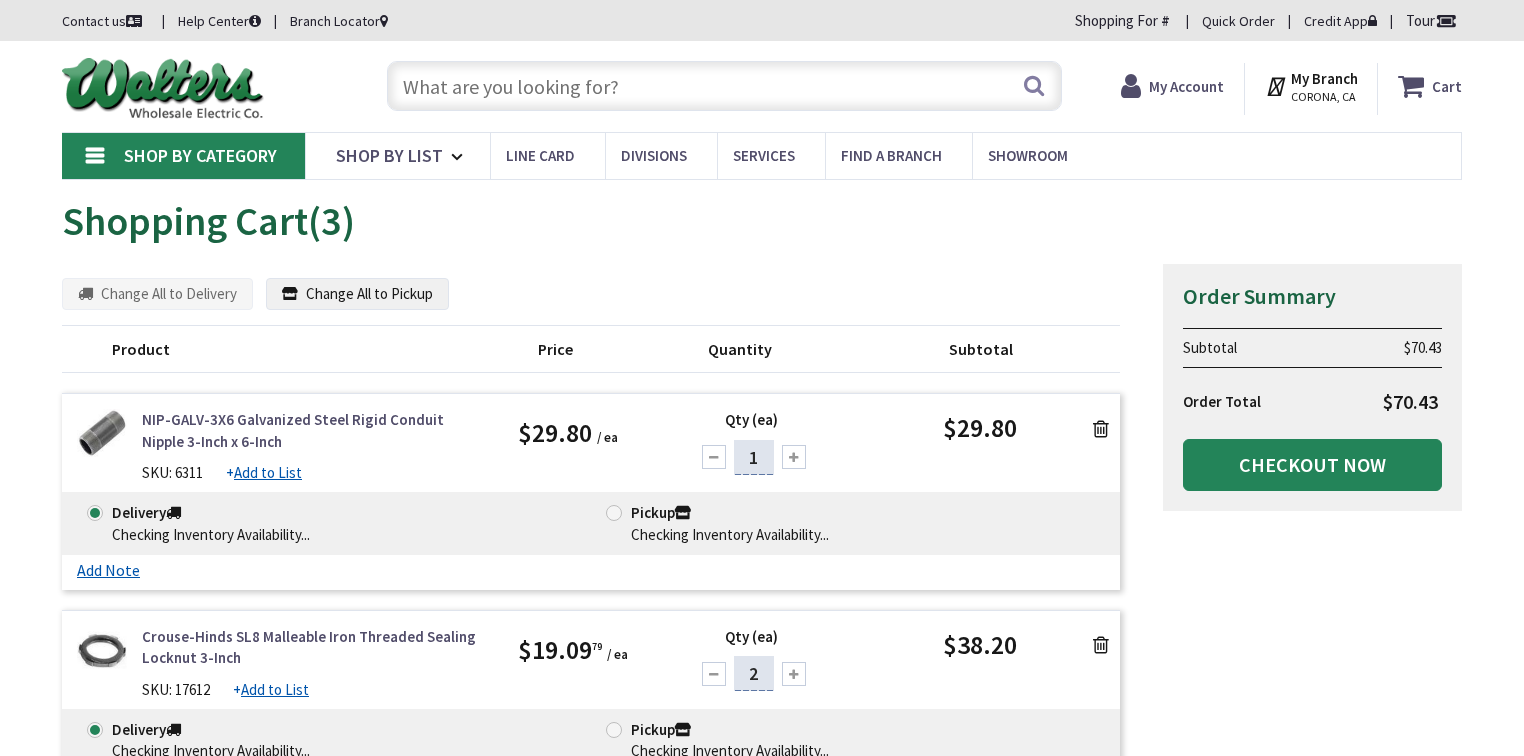 scroll, scrollTop: 0, scrollLeft: 0, axis: both 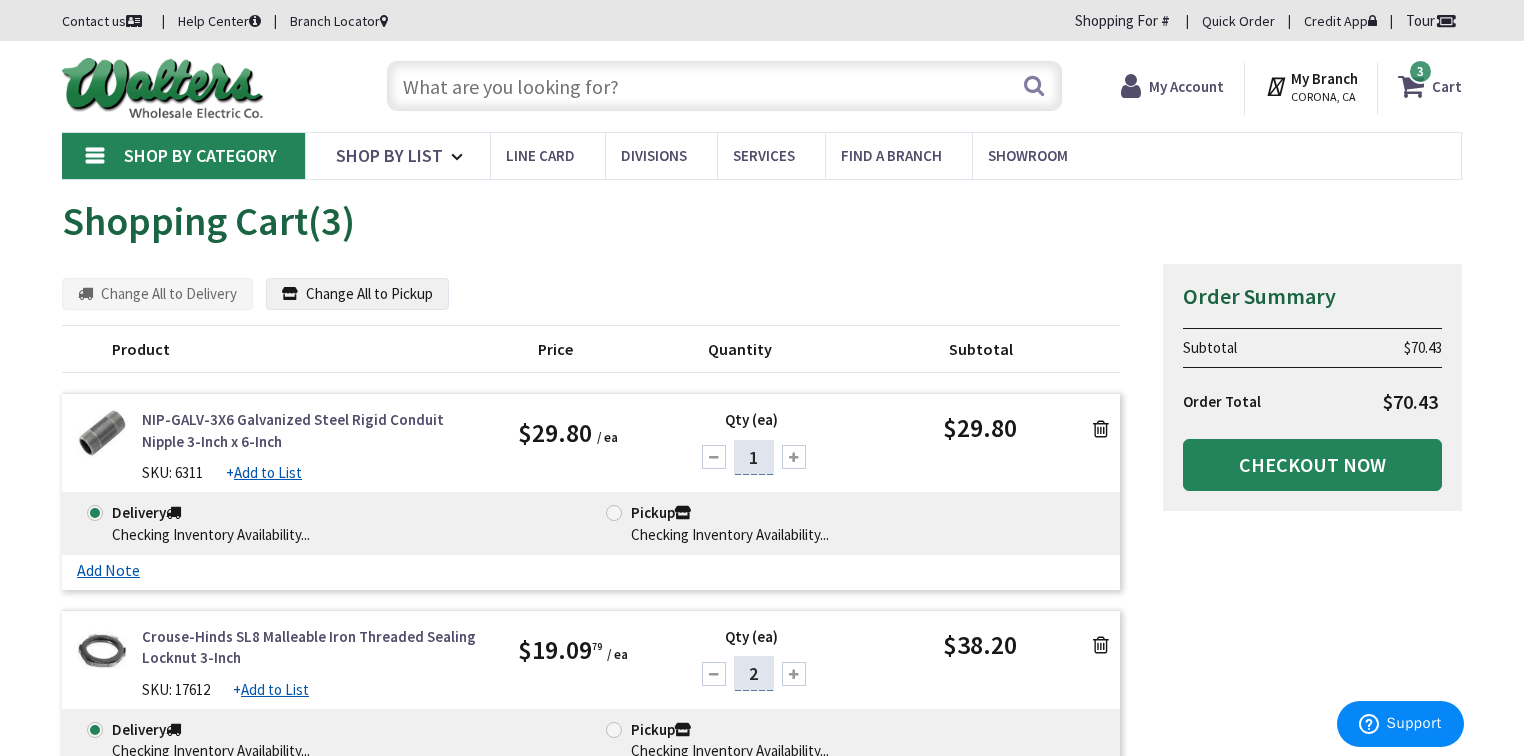 click on "Summary
Order Summary
Subtotal
$70.43
Order Total
$70.43
Checkout Now
Some items in your cart are not available and will cause your order to be held. Please review your cart items.
Some items in your cart are discontinued.
Product" at bounding box center [762, 648] 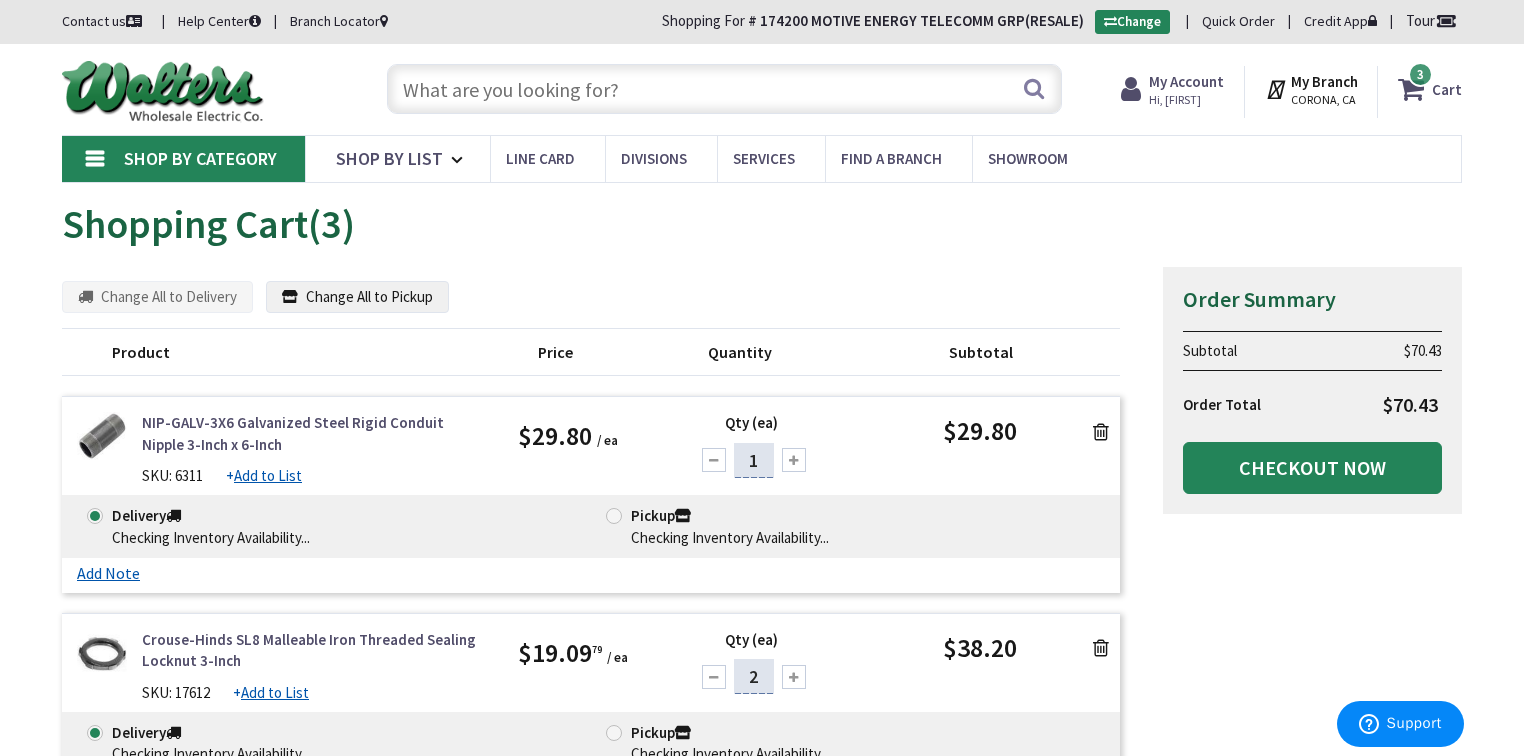 click at bounding box center (794, 460) 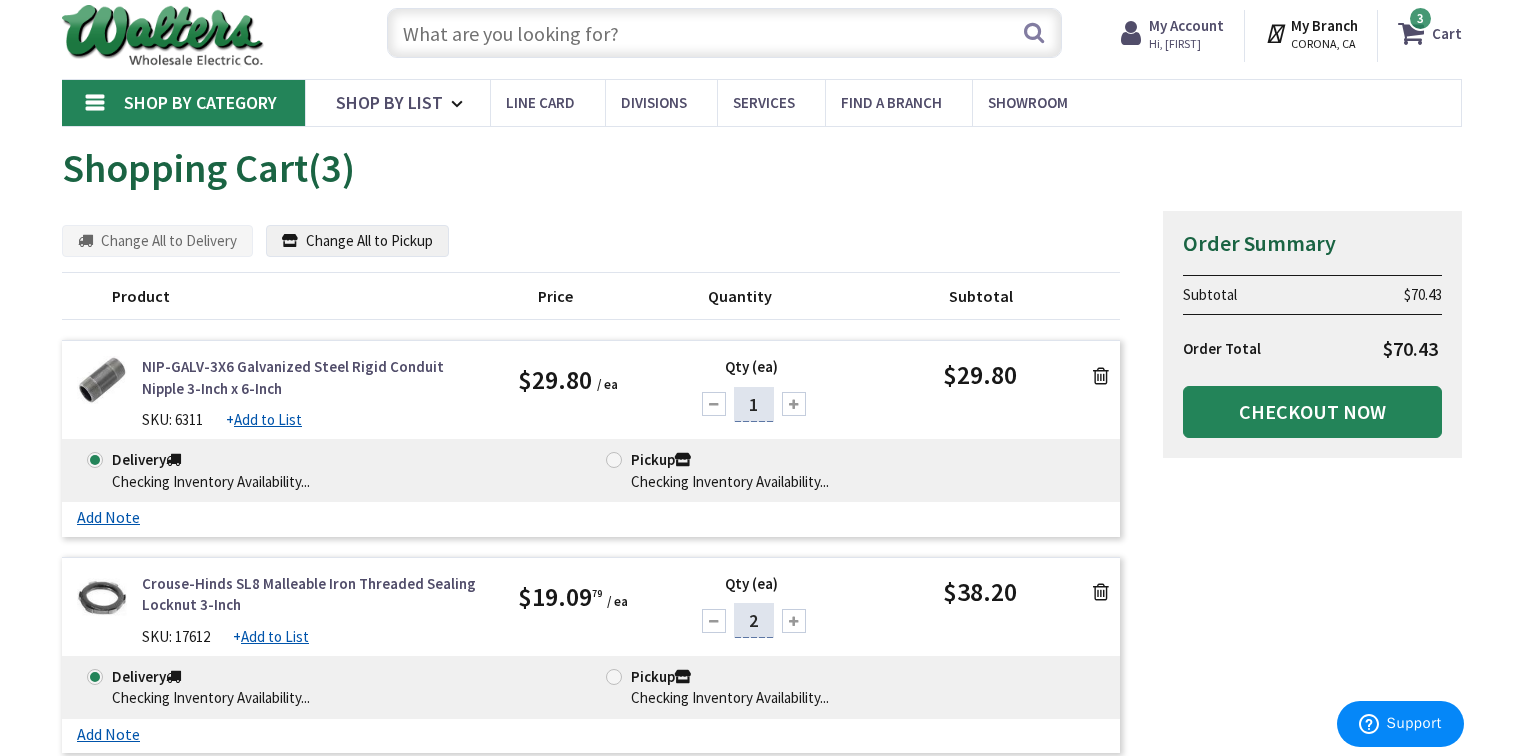 scroll, scrollTop: 80, scrollLeft: 0, axis: vertical 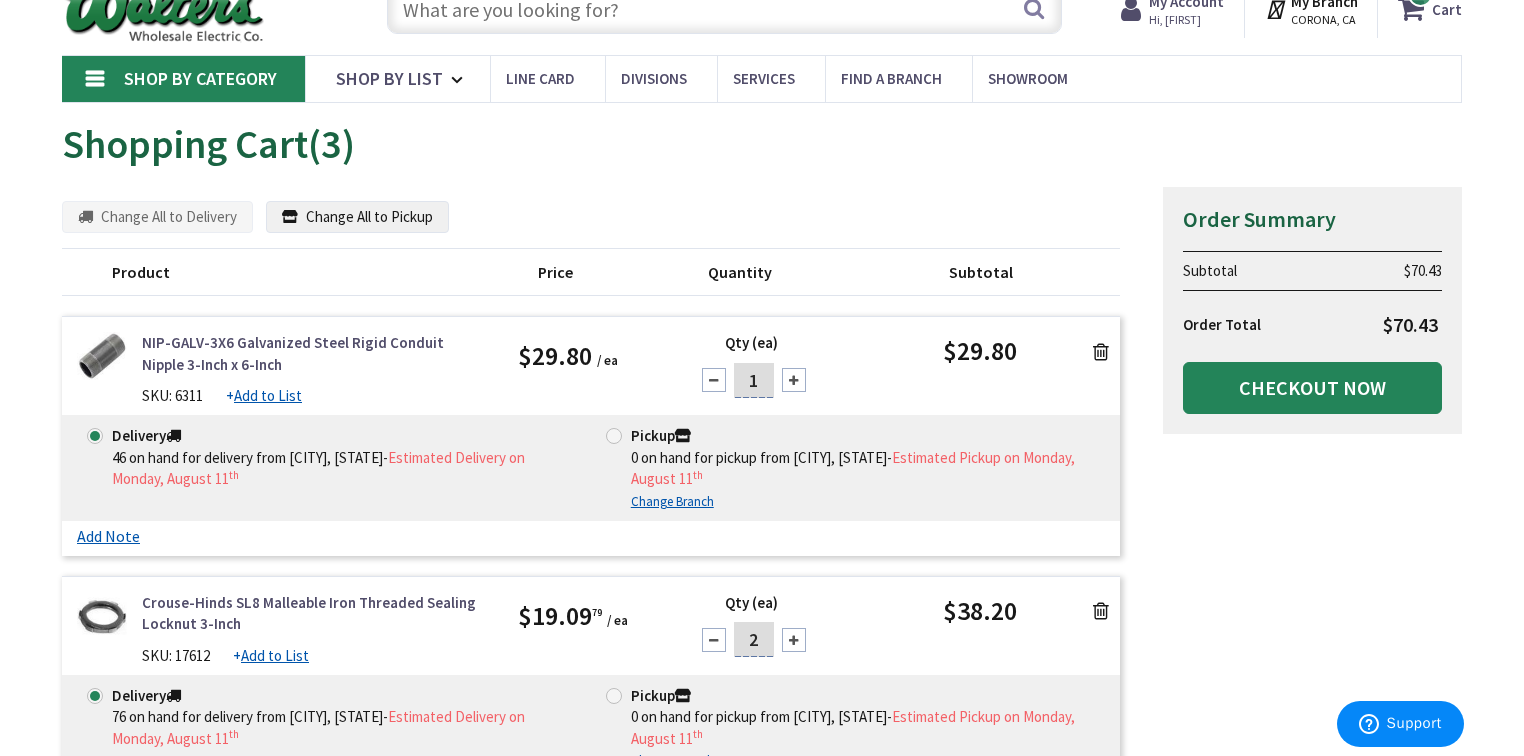 click at bounding box center (794, 380) 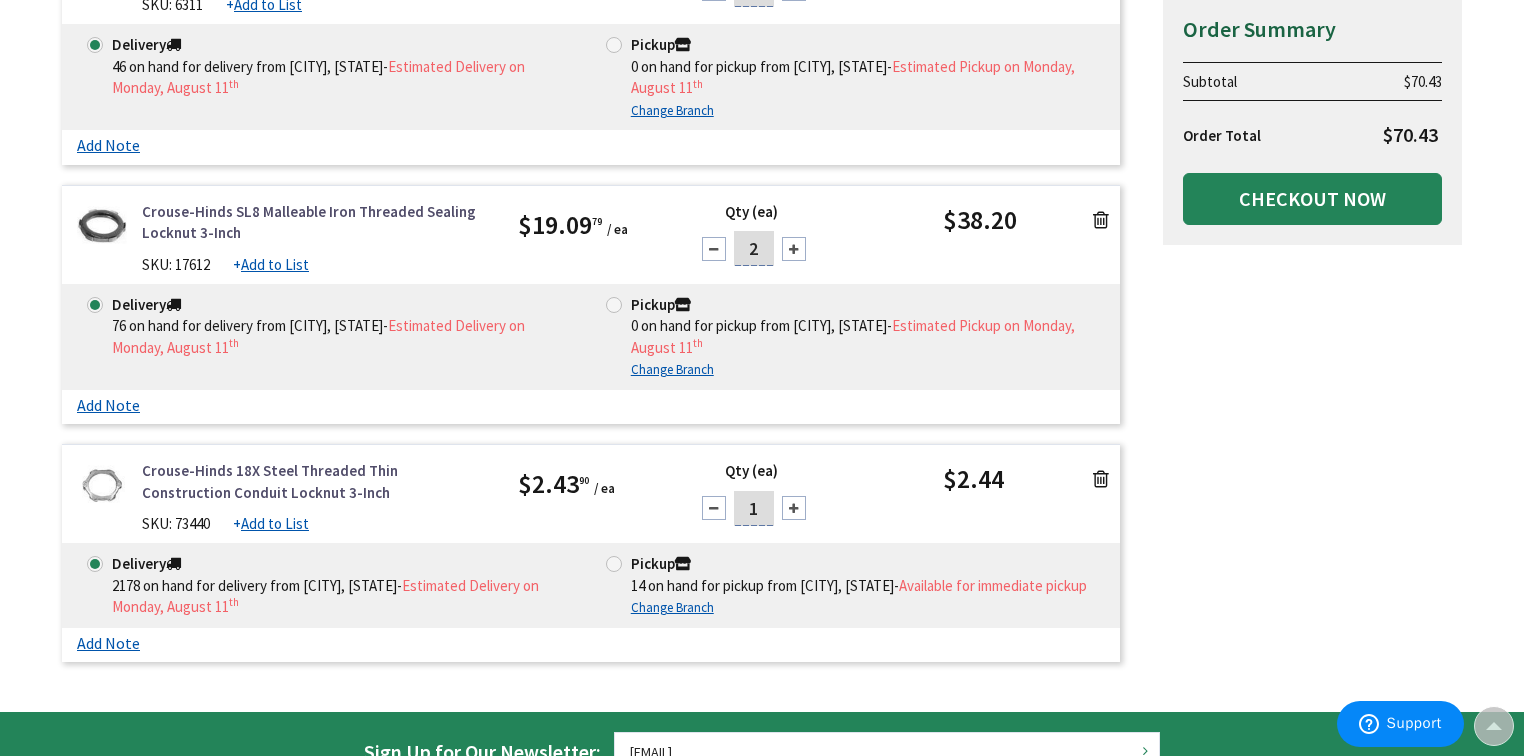 scroll, scrollTop: 480, scrollLeft: 0, axis: vertical 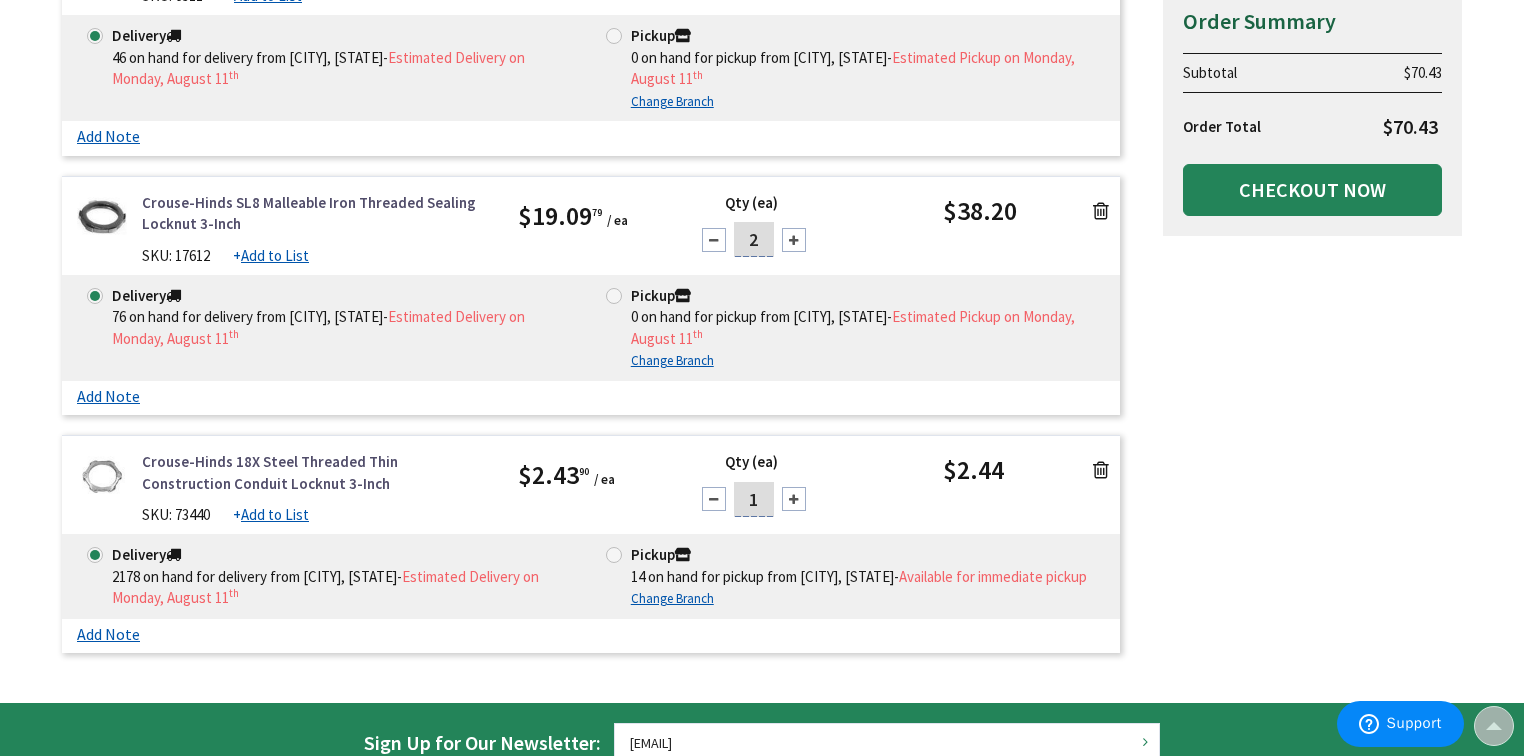 click at bounding box center (794, 499) 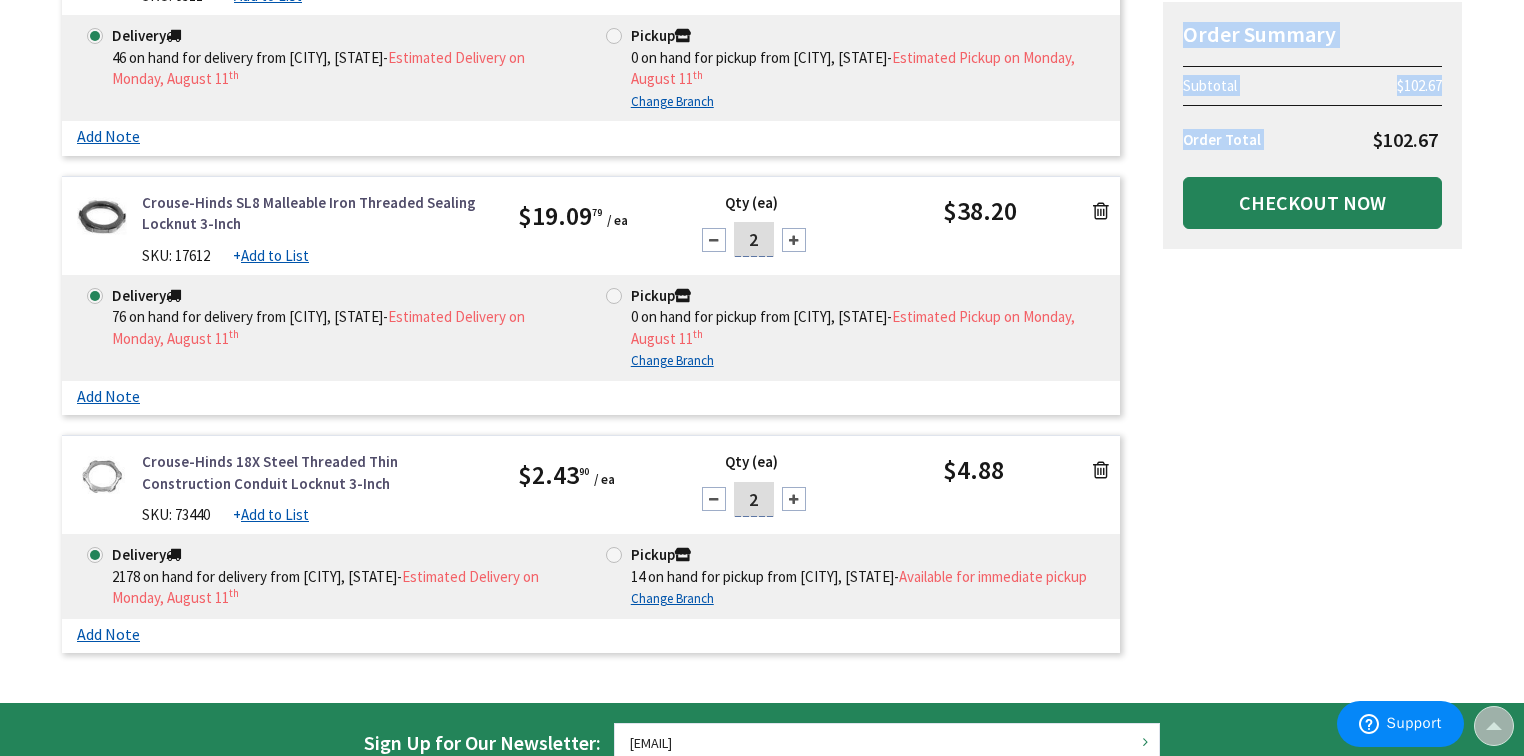drag, startPoint x: 1448, startPoint y: 144, endPoint x: 1360, endPoint y: 136, distance: 88.362885 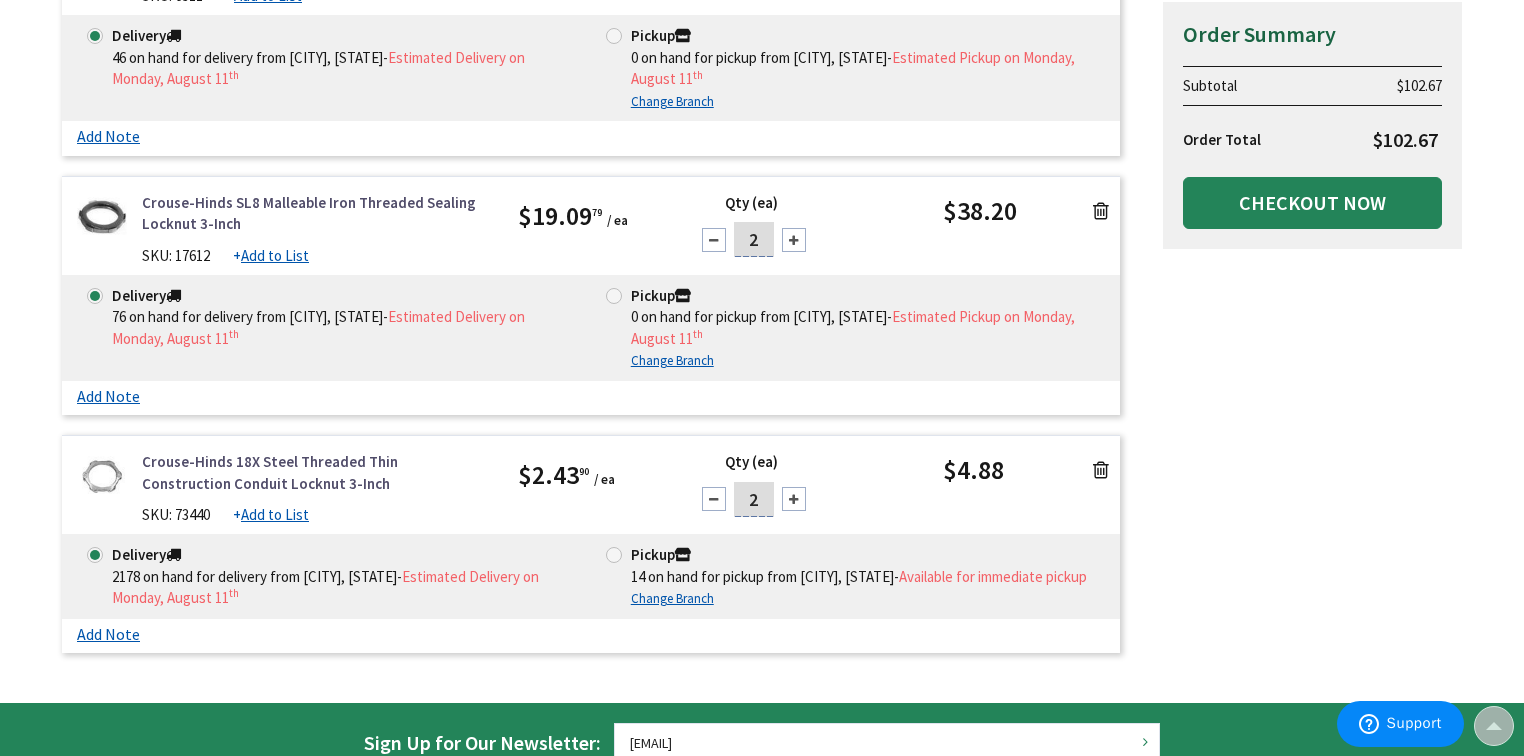 click on "$102.67" at bounding box center [1381, 133] 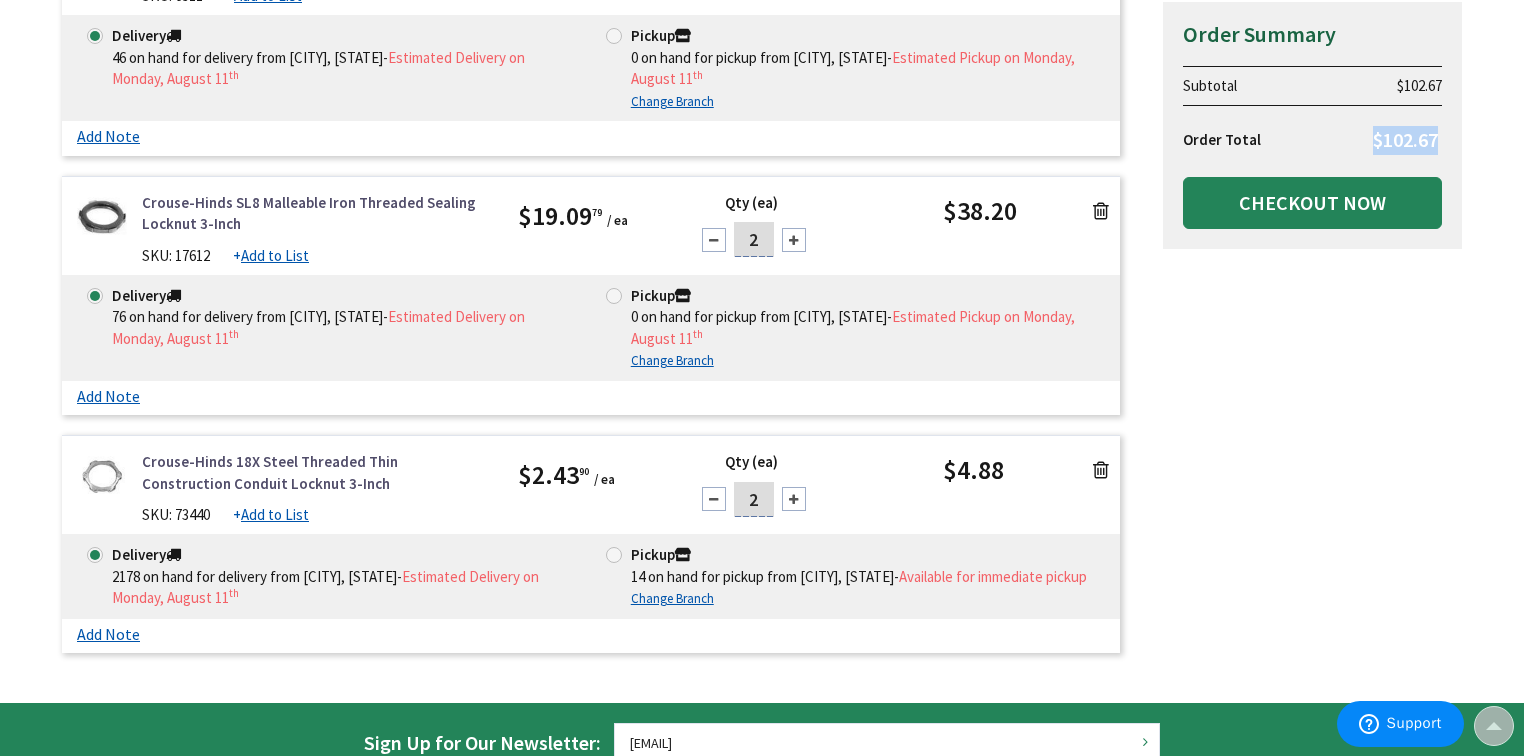 drag, startPoint x: 1440, startPoint y: 133, endPoint x: 1375, endPoint y: 146, distance: 66.287254 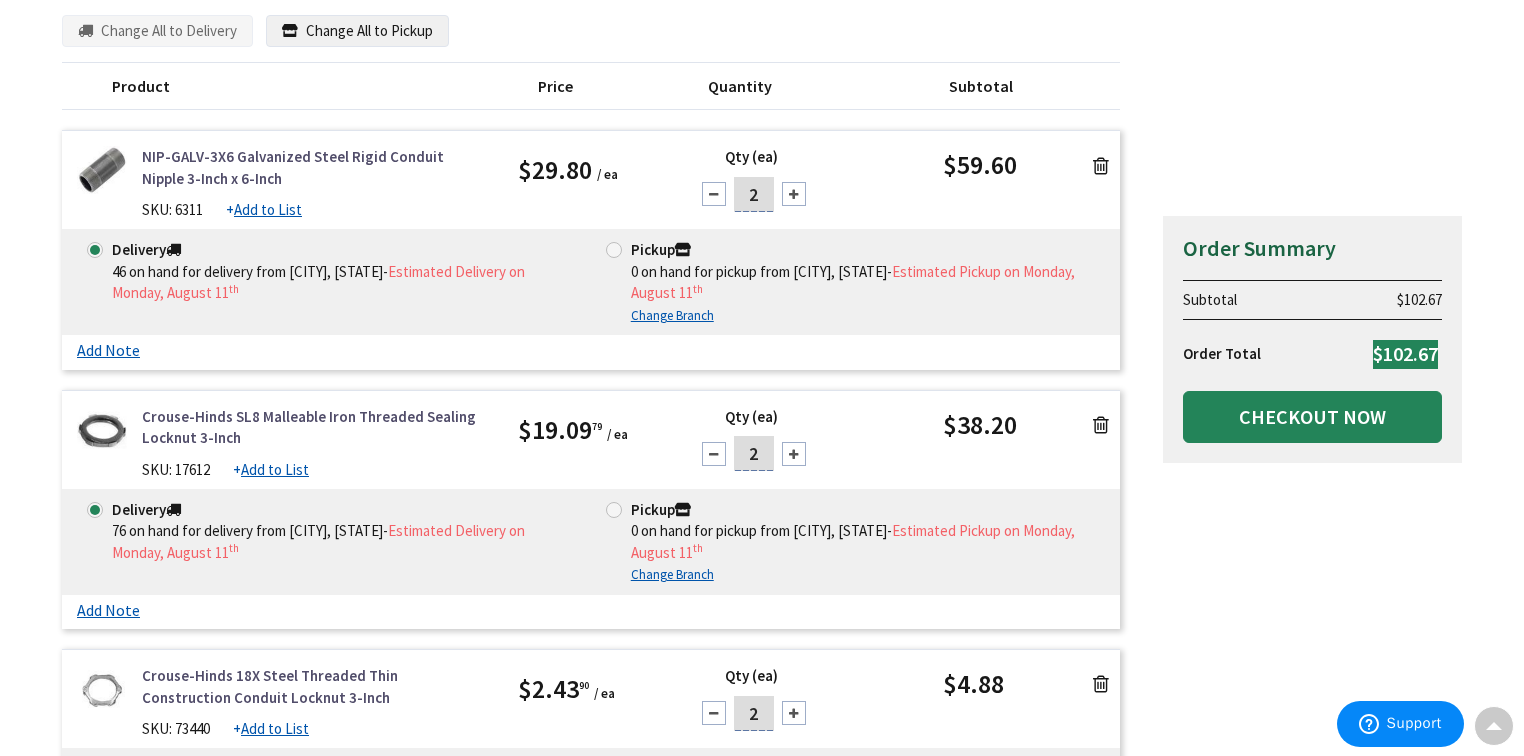 scroll, scrollTop: 0, scrollLeft: 0, axis: both 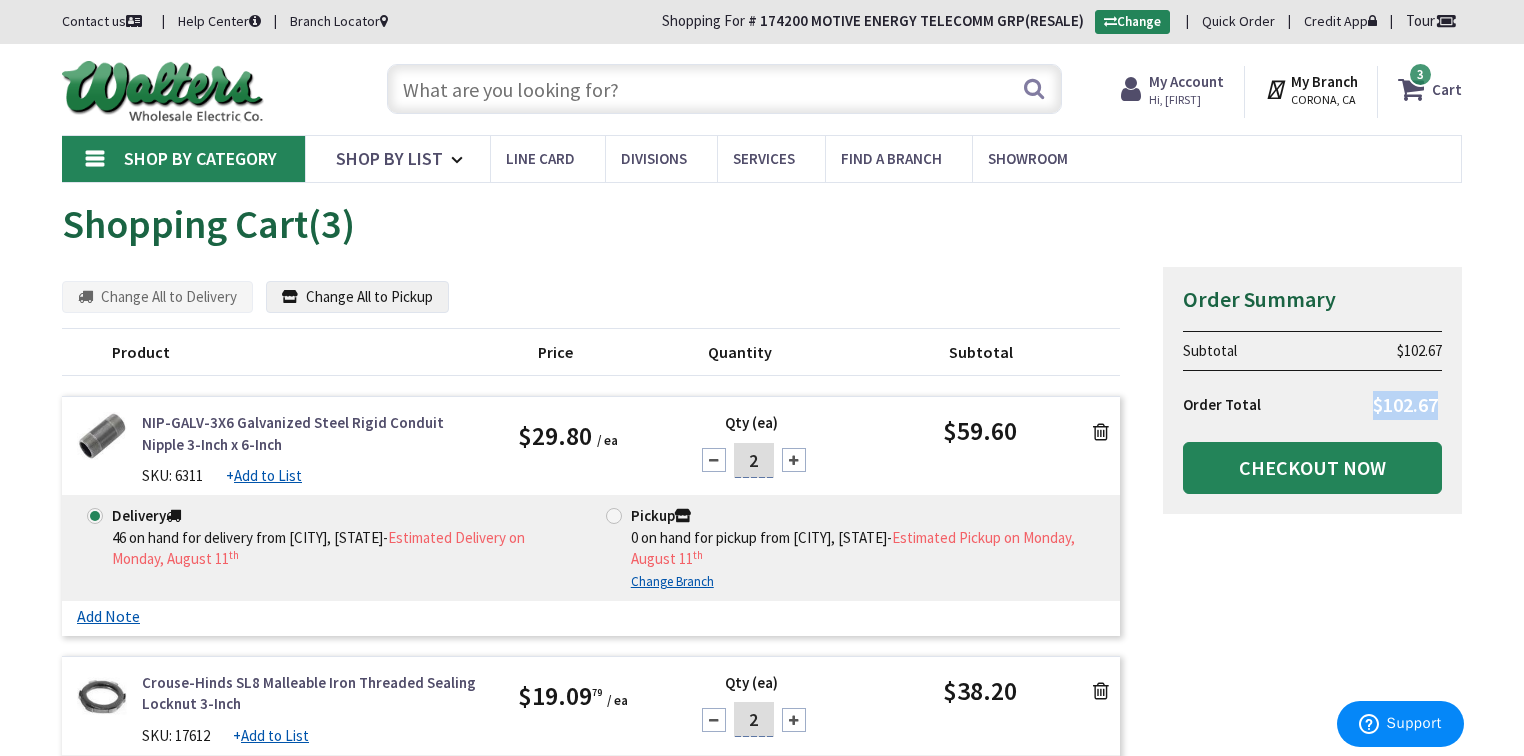click at bounding box center [1101, 432] 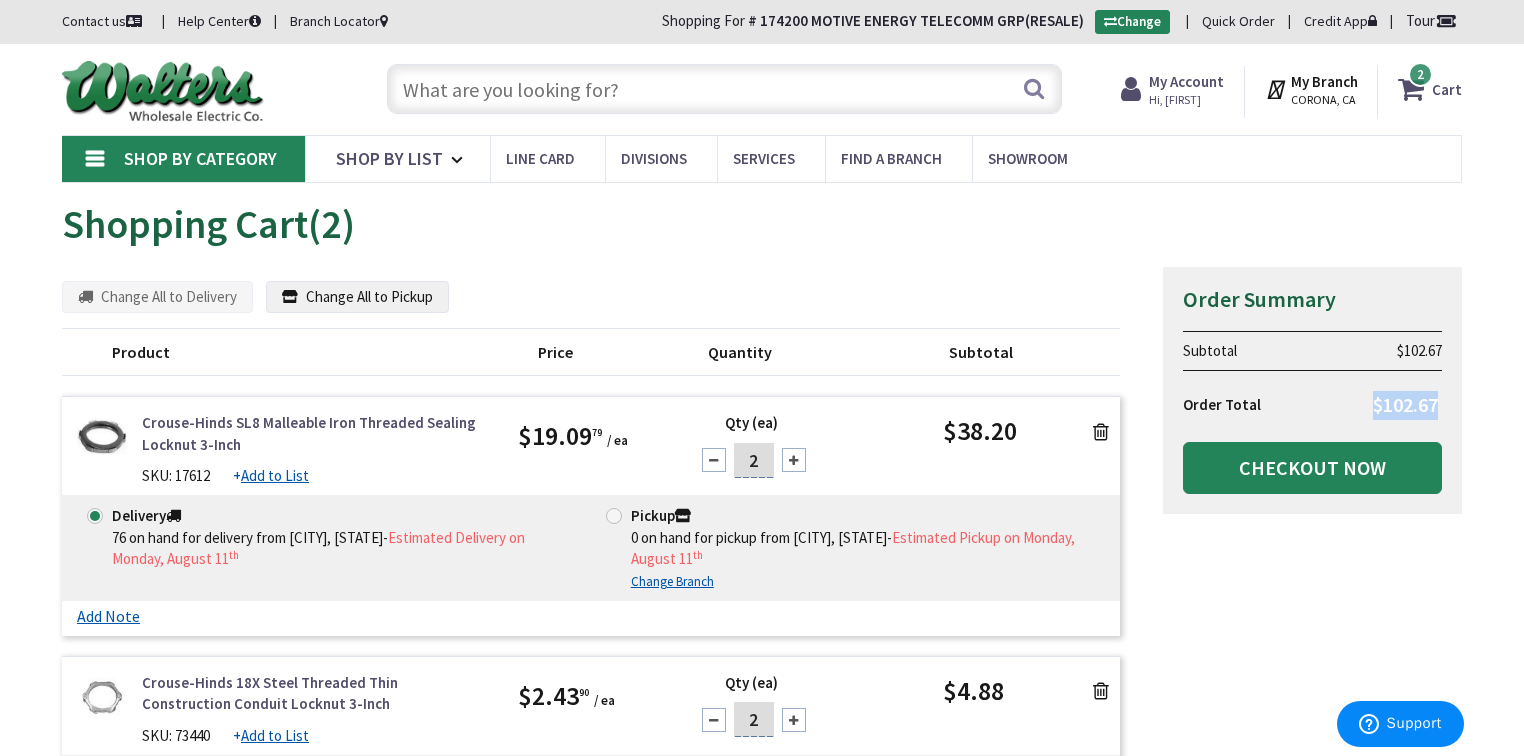 click at bounding box center (1101, 432) 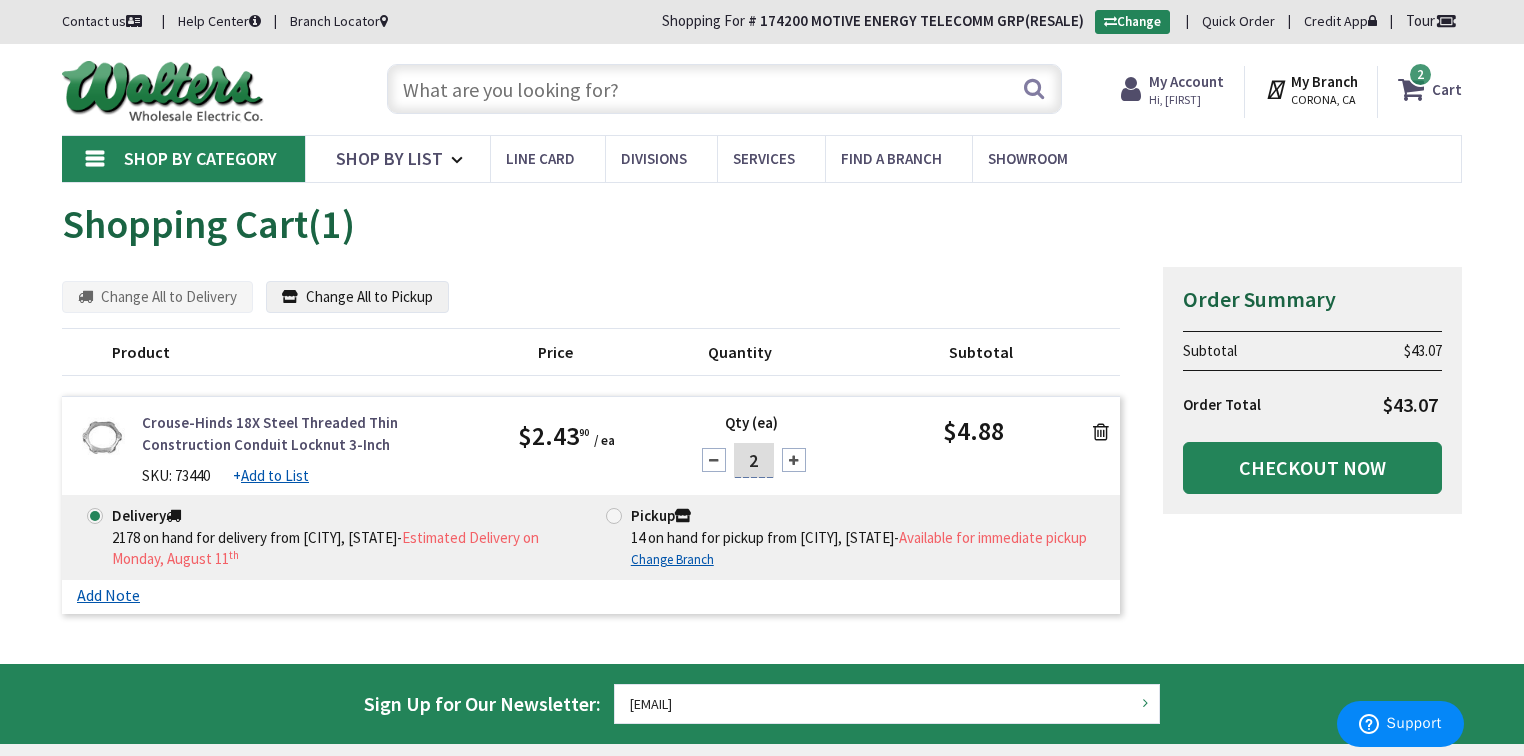 click at bounding box center (1101, 432) 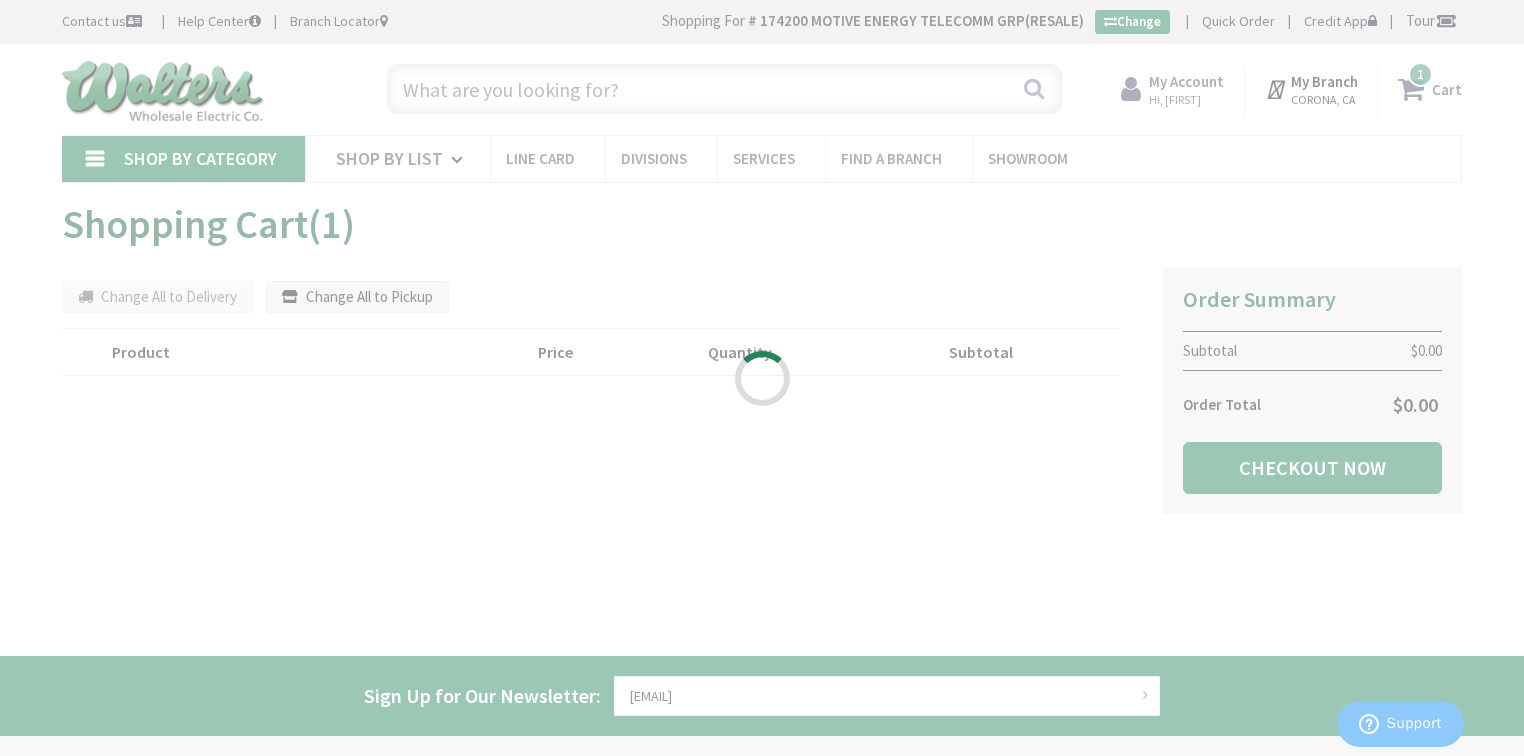 click on "Please wait..." at bounding box center (762, 378) 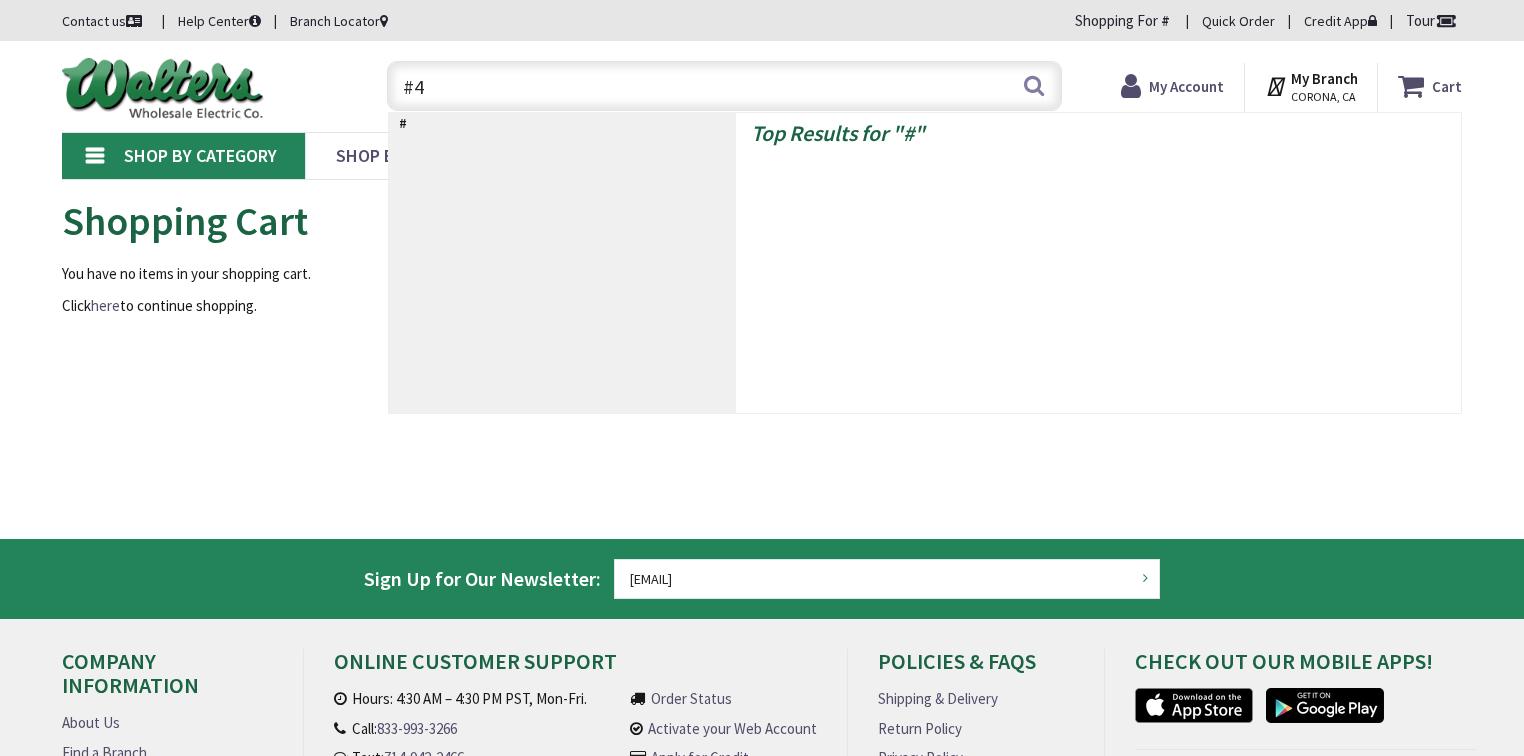 scroll, scrollTop: 0, scrollLeft: 0, axis: both 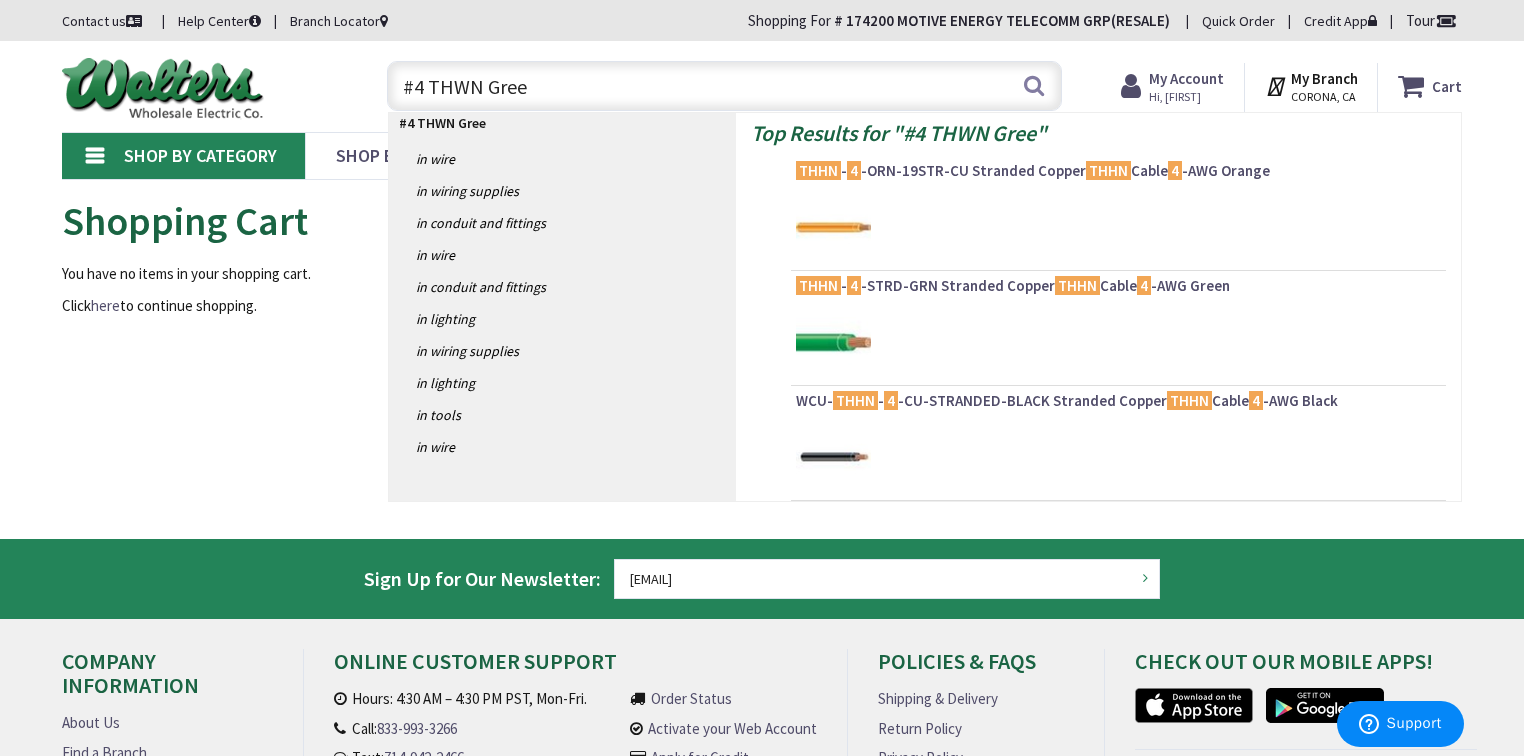 type on "#4 THWN Green" 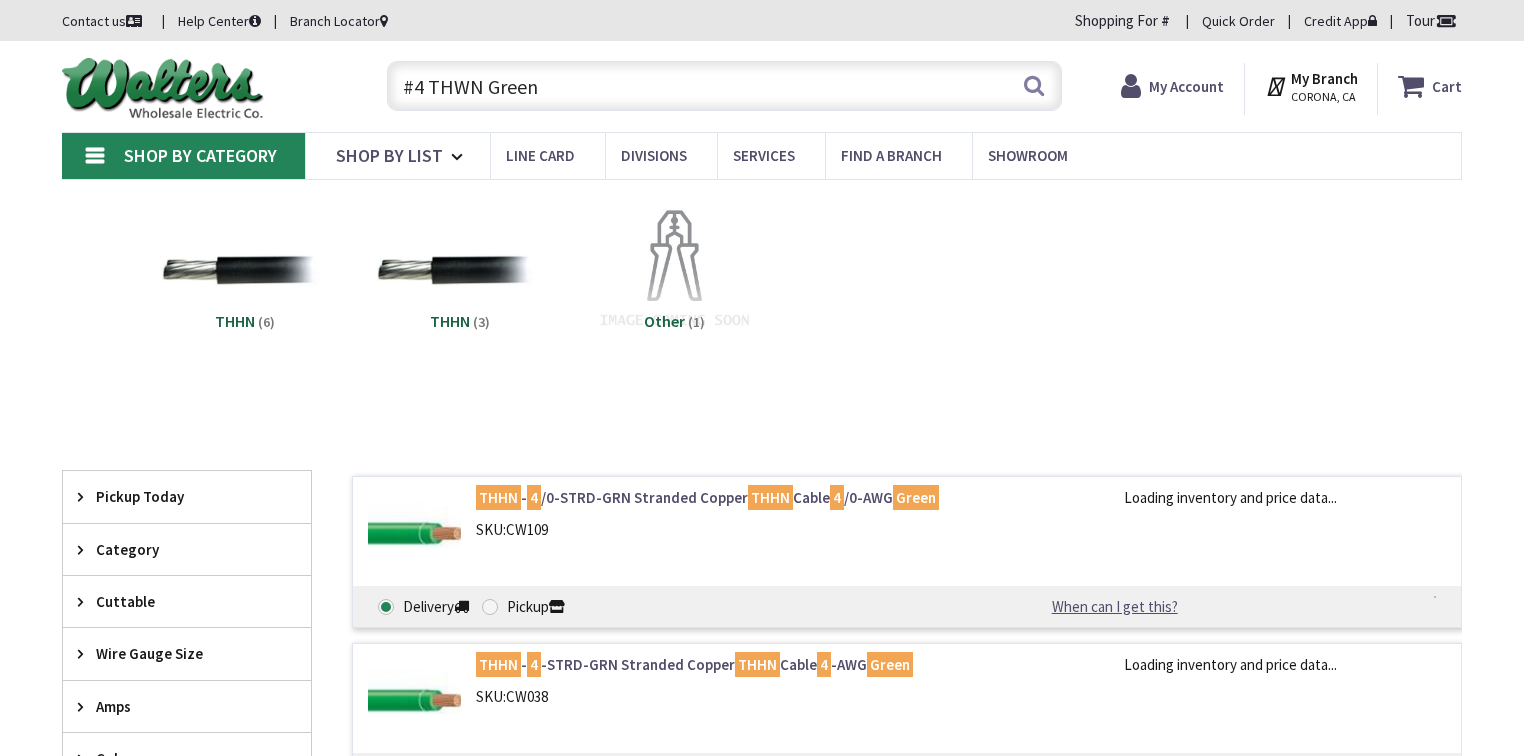 scroll, scrollTop: 0, scrollLeft: 0, axis: both 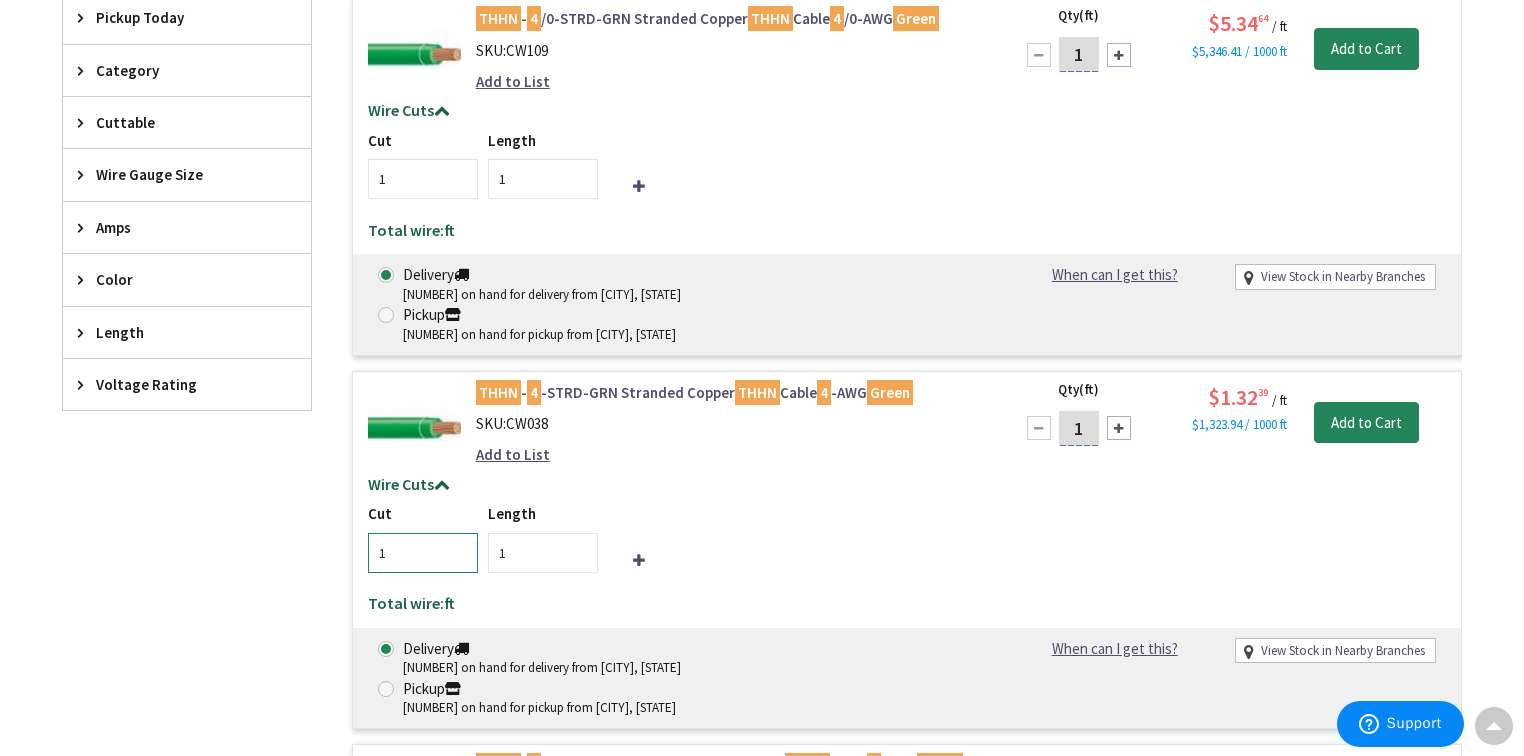 drag, startPoint x: 411, startPoint y: 508, endPoint x: 364, endPoint y: 512, distance: 47.169907 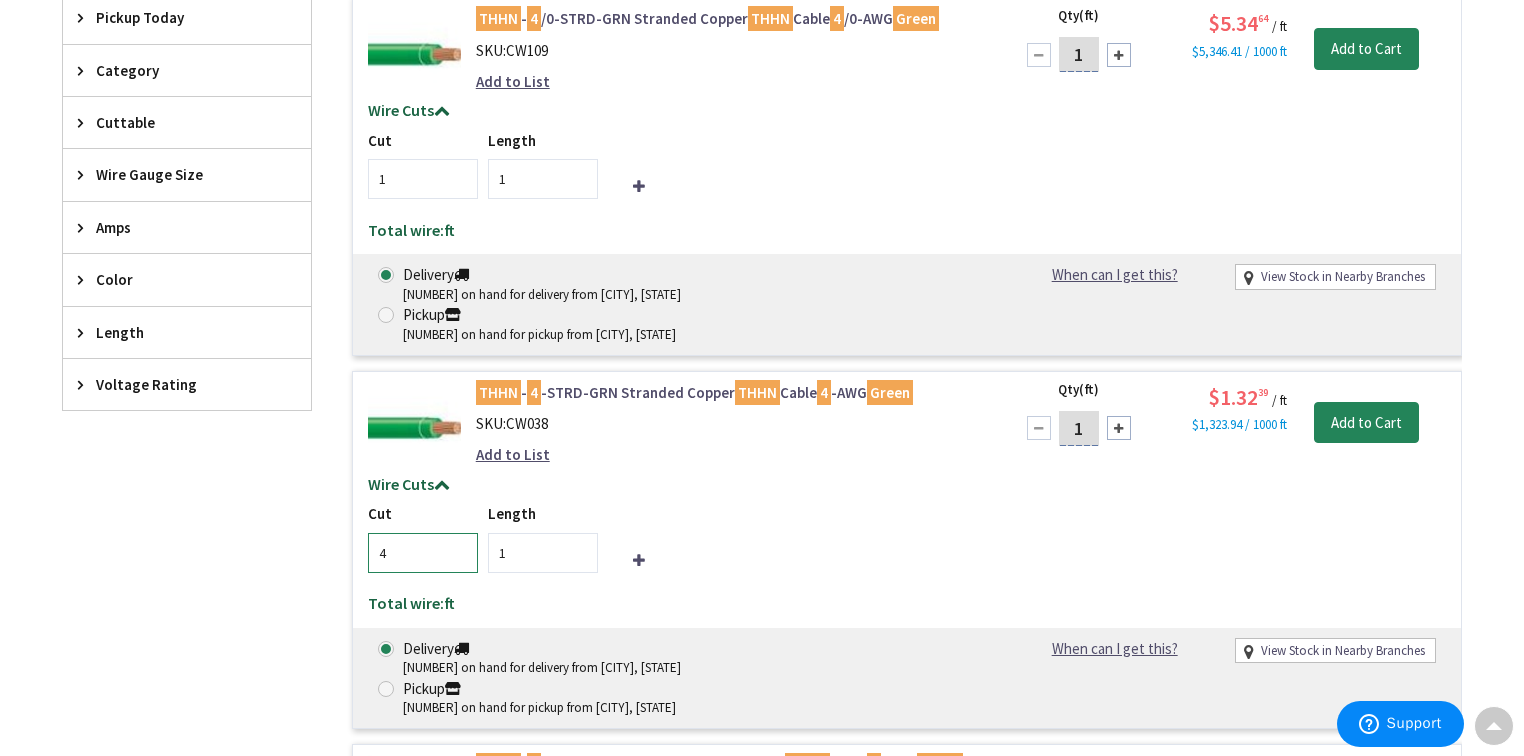 type on "4" 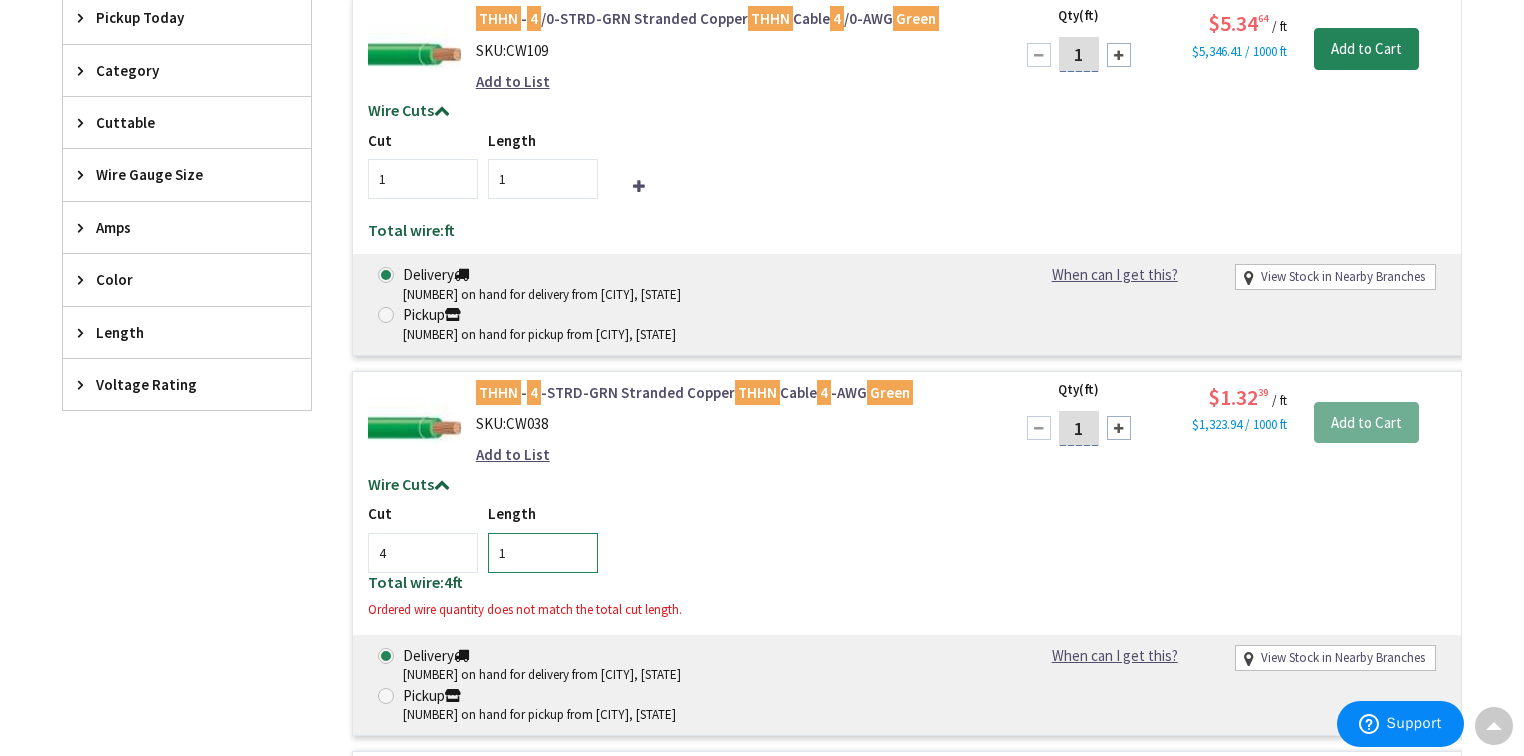 drag, startPoint x: 512, startPoint y: 512, endPoint x: 488, endPoint y: 512, distance: 24 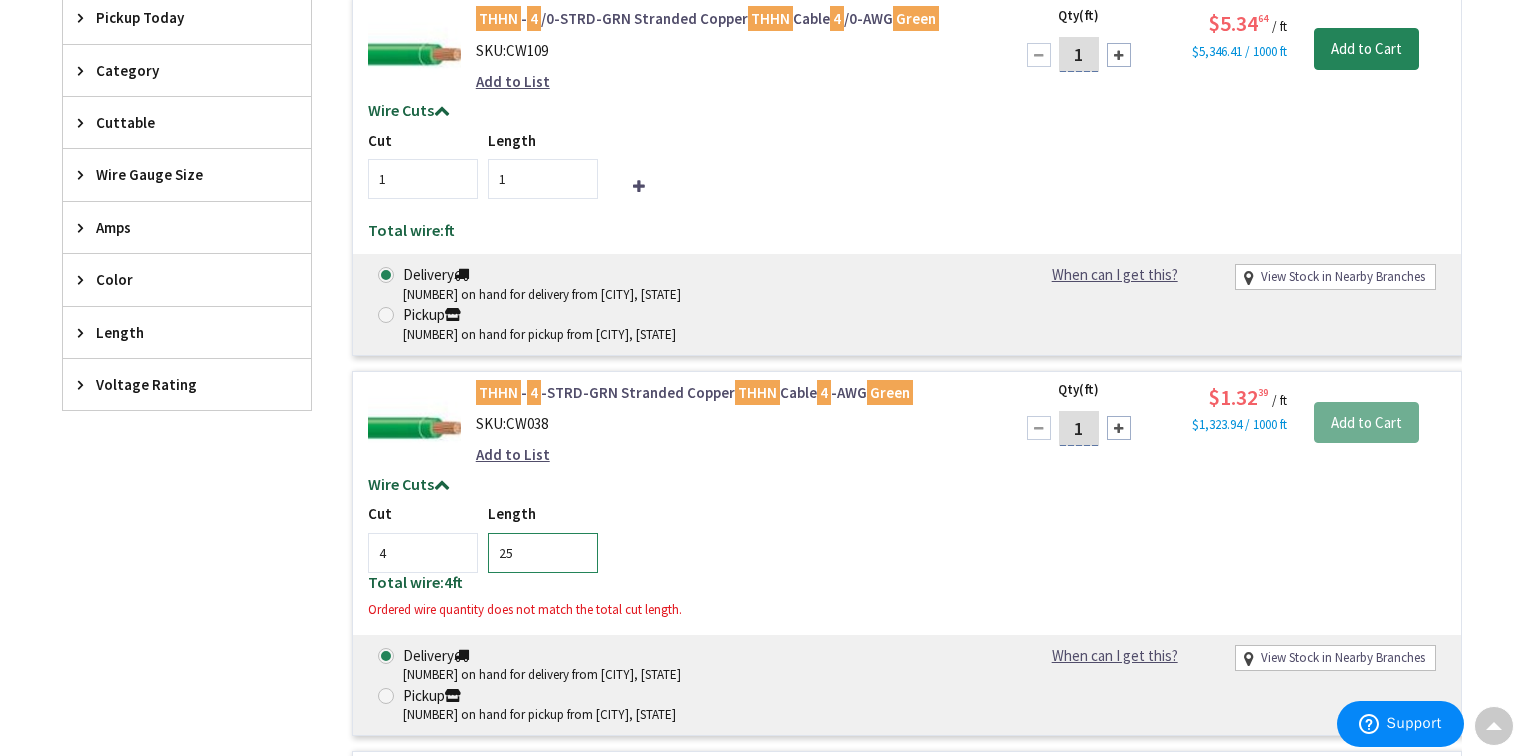 type on "25" 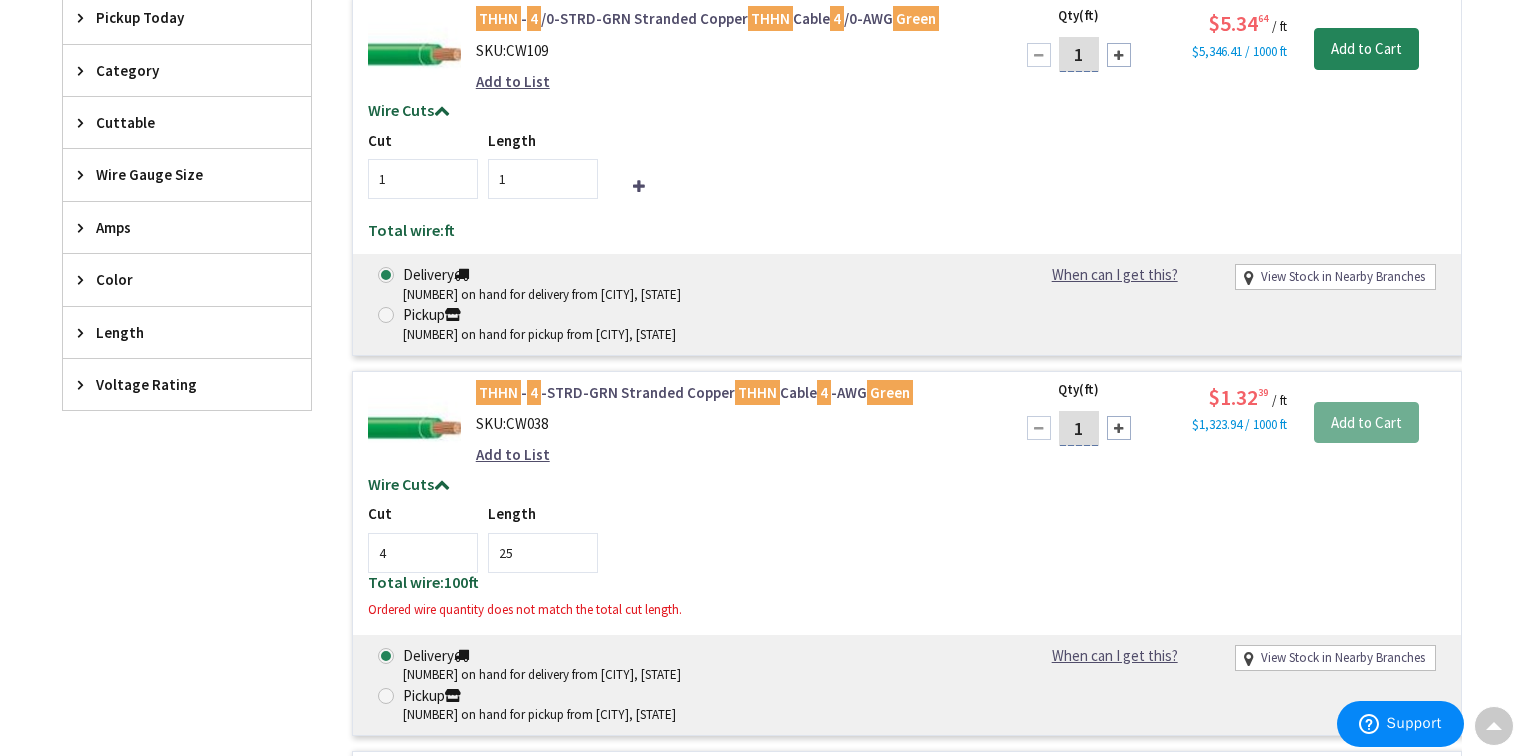 click on "1" at bounding box center [1079, 428] 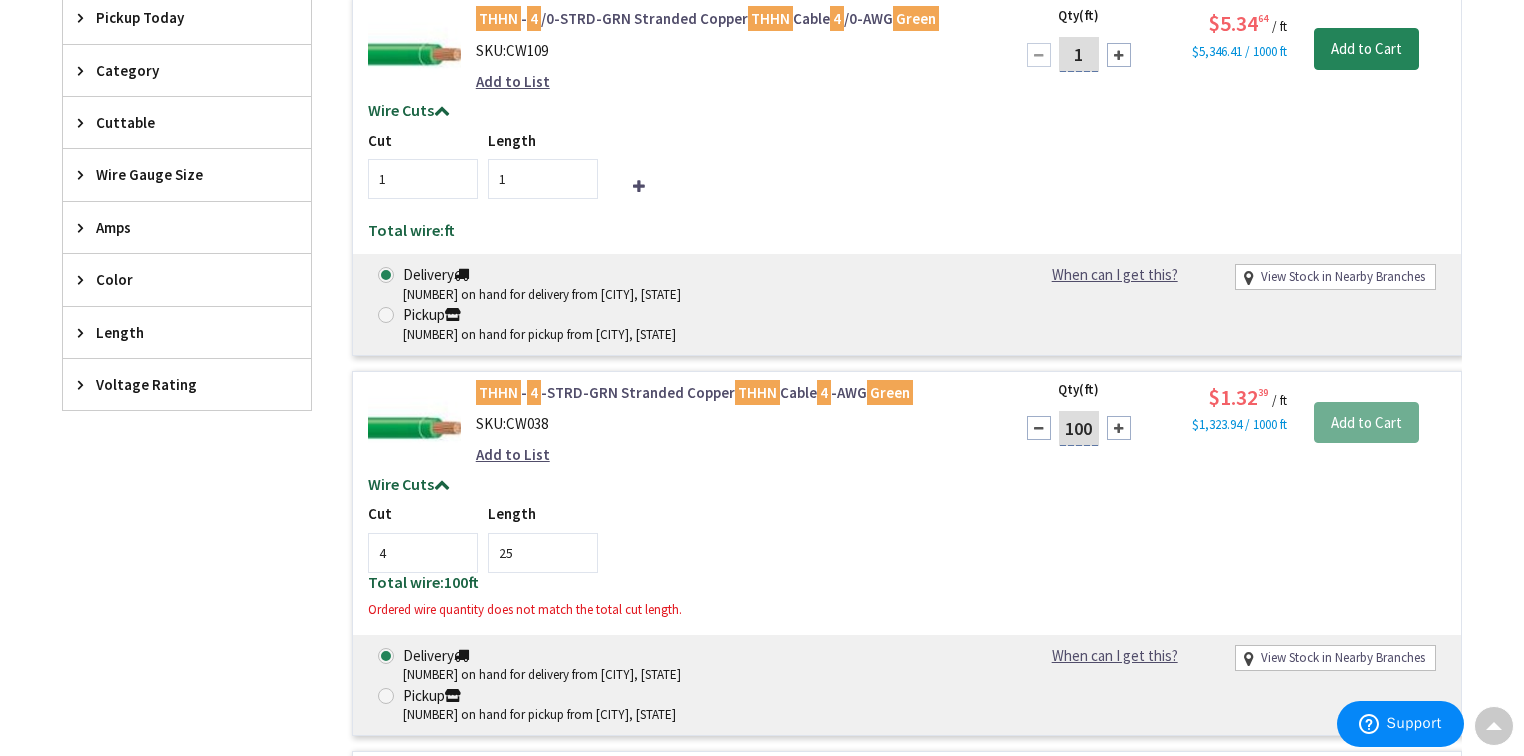 type on "100" 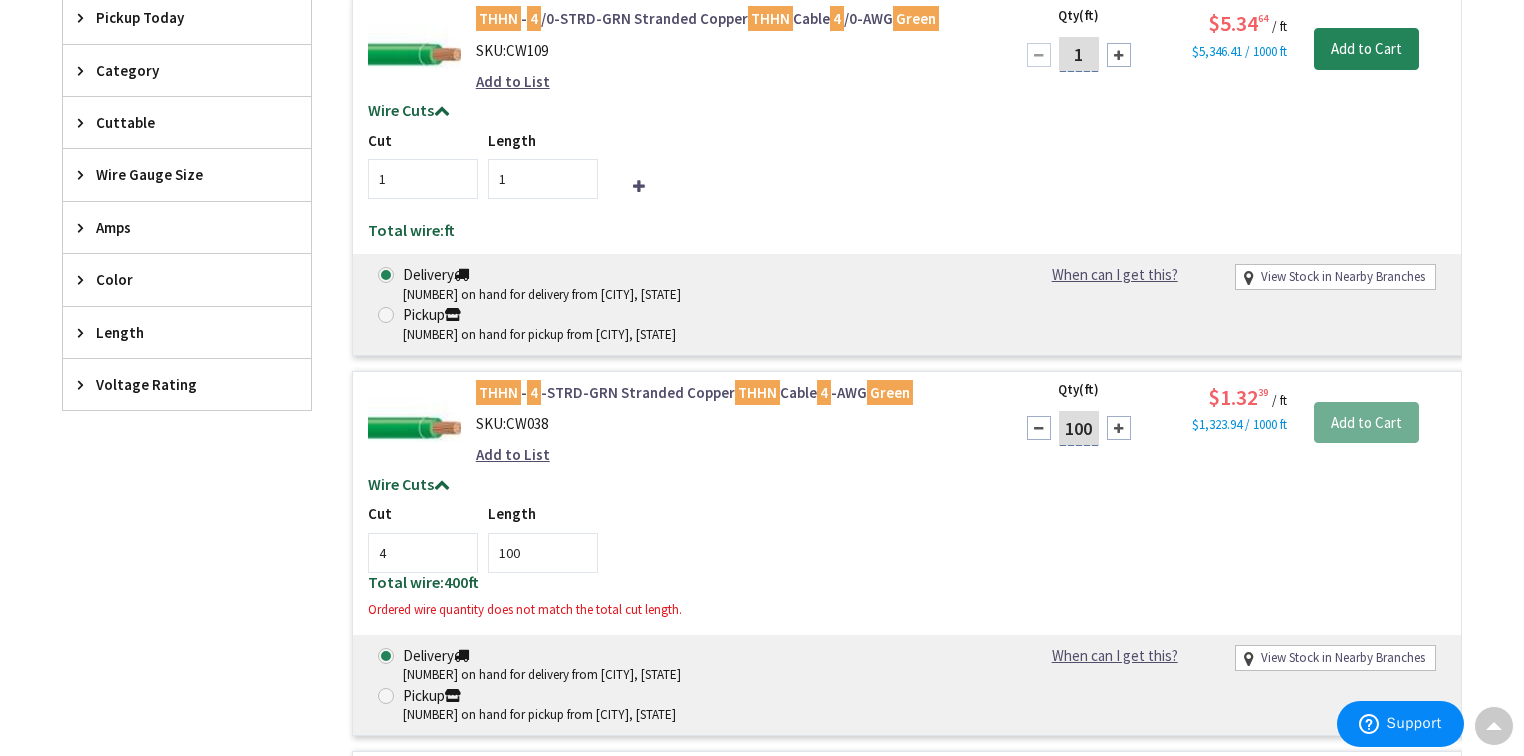 click on "Cut
4
Length
100" at bounding box center [907, 537] 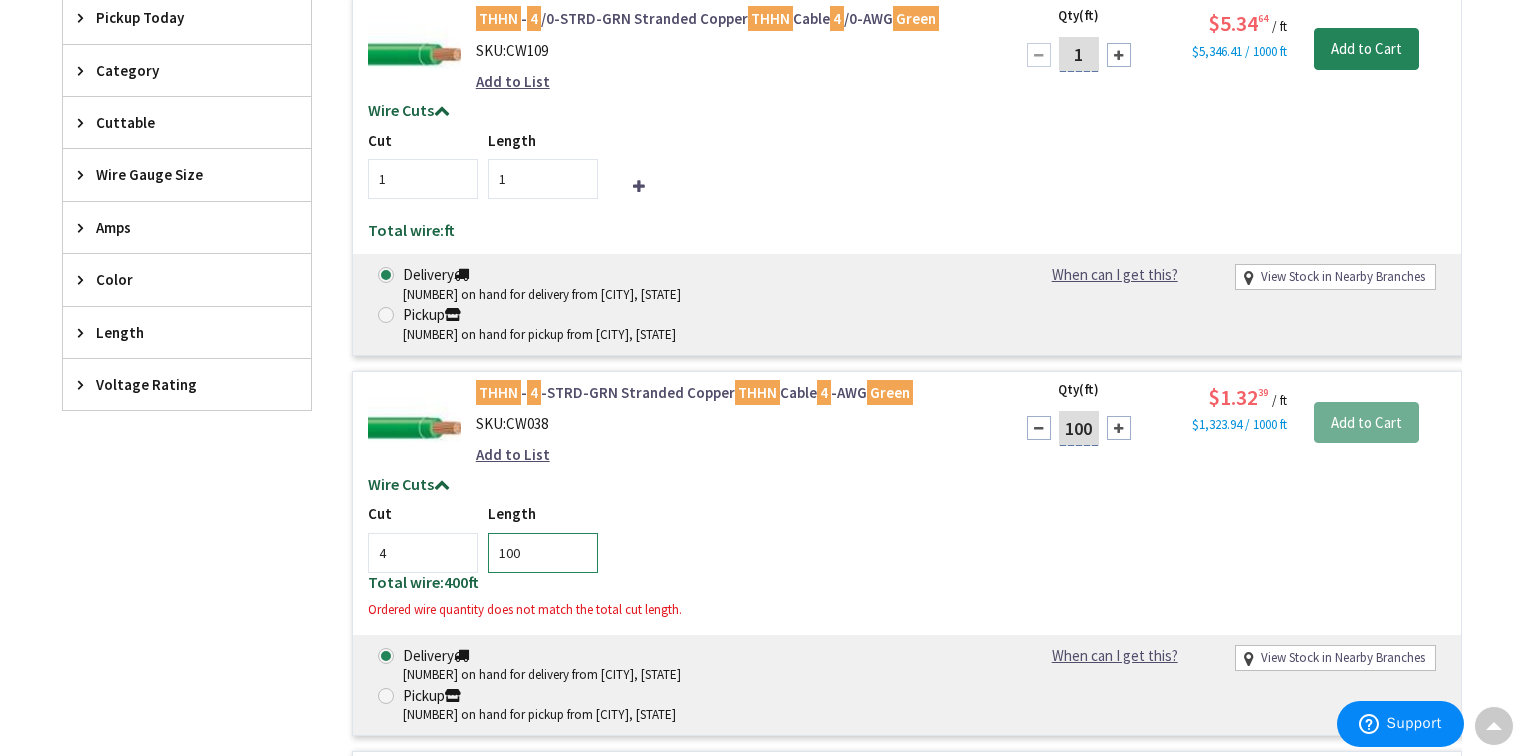 drag, startPoint x: 530, startPoint y: 506, endPoint x: 485, endPoint y: 511, distance: 45.276924 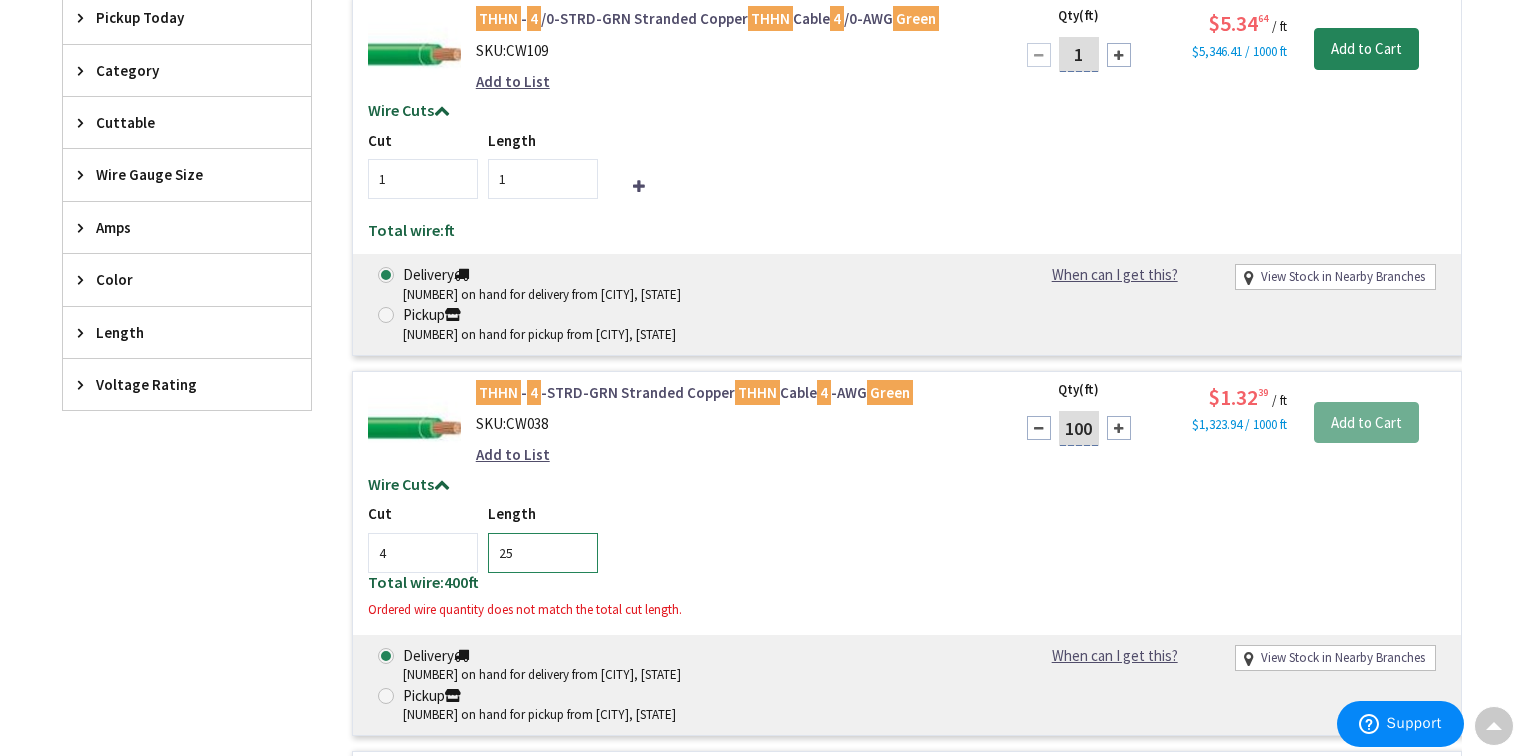 type on "25" 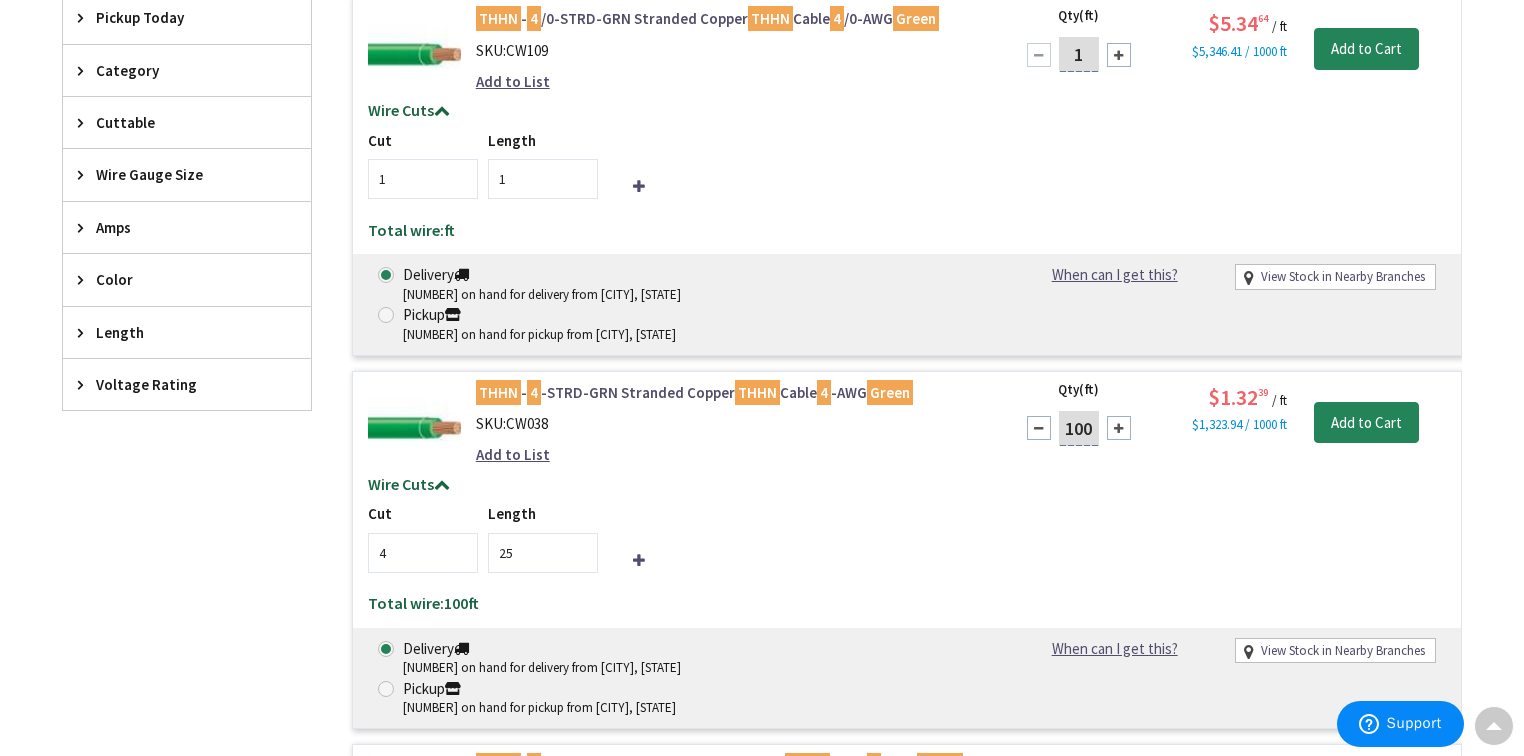 click on "Cut
4
Length
25" at bounding box center (907, 537) 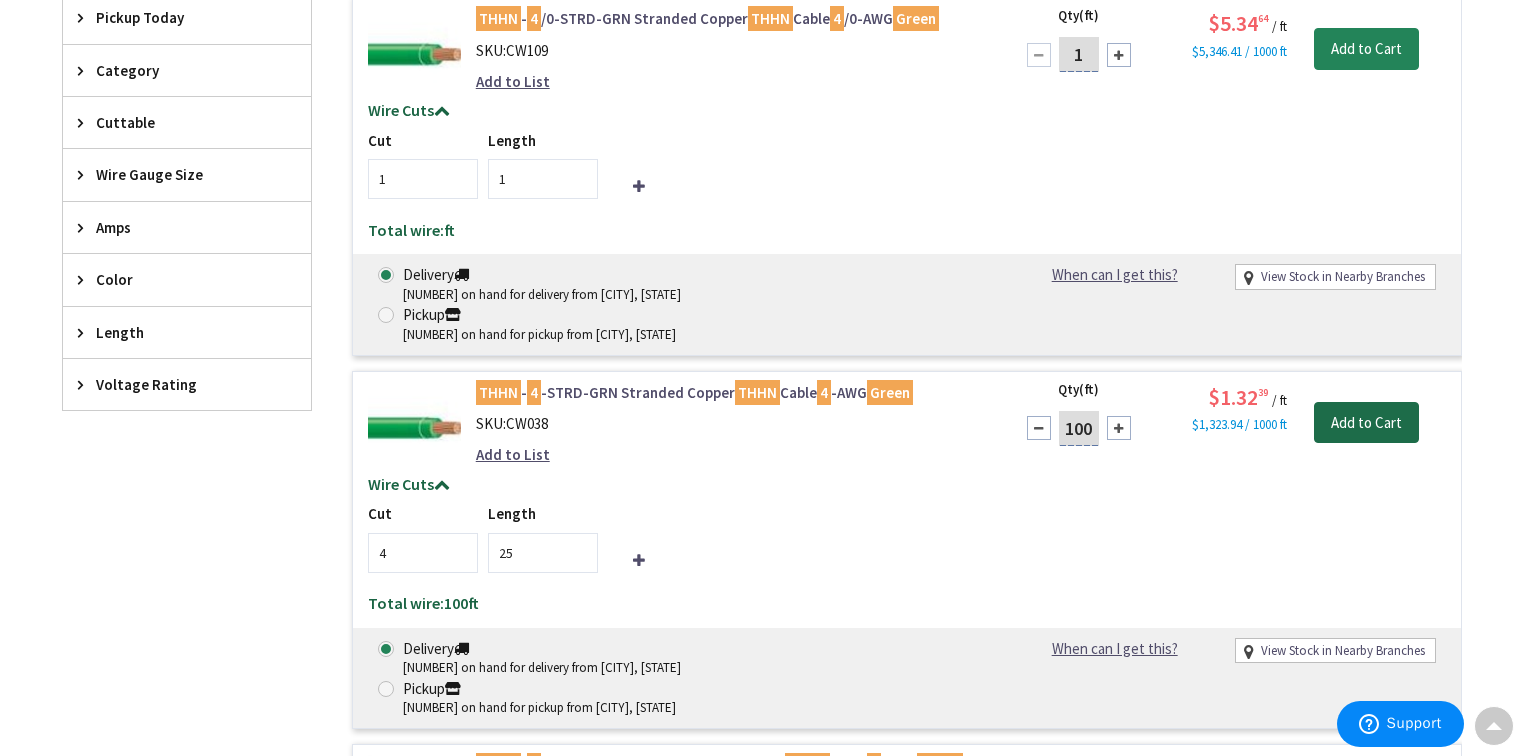 click on "Add to Cart" at bounding box center [1366, 423] 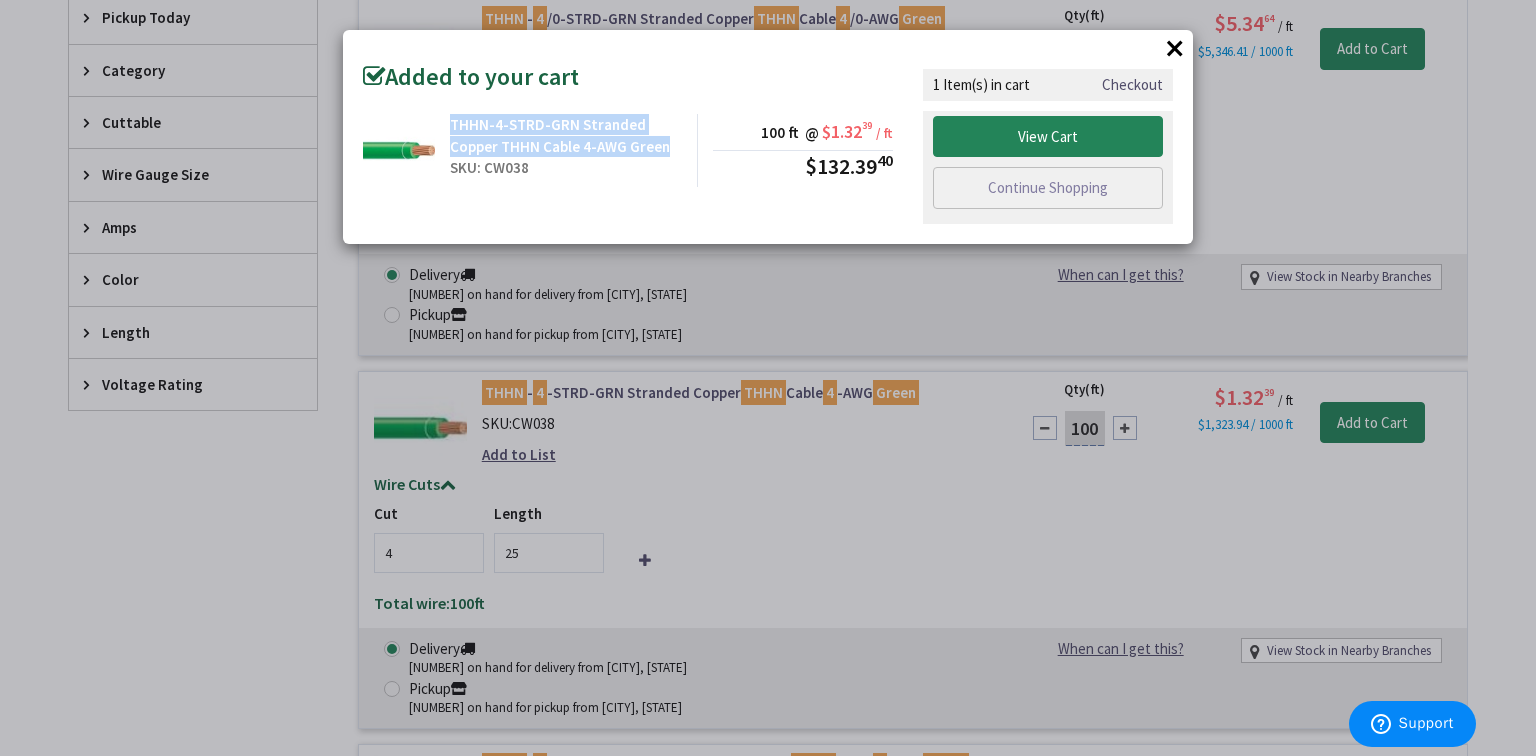drag, startPoint x: 666, startPoint y: 146, endPoint x: 452, endPoint y: 119, distance: 215.69655 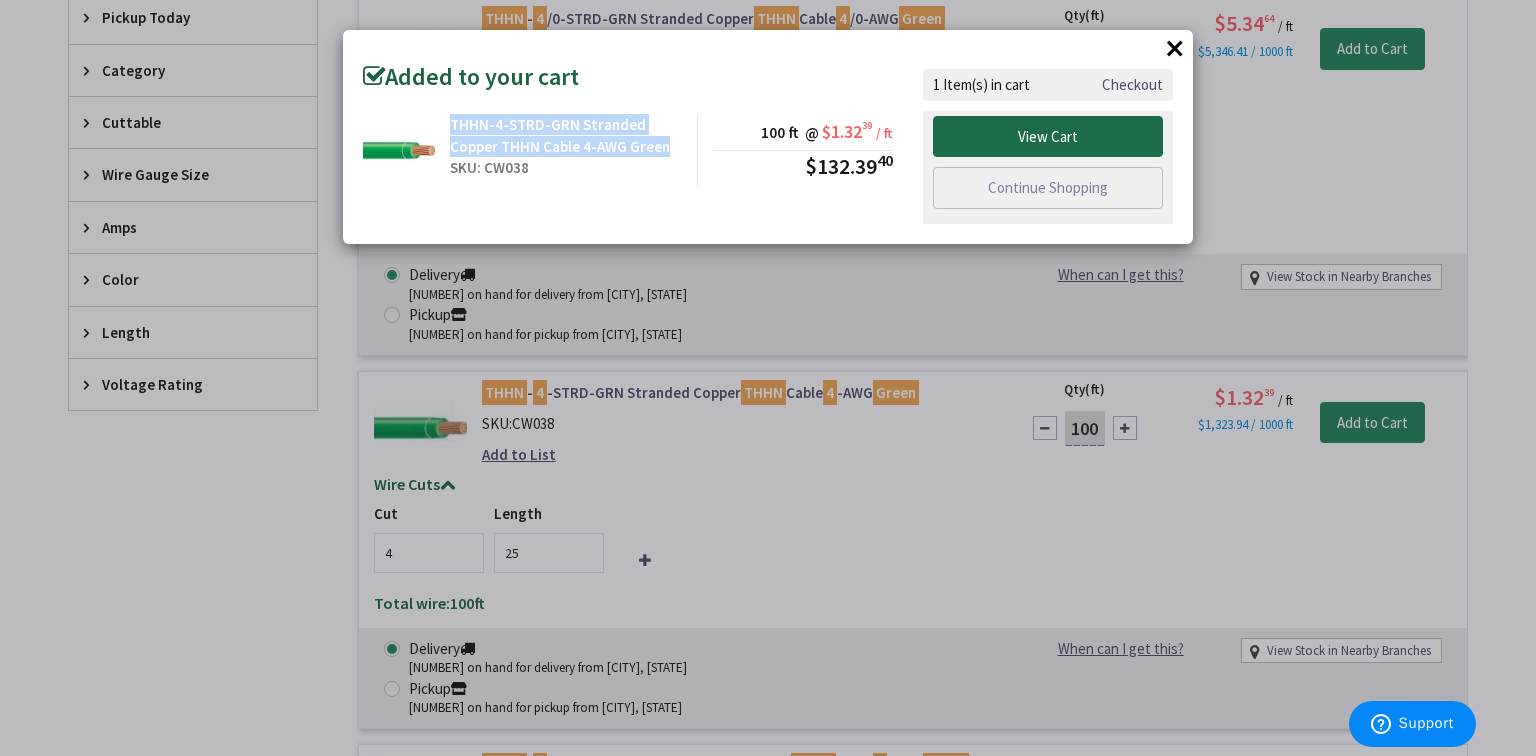 click on "View Cart" at bounding box center [1048, 137] 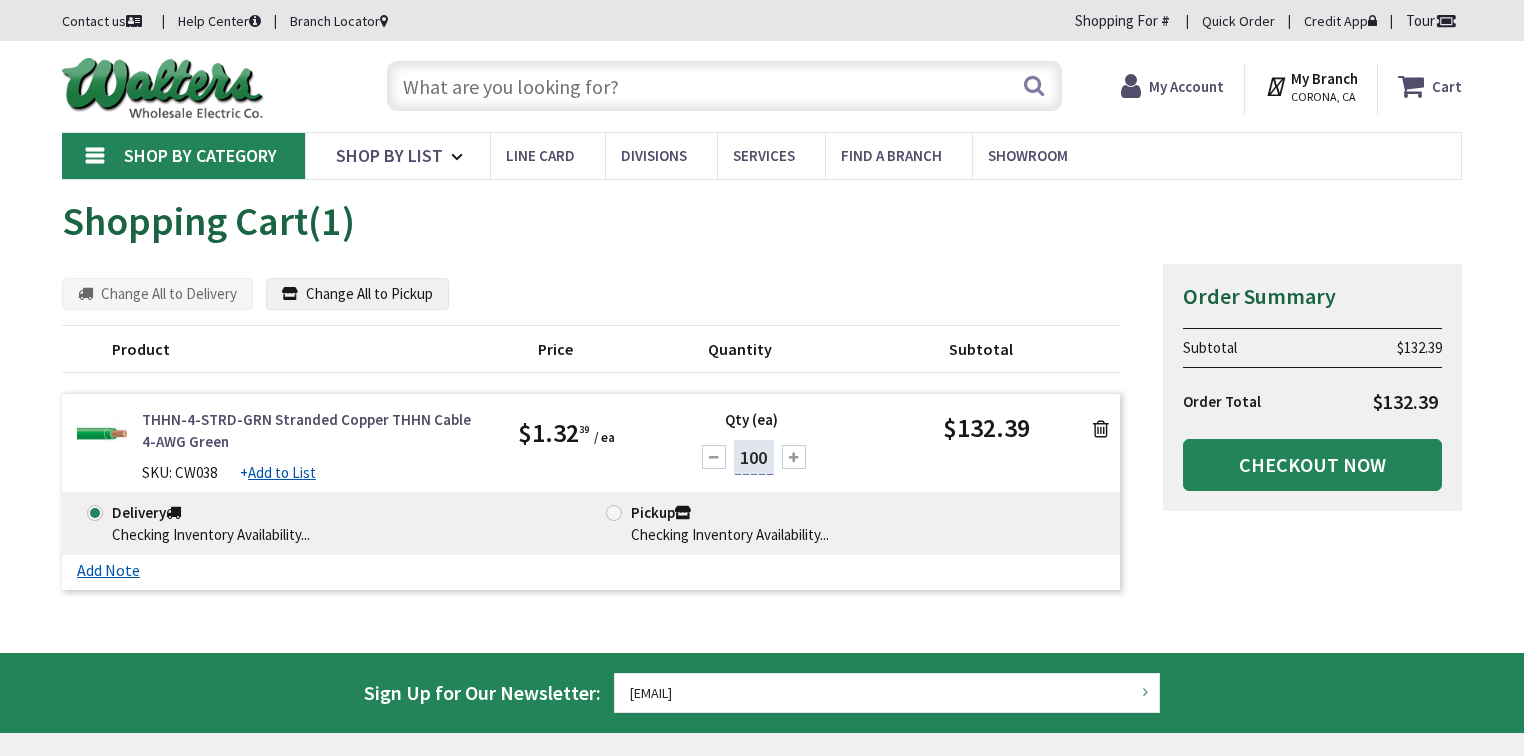 scroll, scrollTop: 0, scrollLeft: 0, axis: both 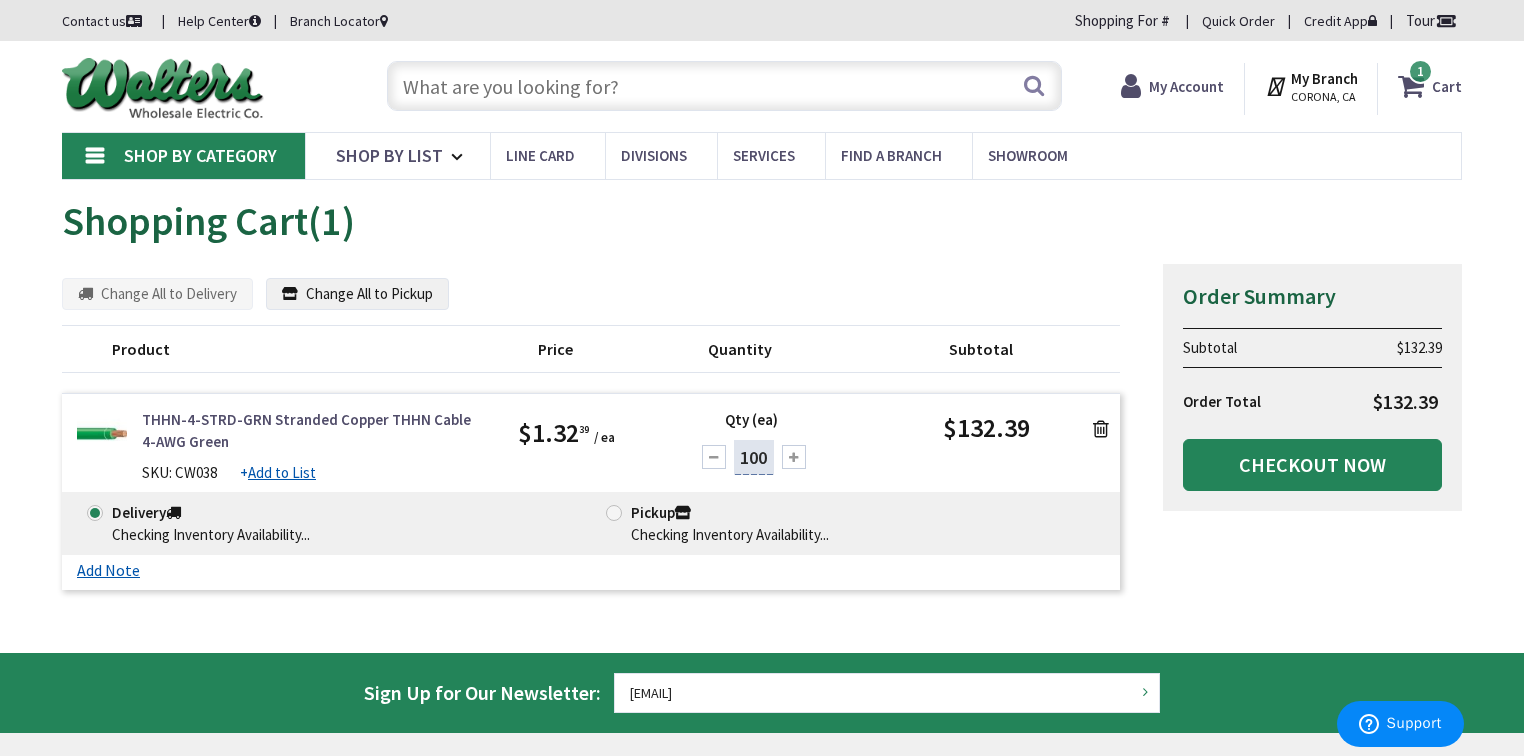 click at bounding box center [724, 86] 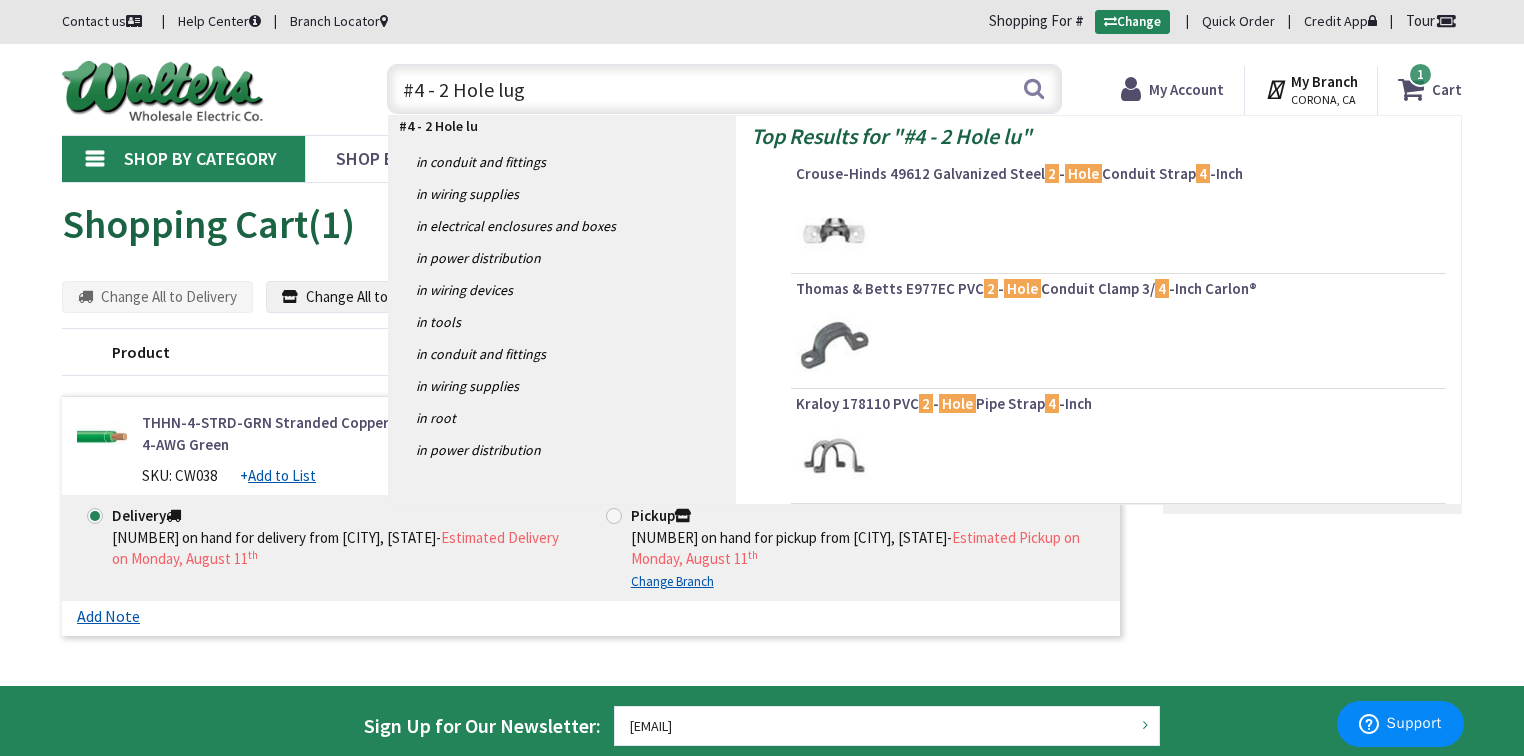 type on "#4 - 2 Hole lugs" 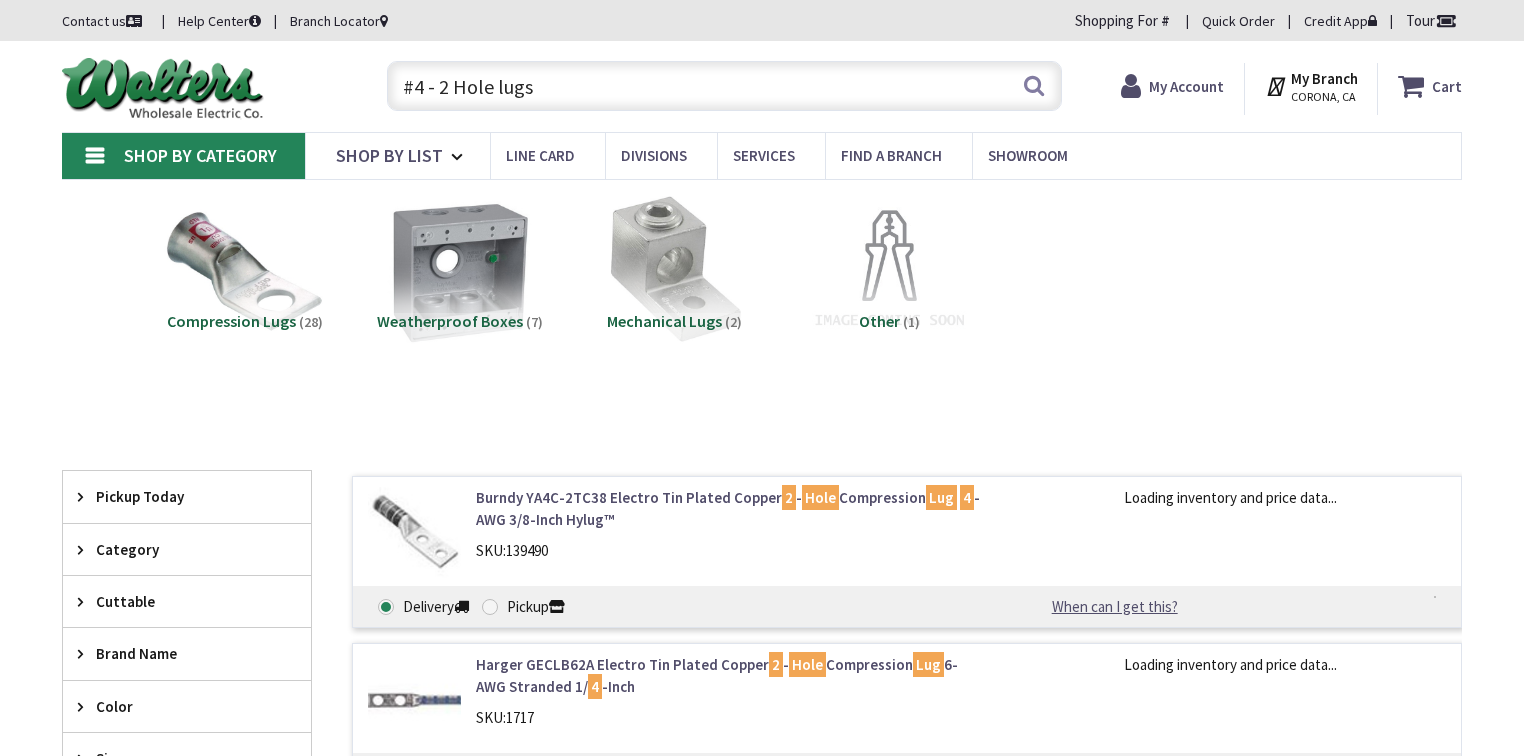 scroll, scrollTop: 0, scrollLeft: 0, axis: both 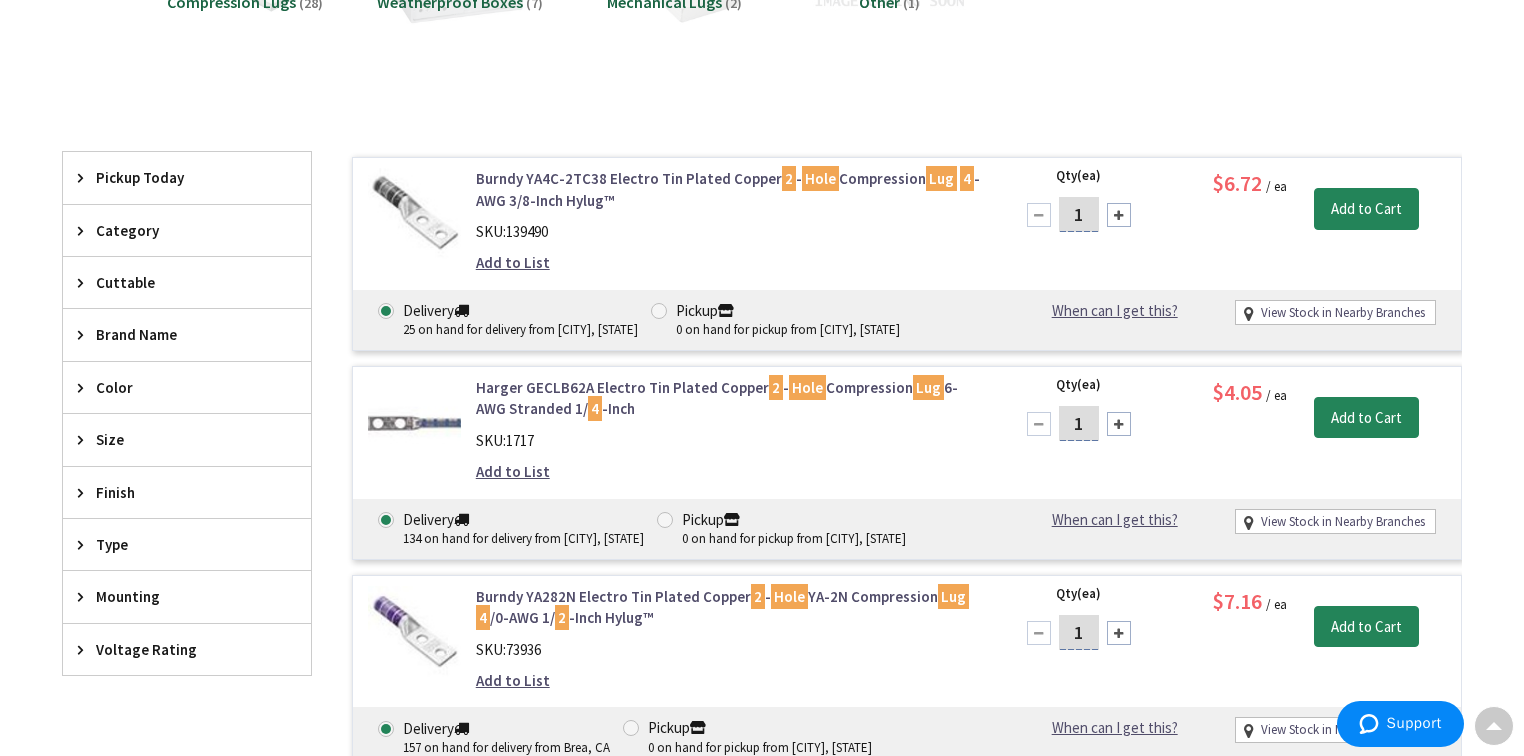 click on "Size" at bounding box center (177, 439) 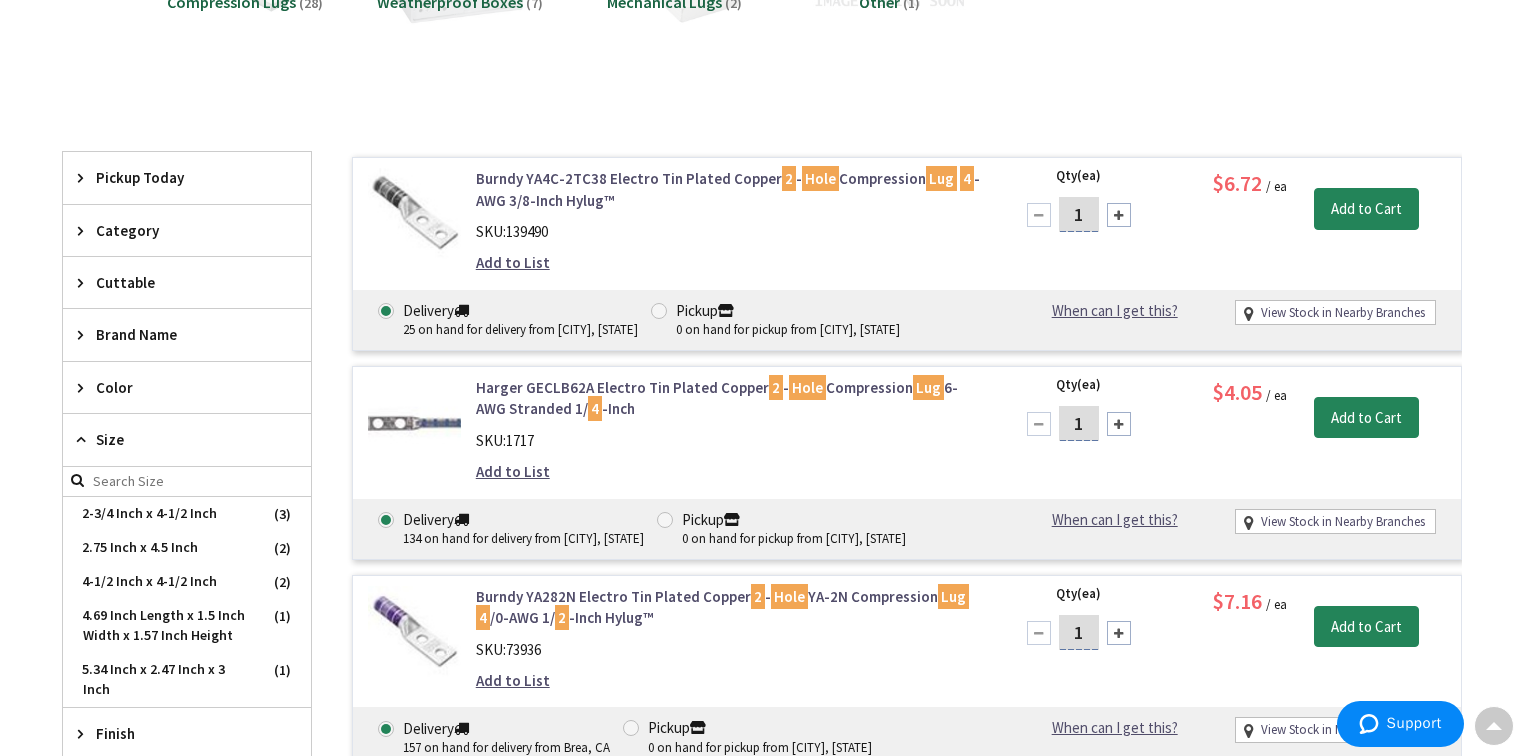 click on "View Subcategories
Compression Lugs
(28)
Weatherproof Boxes
(7)
Mechanical Lugs
(2)
Other
(1)" at bounding box center (762, 550) 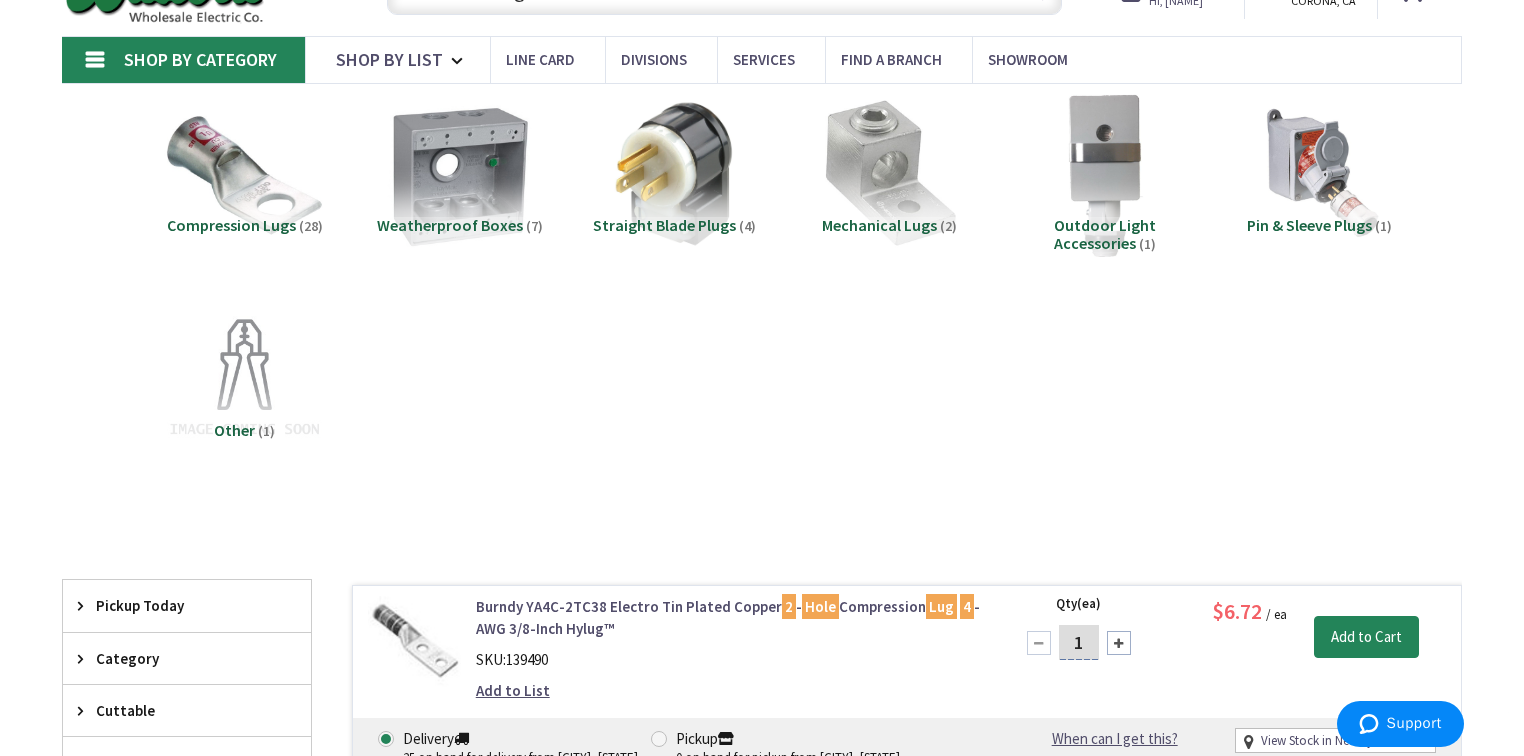 scroll, scrollTop: 0, scrollLeft: 0, axis: both 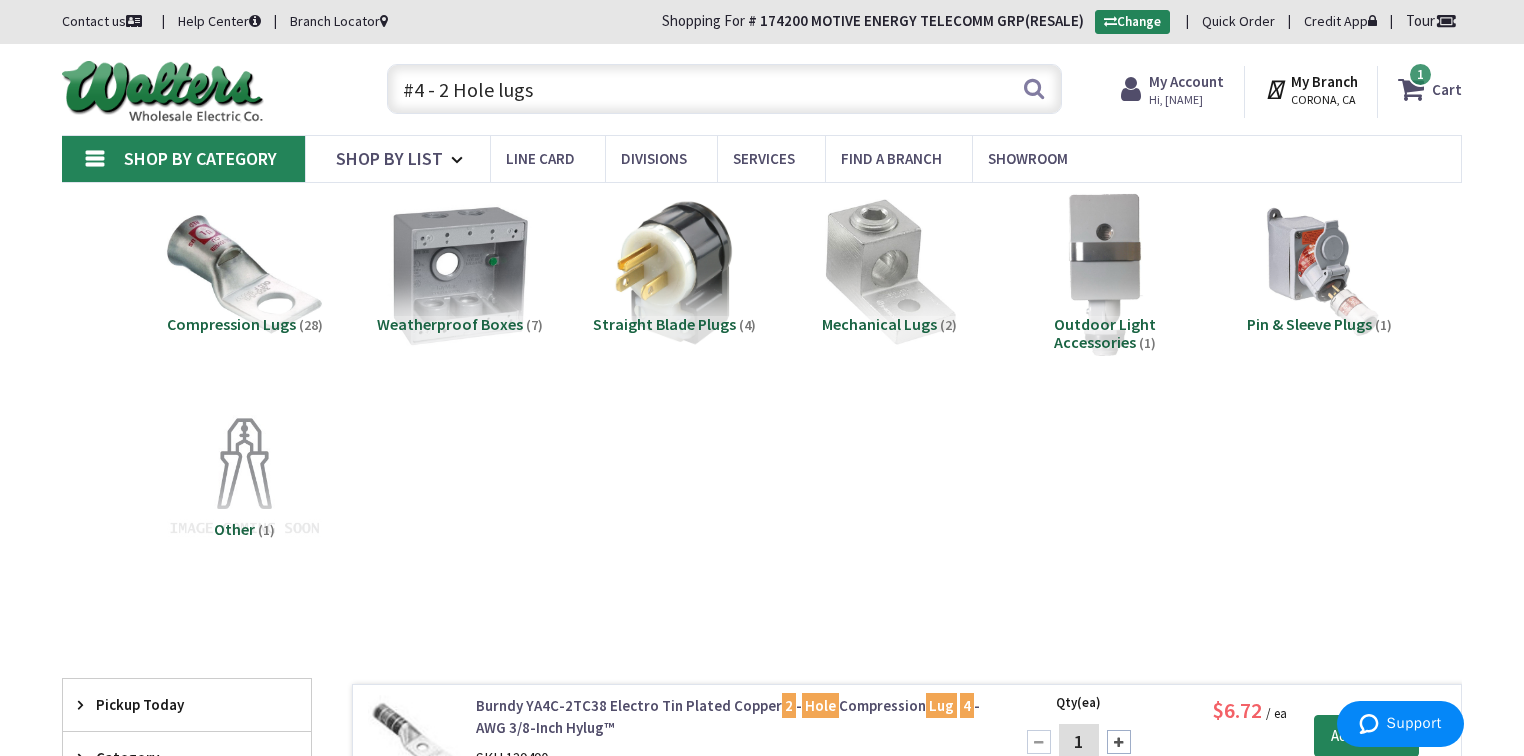 click on "#4 - 2 Hole lugs" at bounding box center [724, 89] 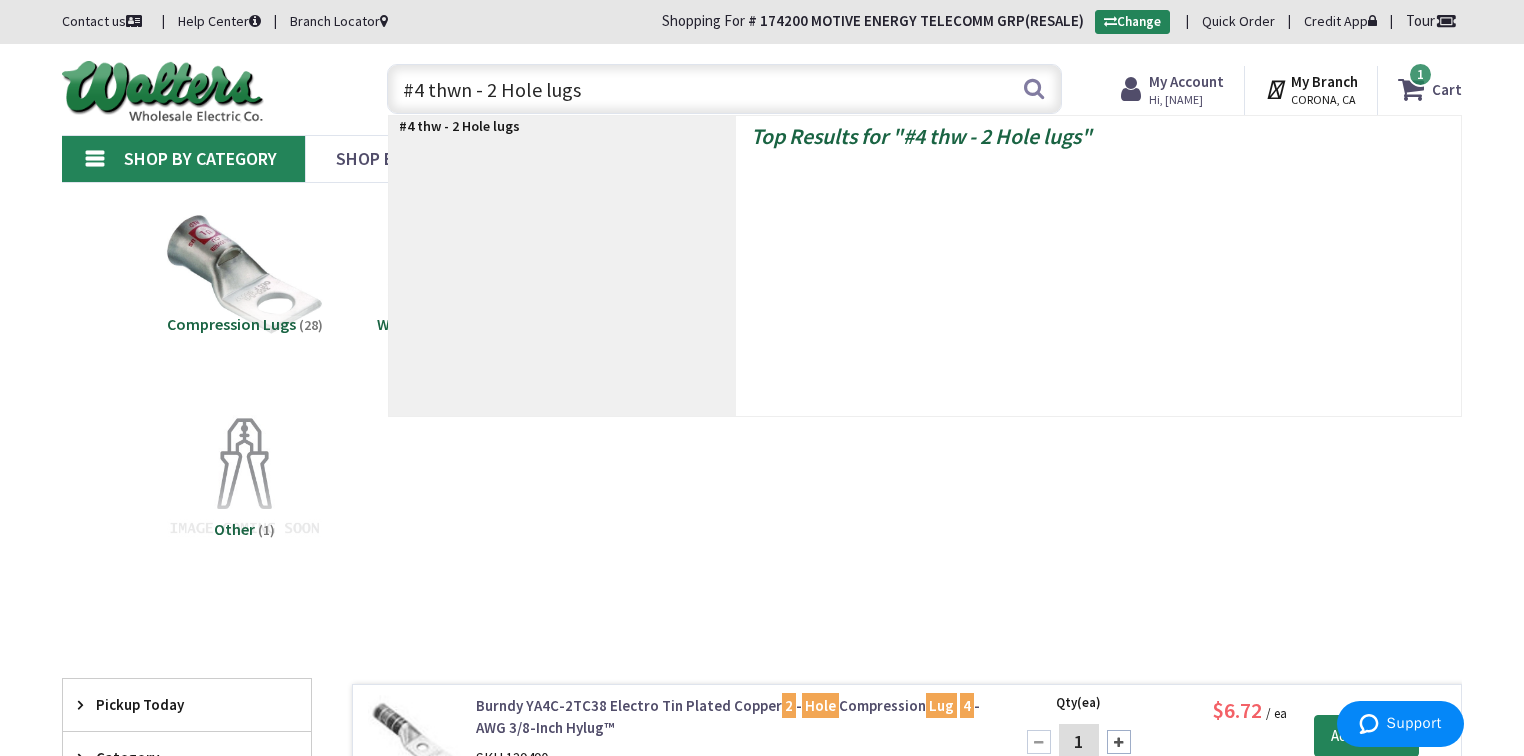 type on "#4 thwn  - 2 Hole lugs" 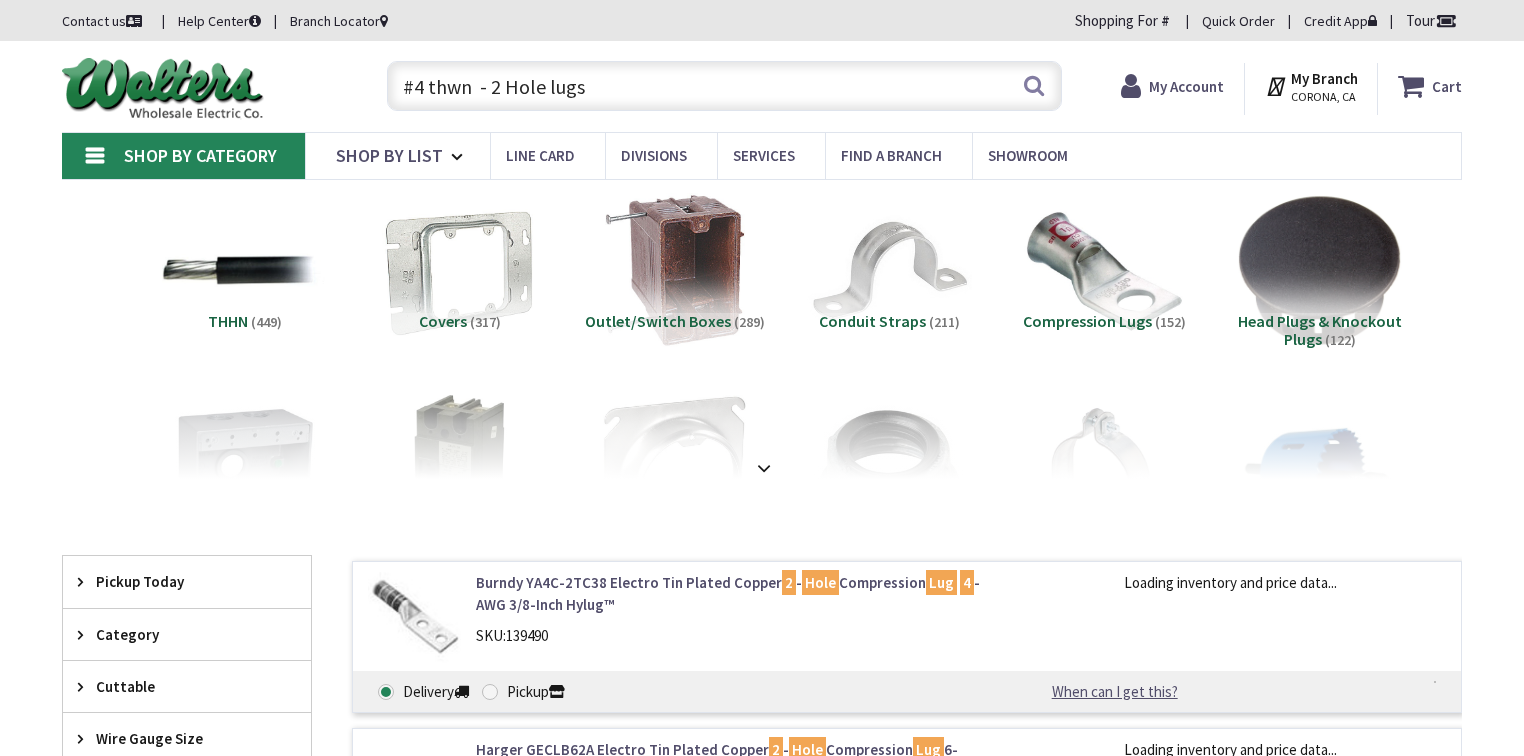 scroll, scrollTop: 0, scrollLeft: 0, axis: both 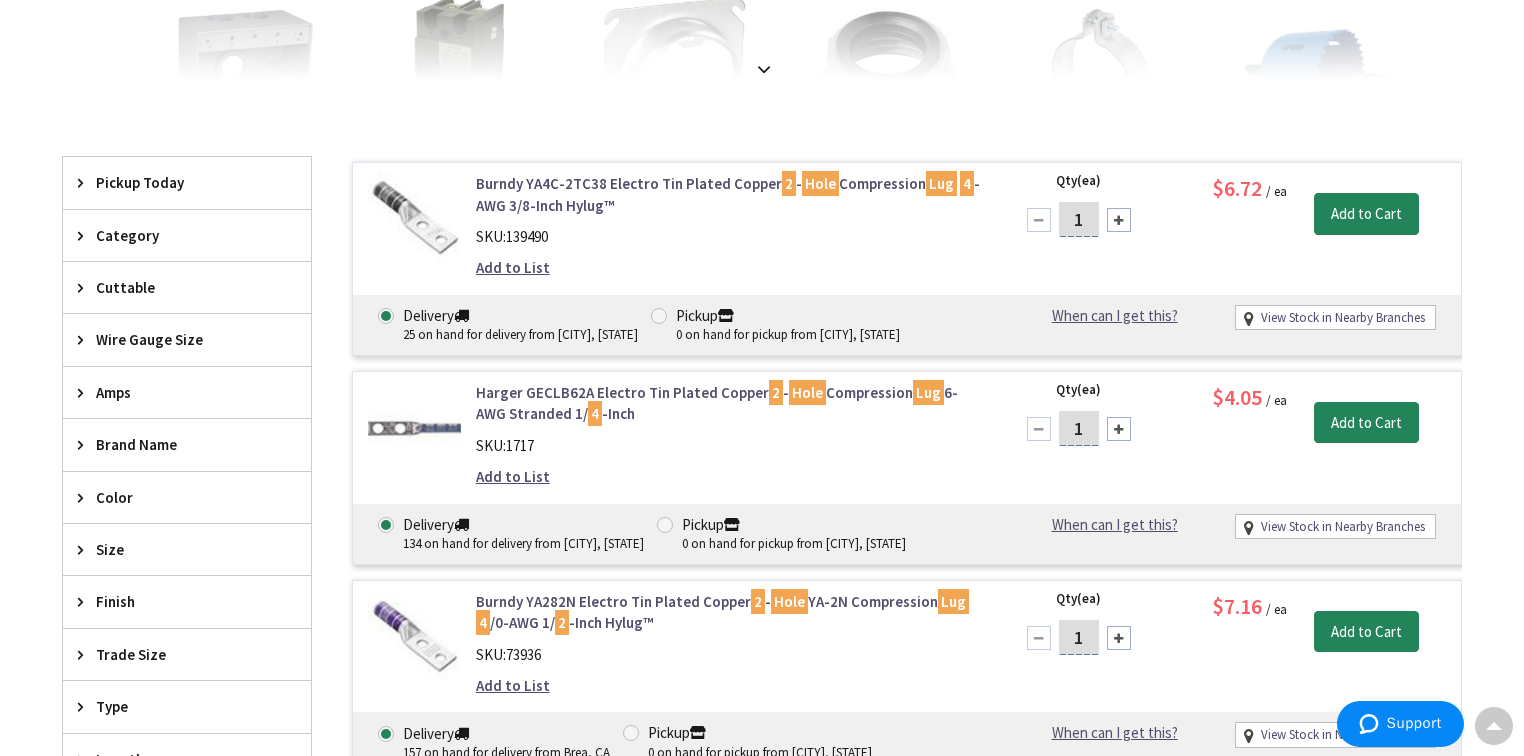 click on "Wire Gauge Size" at bounding box center [177, 339] 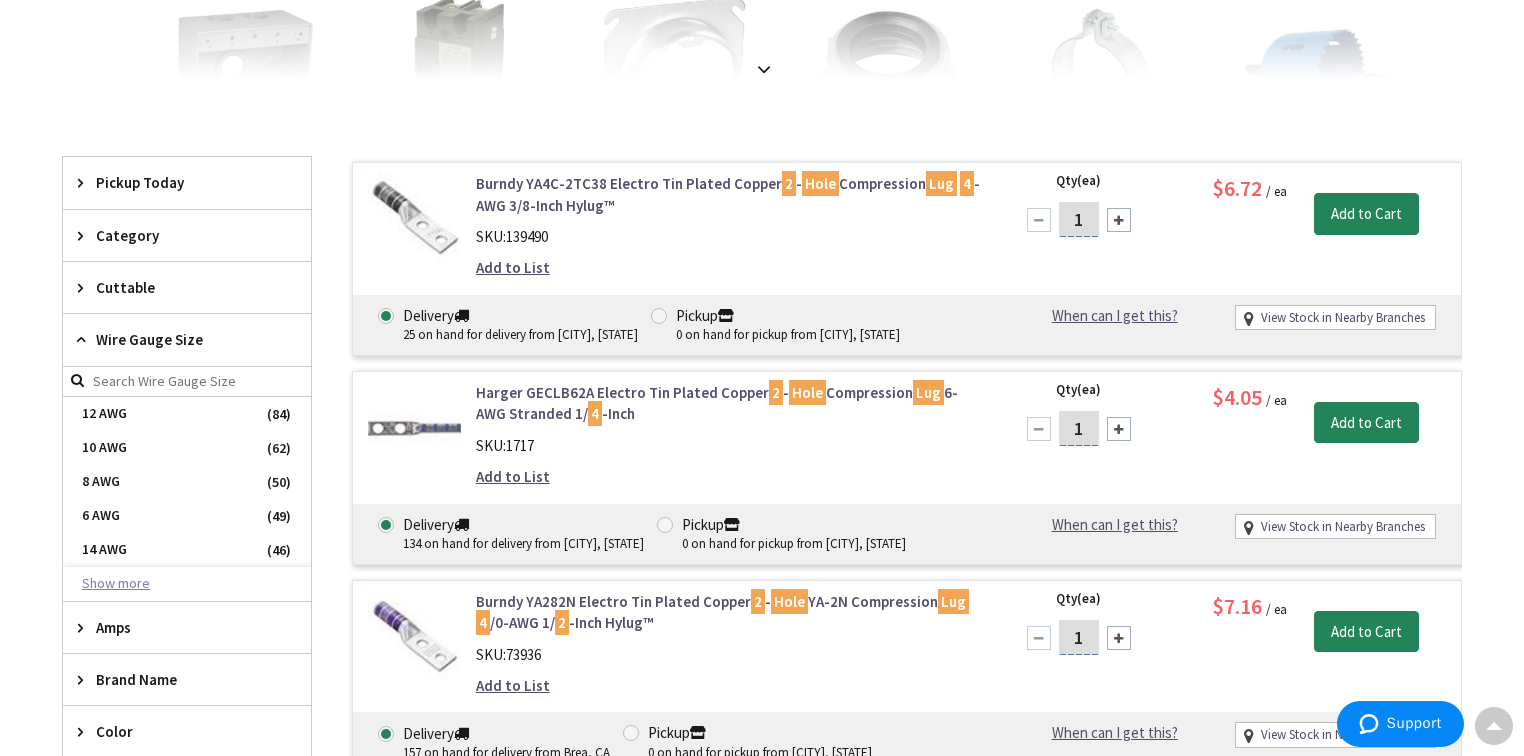click on "Show more" at bounding box center [187, 584] 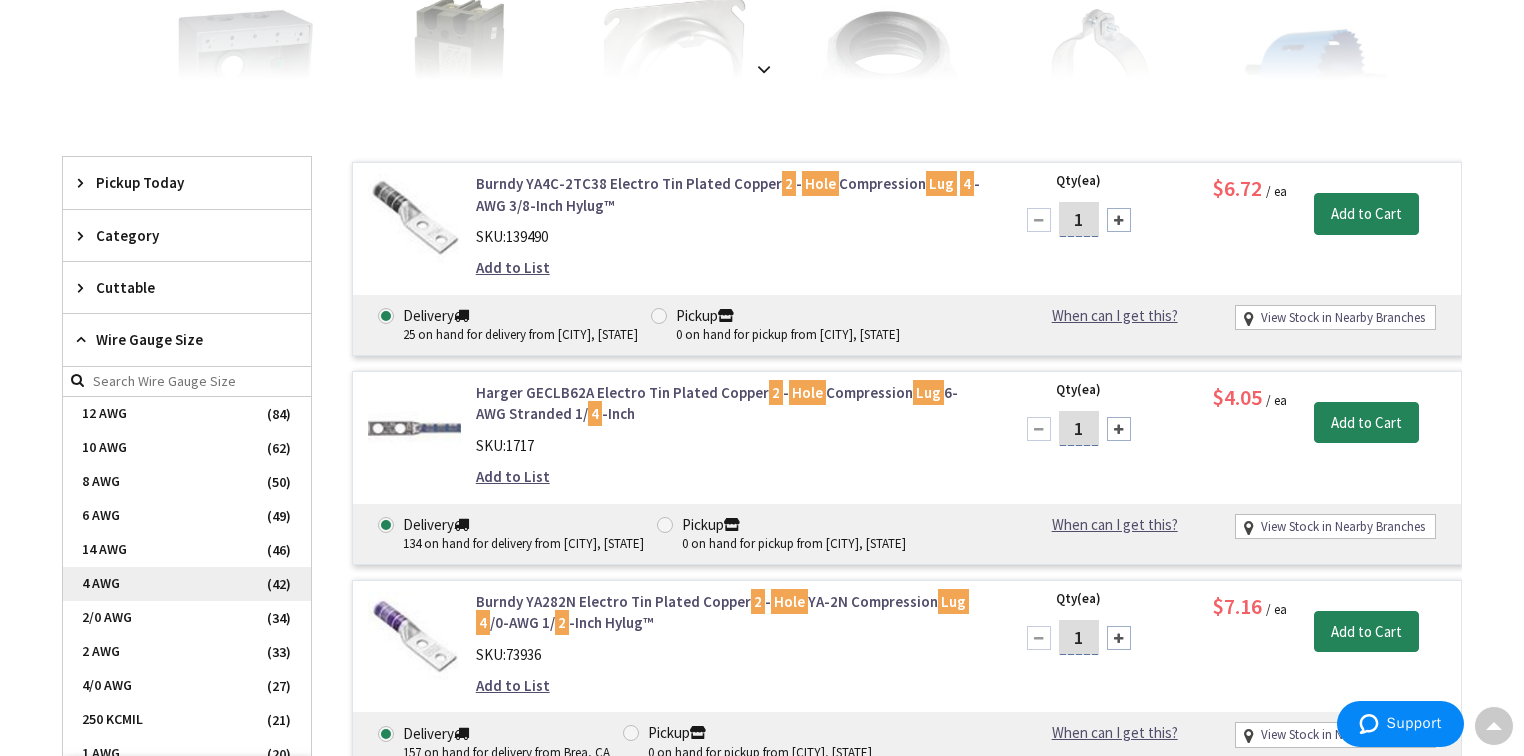 click on "4 AWG" at bounding box center (187, 584) 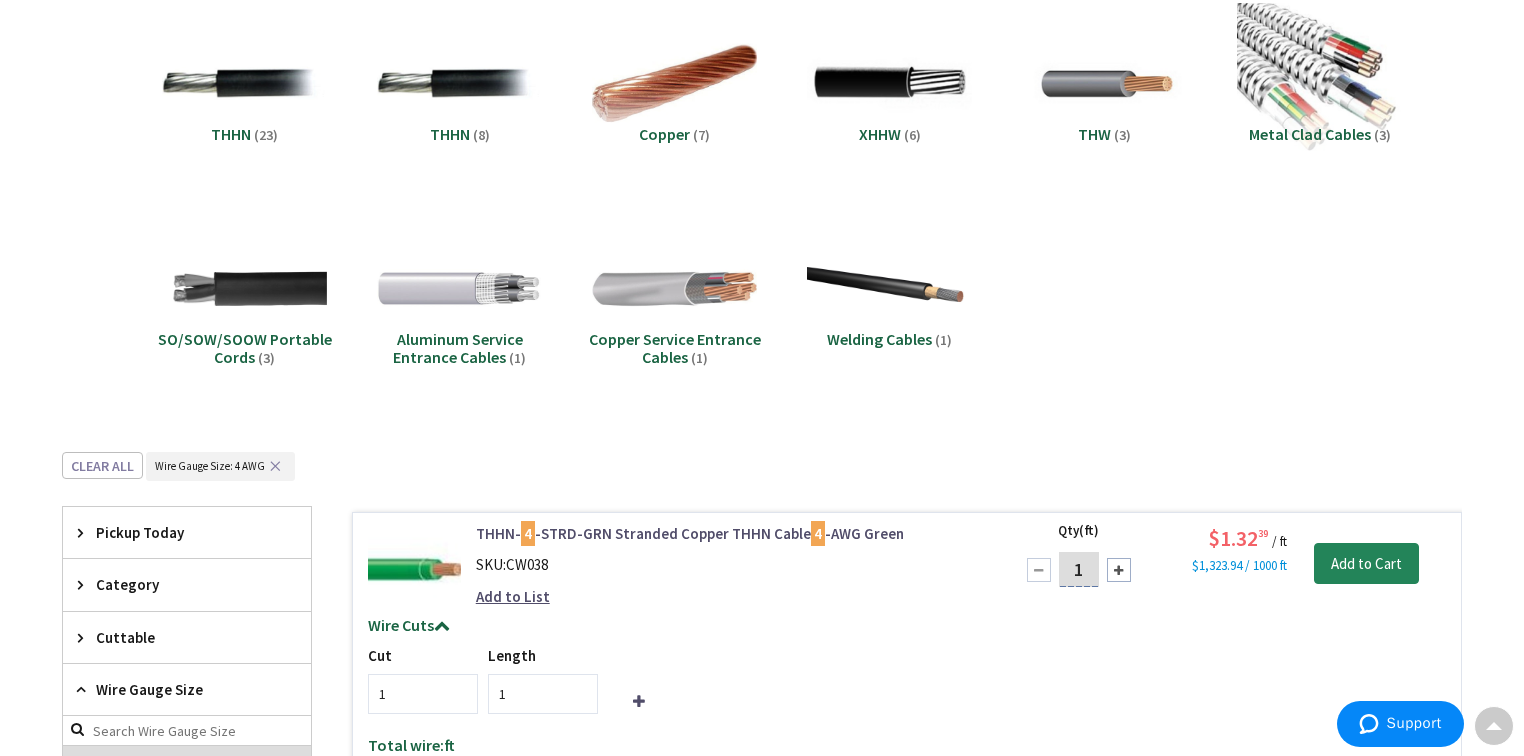 scroll, scrollTop: 0, scrollLeft: 0, axis: both 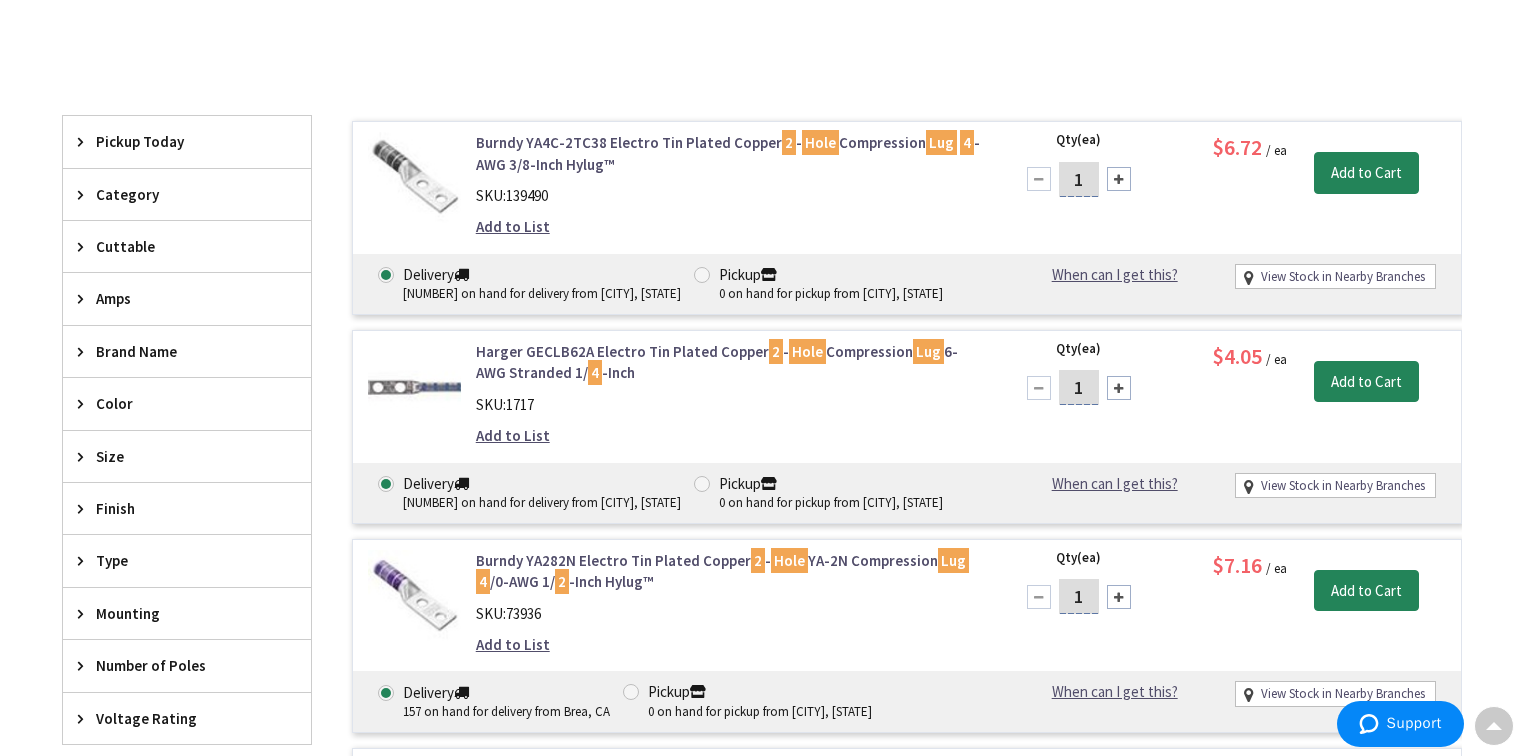 click on "Finish" at bounding box center (177, 508) 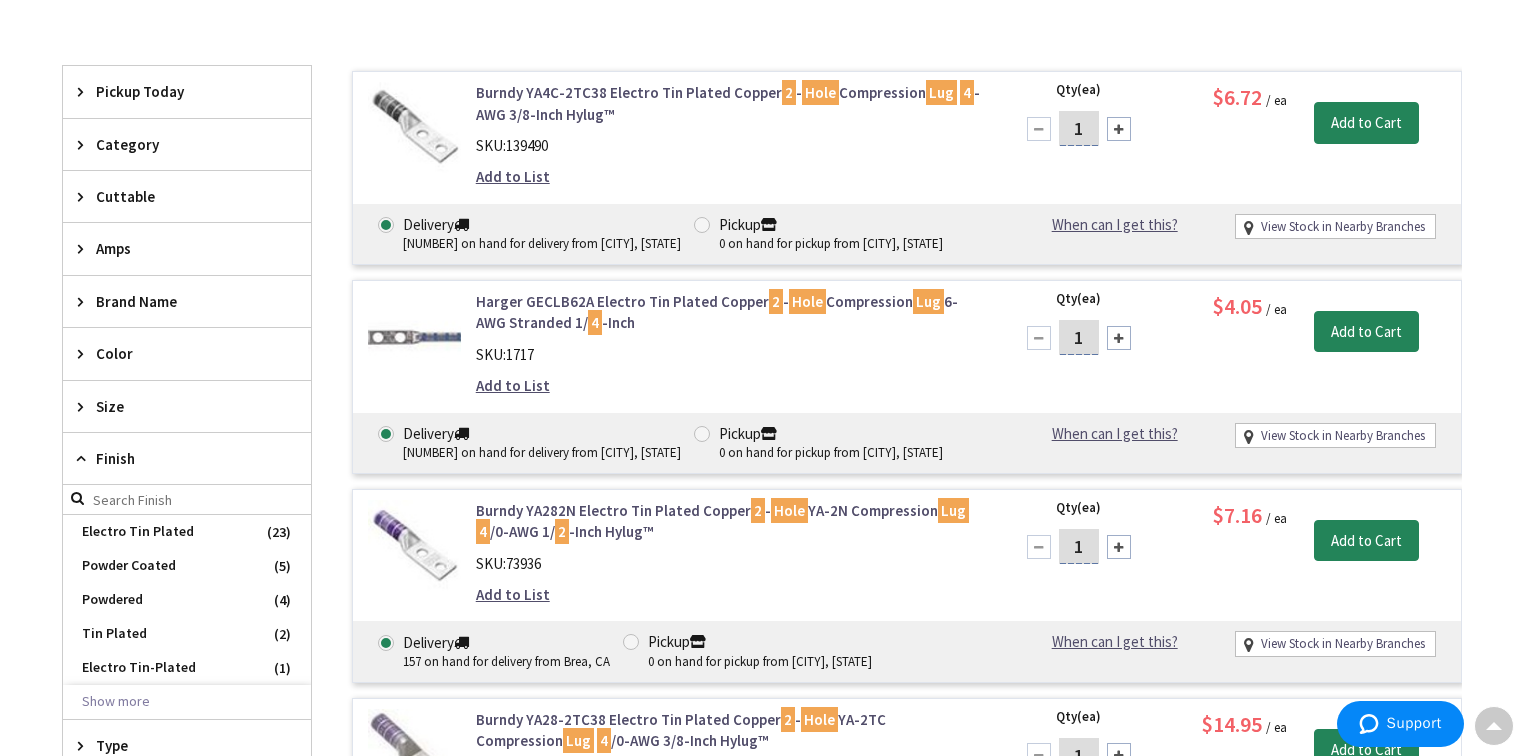 scroll, scrollTop: 641, scrollLeft: 0, axis: vertical 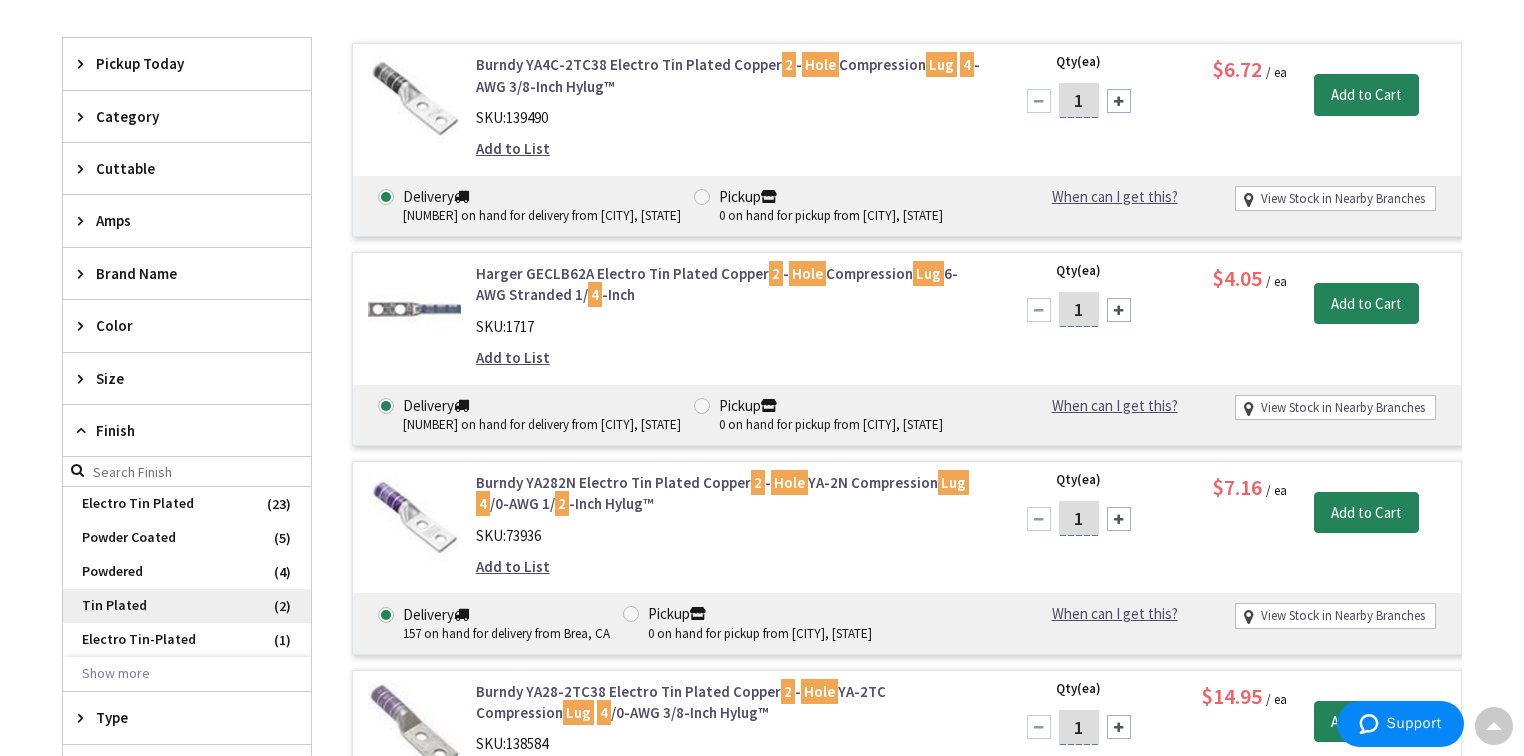 click on "Tin Plated" at bounding box center (187, 606) 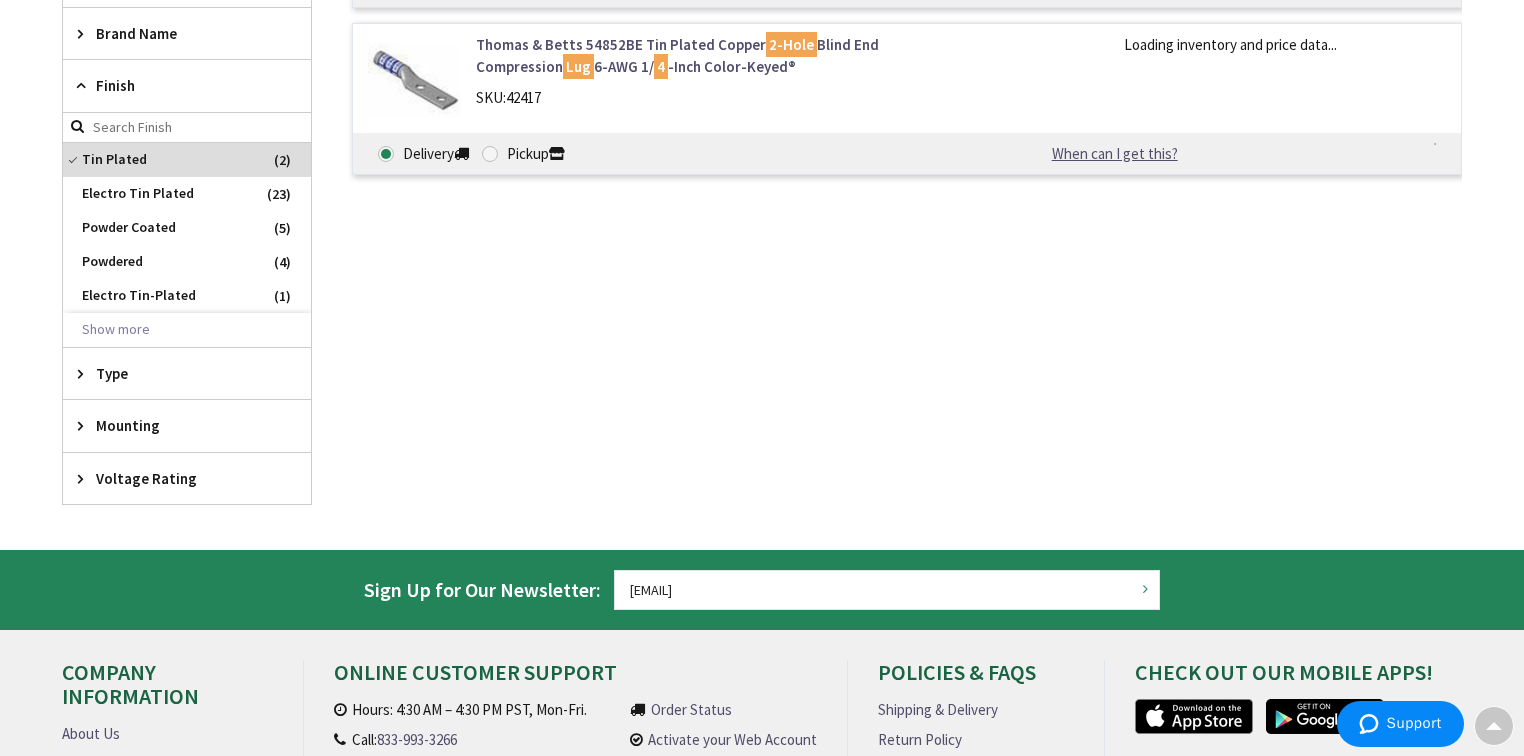 scroll, scrollTop: 436, scrollLeft: 0, axis: vertical 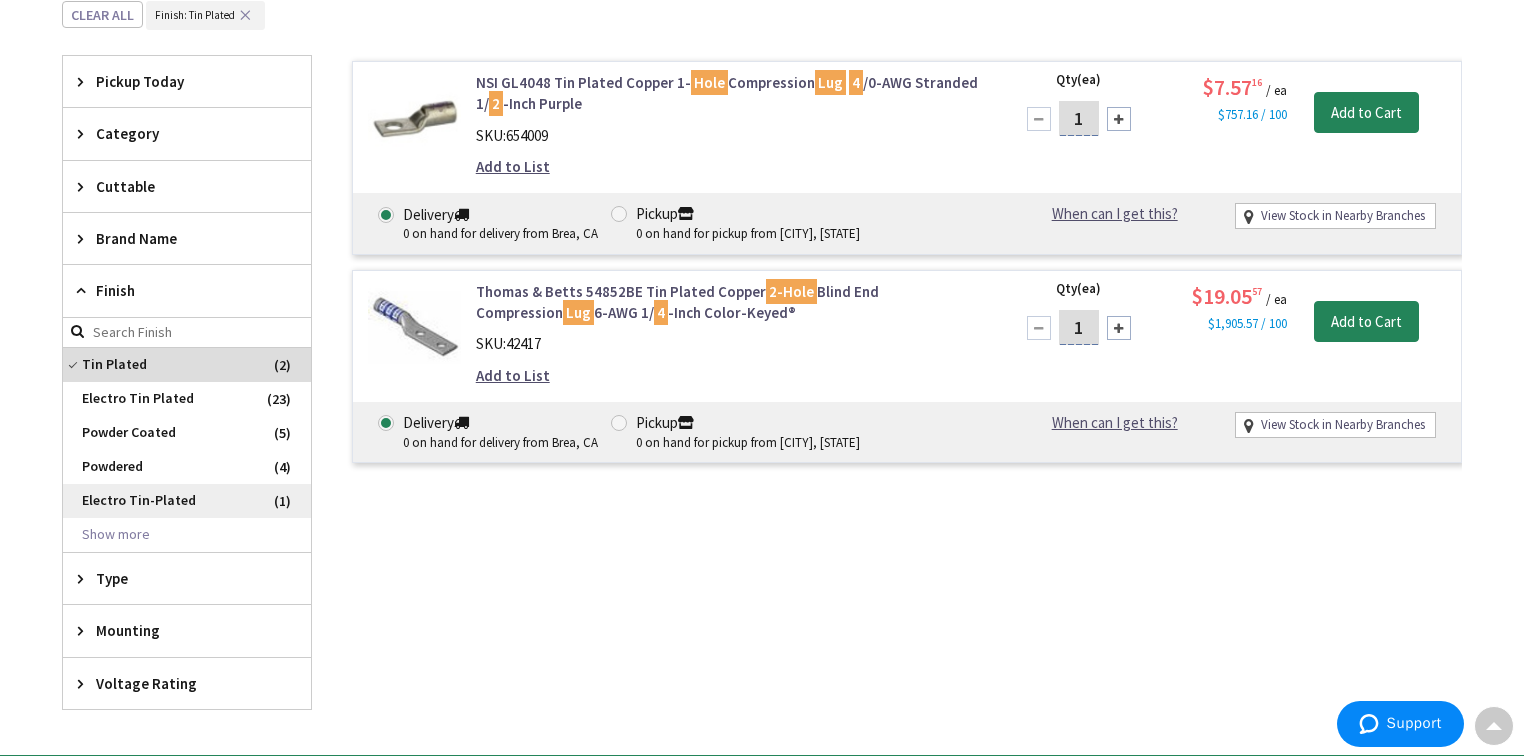 click on "Electro Tin-Plated" at bounding box center (187, 501) 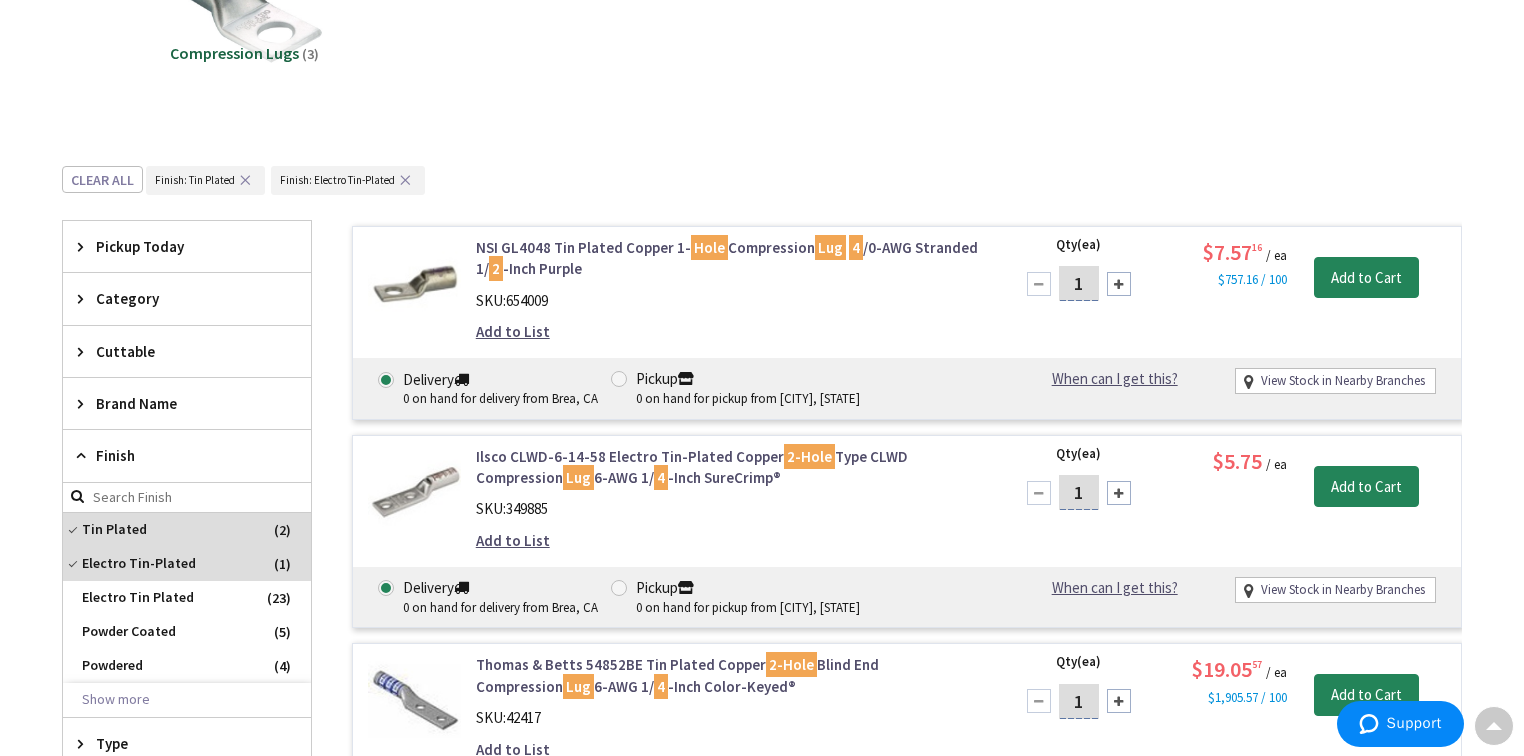 scroll, scrollTop: 276, scrollLeft: 0, axis: vertical 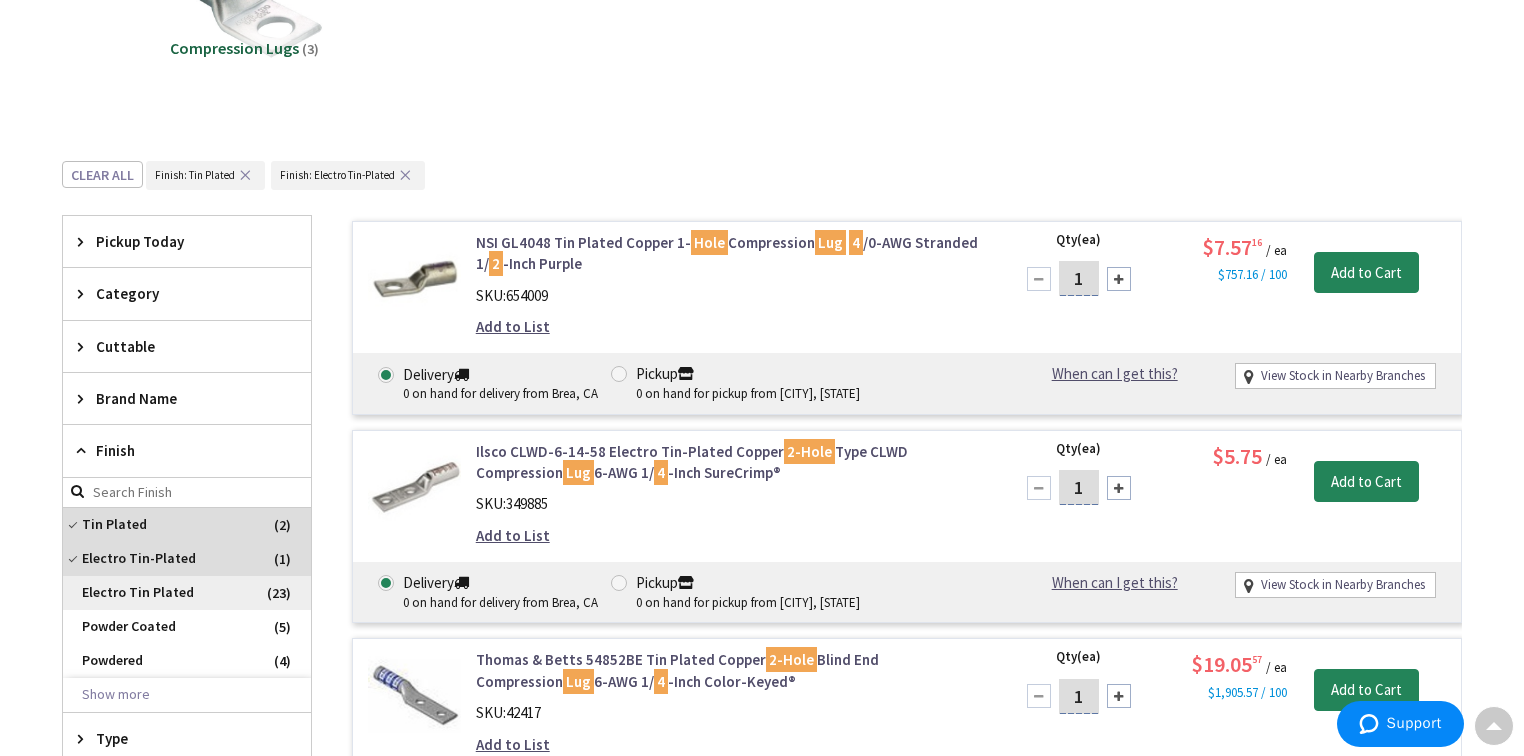 click on "Electro Tin Plated" at bounding box center (187, 593) 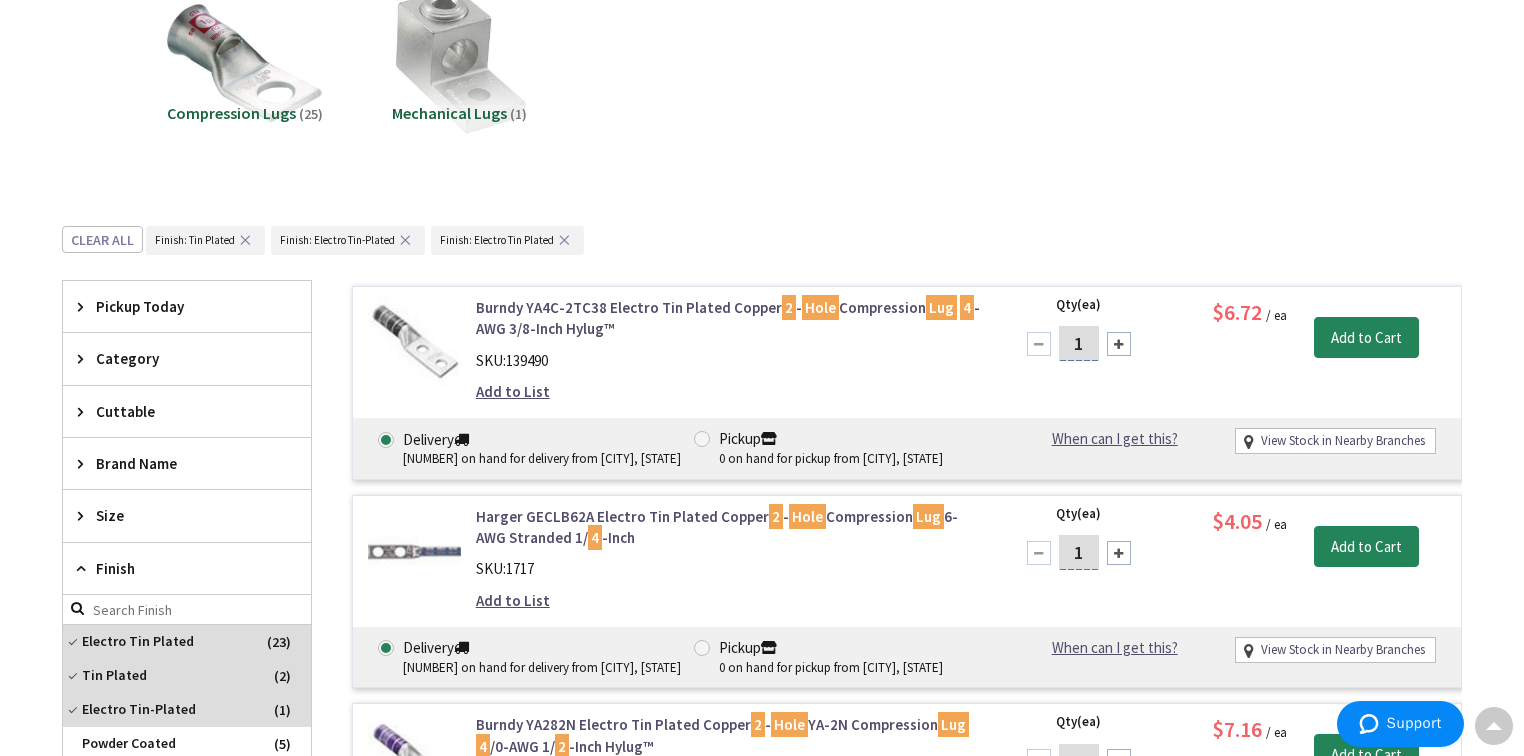 scroll, scrollTop: 0, scrollLeft: 0, axis: both 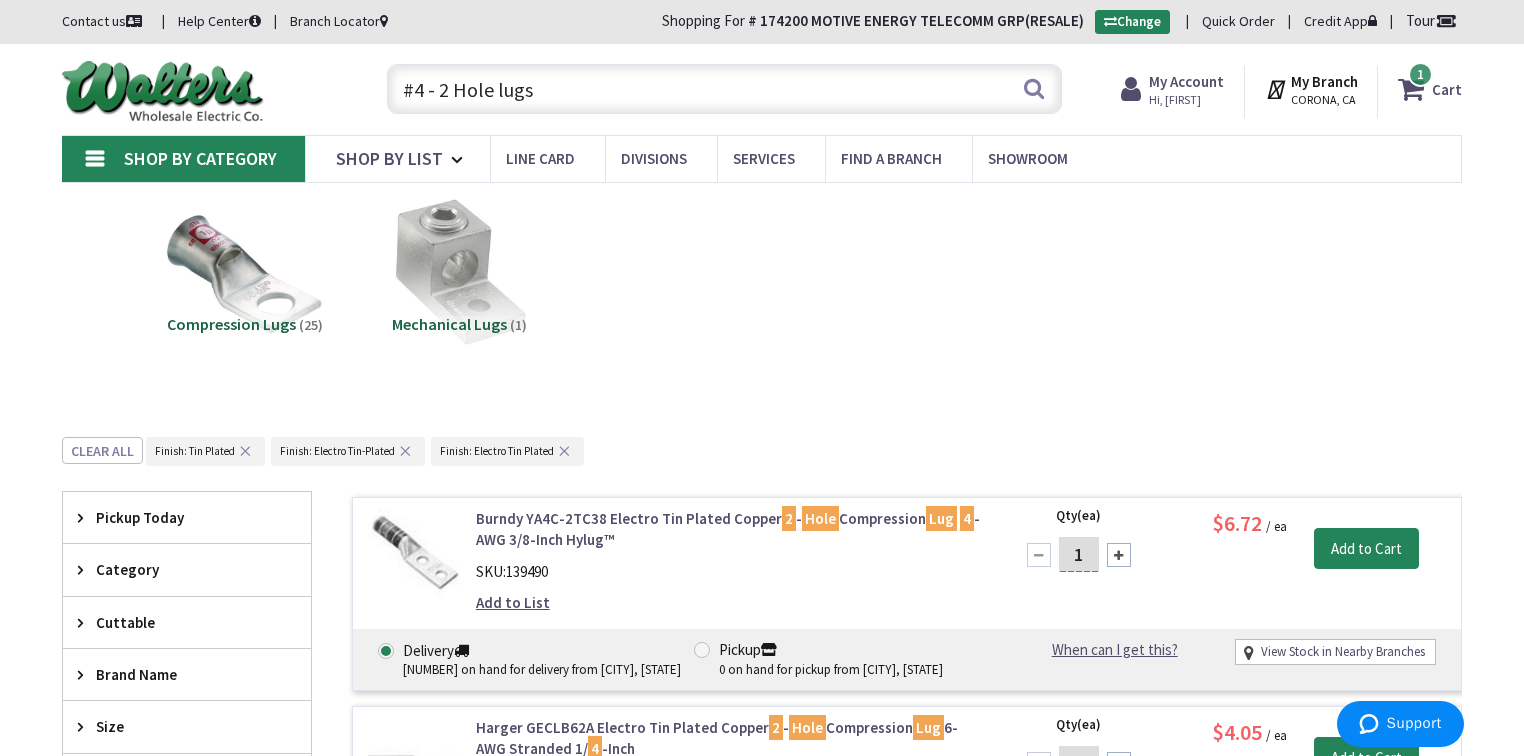 click on "#4 - 2 Hole lugs" at bounding box center [724, 89] 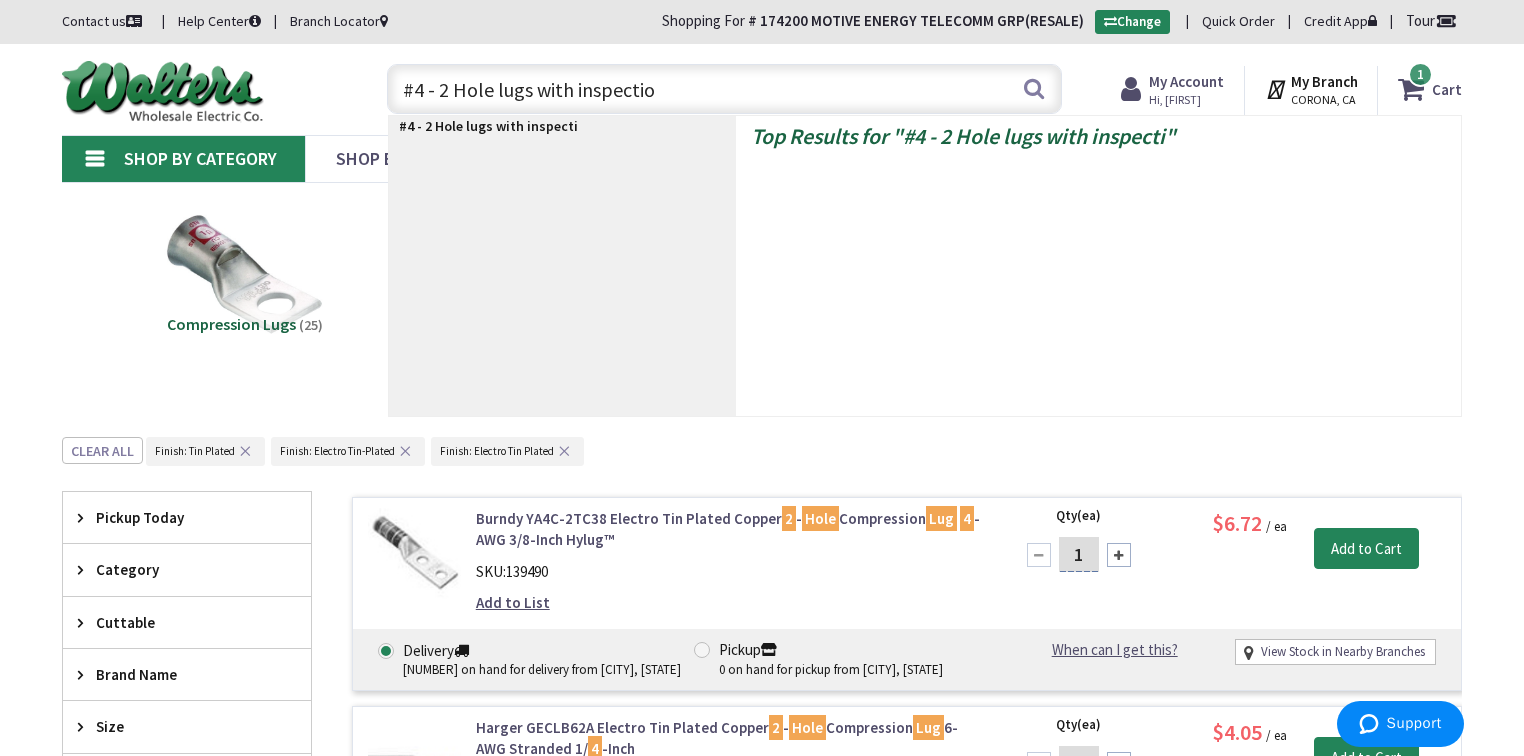 type on "#4 - 2 Hole lugs with inspection" 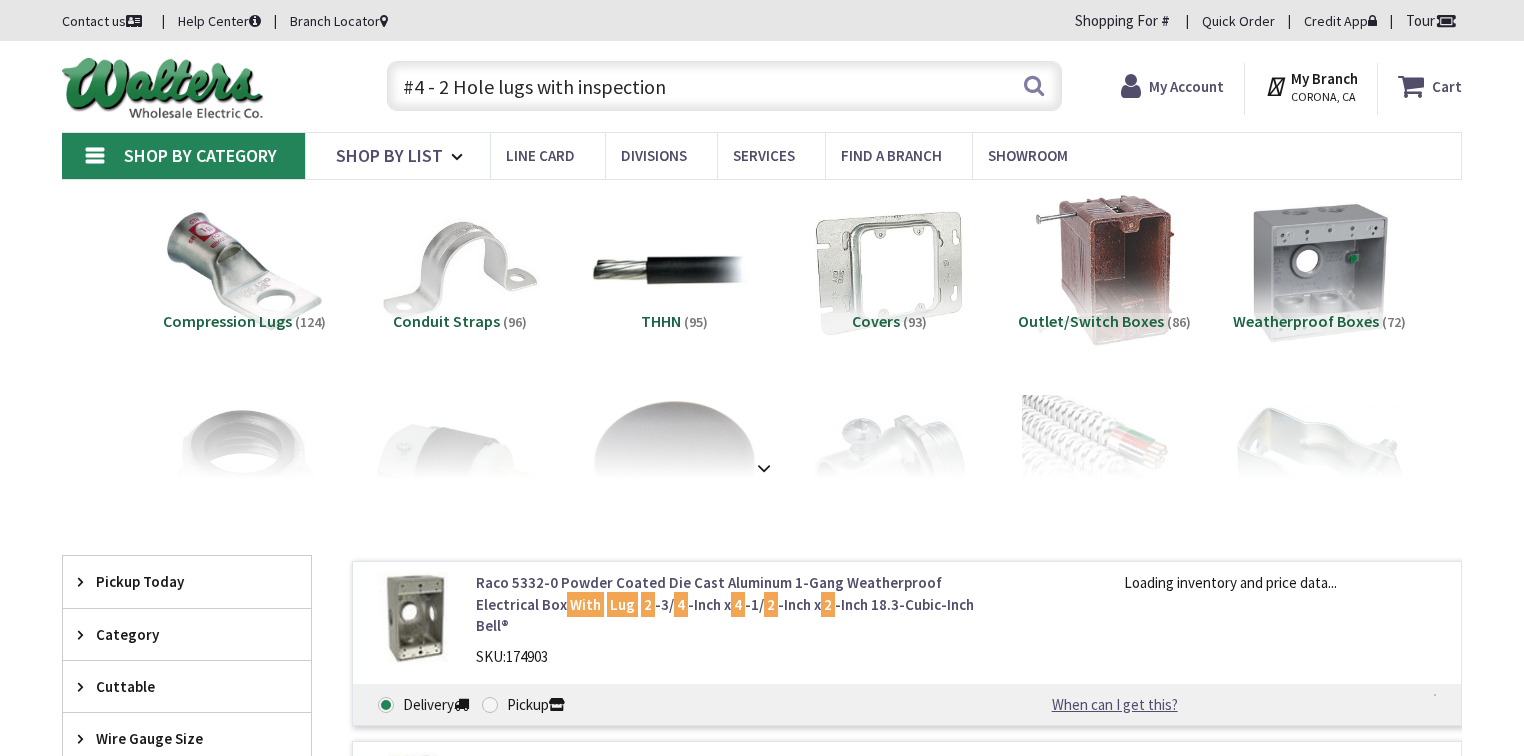 scroll, scrollTop: 0, scrollLeft: 0, axis: both 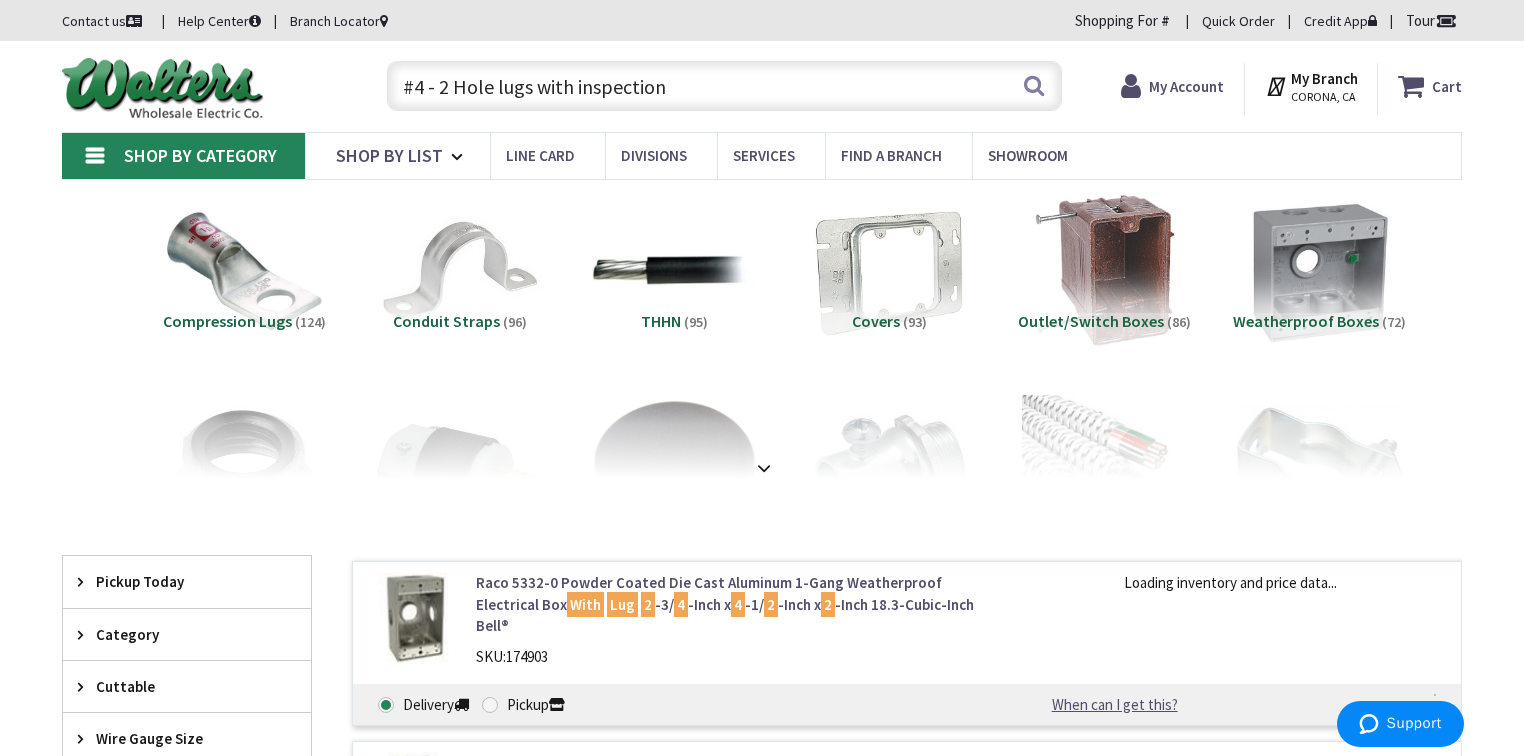 click on "Compression Lugs" at bounding box center (227, 321) 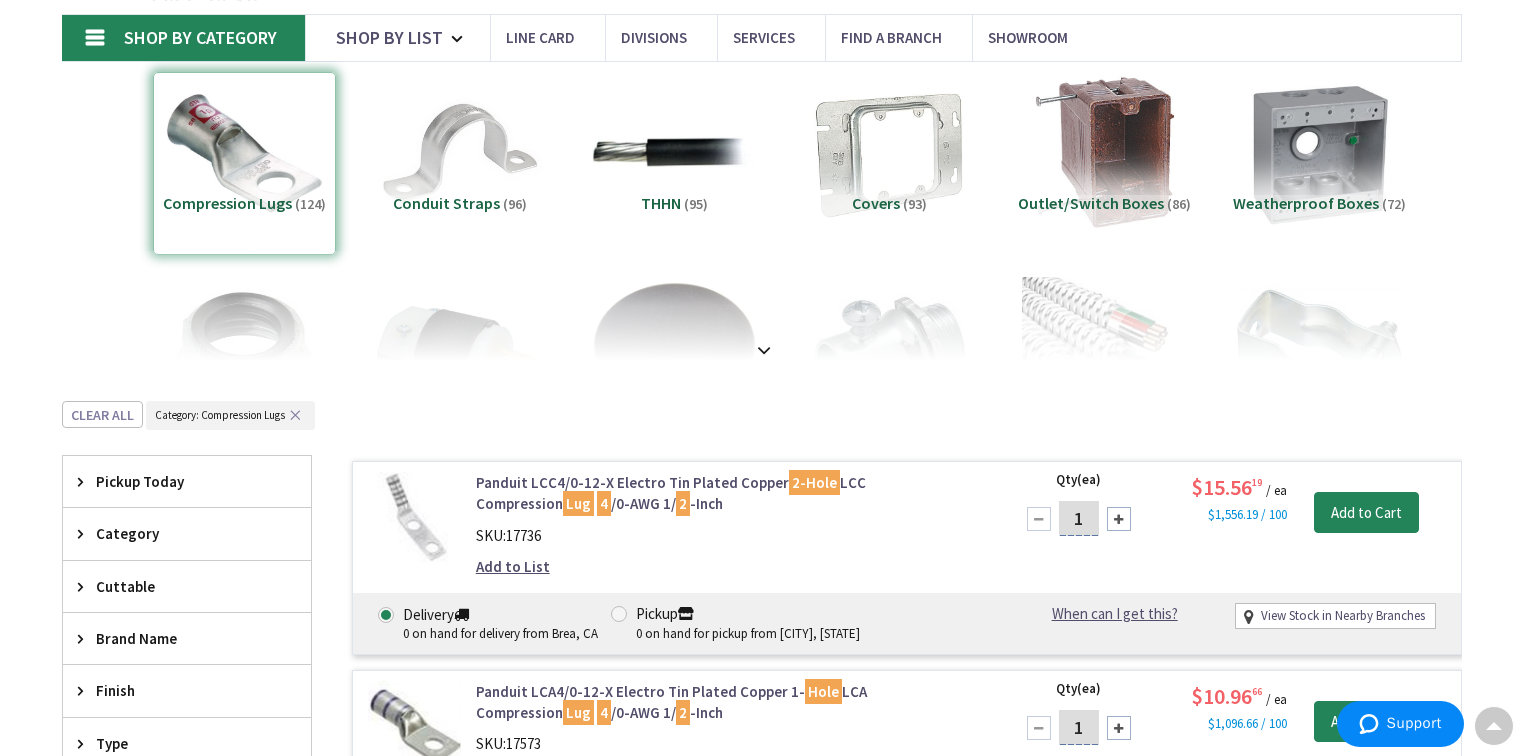 scroll, scrollTop: 441, scrollLeft: 0, axis: vertical 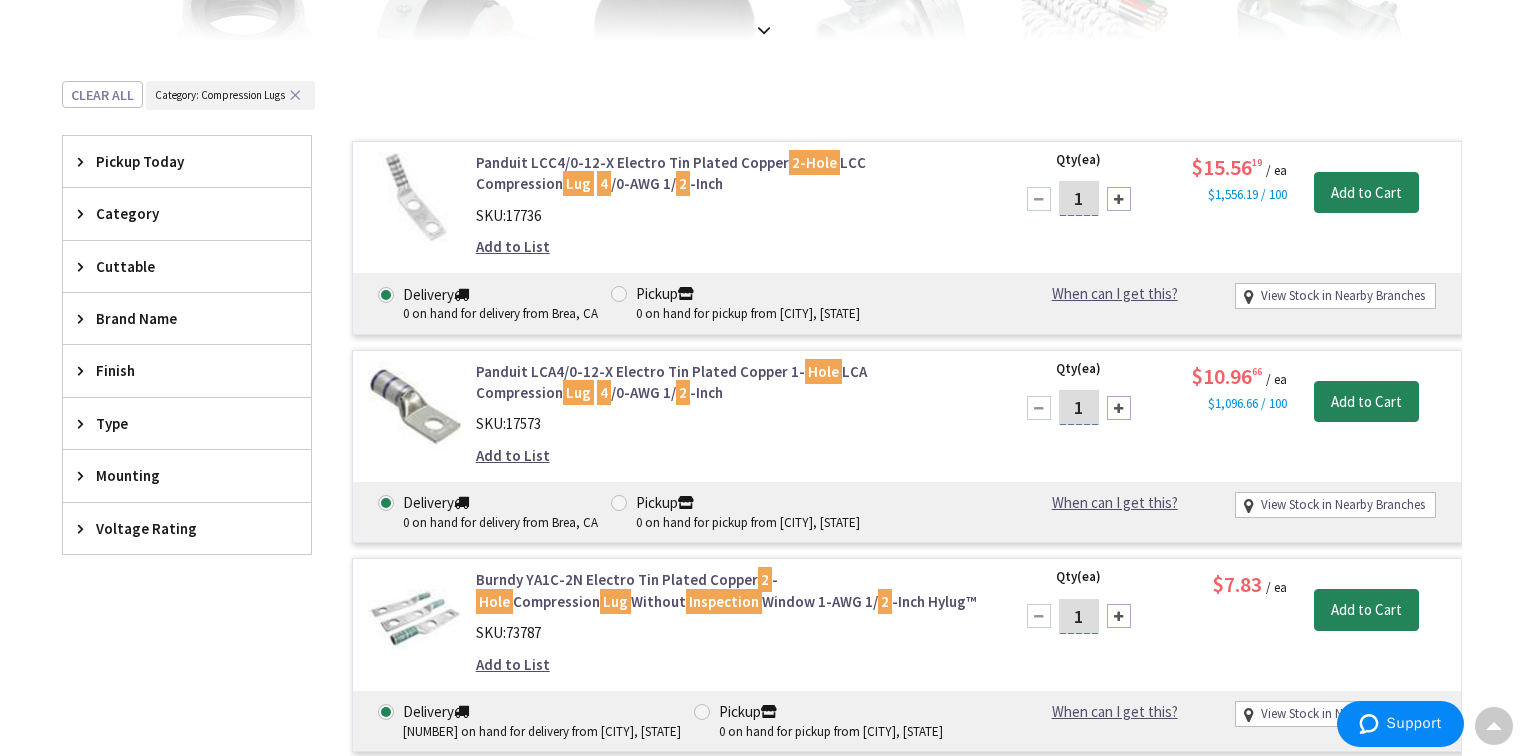 click on "✕" at bounding box center [295, 95] 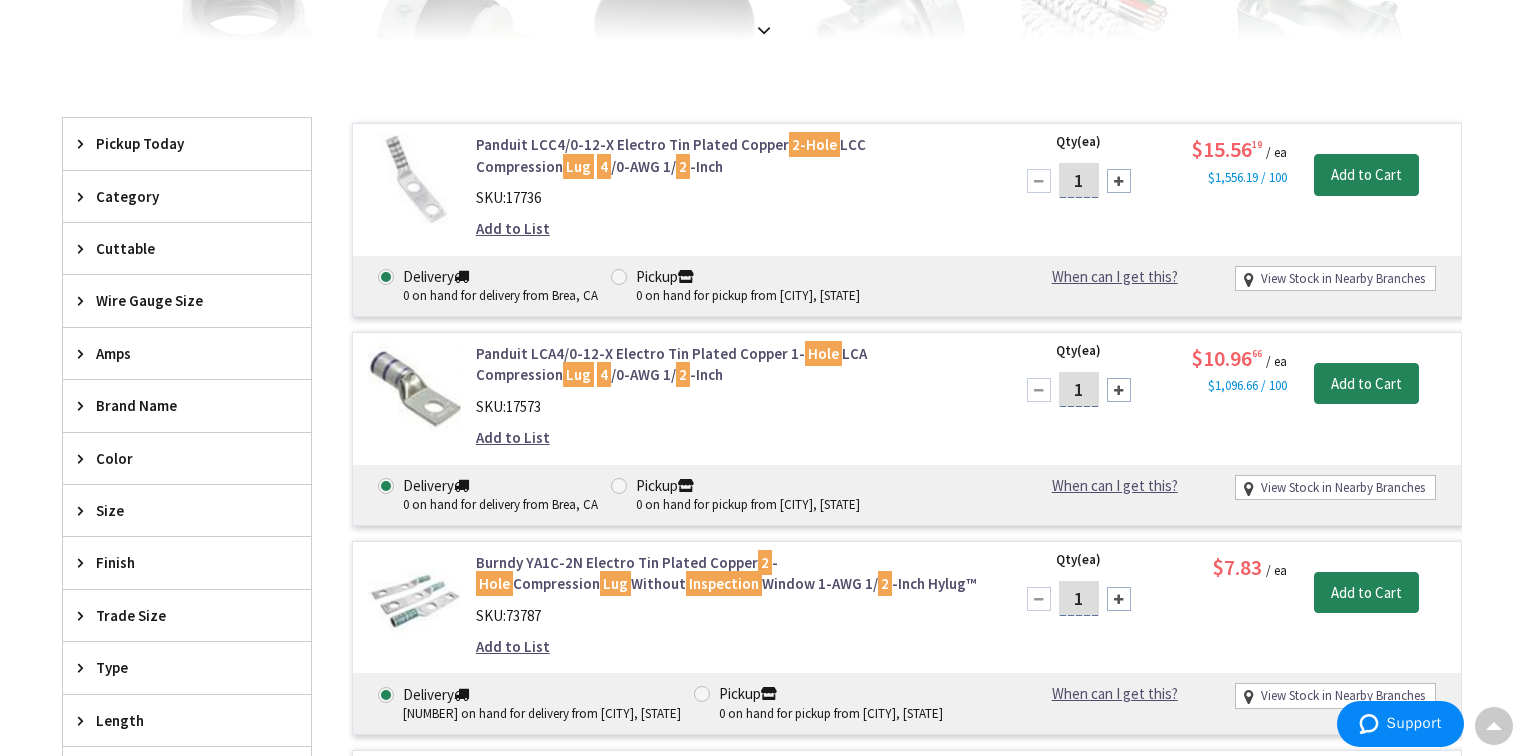 click on "Wire Gauge Size" at bounding box center [177, 300] 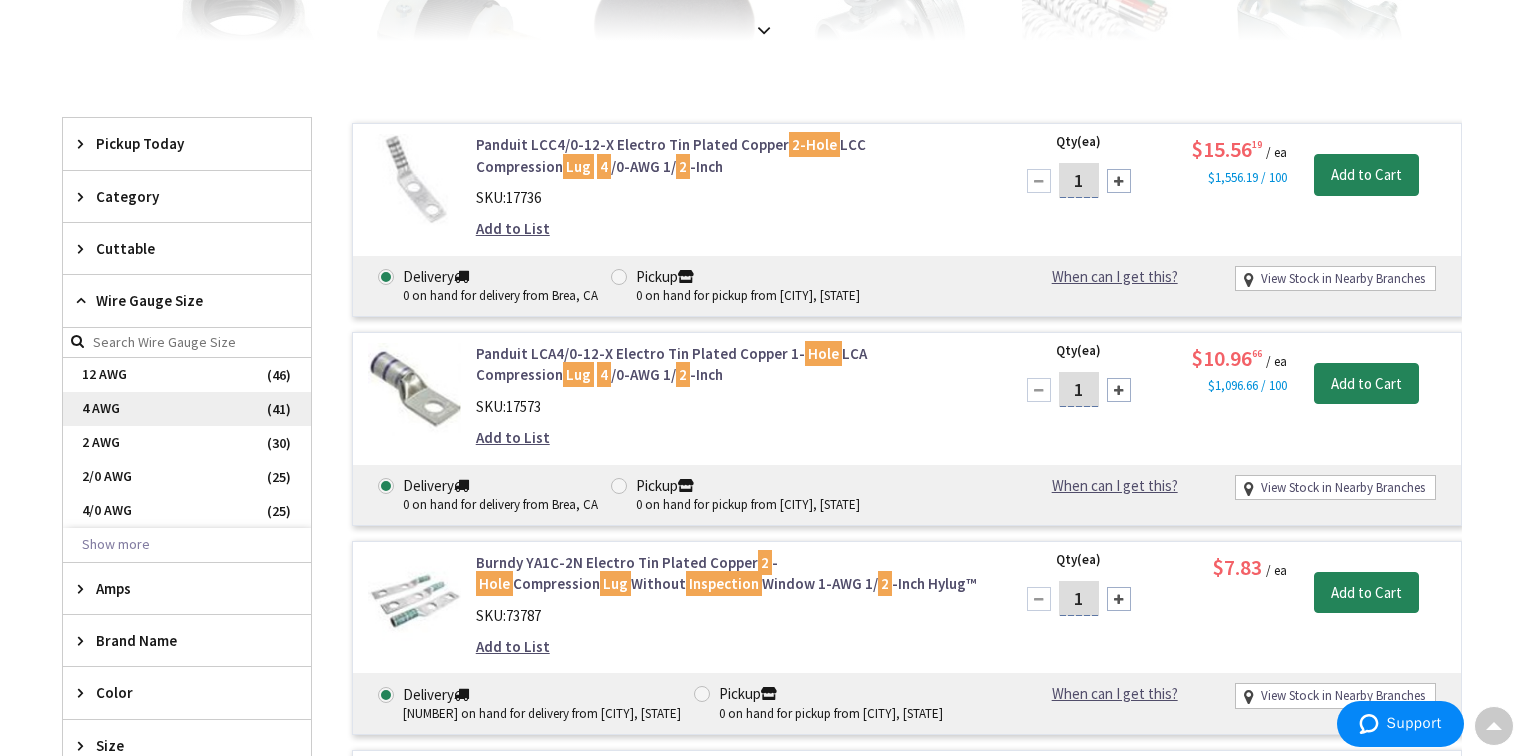 click on "4 AWG" at bounding box center (187, 409) 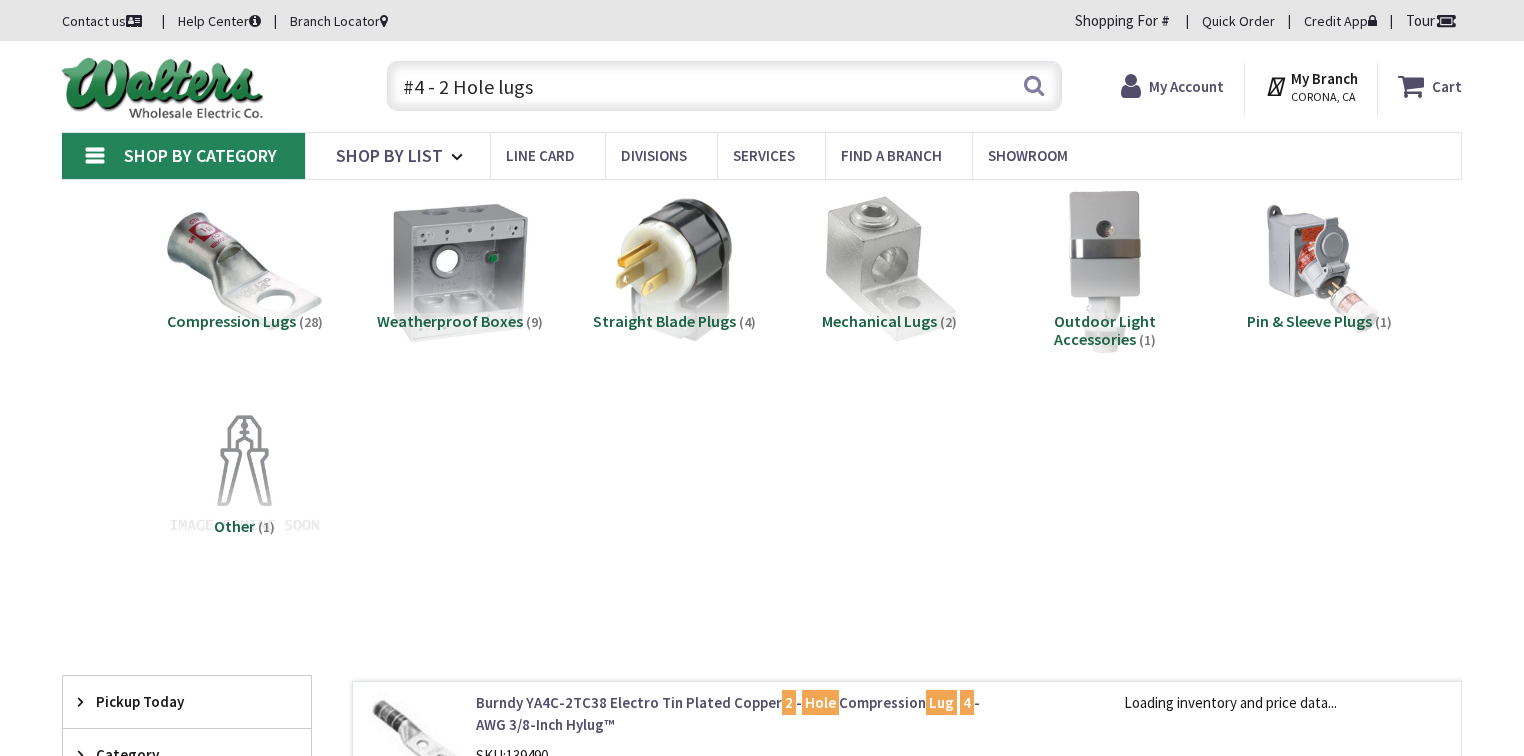 scroll, scrollTop: 0, scrollLeft: 0, axis: both 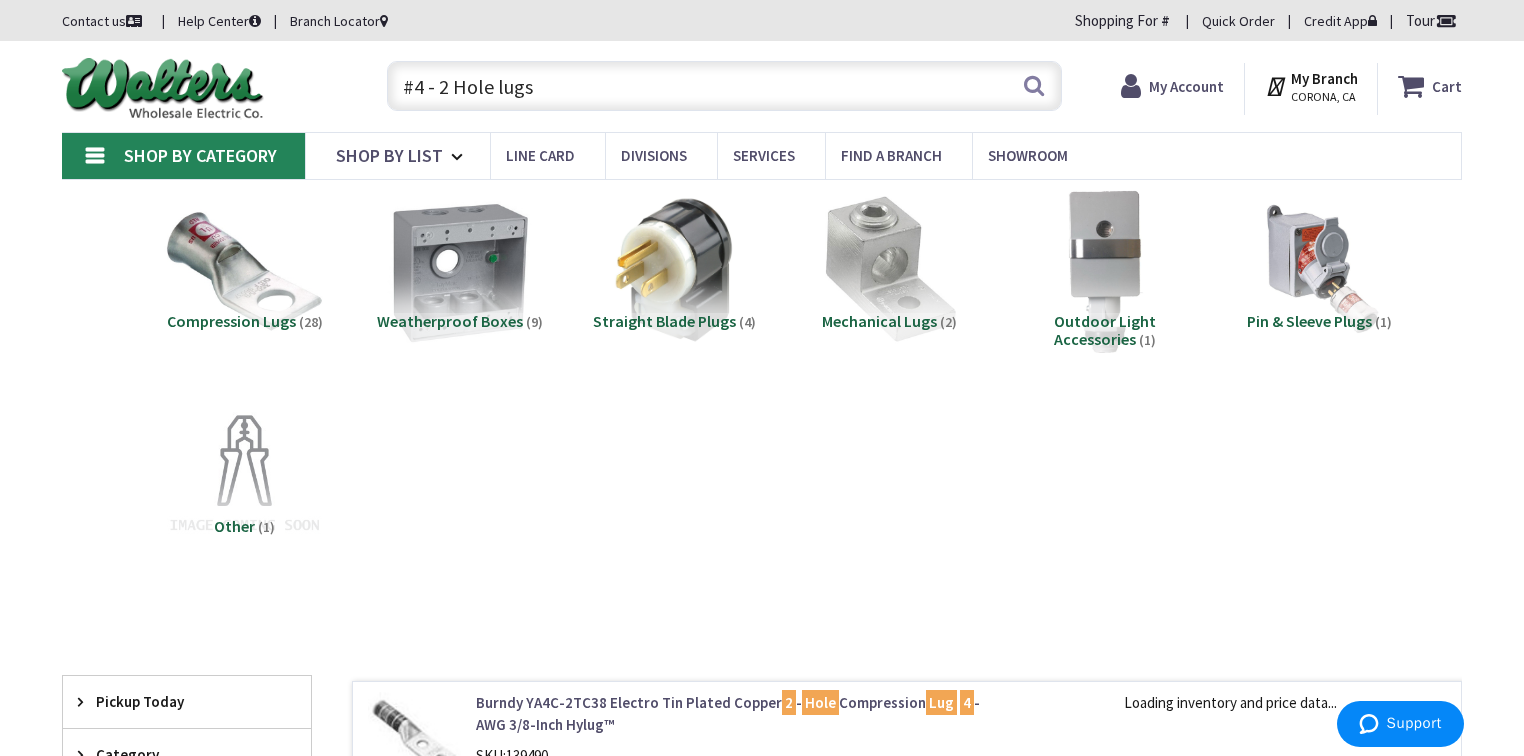 click on "#4 - 2 Hole lugs" at bounding box center (724, 86) 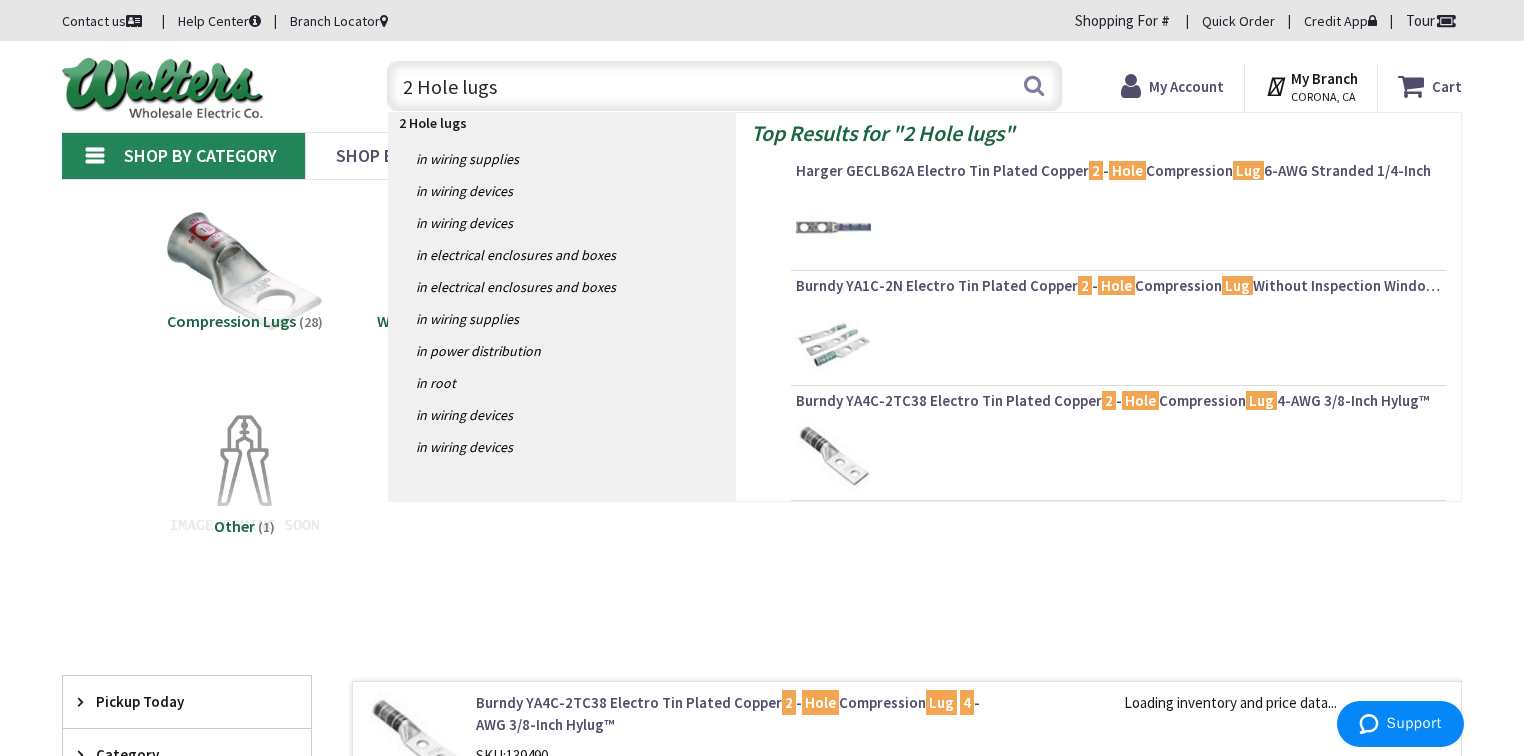 click on "2 Hole lugs" at bounding box center (724, 86) 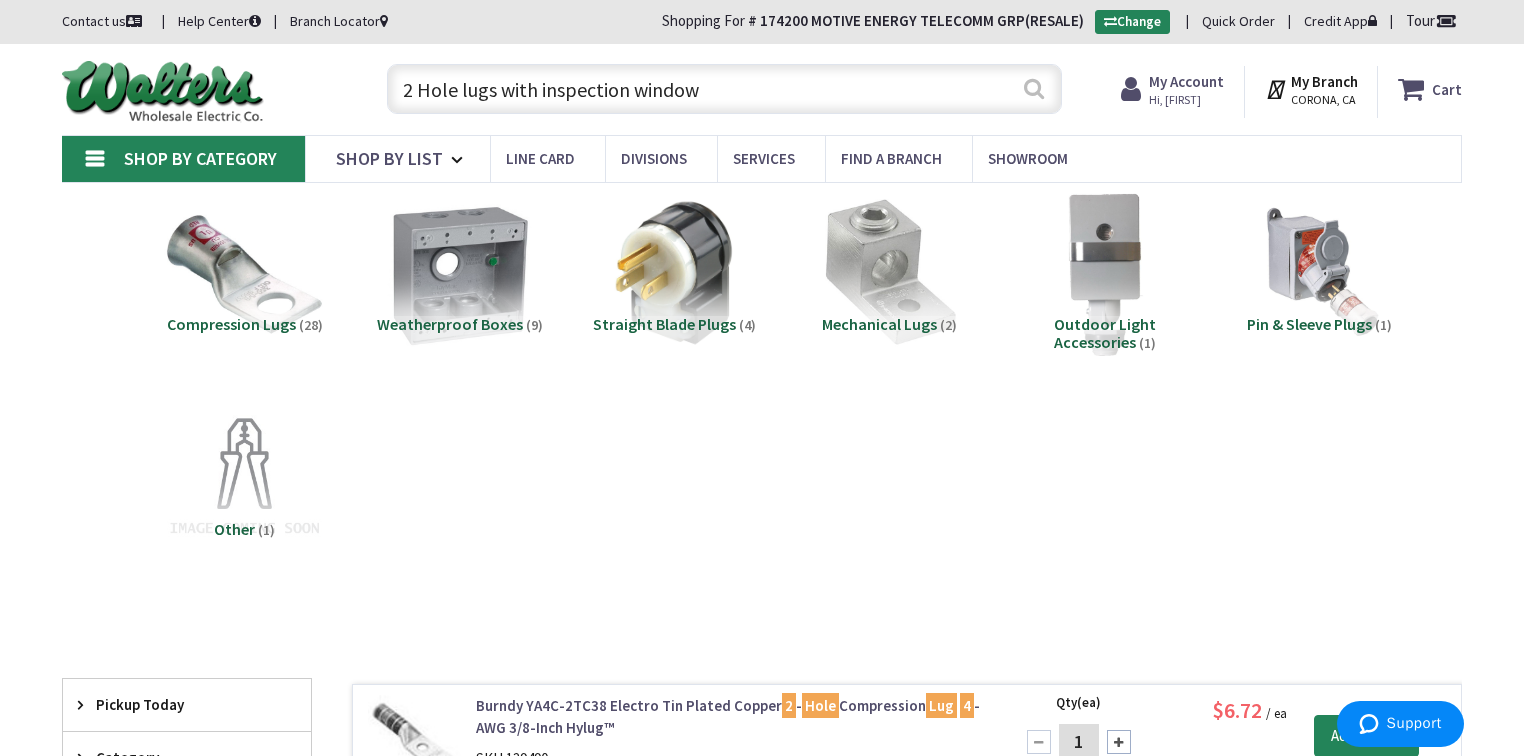 type on "2 Hole lugs with inspection window" 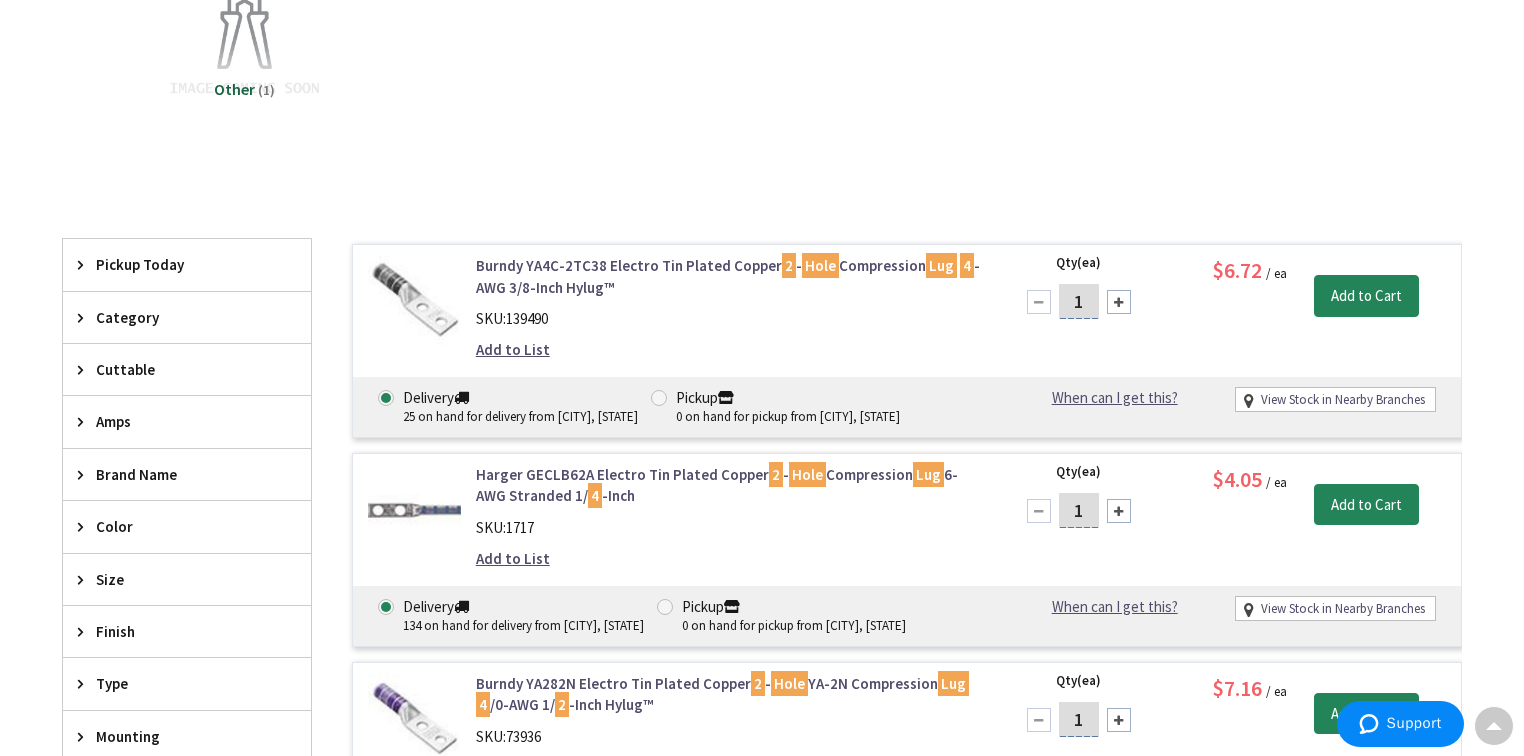 scroll, scrollTop: 320, scrollLeft: 0, axis: vertical 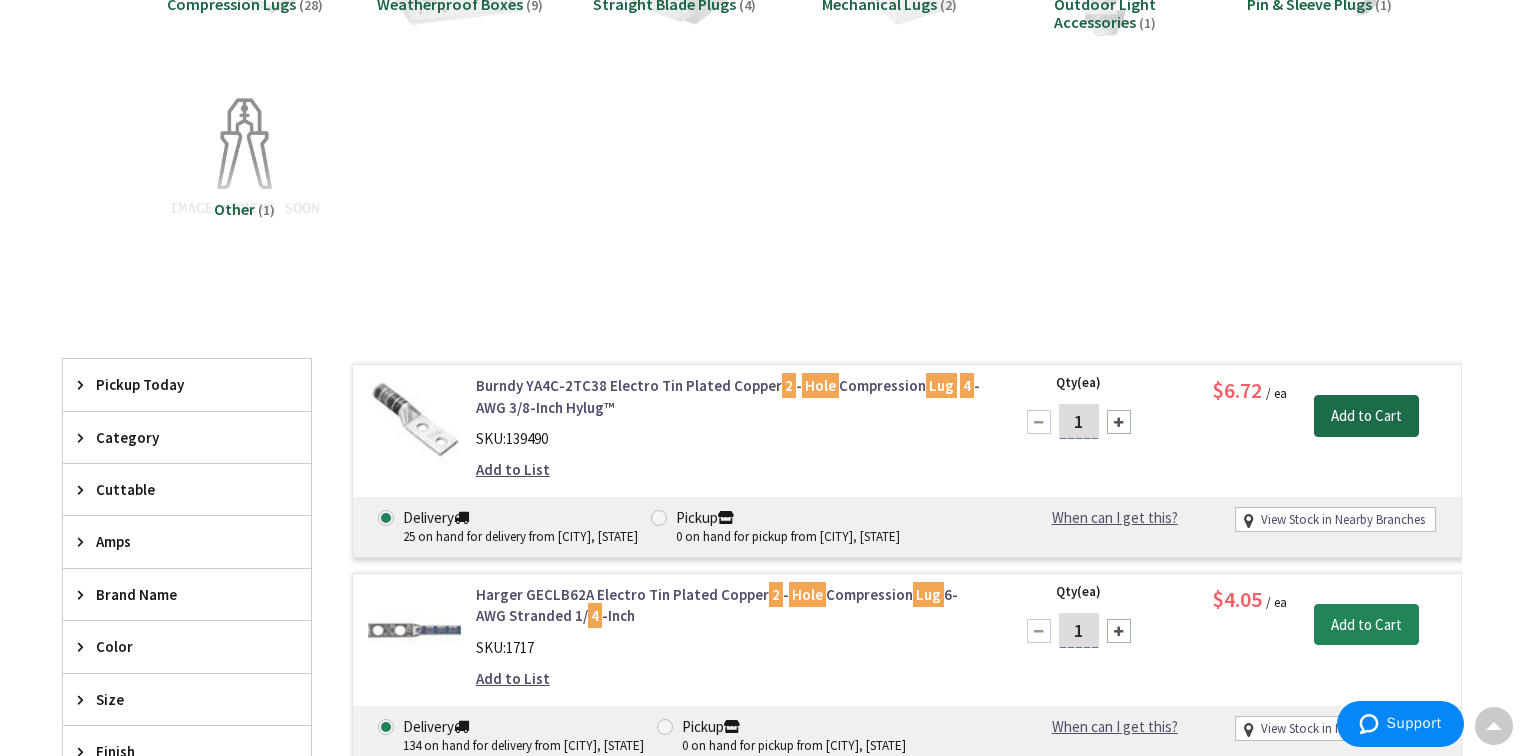 click on "Add to Cart" at bounding box center (1366, 416) 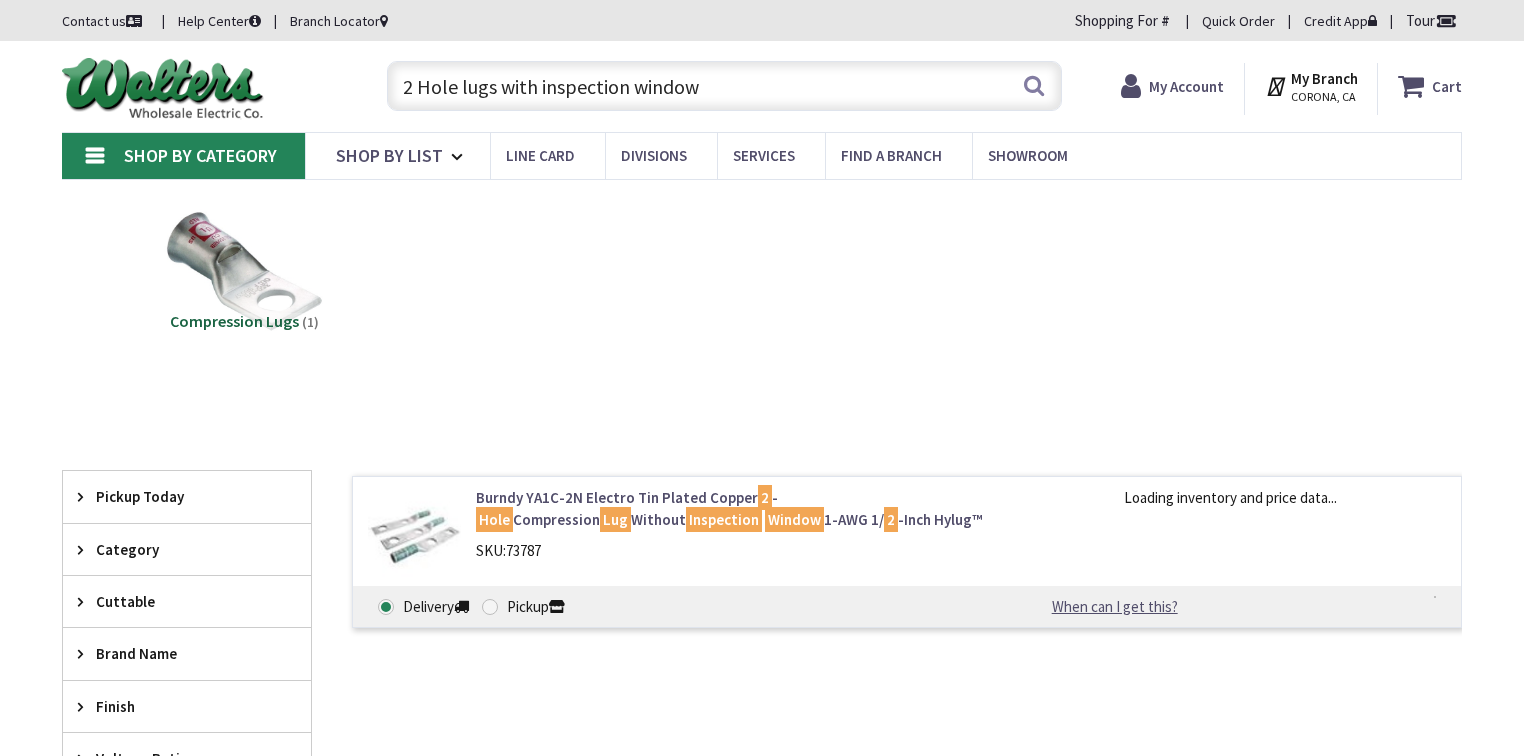 scroll, scrollTop: 0, scrollLeft: 0, axis: both 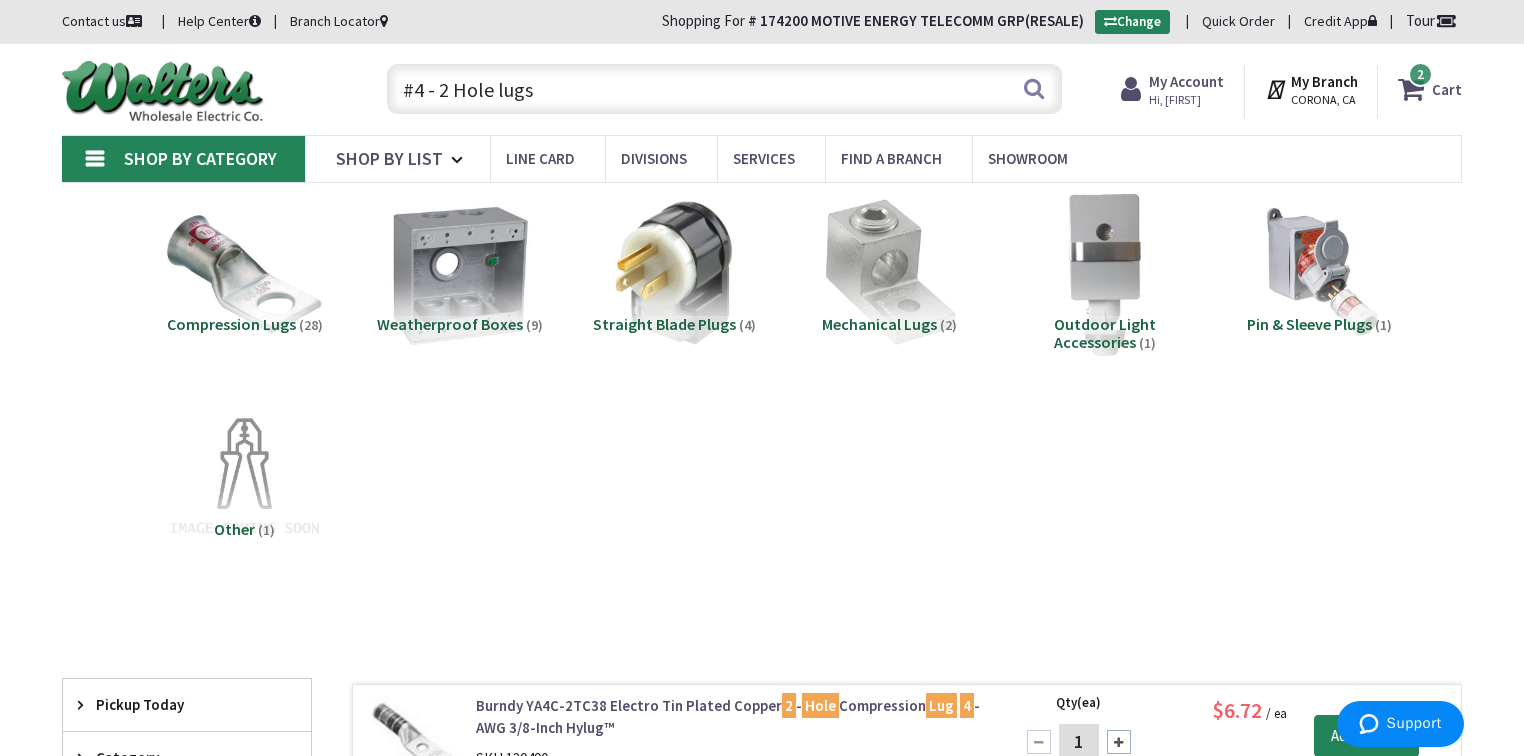 click on "Compression Lugs" at bounding box center [231, 324] 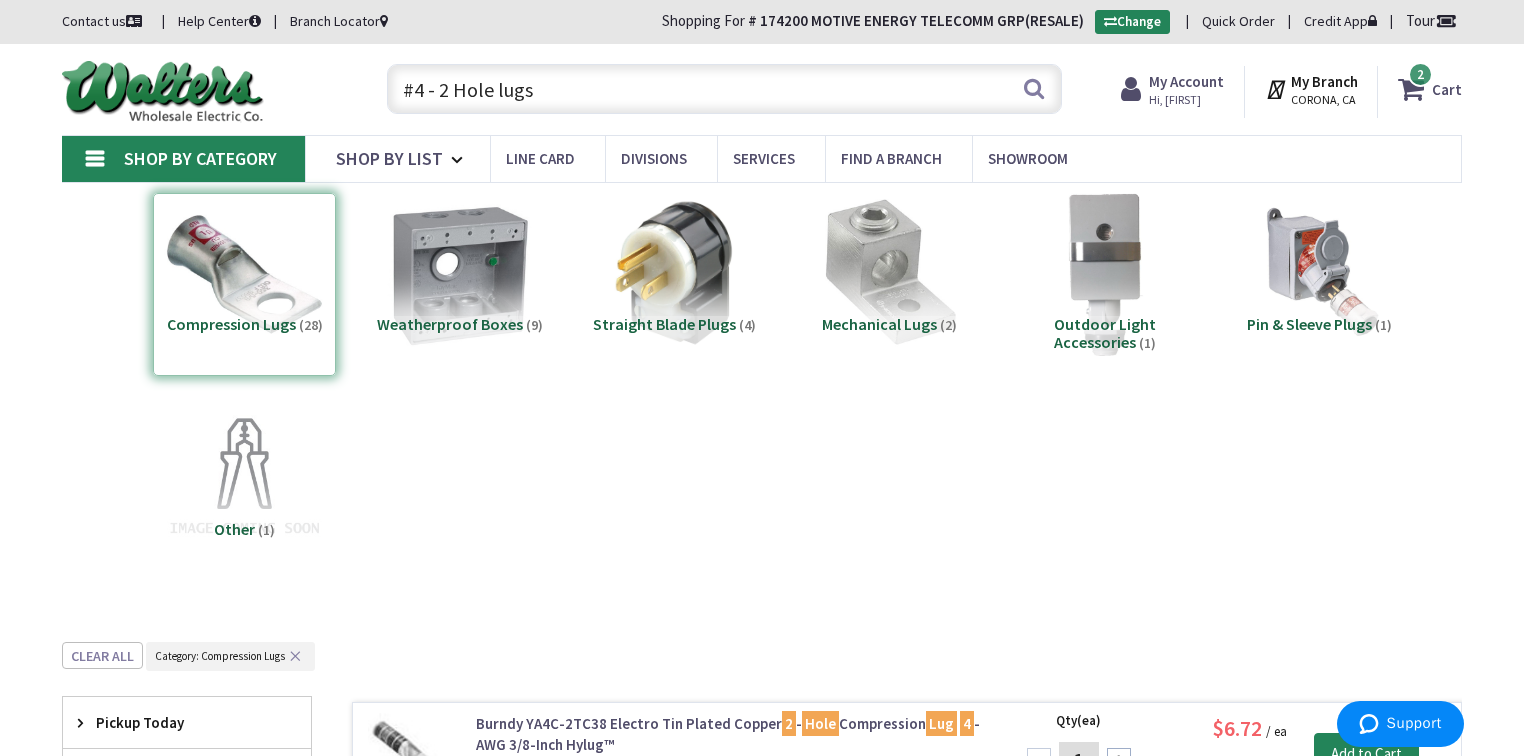 scroll, scrollTop: 640, scrollLeft: 0, axis: vertical 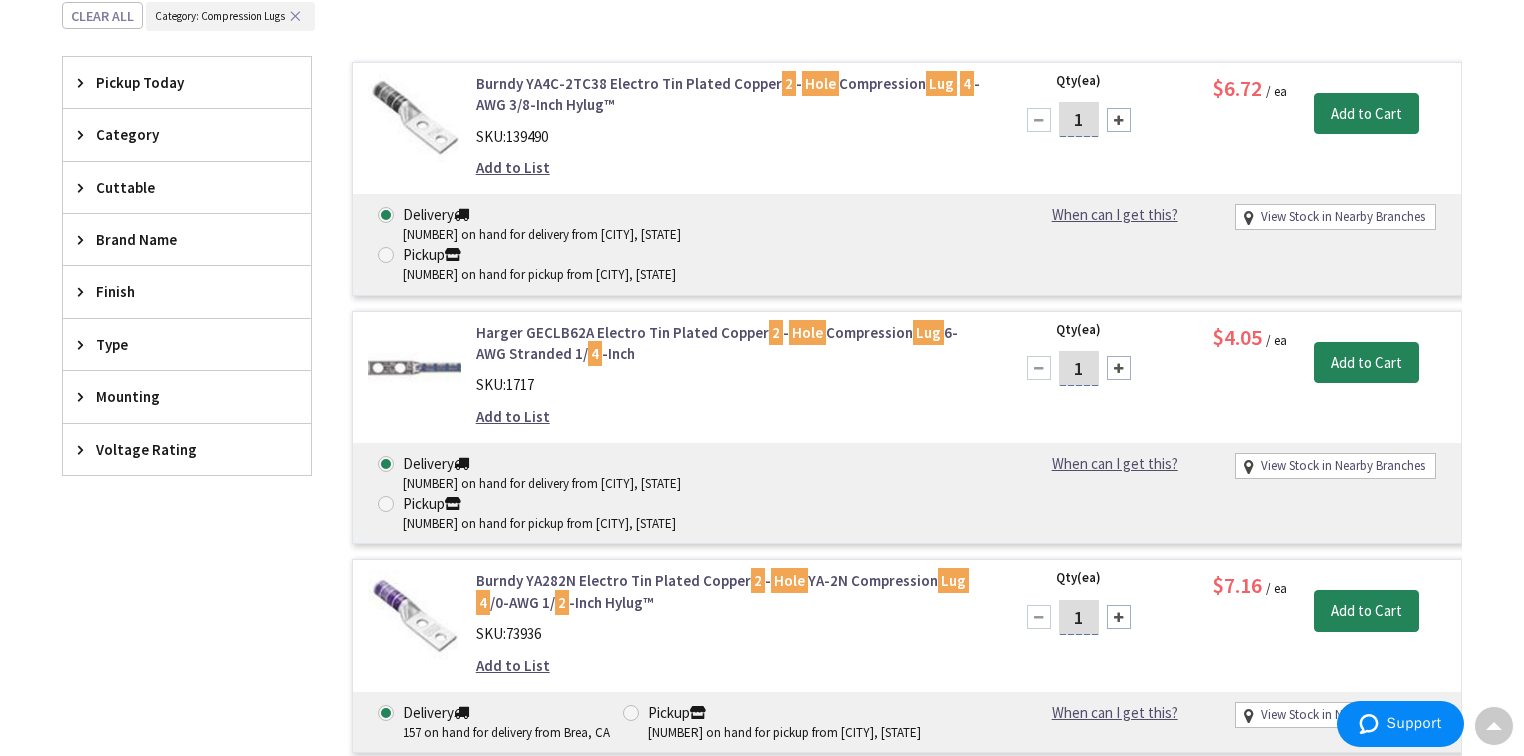 click on "Type" at bounding box center [177, 344] 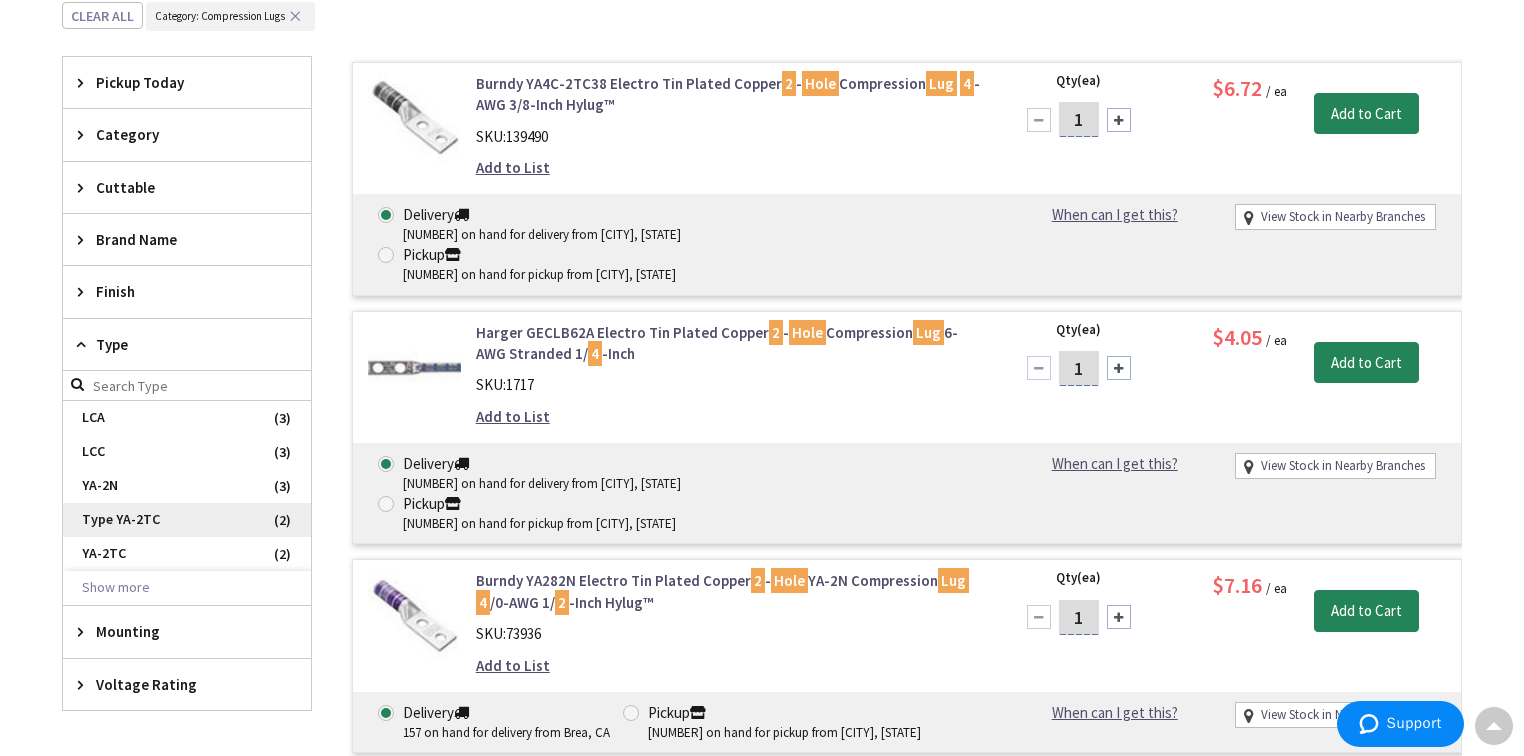 click on "Type YA-2TC" at bounding box center [187, 520] 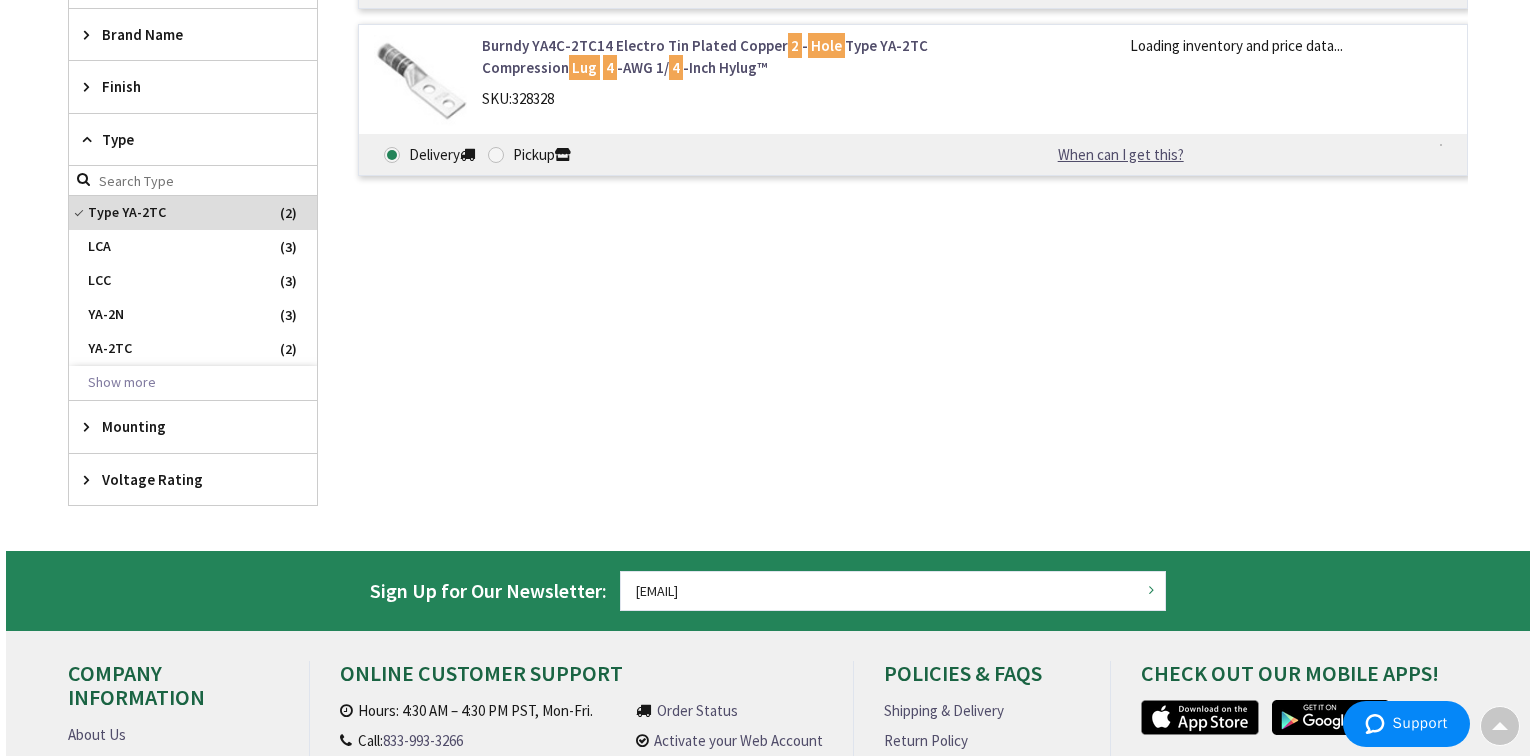 scroll, scrollTop: 436, scrollLeft: 0, axis: vertical 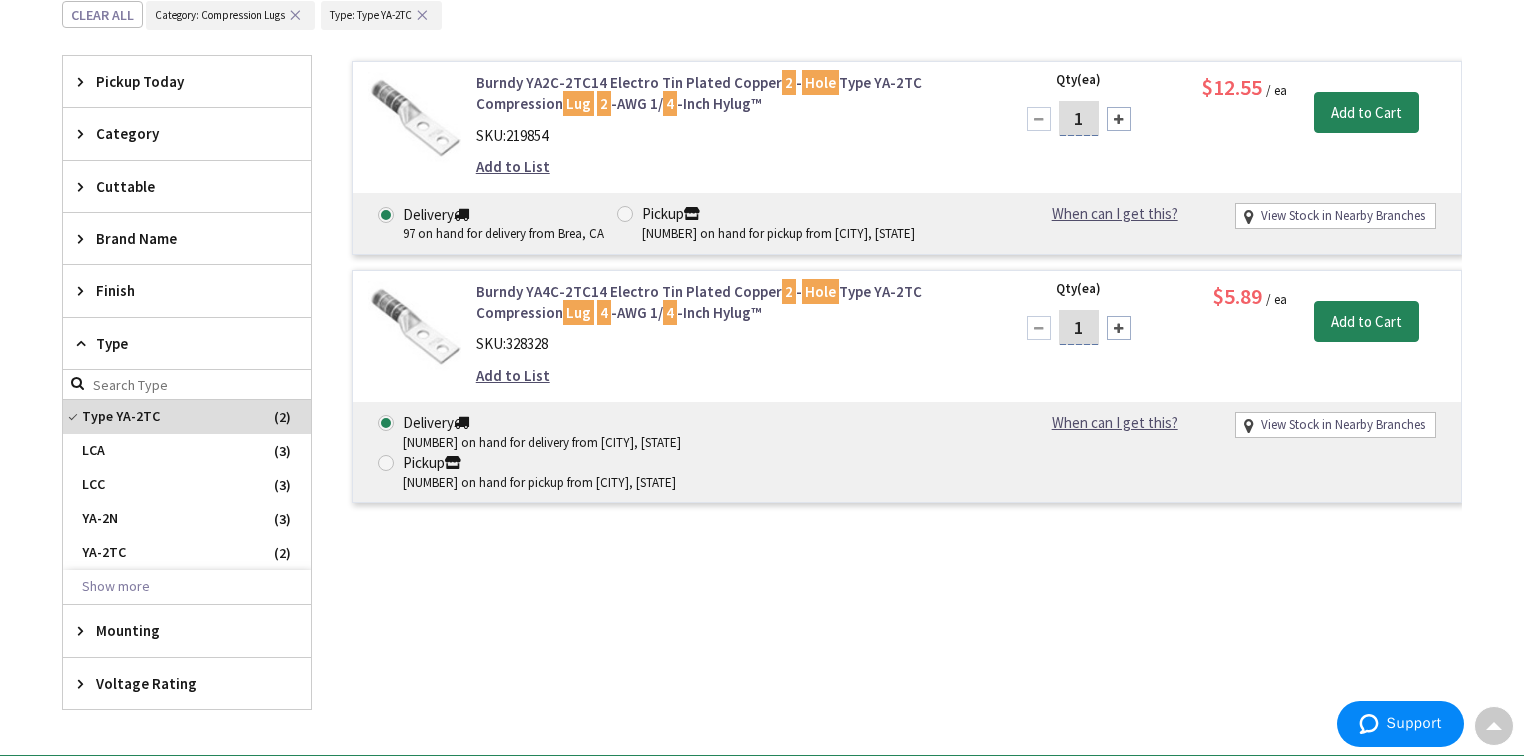 drag, startPoint x: 1088, startPoint y: 324, endPoint x: 1057, endPoint y: 329, distance: 31.400637 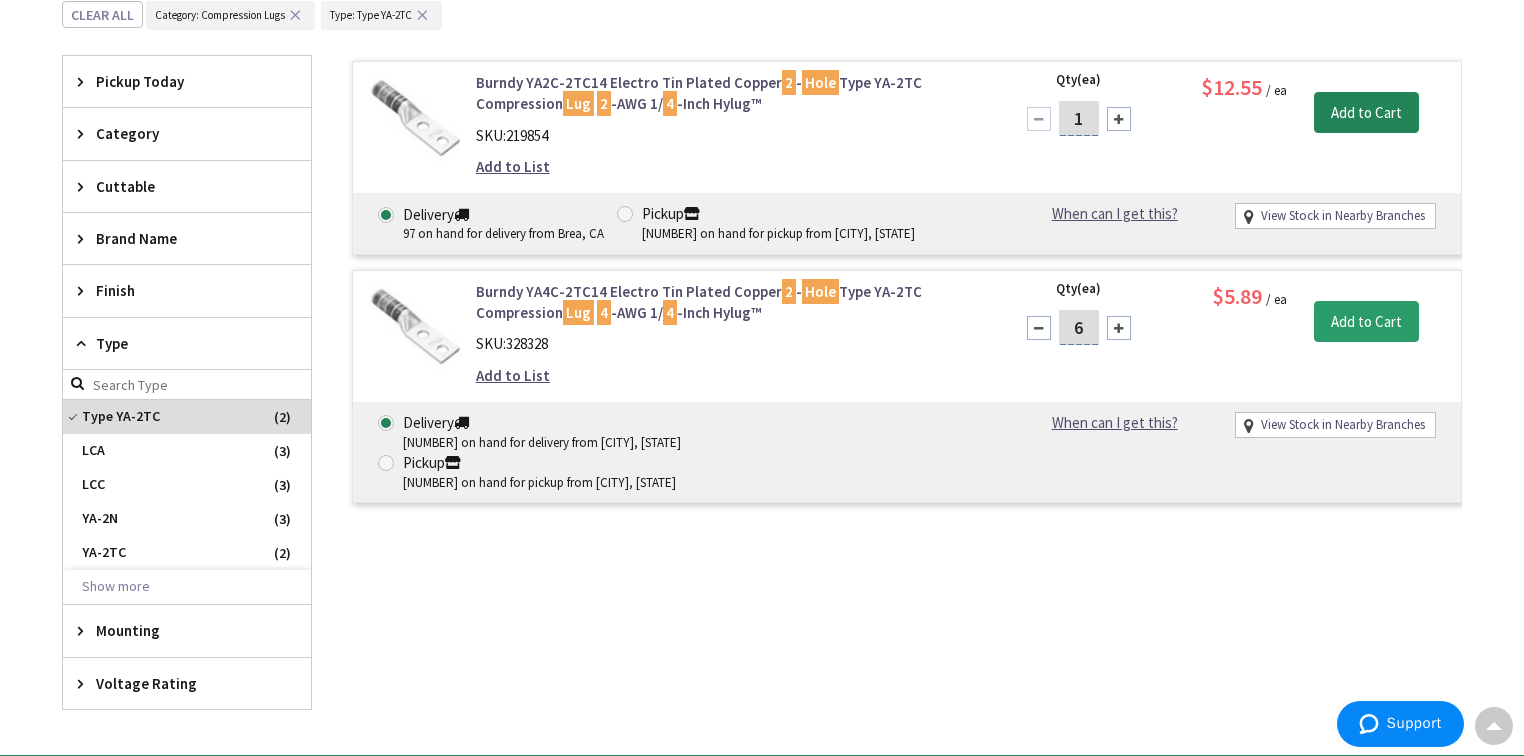 type on "6" 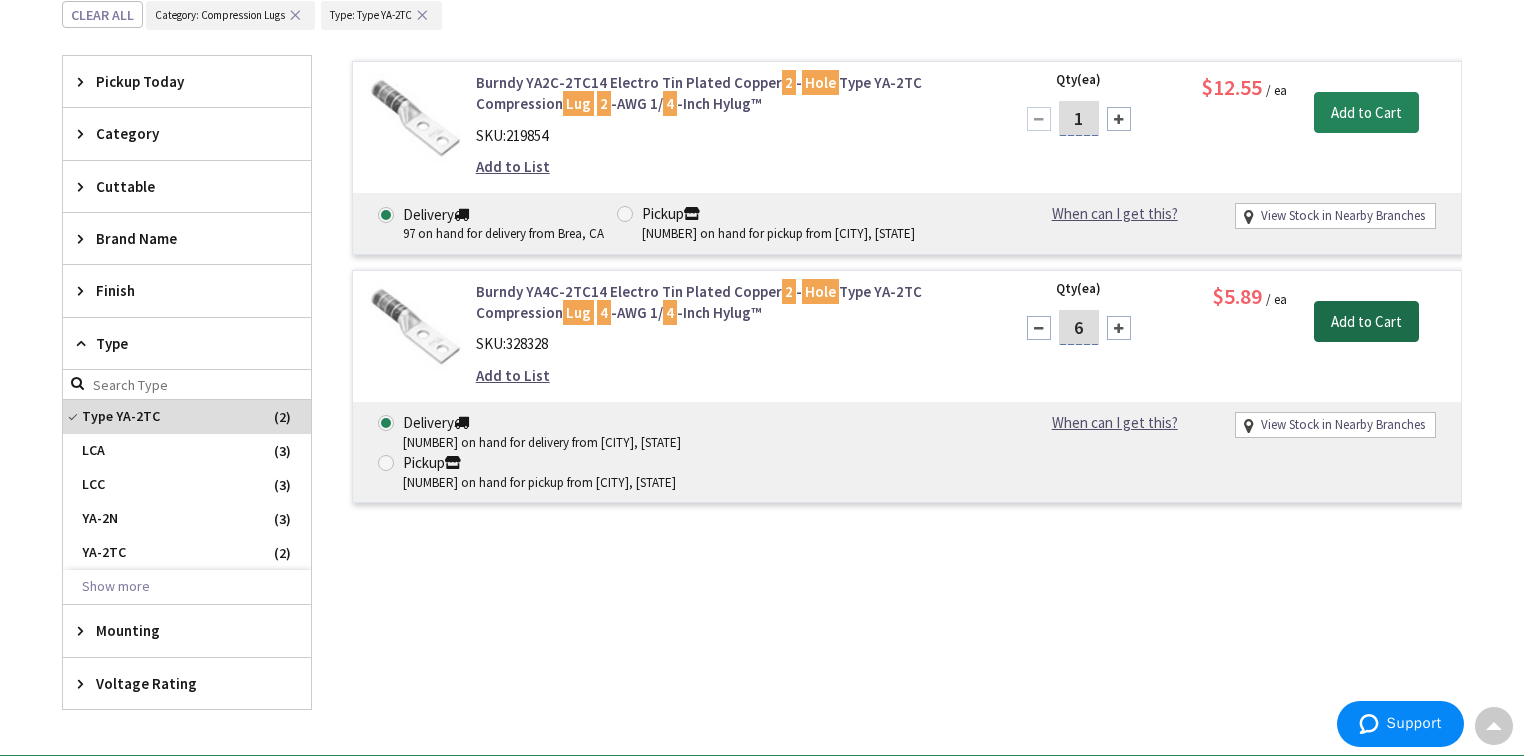 click on "Add to Cart" at bounding box center [1366, 322] 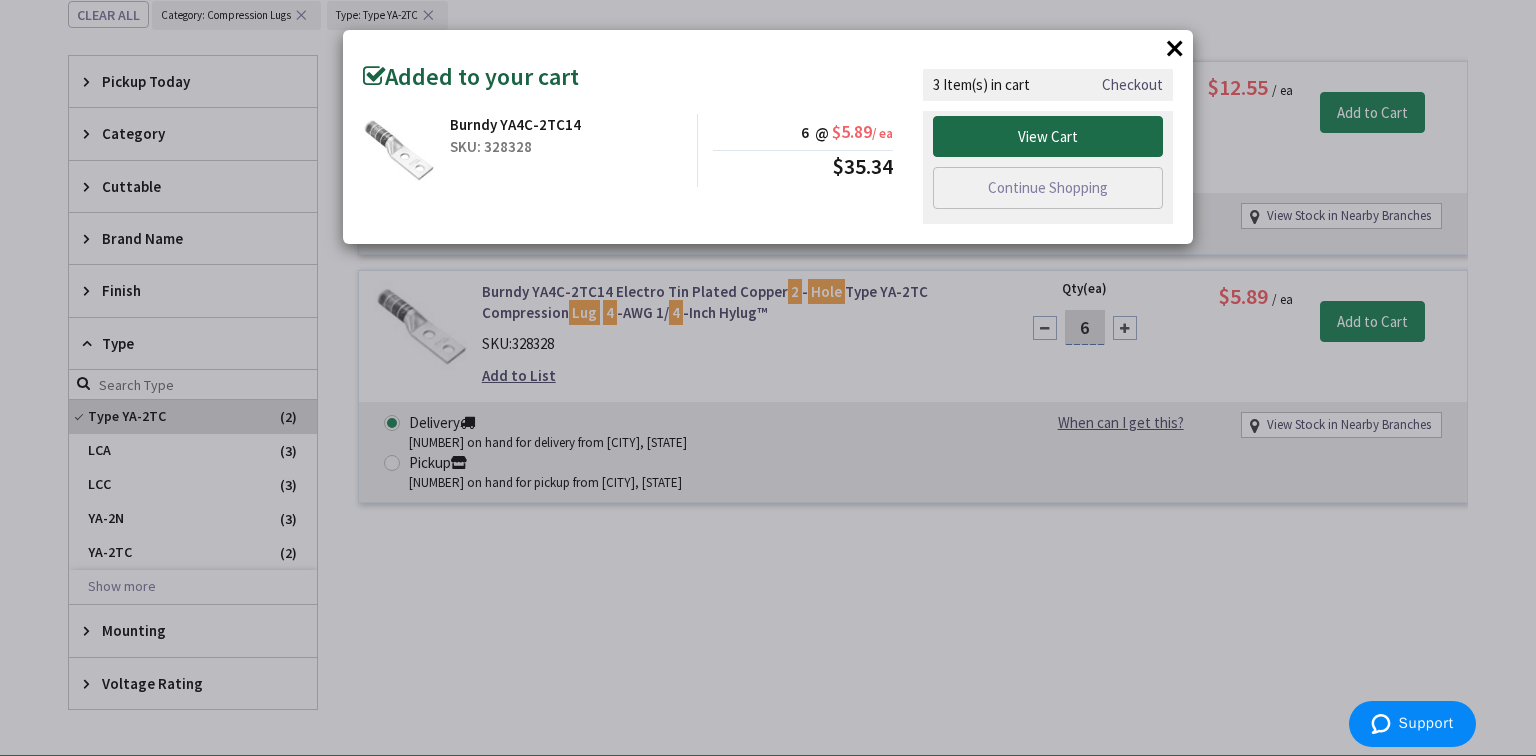 click on "View Cart" at bounding box center [1048, 137] 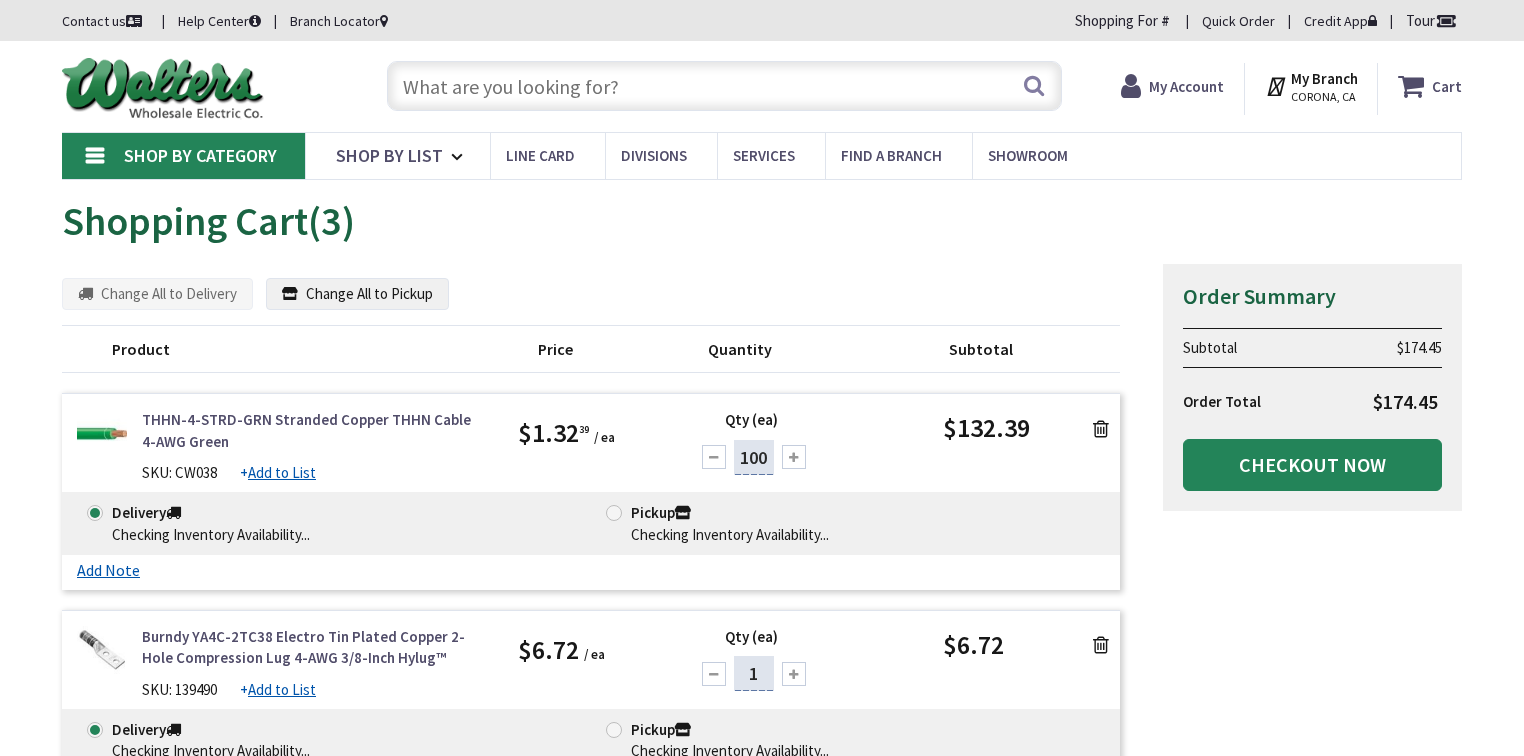 scroll, scrollTop: 0, scrollLeft: 0, axis: both 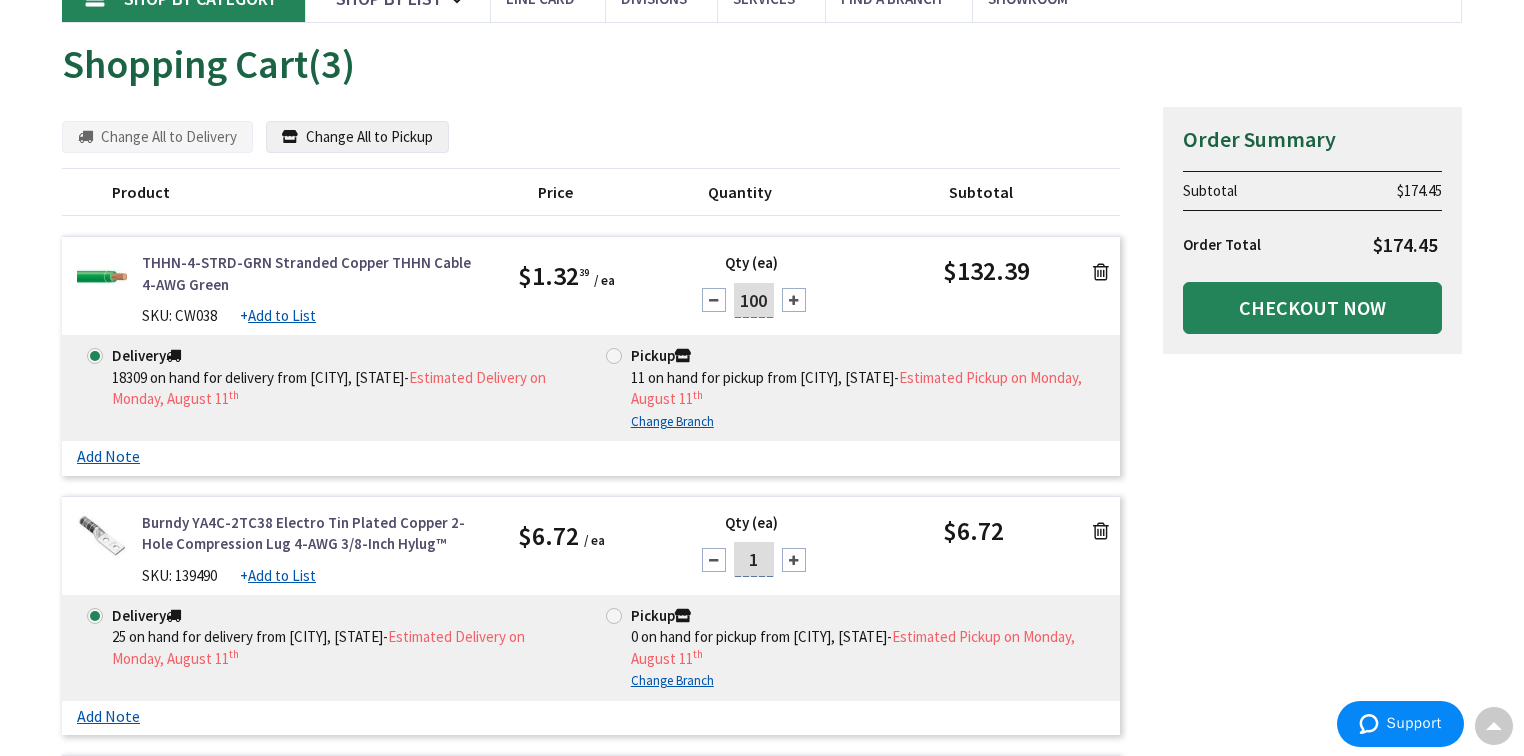 click on "Burndy YA4C-2TC38 Electro Tin Plated Copper 2-Hole Compression Lug 4-AWG 3/8-Inch Hylug™" at bounding box center (315, 533) 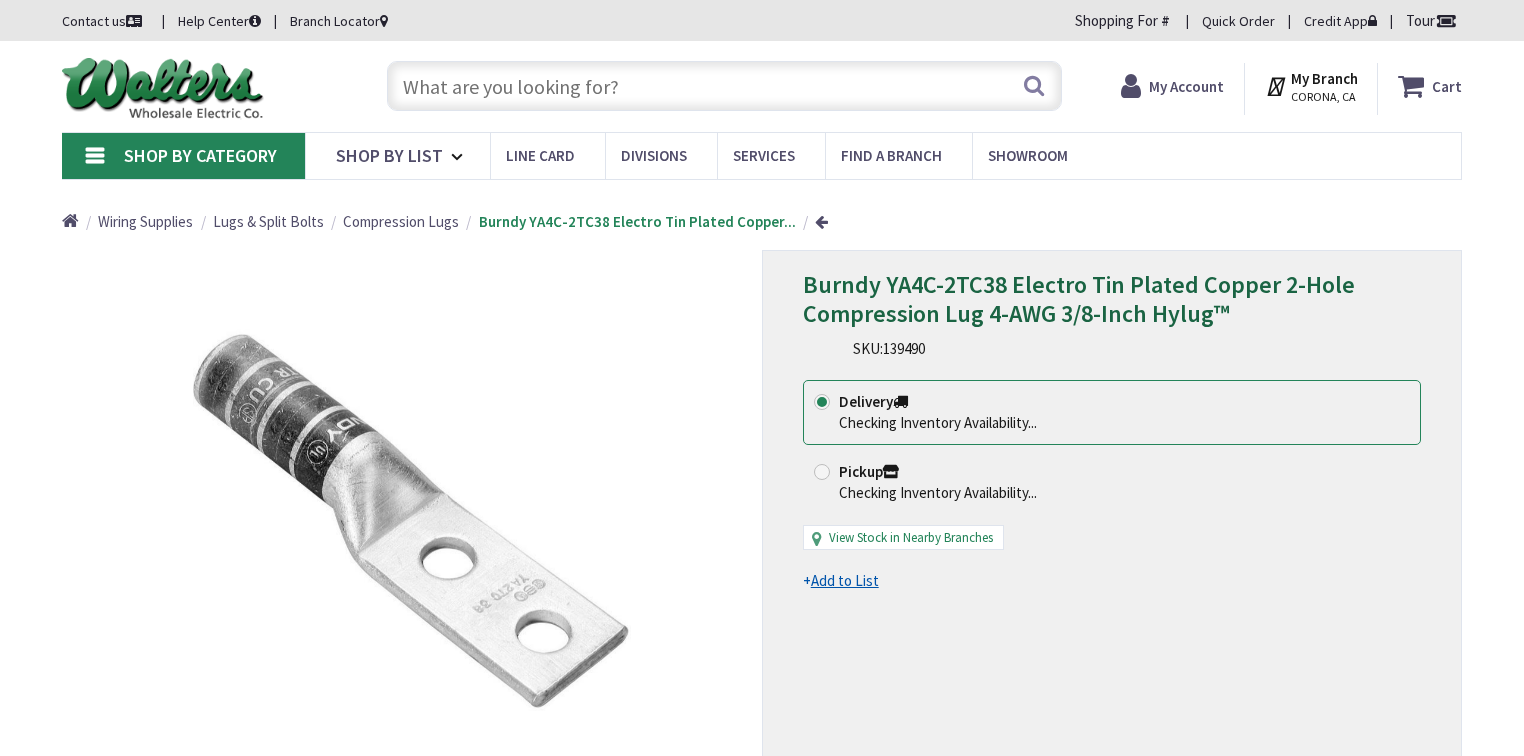 scroll, scrollTop: 0, scrollLeft: 0, axis: both 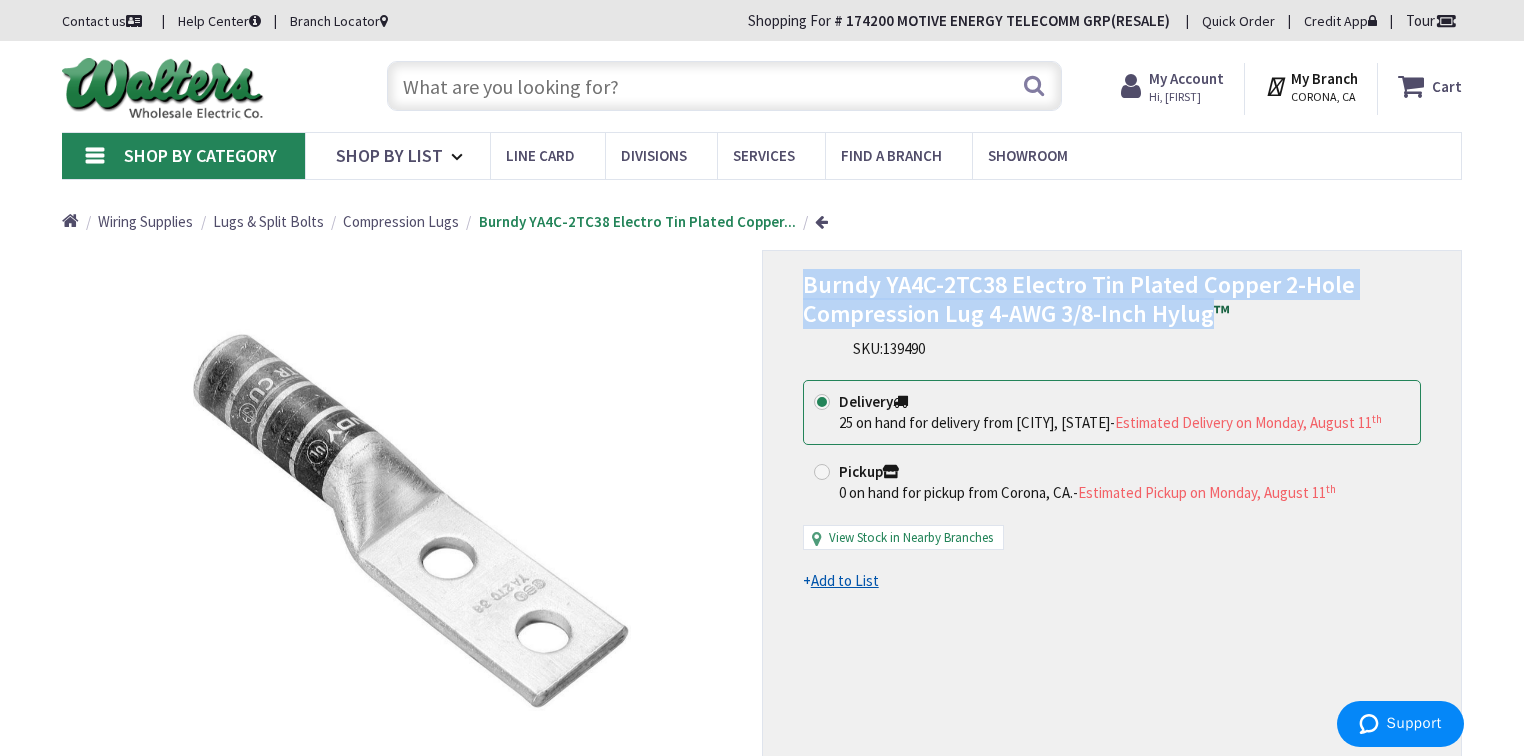 drag, startPoint x: 1207, startPoint y: 318, endPoint x: 785, endPoint y: 280, distance: 423.70746 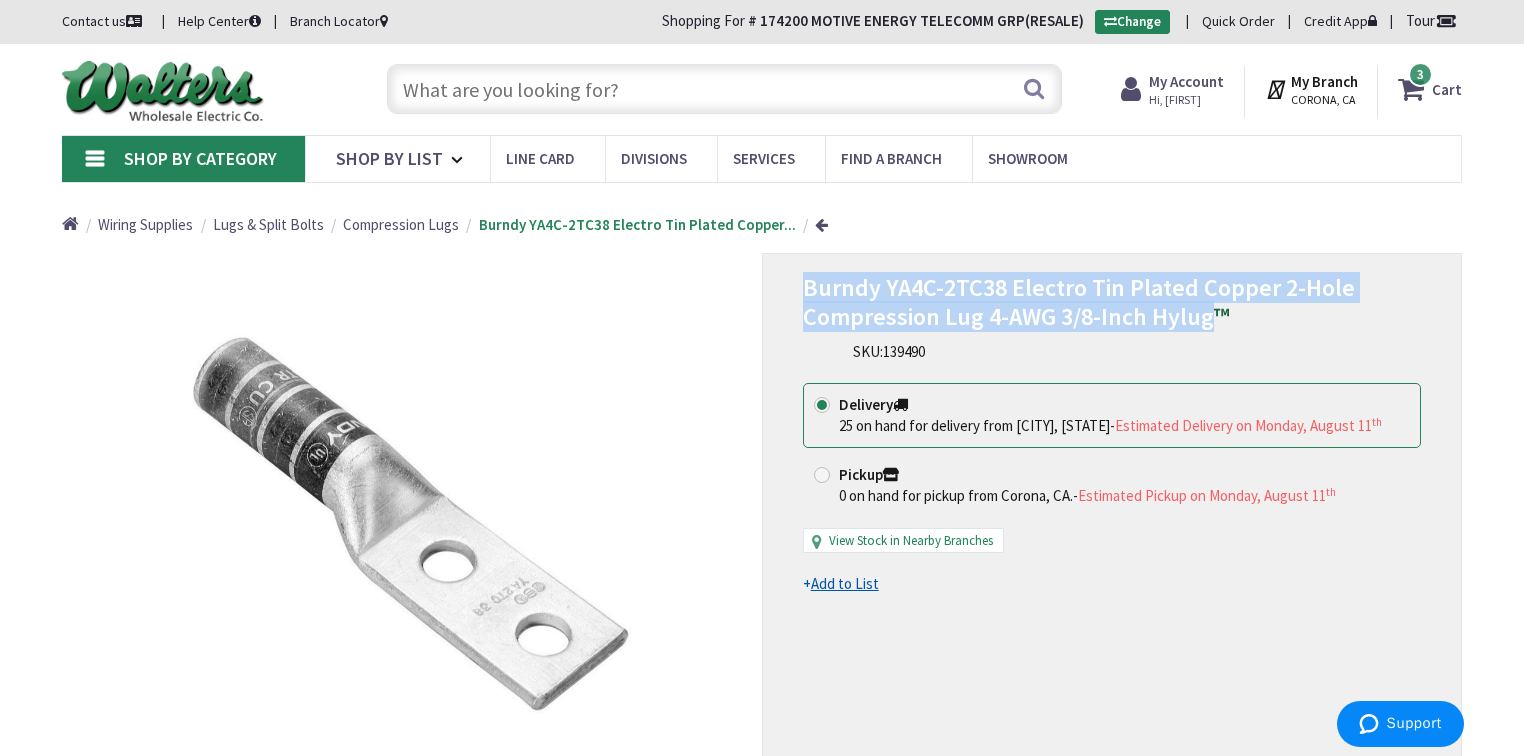 copy on "Burndy YA4C-2TC38 Electro Tin Plated Copper 2-Hole Compression Lug 4-AWG 3/8-Inch Hylug" 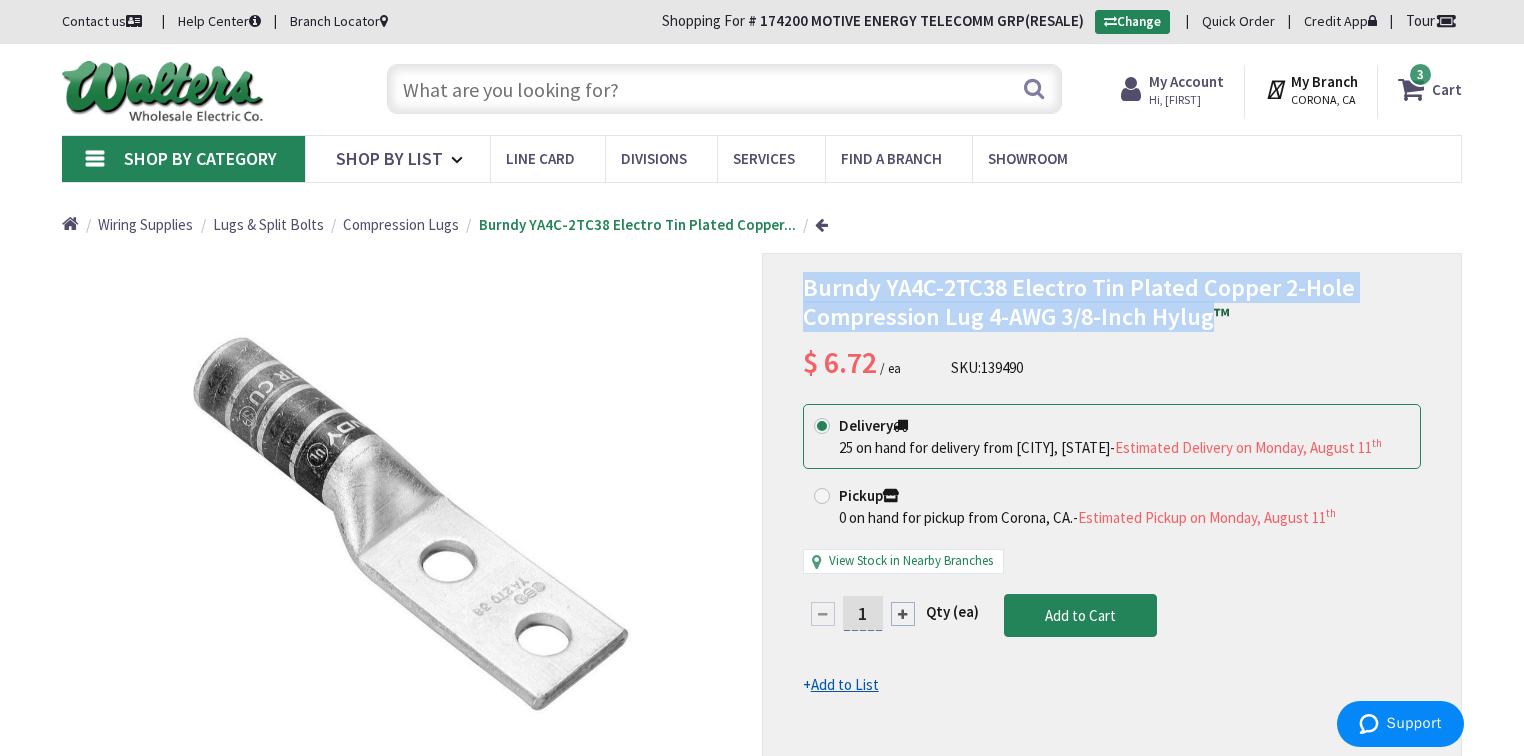 click at bounding box center (1415, 89) 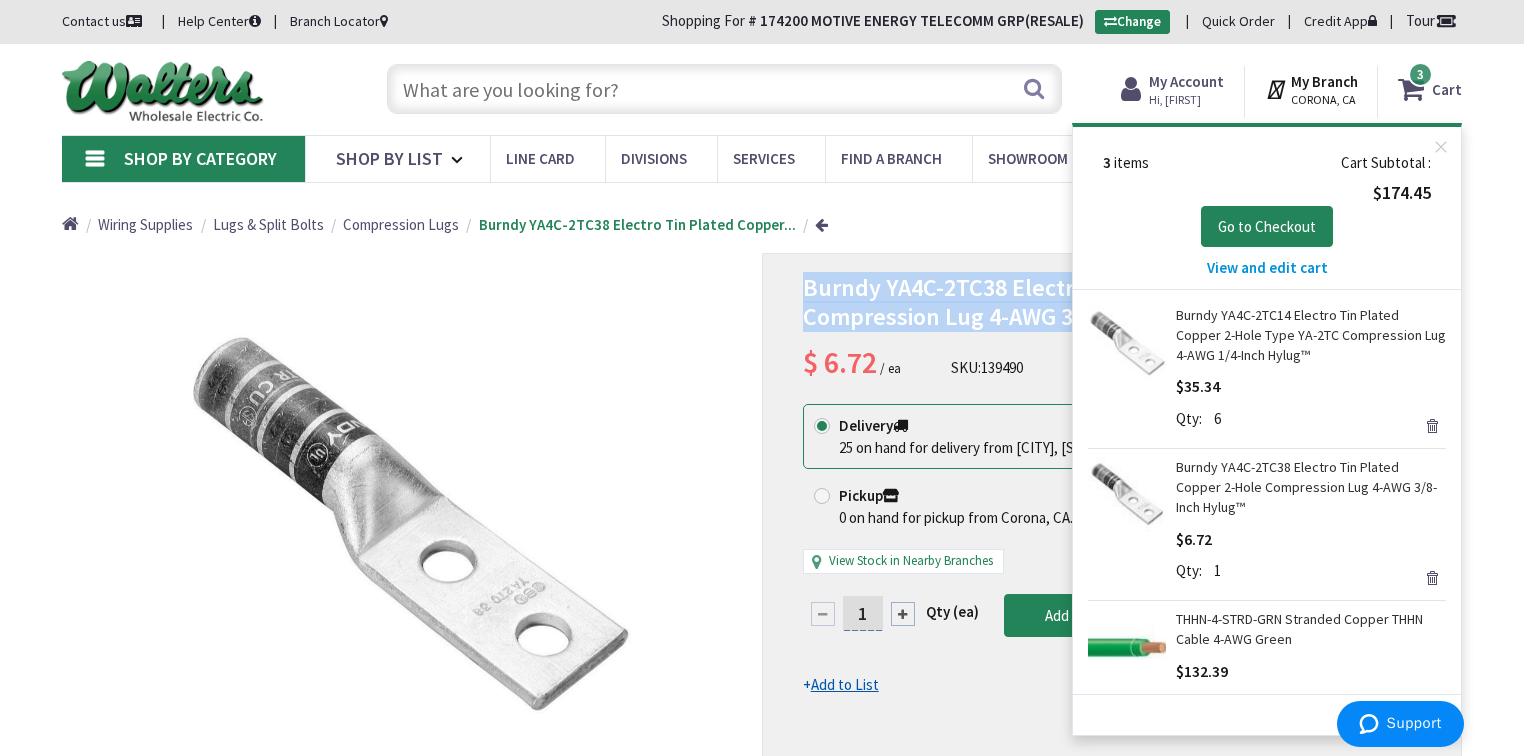 click on "View and edit cart" at bounding box center [1267, 267] 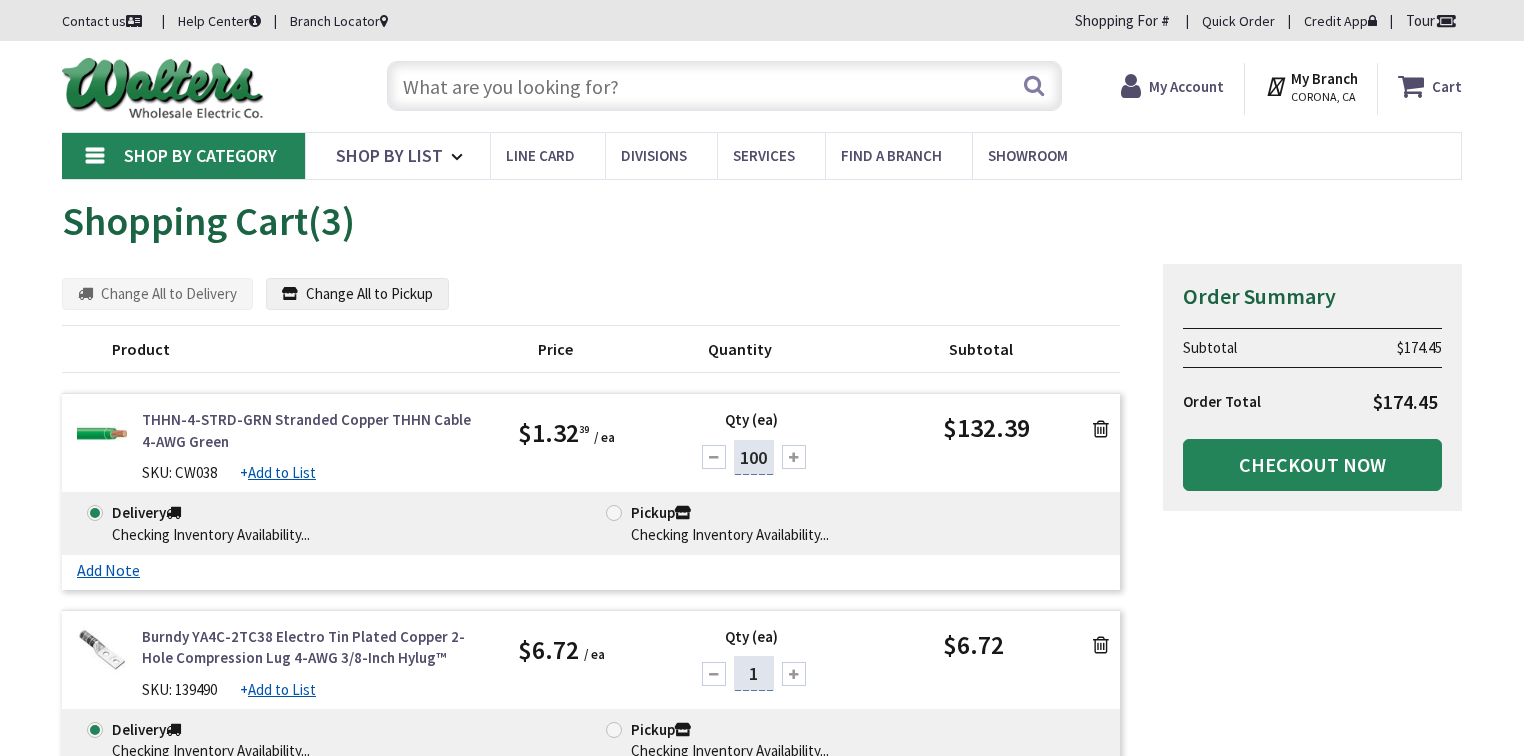 scroll, scrollTop: 0, scrollLeft: 0, axis: both 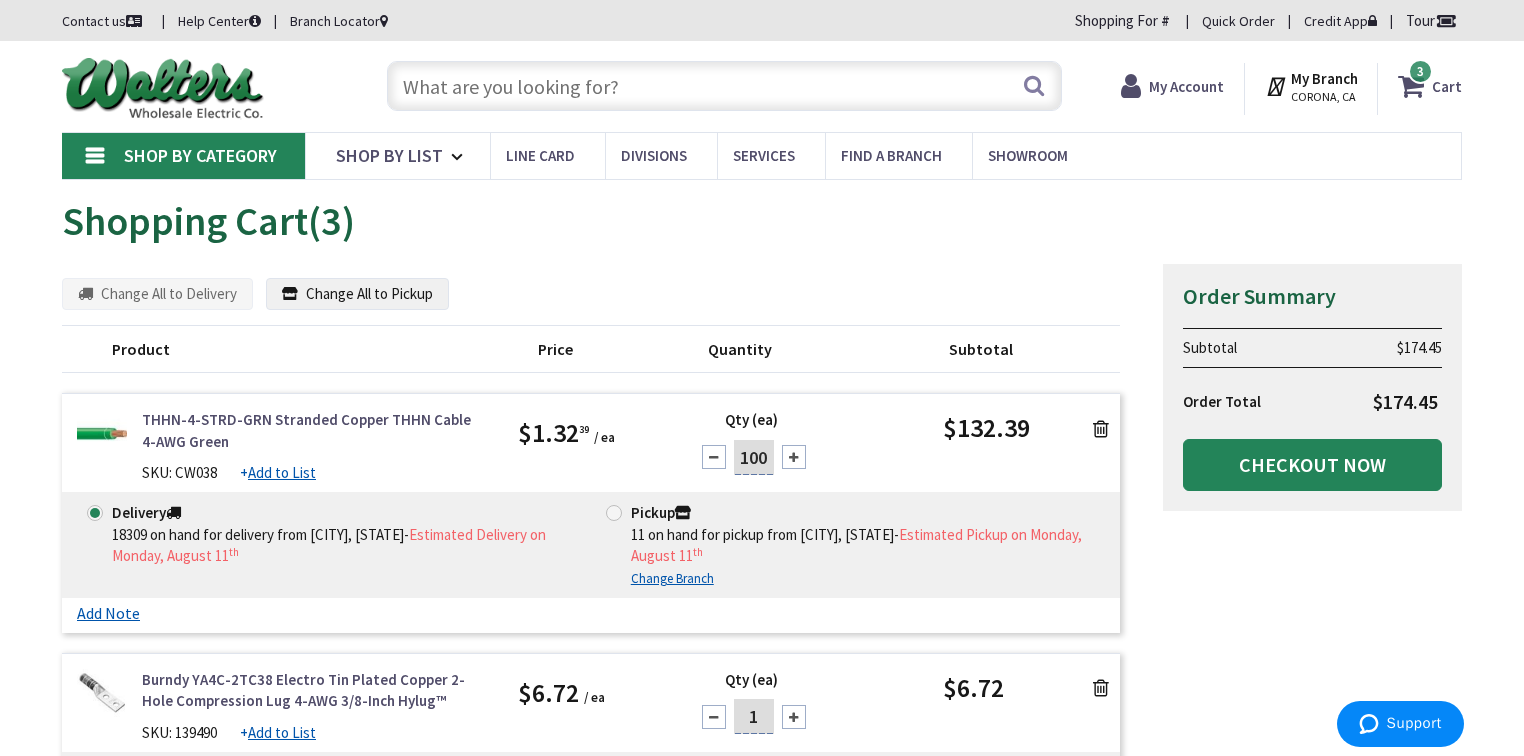 click at bounding box center (794, 717) 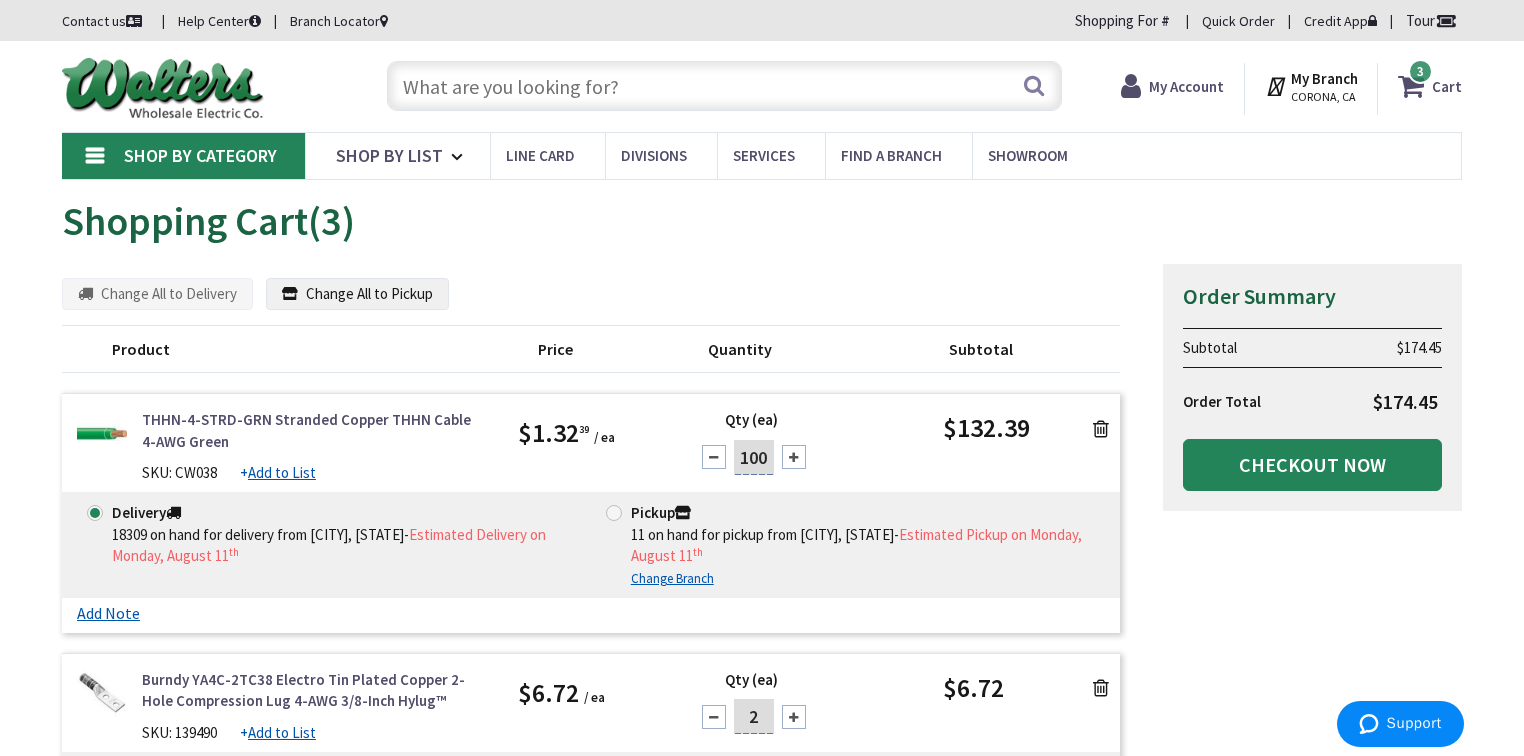 click at bounding box center [794, 717] 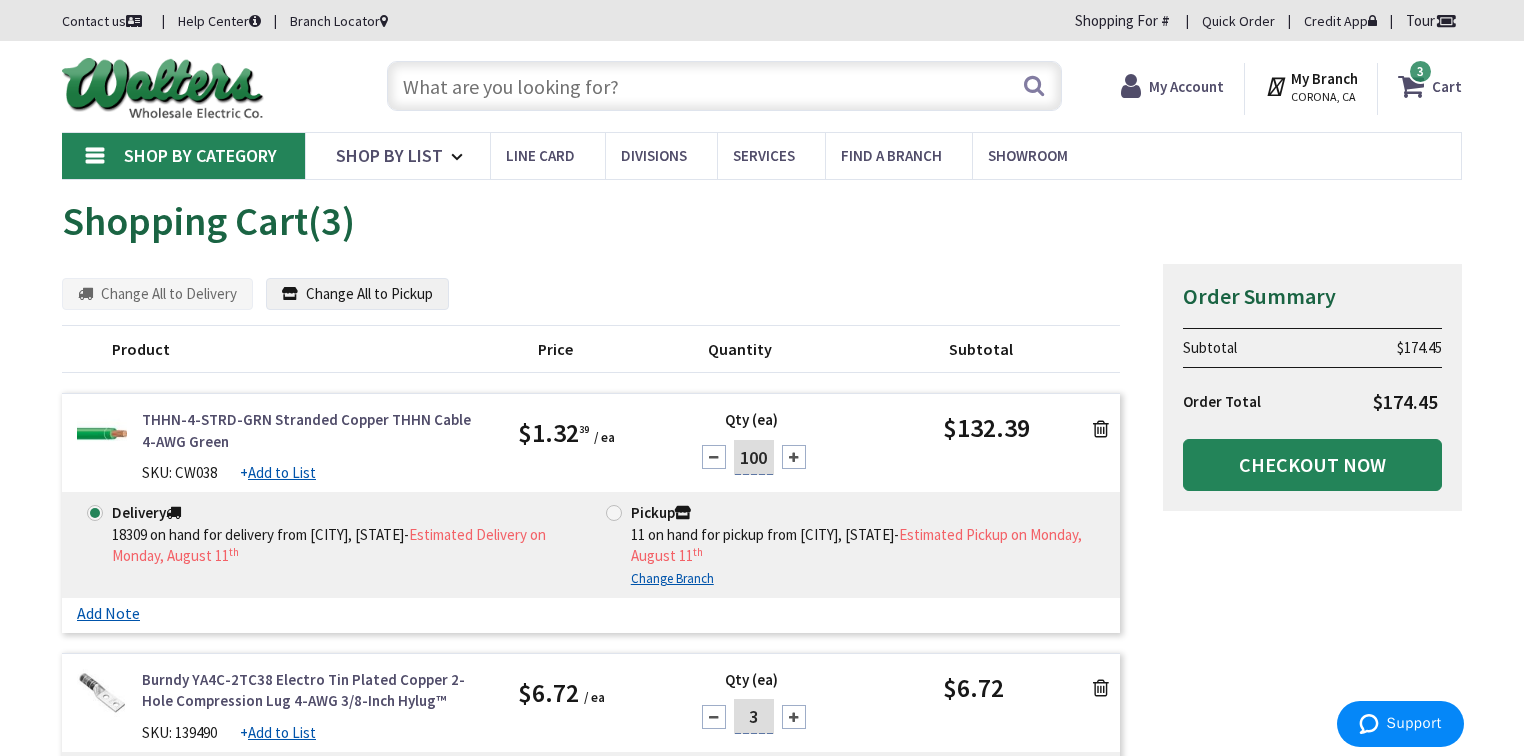 click at bounding box center [794, 717] 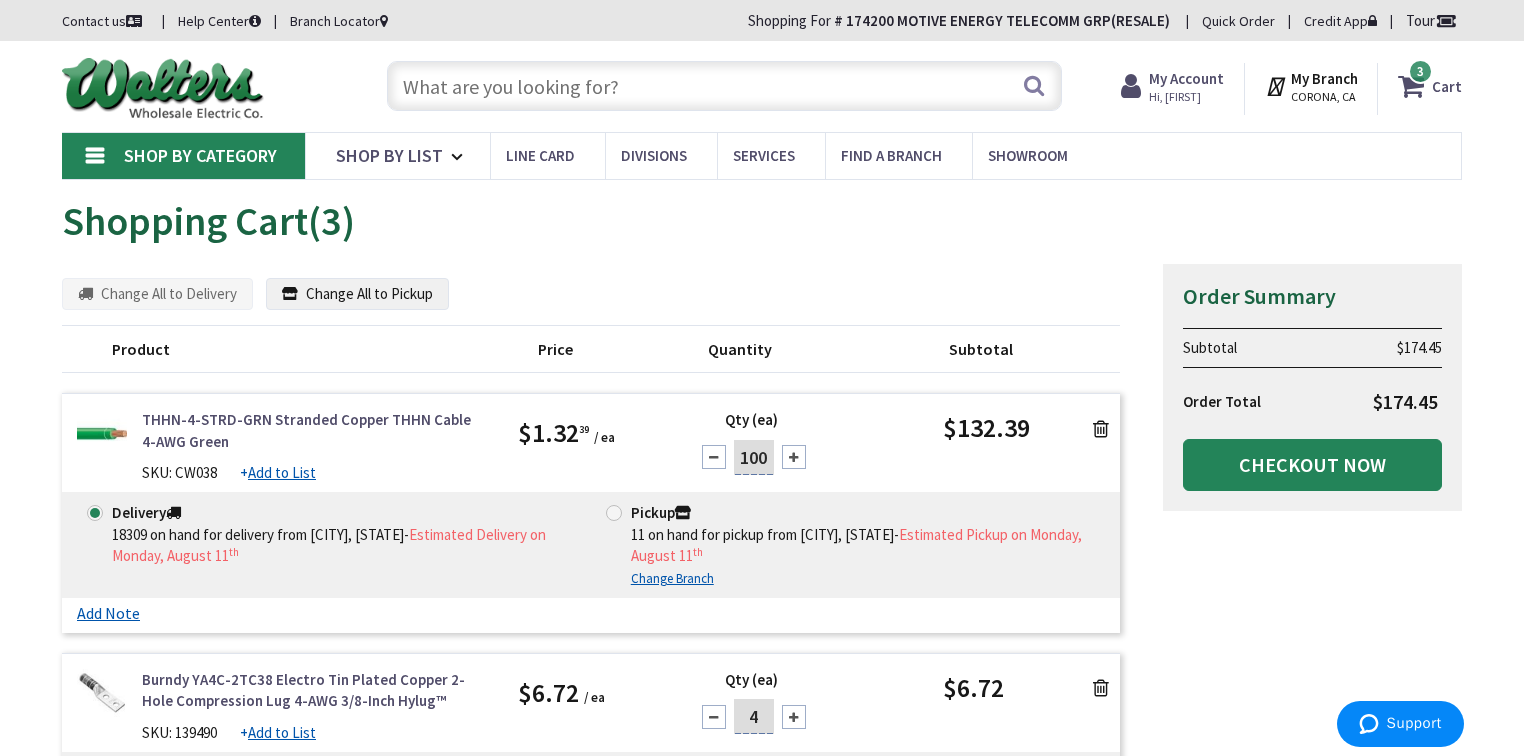 click at bounding box center [794, 717] 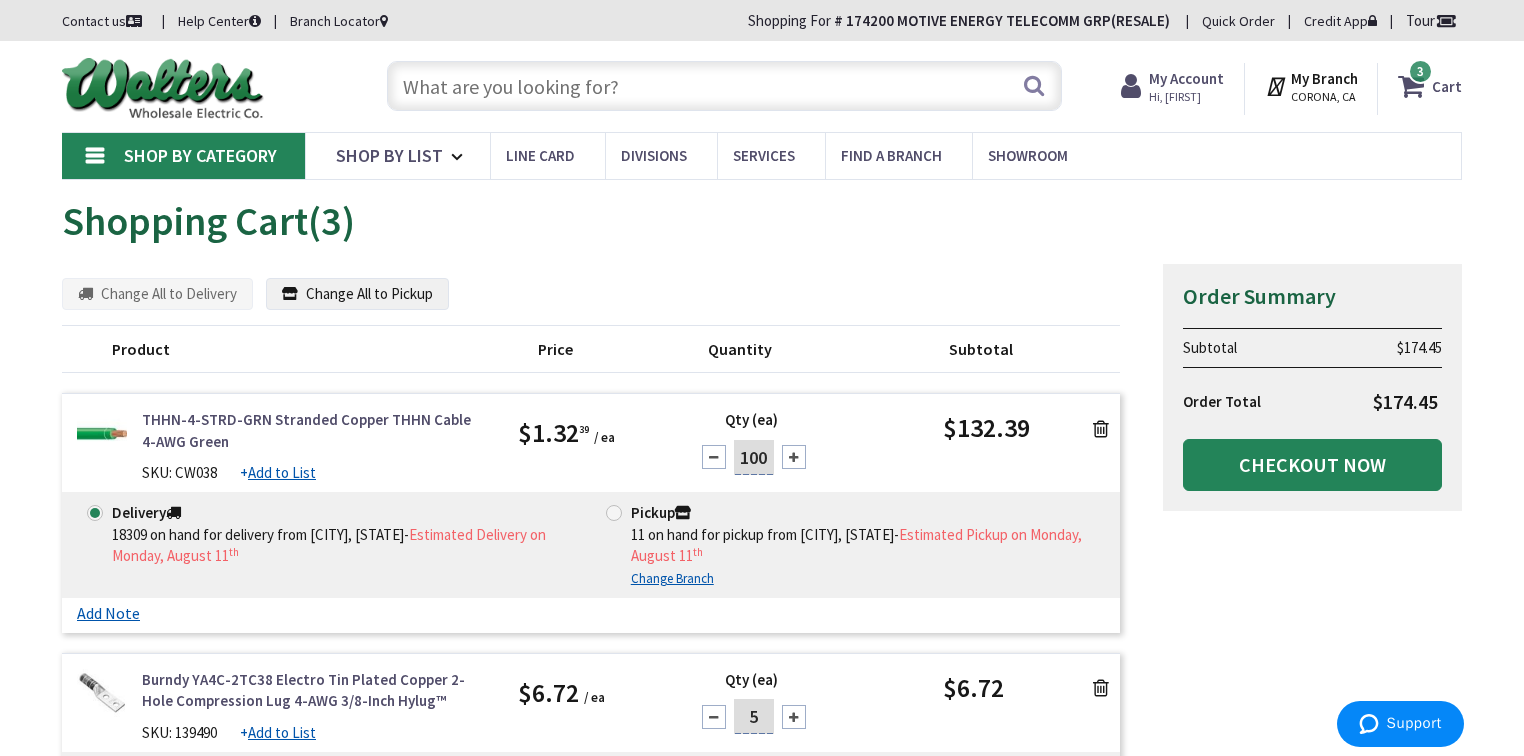 click at bounding box center (794, 717) 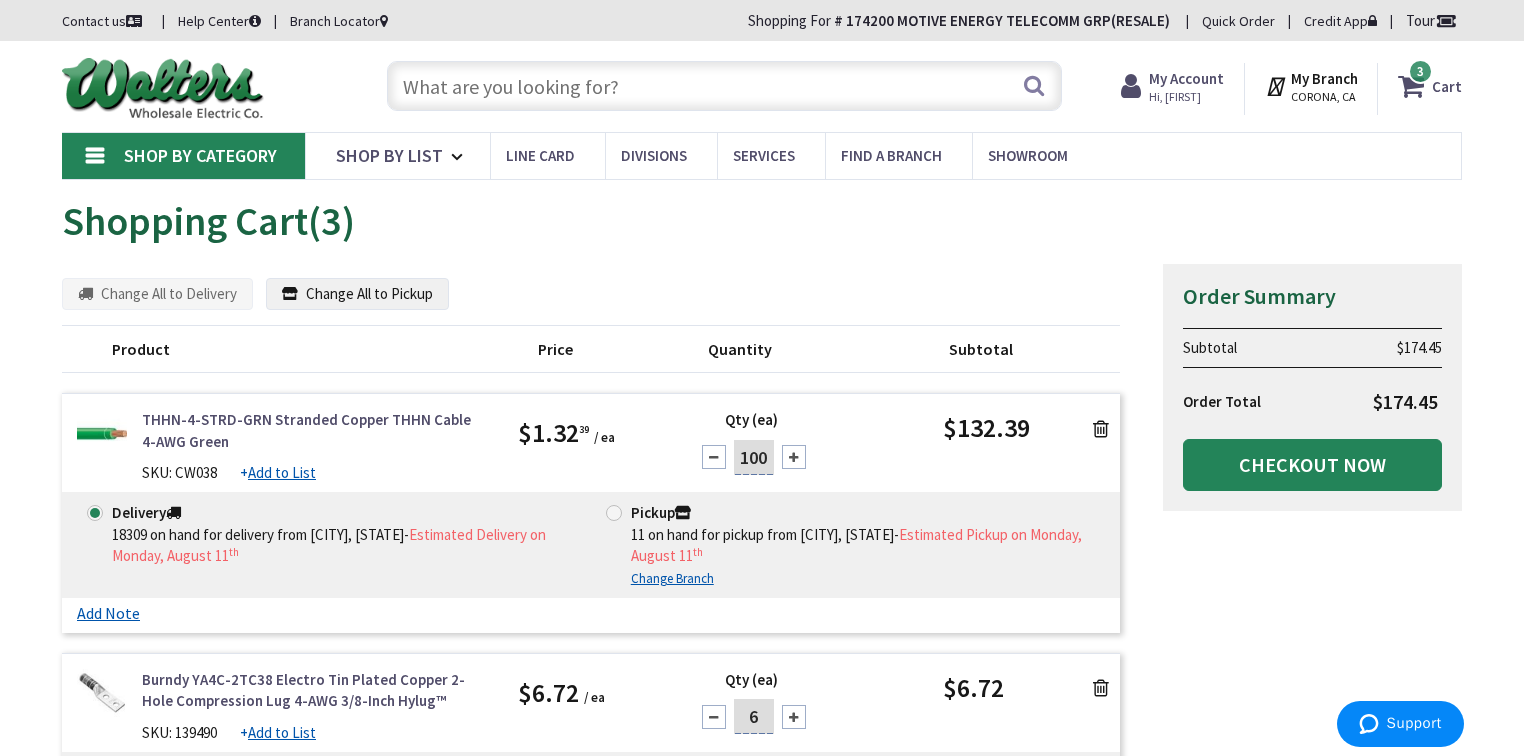 click on "Shopping Cart                     (3)" at bounding box center [762, 221] 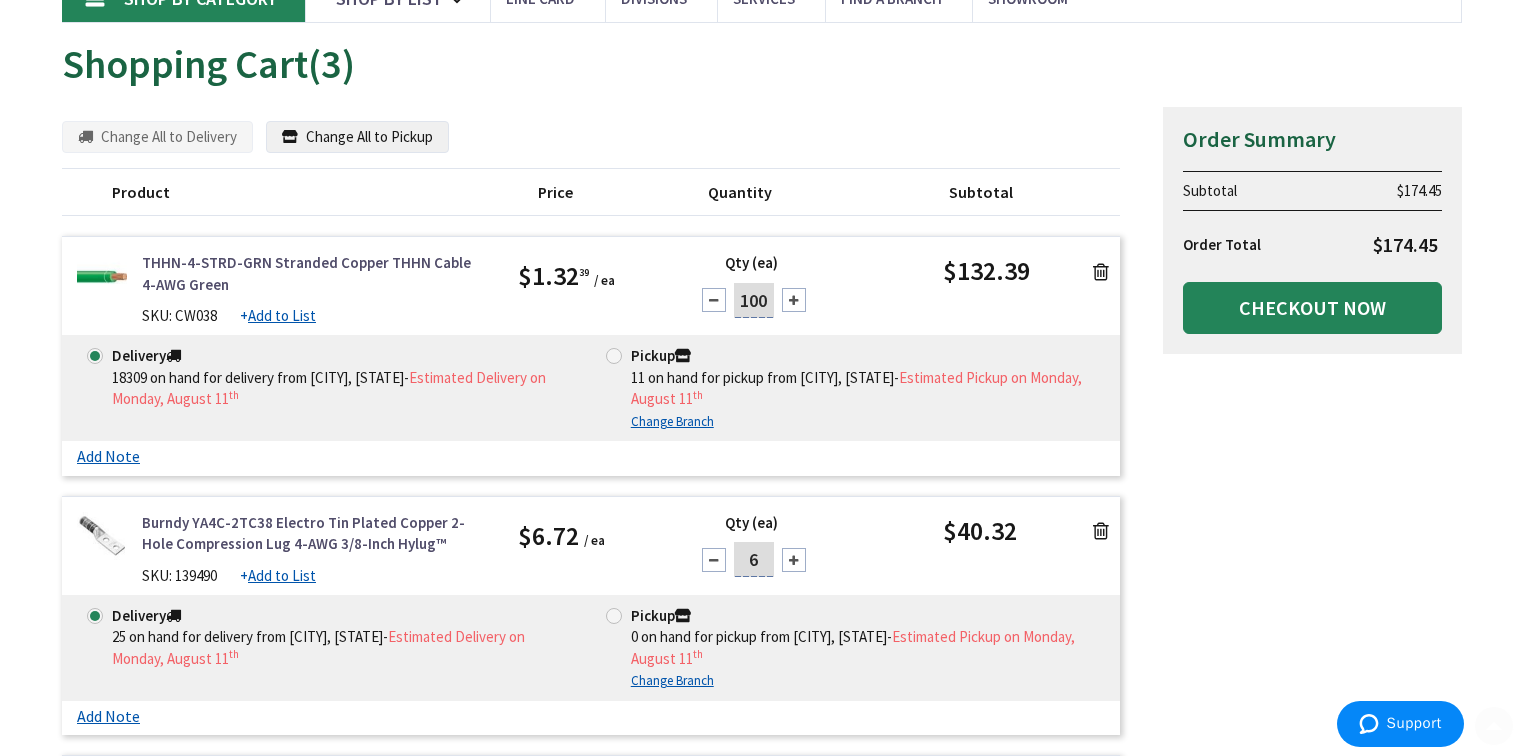 scroll, scrollTop: 161, scrollLeft: 0, axis: vertical 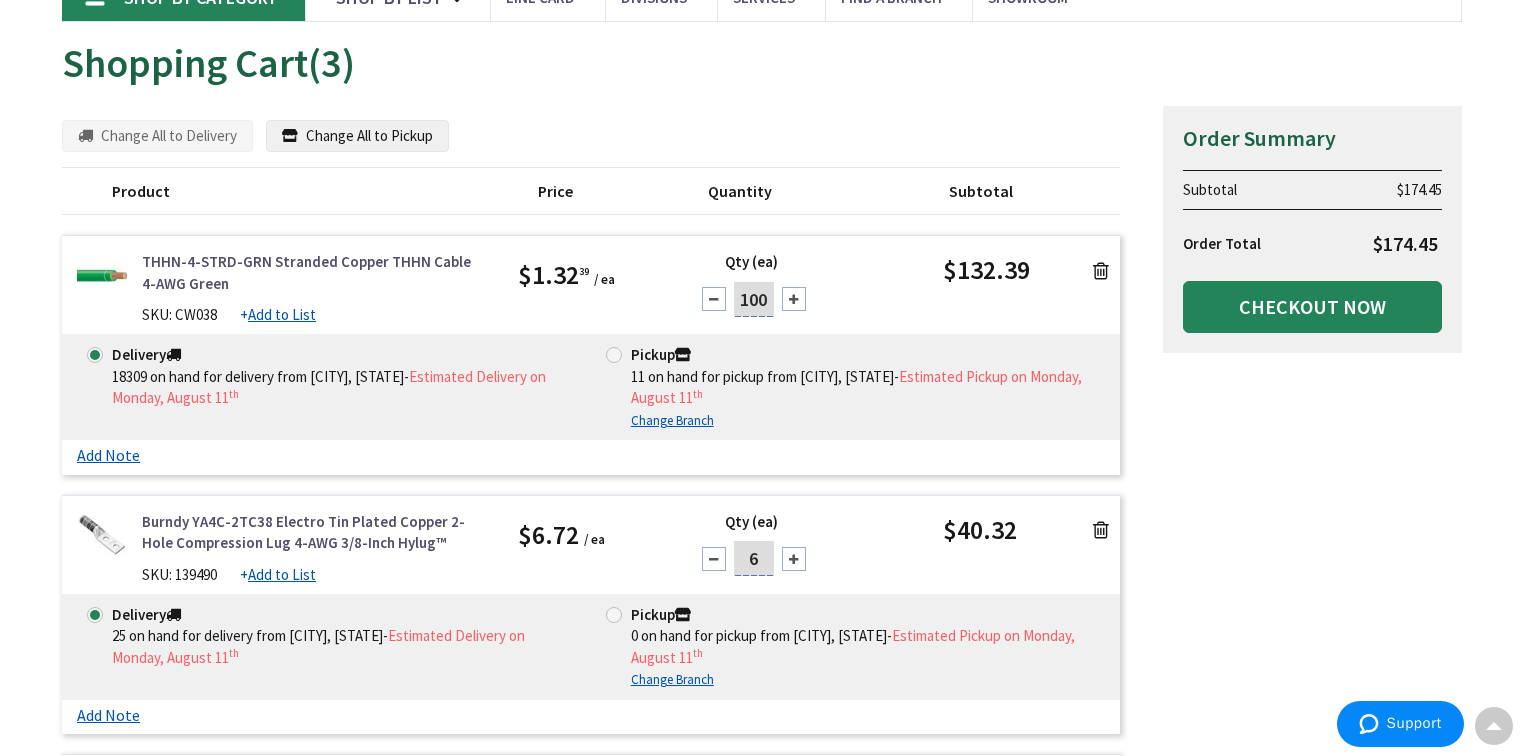 click on "Summary
Order Summary
Subtotal
$174.45
Order Total
$174.45
Checkout Now
Some items in your cart are not available and will cause your order to be held. Please review your cart items.
Some items in your cart are discontinued.
Product" at bounding box center (762, 560) 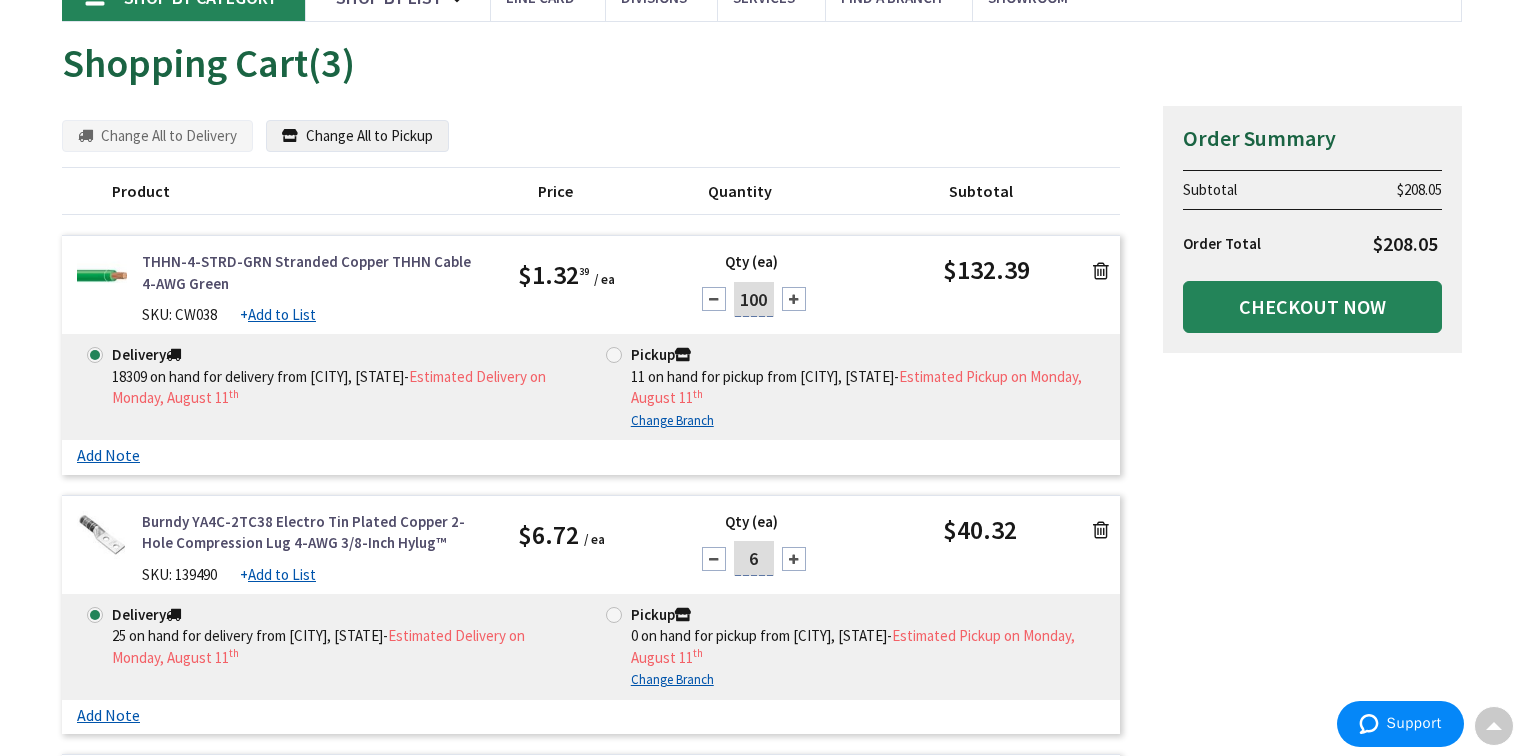 click on "Summary
Order Summary
Subtotal
$208.05
Order Total
$208.05
Checkout Now
Some items in your cart are not available and will cause your order to be held. Please review your cart items.
Some items in your cart are discontinued.
Product" at bounding box center (762, 560) 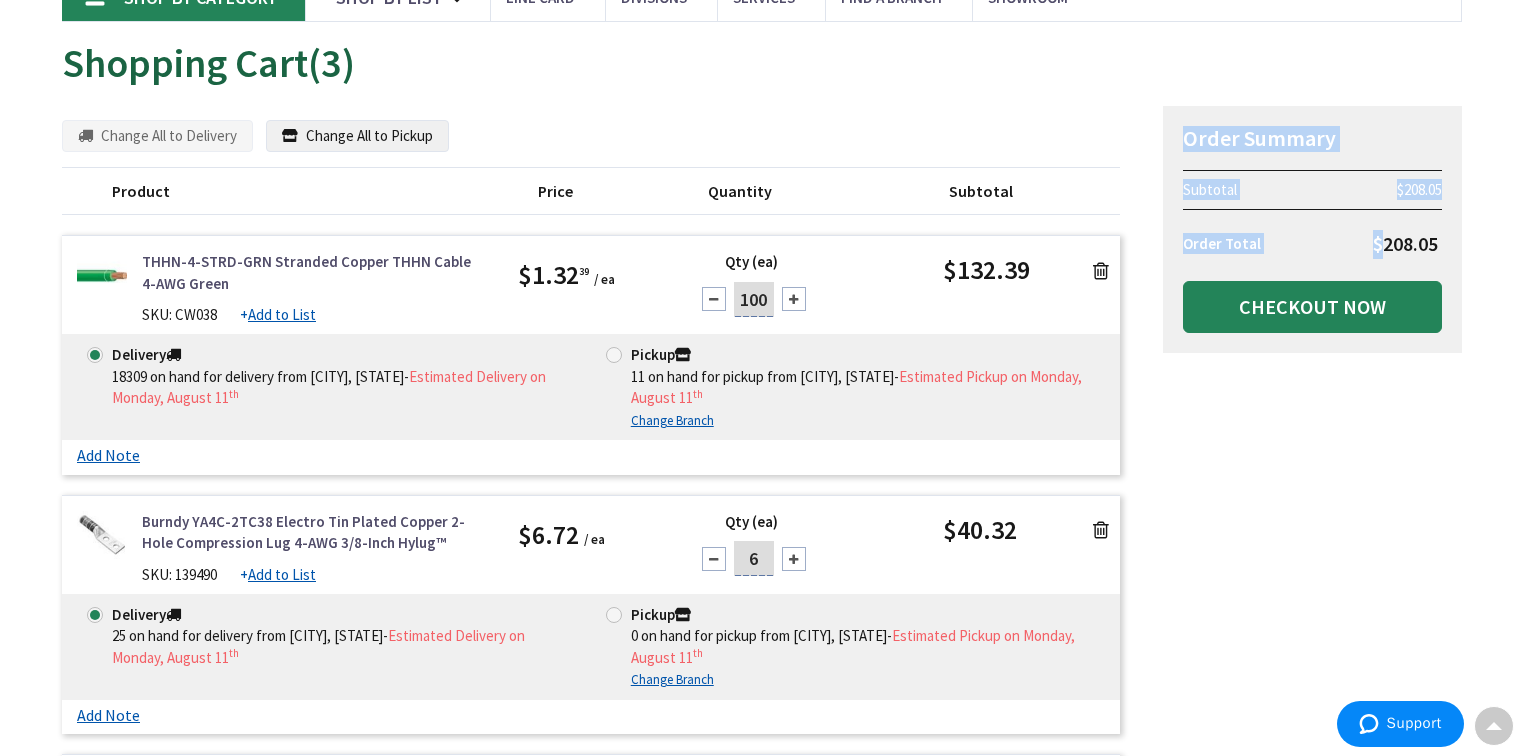 drag, startPoint x: 1448, startPoint y: 244, endPoint x: 1378, endPoint y: 237, distance: 70.34913 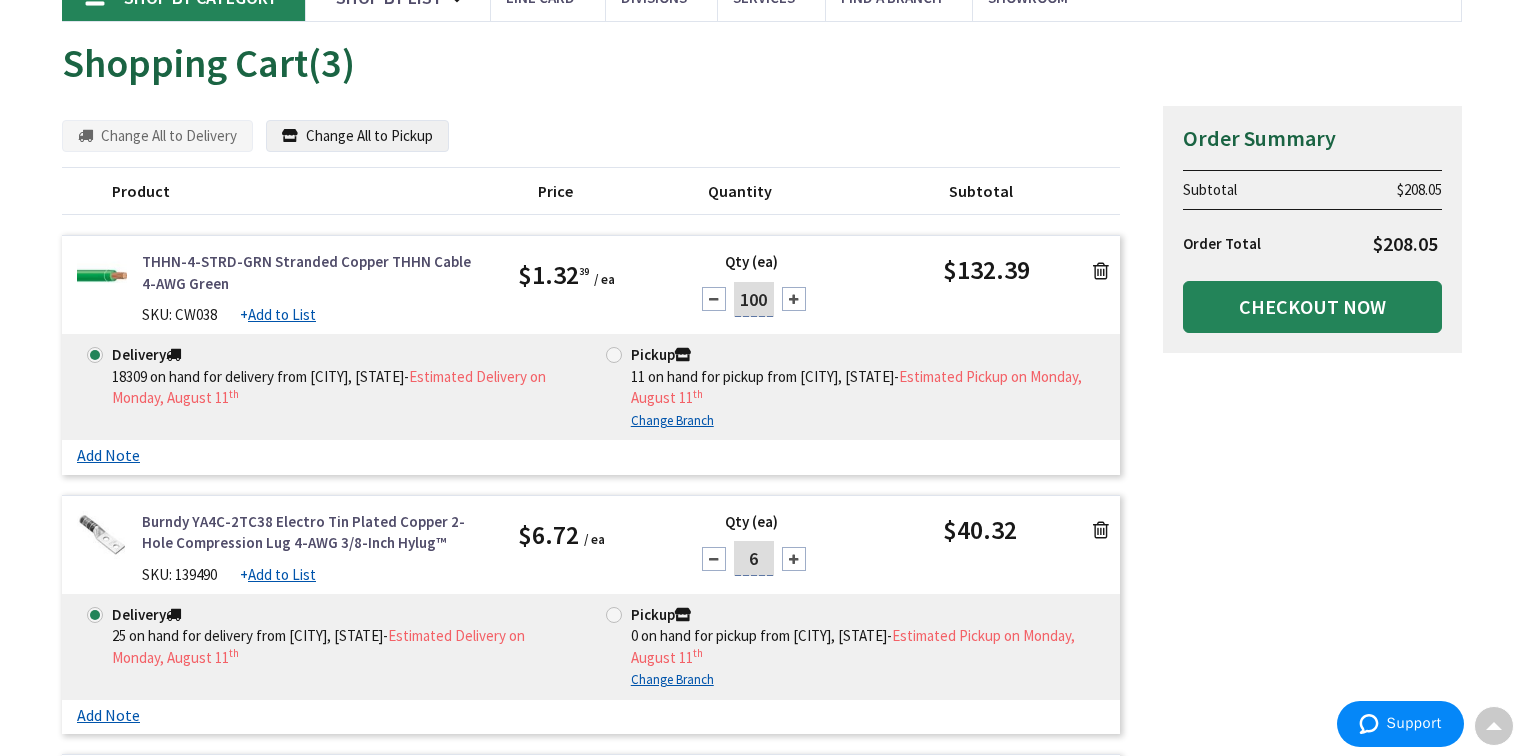 click on "Summary
Order Summary
Subtotal
$208.05
Order Total
$208.05
Checkout Now
Some items in your cart are not available and will cause your order to be held. Please review your cart items.
Some items in your cart are discontinued.
Product" at bounding box center (762, 560) 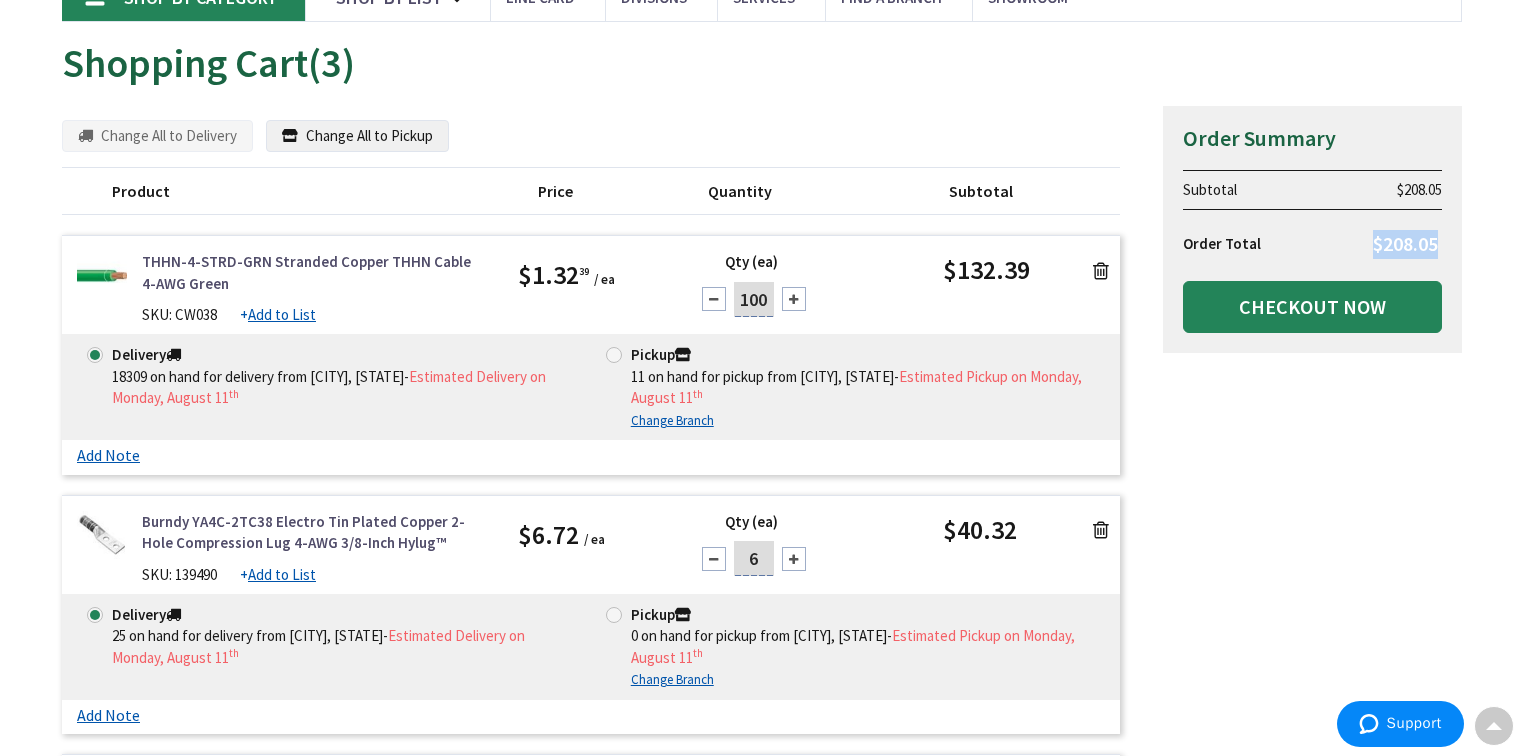 drag, startPoint x: 1368, startPoint y: 244, endPoint x: 1440, endPoint y: 252, distance: 72.443085 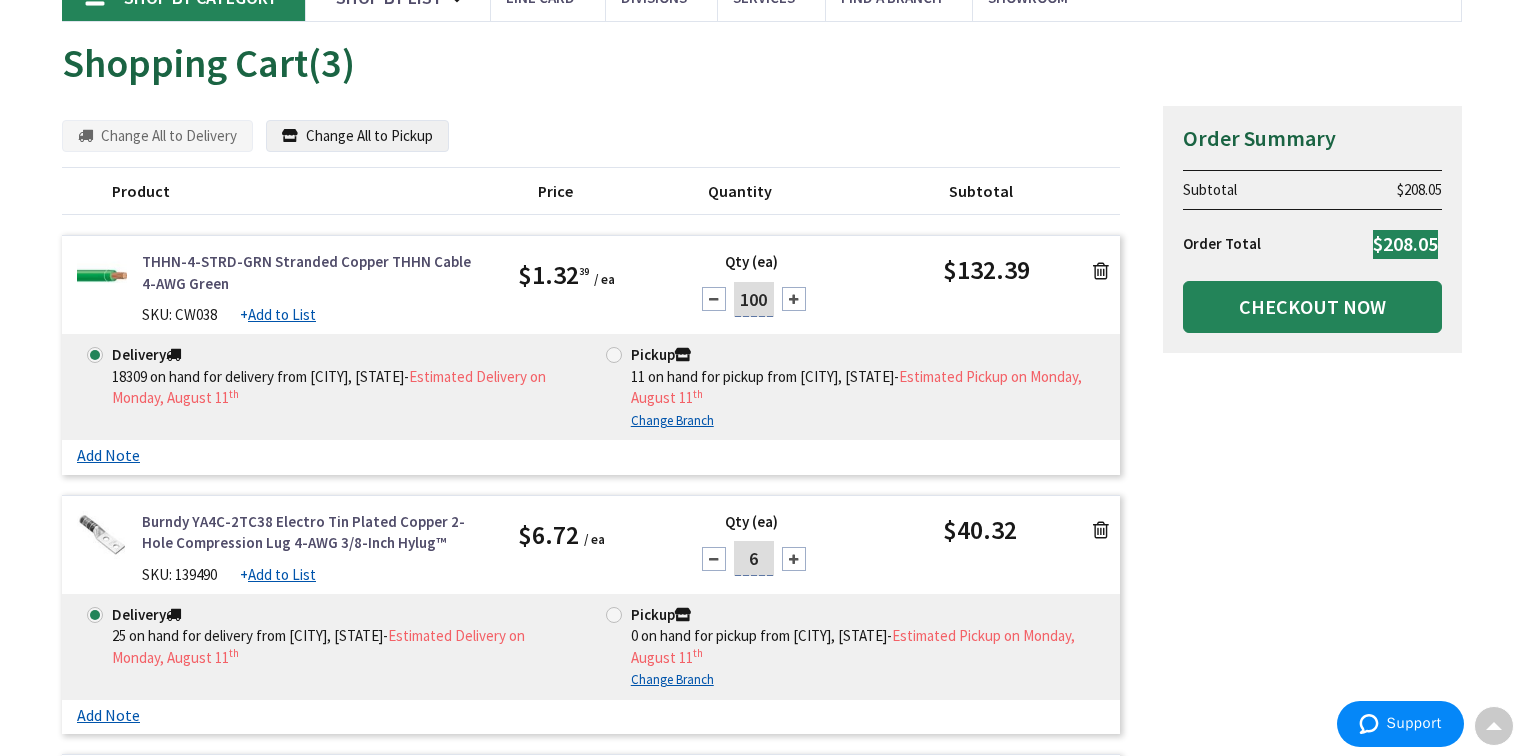 scroll, scrollTop: 162, scrollLeft: 0, axis: vertical 